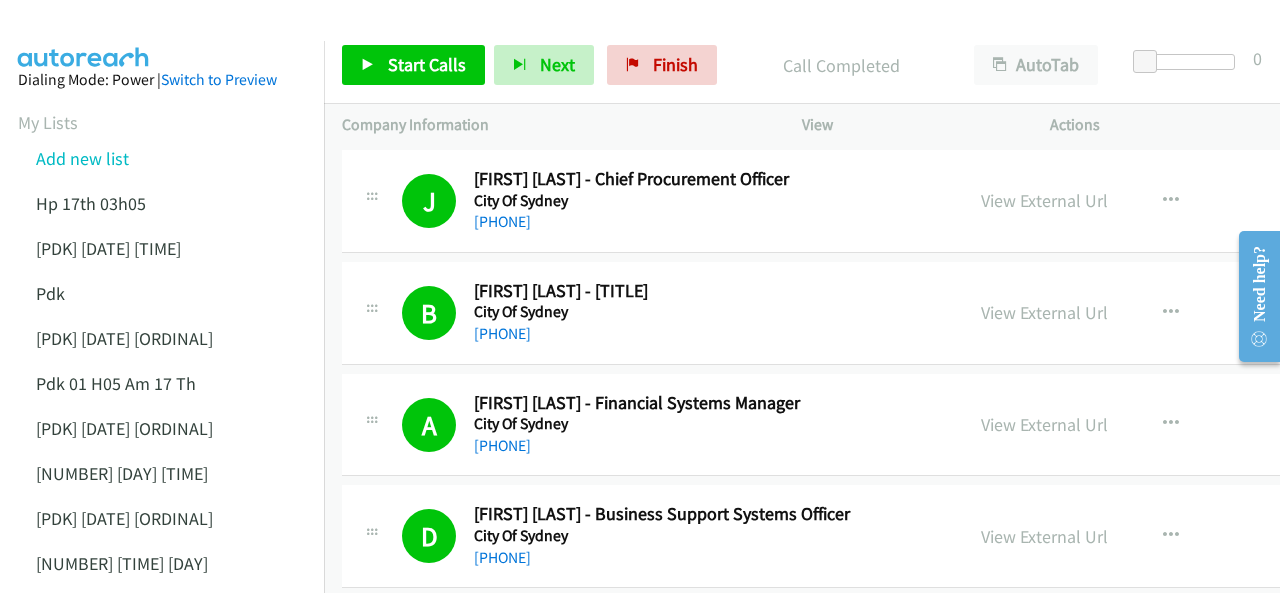 scroll, scrollTop: 0, scrollLeft: 0, axis: both 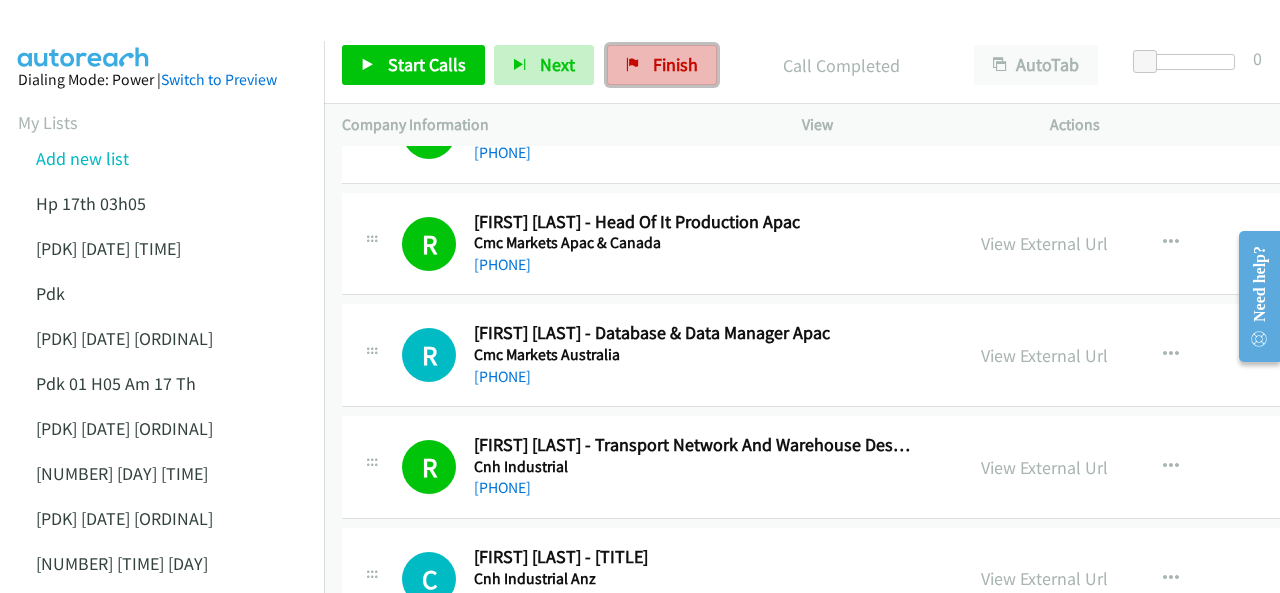 click on "Finish" at bounding box center (675, 64) 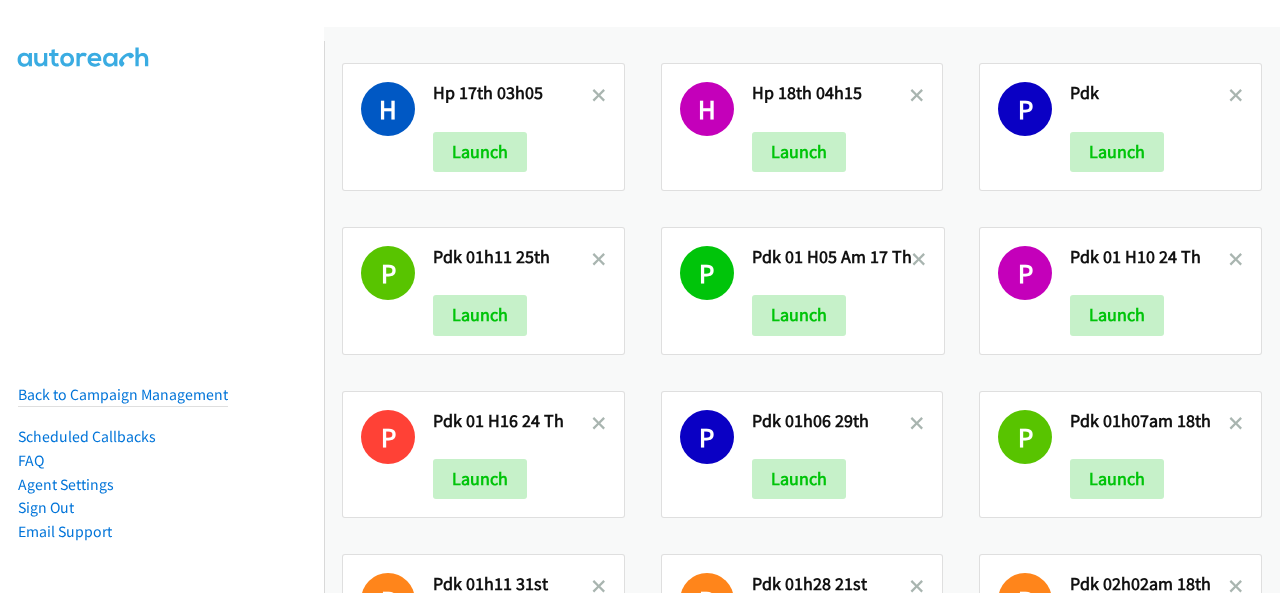 scroll, scrollTop: 0, scrollLeft: 0, axis: both 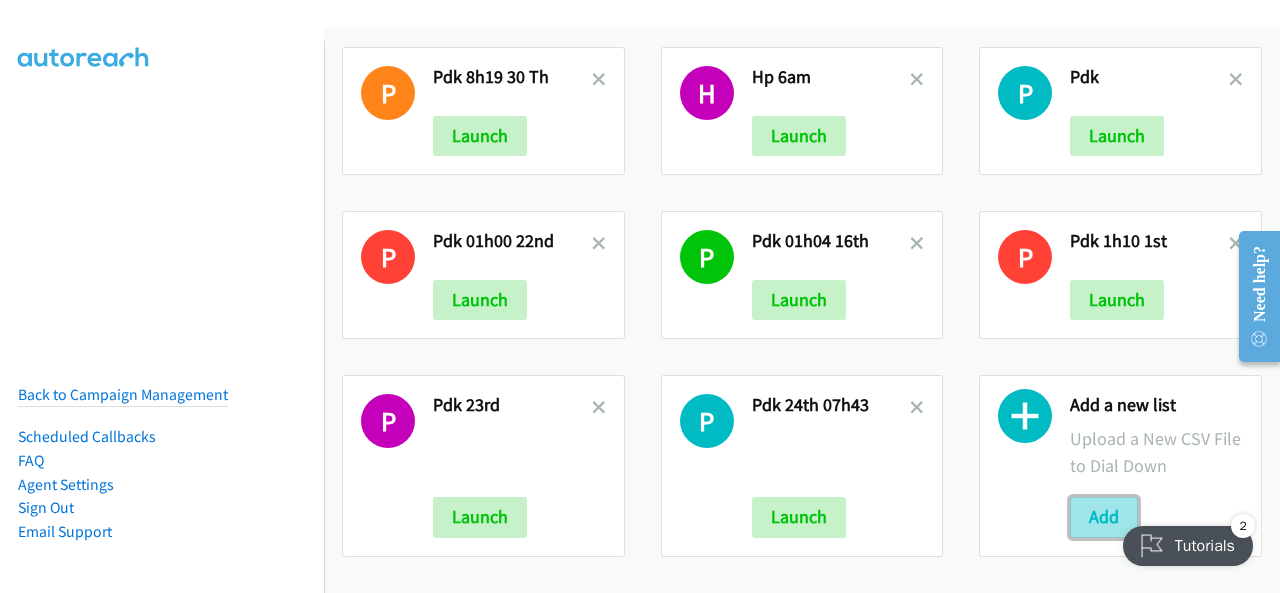 click on "Add" at bounding box center (1104, 517) 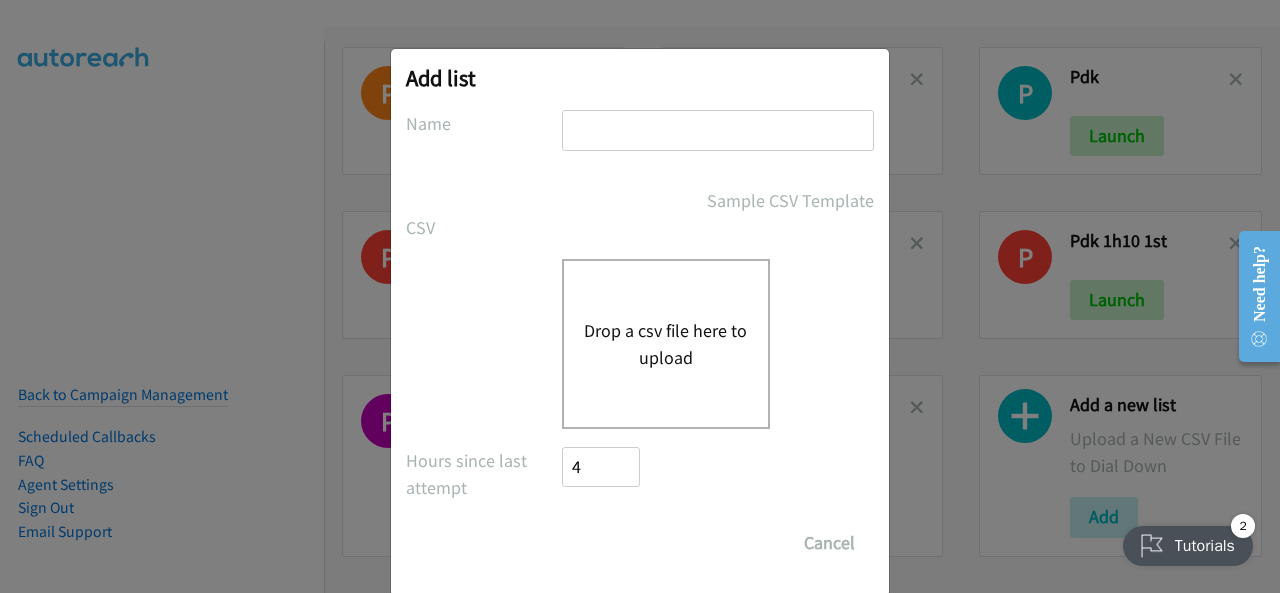 paste on "PDK 01H06 4TH AUG" 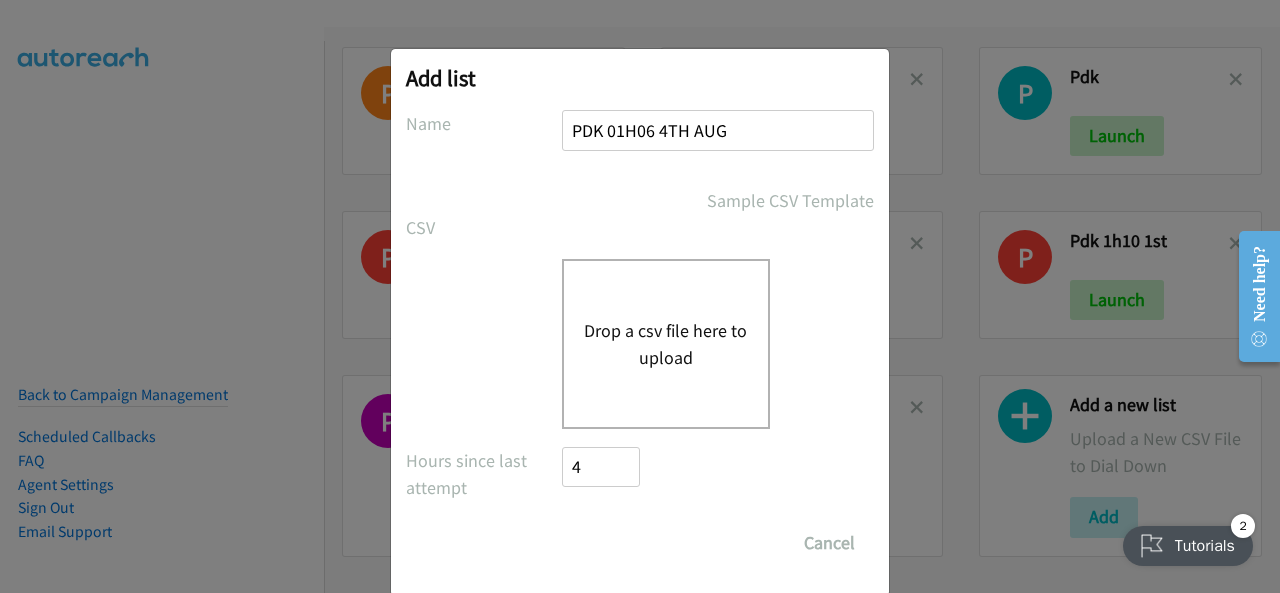 type on "PDK 01H06 4TH AUG" 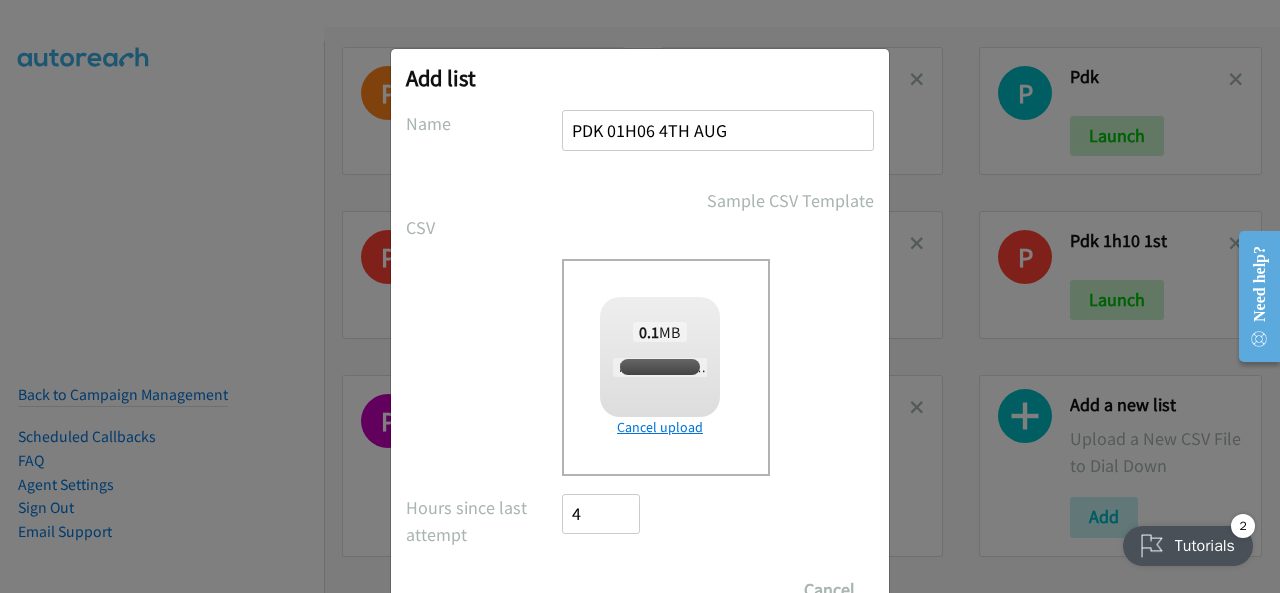 checkbox on "true" 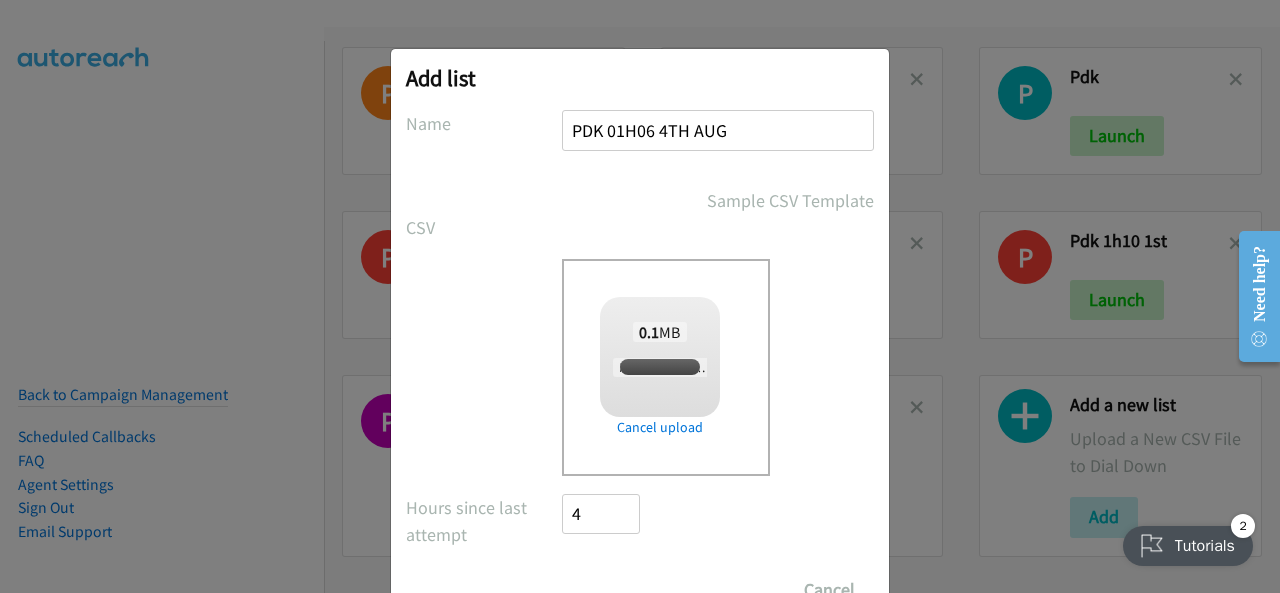 scroll, scrollTop: 80, scrollLeft: 0, axis: vertical 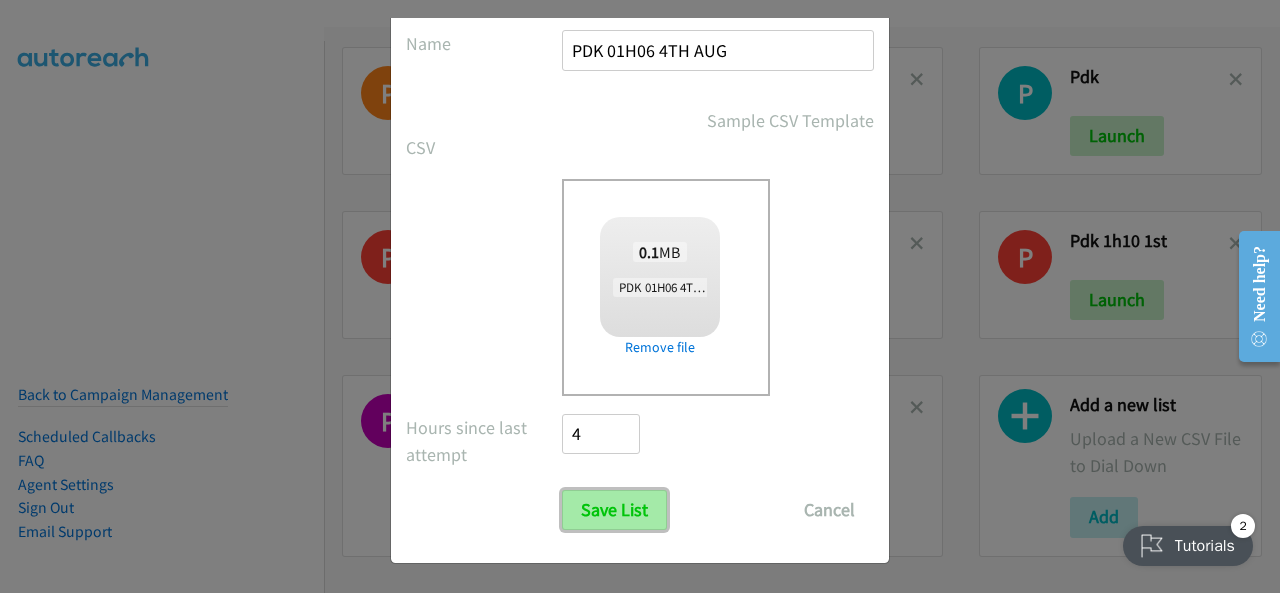 click on "Save List" at bounding box center (614, 510) 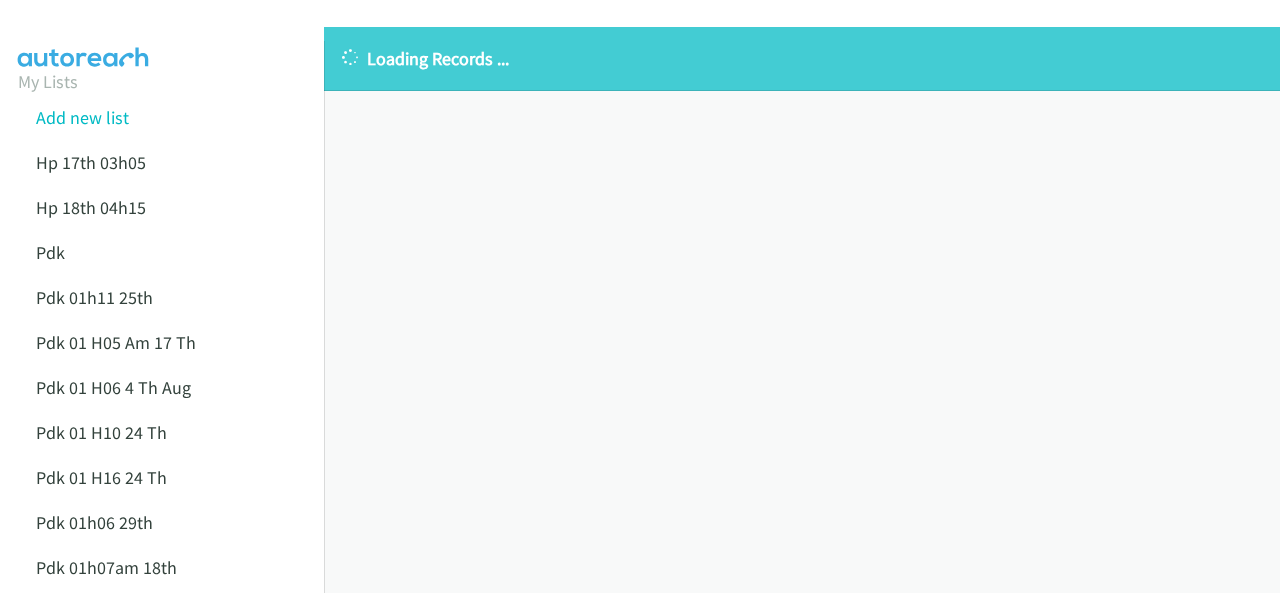 scroll, scrollTop: 0, scrollLeft: 0, axis: both 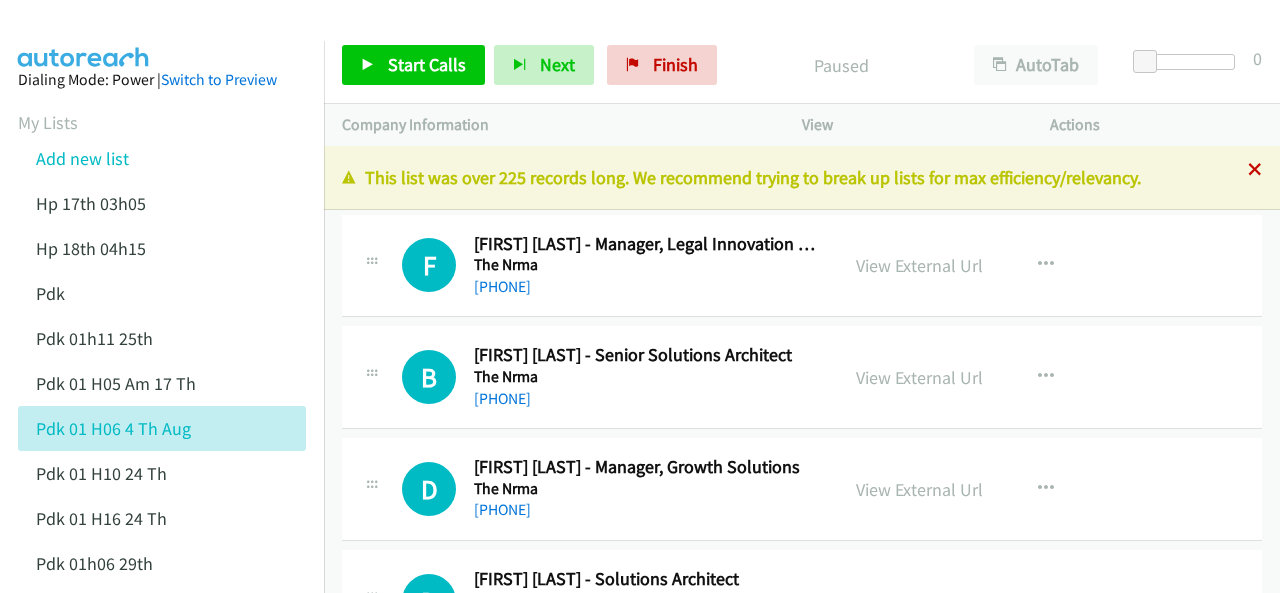 click at bounding box center (1255, 171) 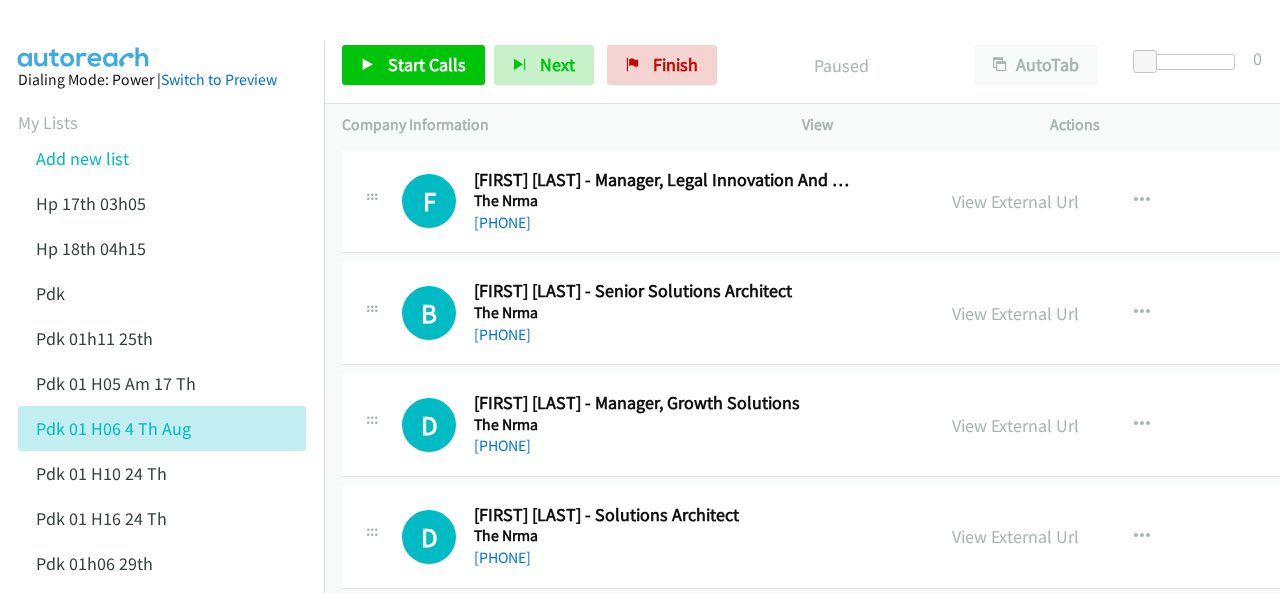 scroll, scrollTop: 0, scrollLeft: 0, axis: both 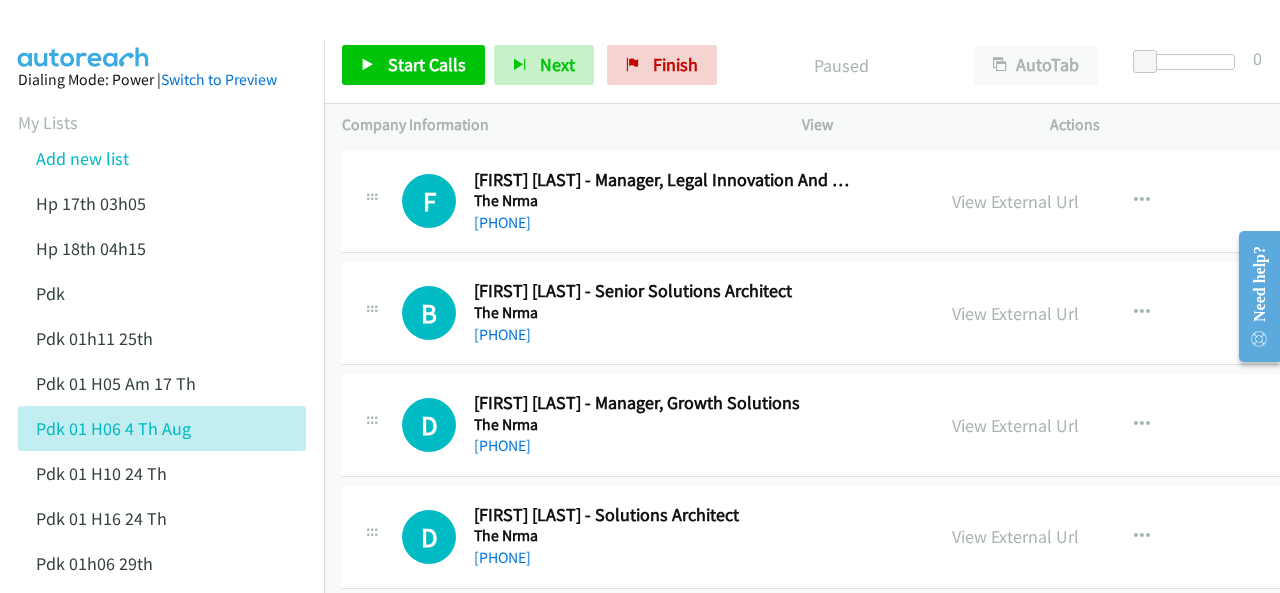click at bounding box center [631, 38] 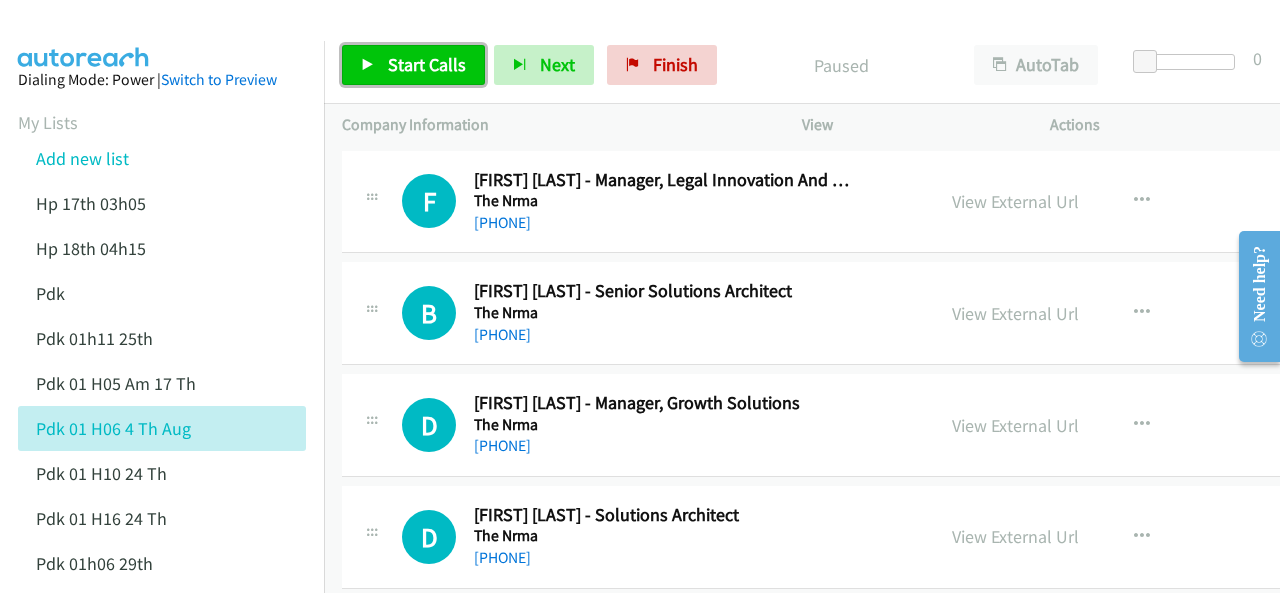 click on "Start Calls" at bounding box center (427, 64) 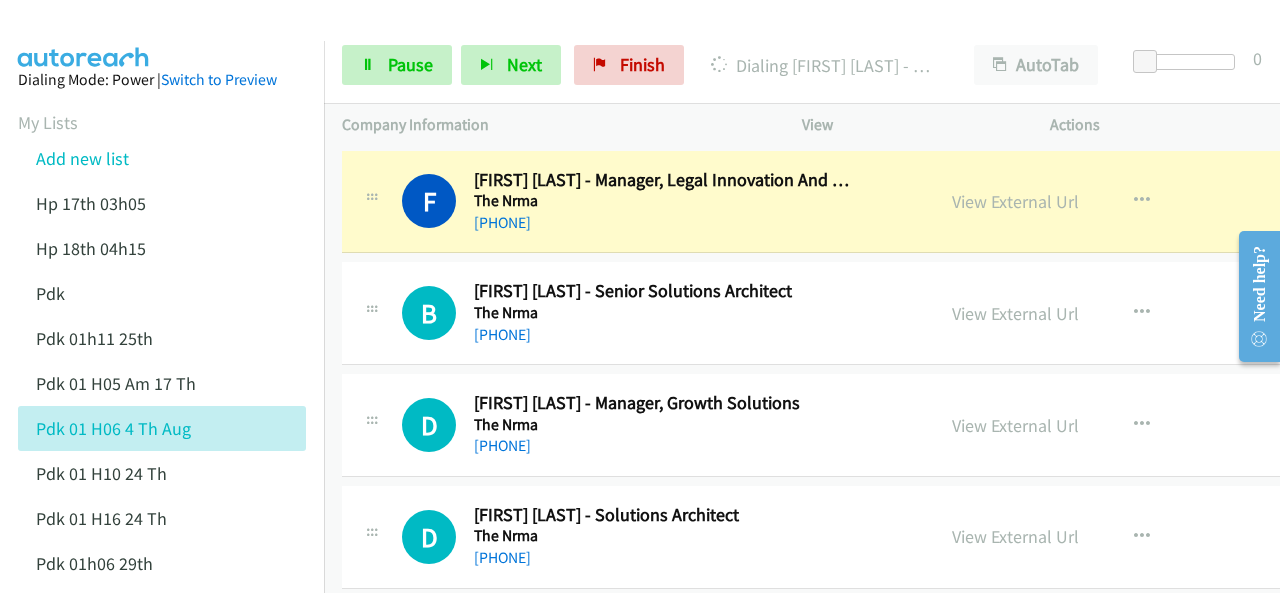 click at bounding box center [84, 35] 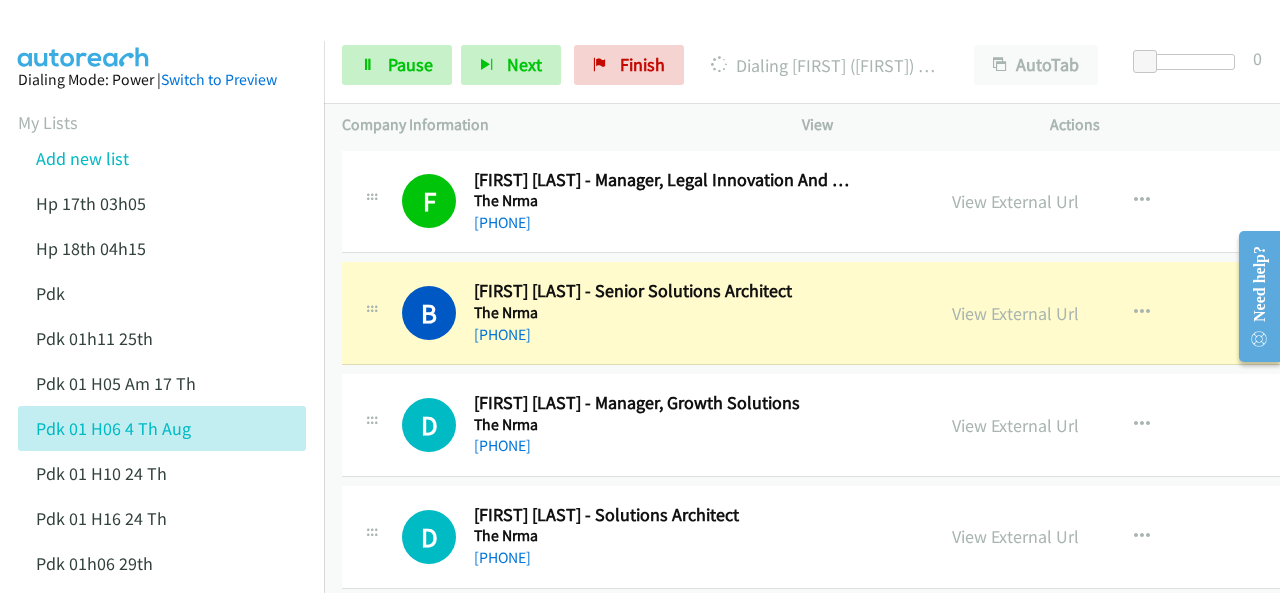 click at bounding box center [84, 35] 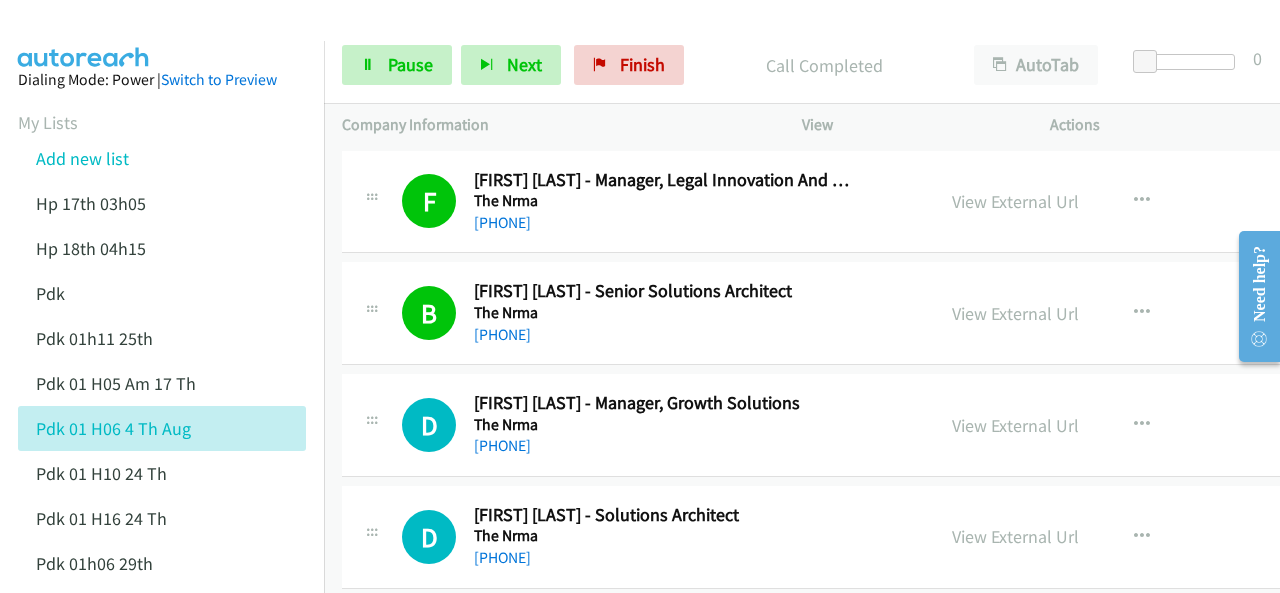 click at bounding box center [84, 35] 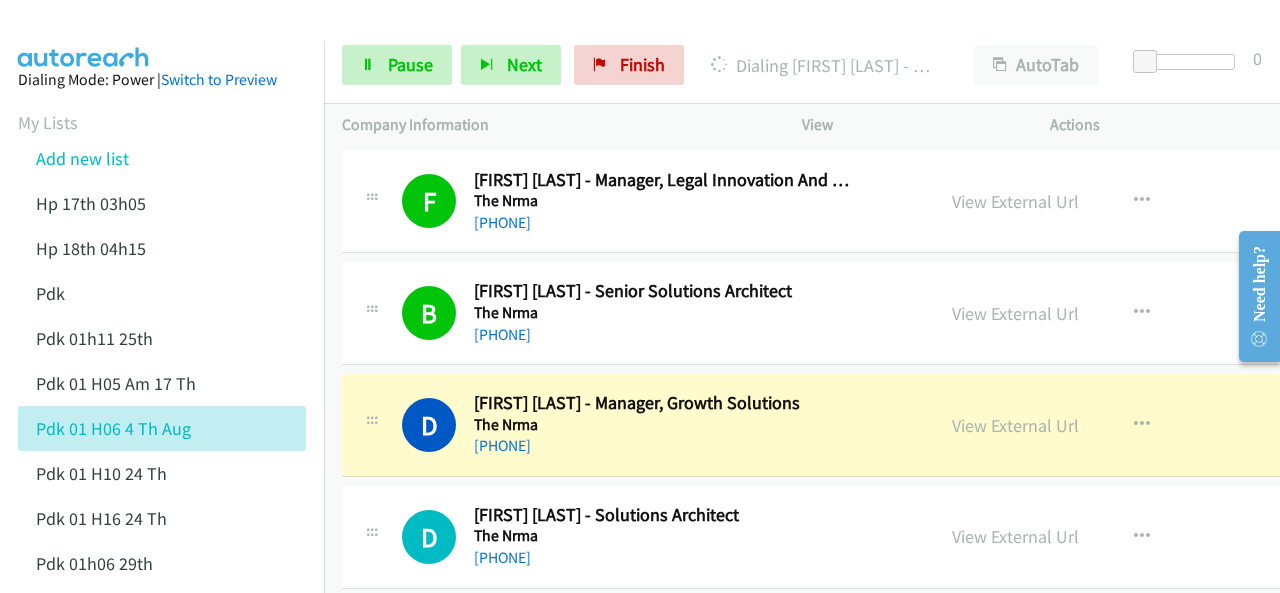 click at bounding box center [84, 35] 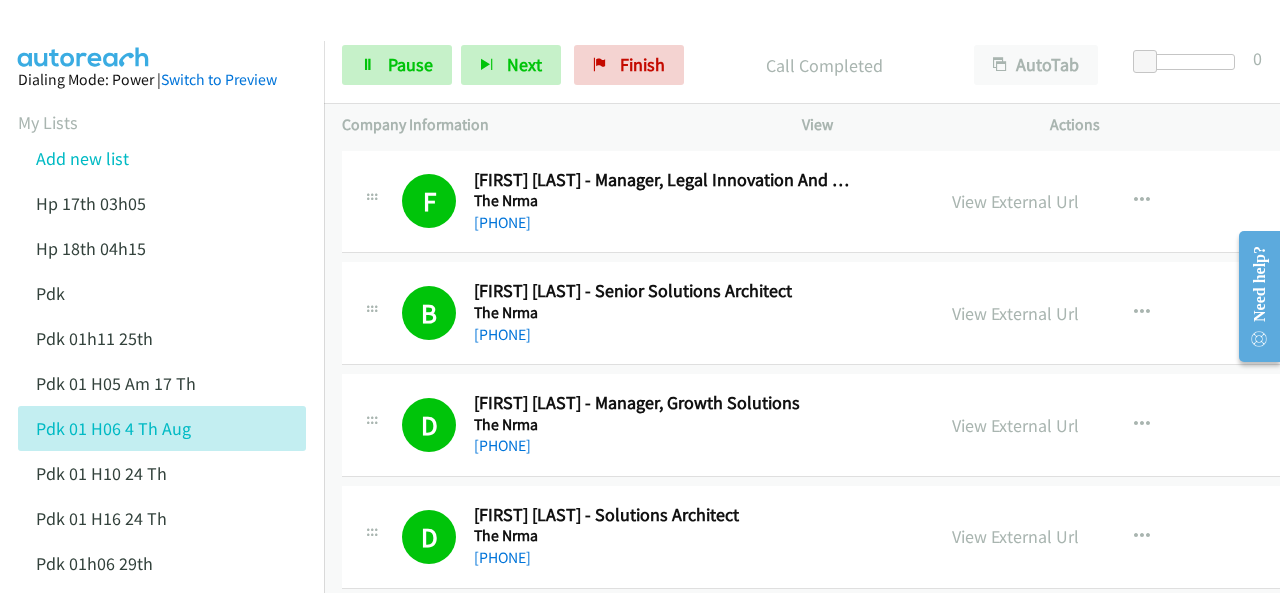 click at bounding box center [84, 35] 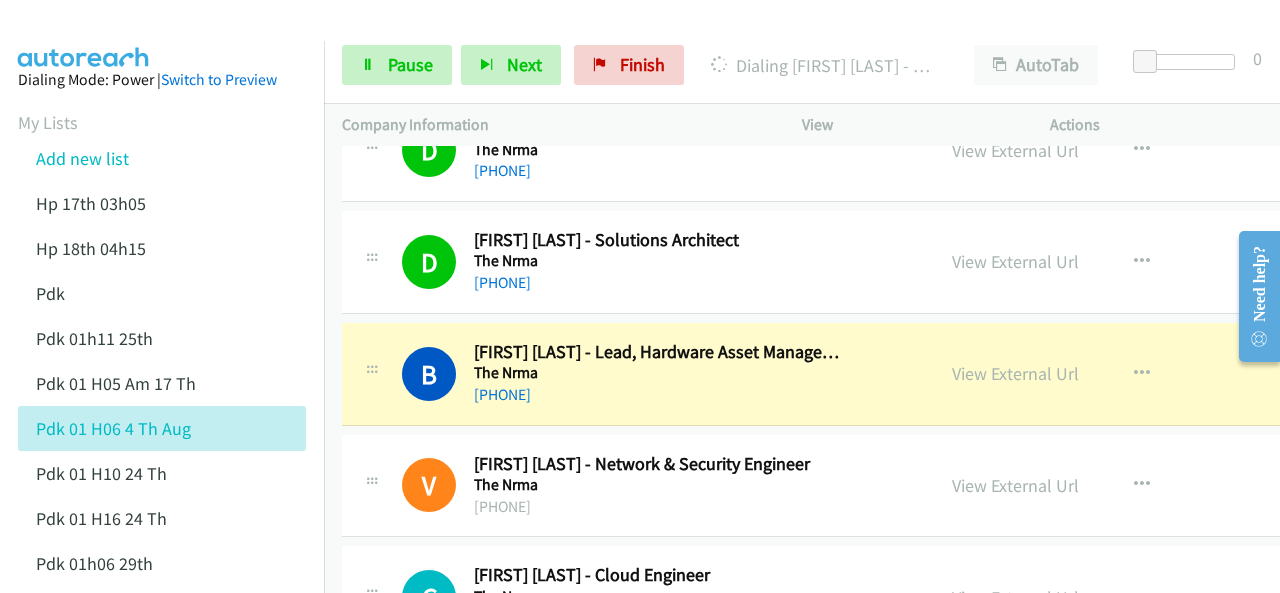 scroll, scrollTop: 300, scrollLeft: 0, axis: vertical 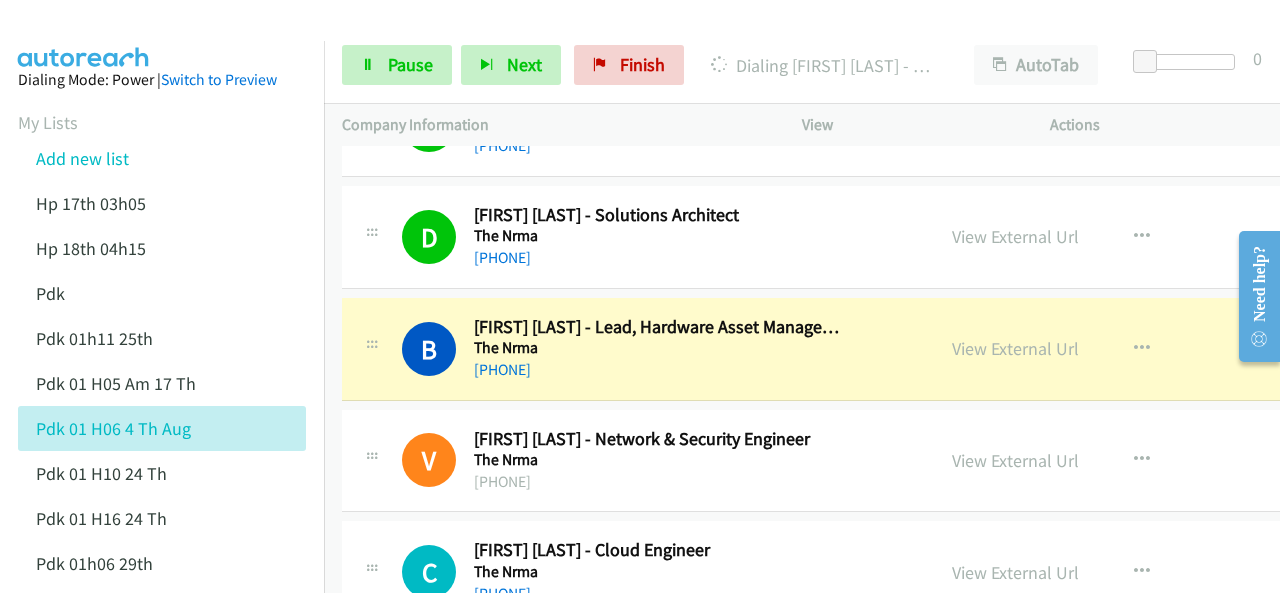 click on "Dialing Mode: Power
|
Switch to Preview
My Lists
Add new list
Hp 17th 03h05
Hp 18th 04h15
Pdk
Pdk  01h11 25th
Pdk 01h05 Am 17 Th
Pdk 01h06 4 Th Aug
Pdk 01h10 24 Th
Pdk 01h16 24 Th
Pdk 01h06 29th
Pdk 01h07am 18th
Pdk 01h11 31st
Pdk 01h28 21st
Pdk 02h02am 18th
Pdk 03h42 29th
Pdk 06h12 1st
Pdk 08h03 1st
Pdk 23rd 05h47
Pdk 28th 3h00
Pdk 30th
Pdk 31st 05h31
Pdk 4h39 01st
Pdk 7h05 28th
Pdk 8h19 30 Th
Hp 6am
Pdk
Pdk 01h00 22nd
Pdk 01h04 16th
Pdk 1h10 1st
Pdk 23rd
Pdk 24th 07h43
Back to Campaign Management
Scheduled Callbacks
FAQ
Agent Settings
Sign Out
Compact View
Email Support" at bounding box center (162, 932) 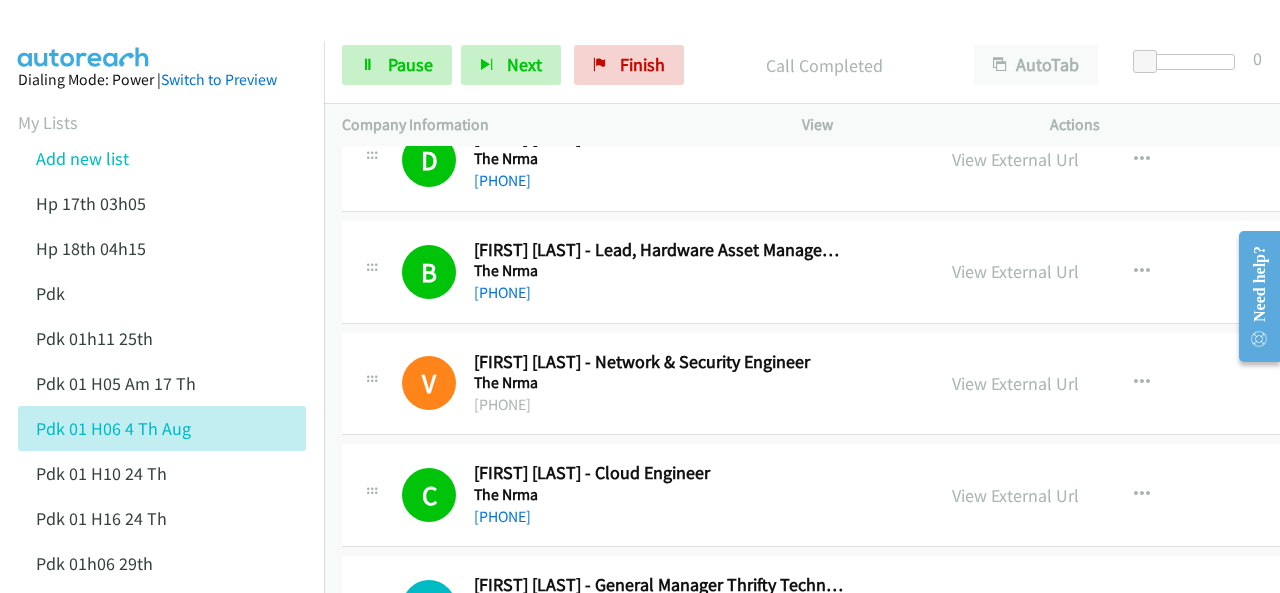 scroll, scrollTop: 400, scrollLeft: 0, axis: vertical 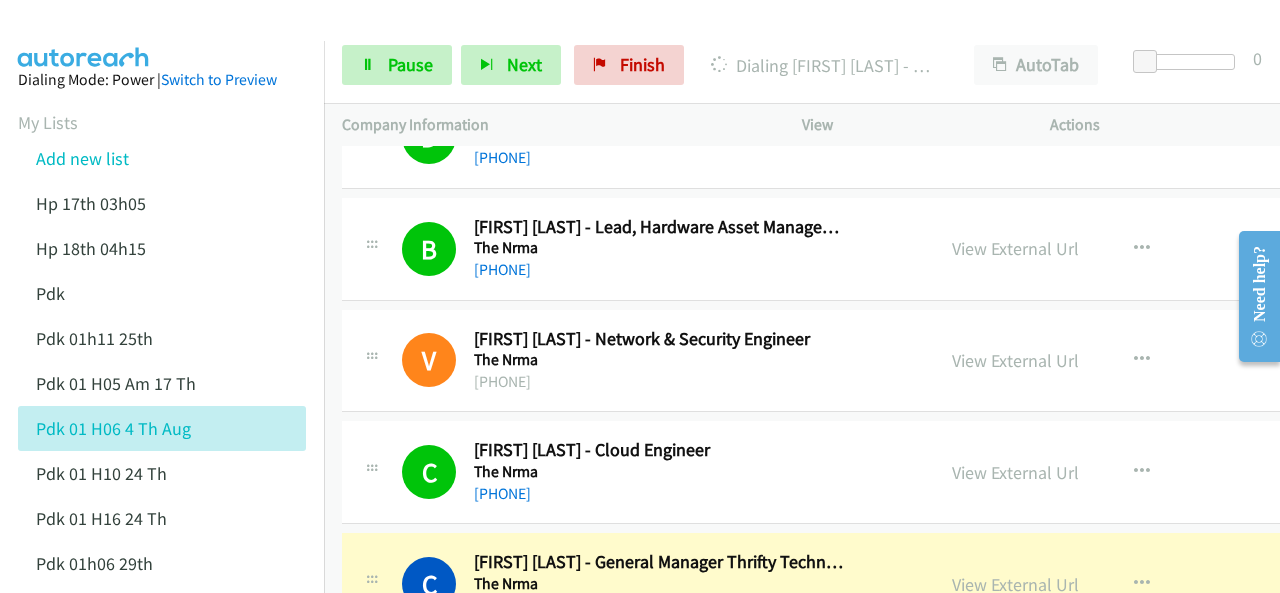 click on "Dialing Mode: Power
|
Switch to Preview
My Lists
Add new list
Hp 17th 03h05
Hp 18th 04h15
Pdk
Pdk  01h11 25th
Pdk 01h05 Am 17 Th
Pdk 01h06 4 Th Aug
Pdk 01h10 24 Th
Pdk 01h16 24 Th
Pdk 01h06 29th
Pdk 01h07am 18th
Pdk 01h11 31st
Pdk 01h28 21st
Pdk 02h02am 18th
Pdk 03h42 29th
Pdk 06h12 1st
Pdk 08h03 1st
Pdk 23rd 05h47
Pdk 28th 3h00
Pdk 30th
Pdk 31st 05h31
Pdk 4h39 01st
Pdk 7h05 28th
Pdk 8h19 30 Th
Hp 6am
Pdk
Pdk 01h00 22nd
Pdk 01h04 16th
Pdk 1h10 1st
Pdk 23rd
Pdk 24th 07h43
Back to Campaign Management
Scheduled Callbacks
FAQ
Agent Settings
Sign Out
Compact View
Email Support" at bounding box center [162, 932] 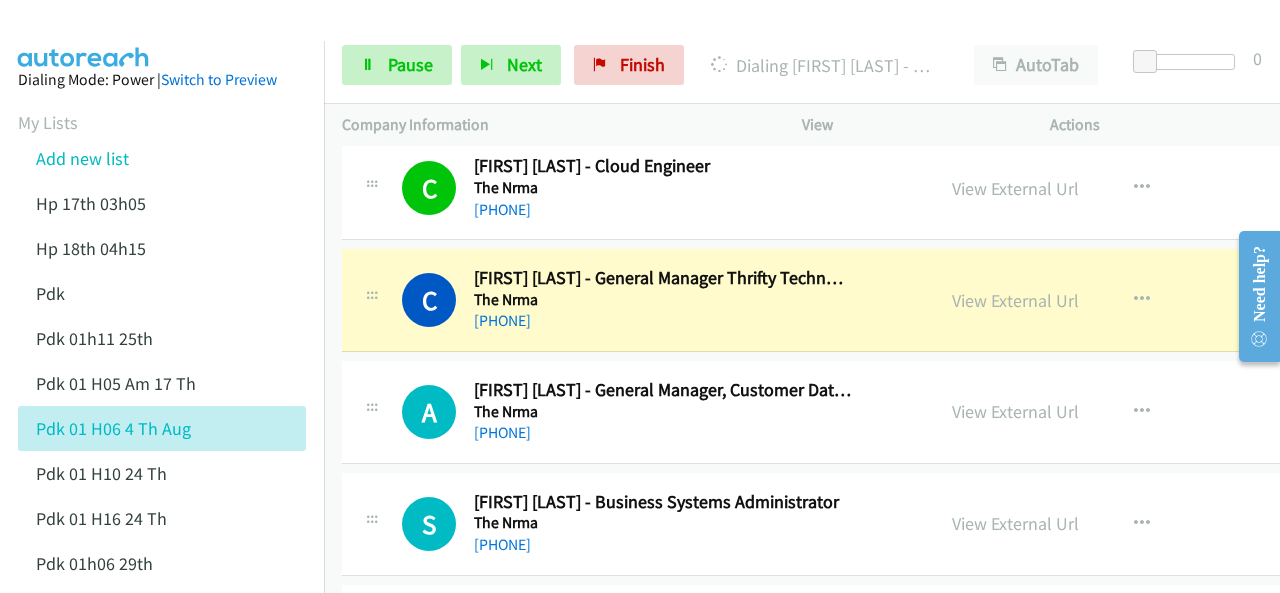 scroll, scrollTop: 800, scrollLeft: 0, axis: vertical 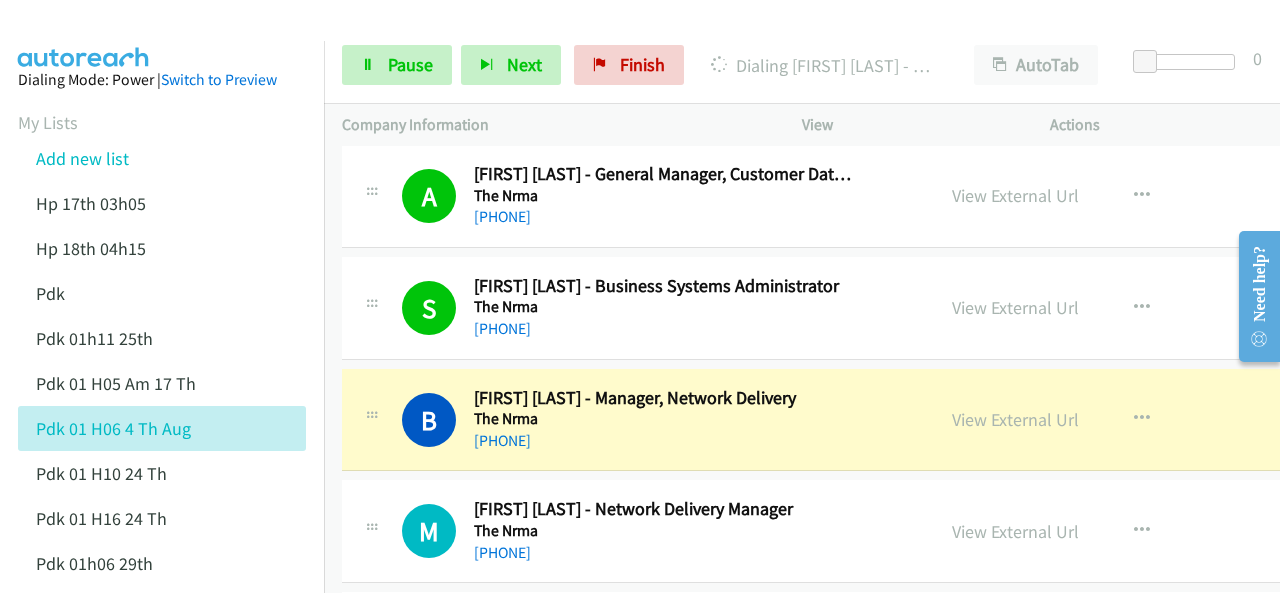 click at bounding box center (84, 35) 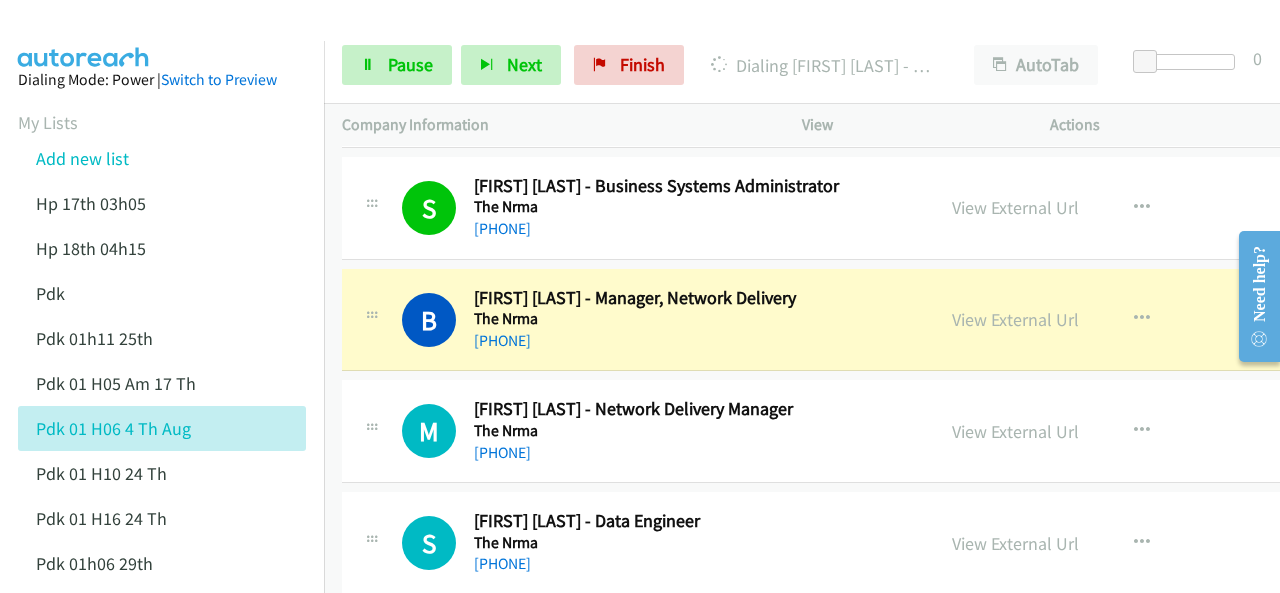 scroll, scrollTop: 1100, scrollLeft: 0, axis: vertical 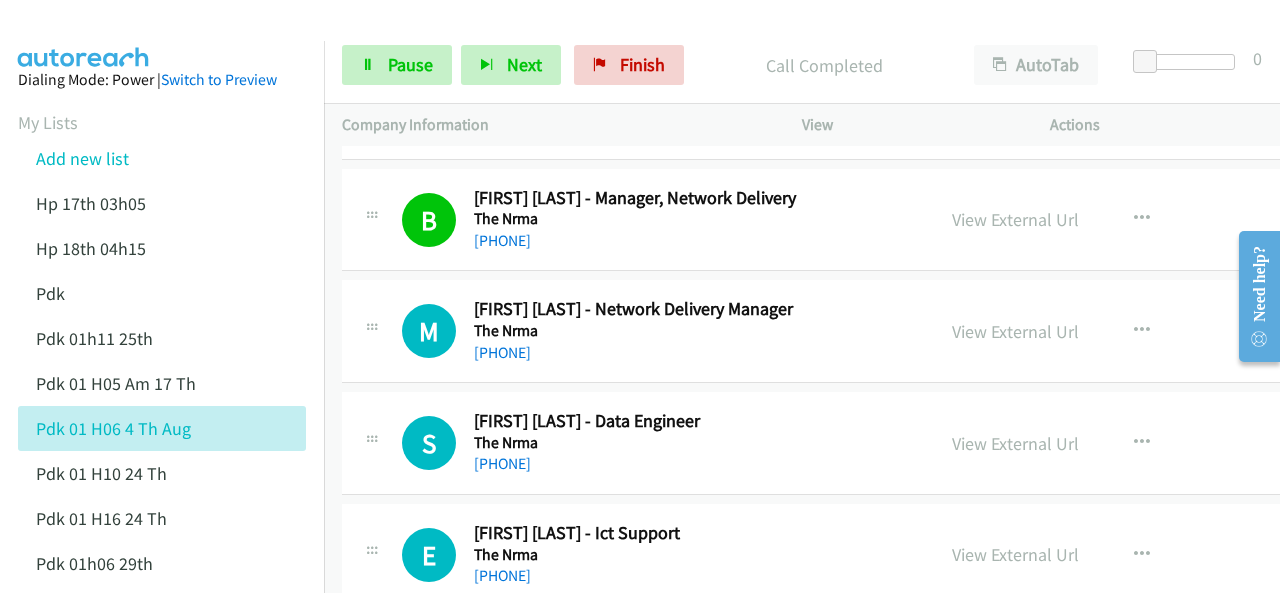 click at bounding box center (84, 35) 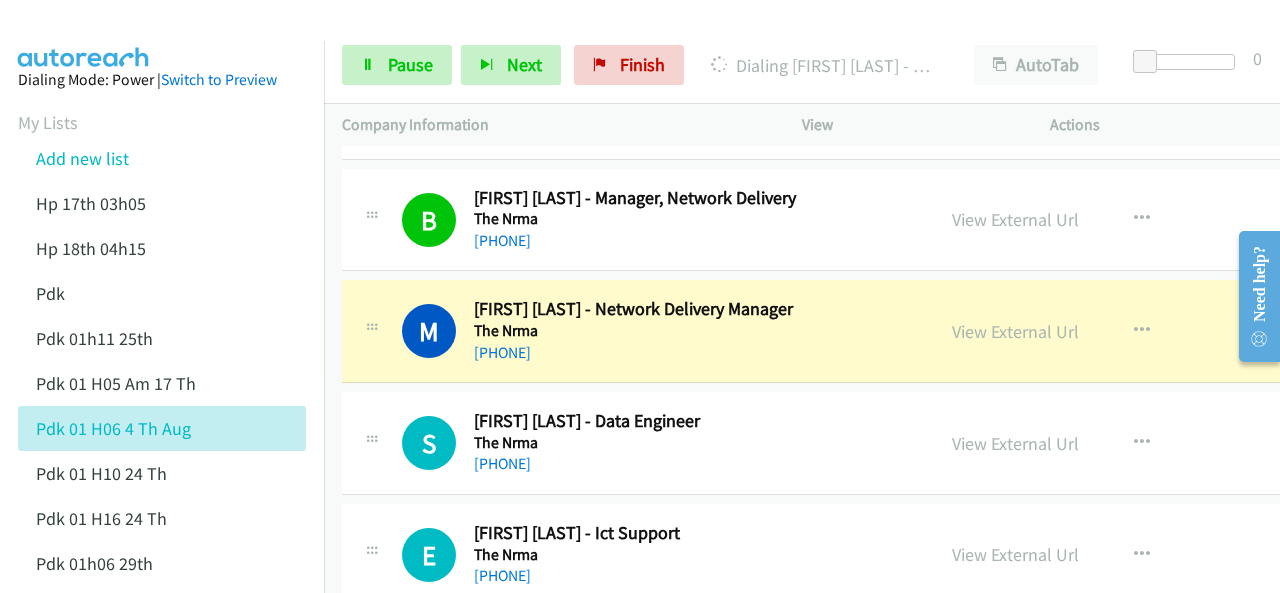 click at bounding box center (84, 35) 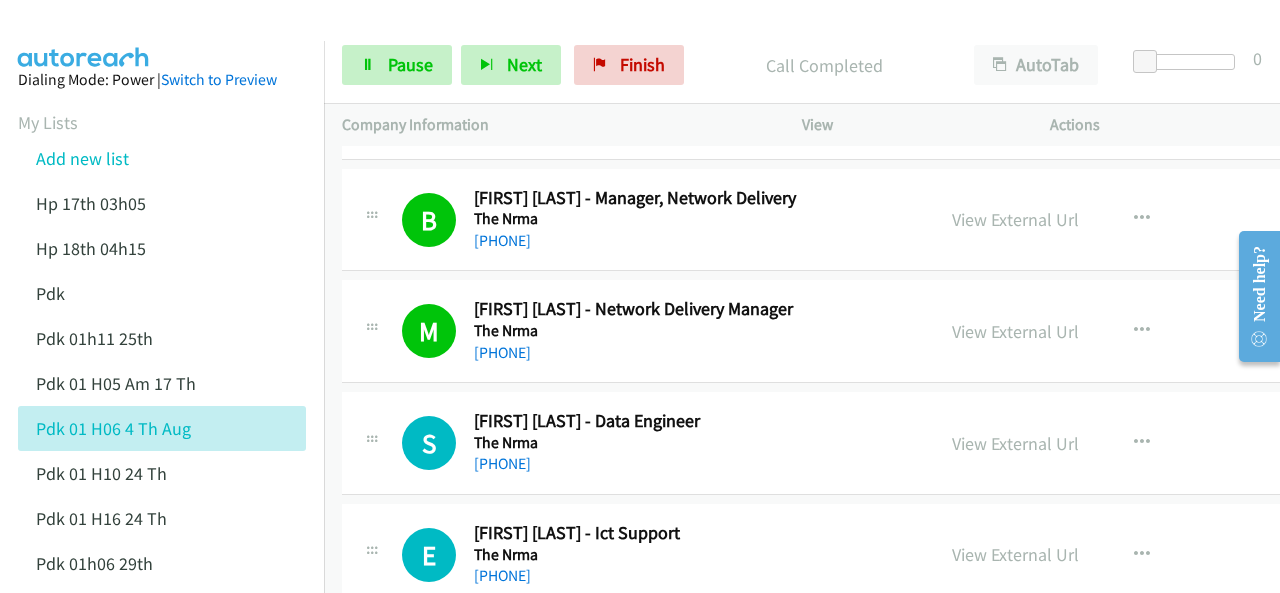 click at bounding box center [84, 35] 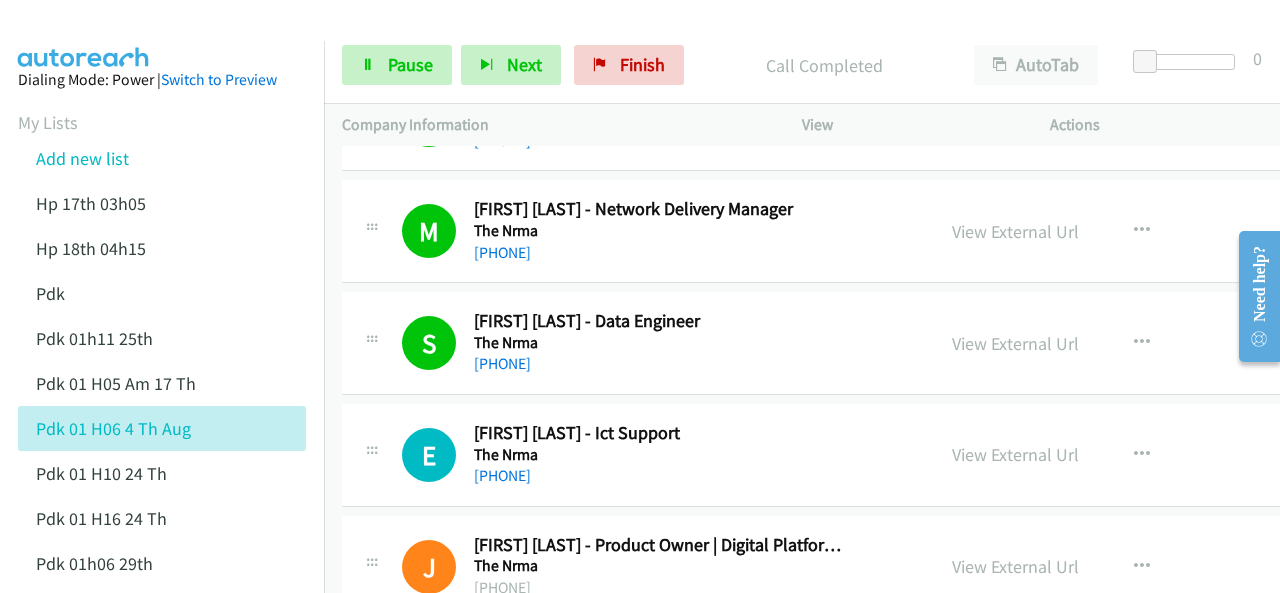 click at bounding box center [84, 35] 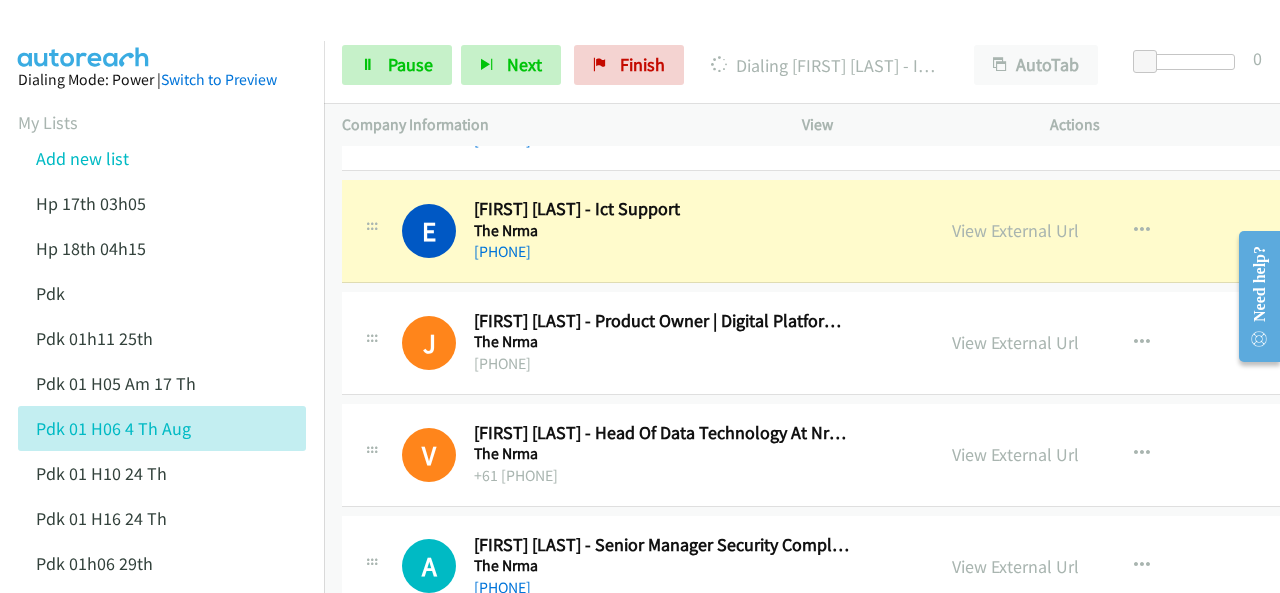 scroll, scrollTop: 1400, scrollLeft: 0, axis: vertical 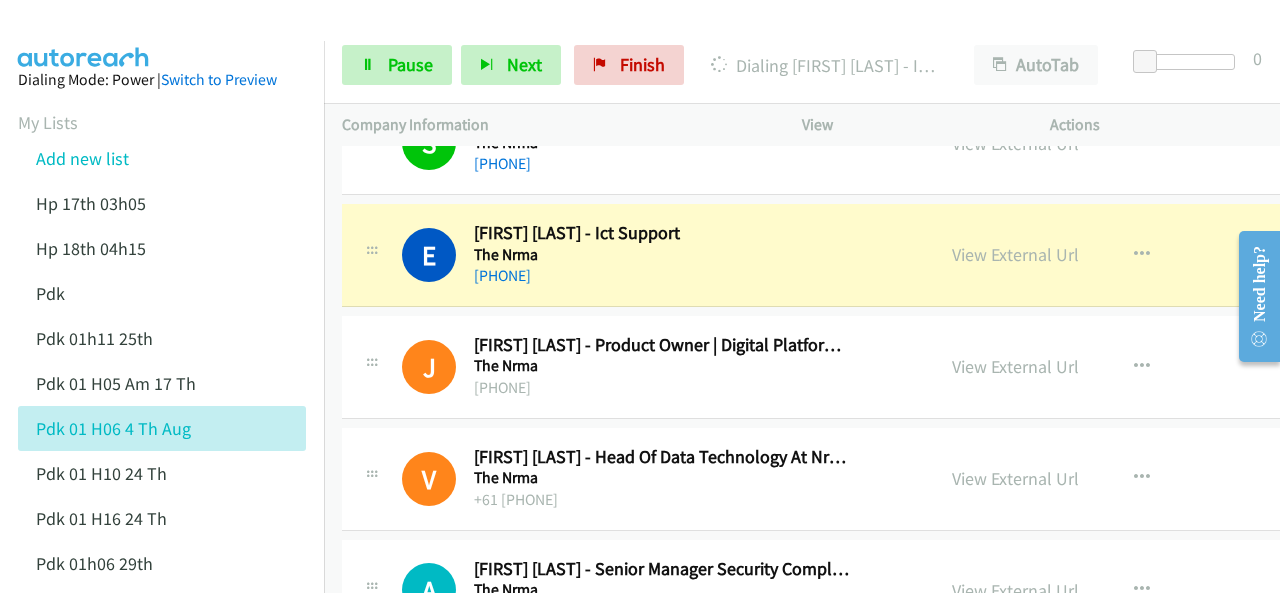 click at bounding box center [84, 35] 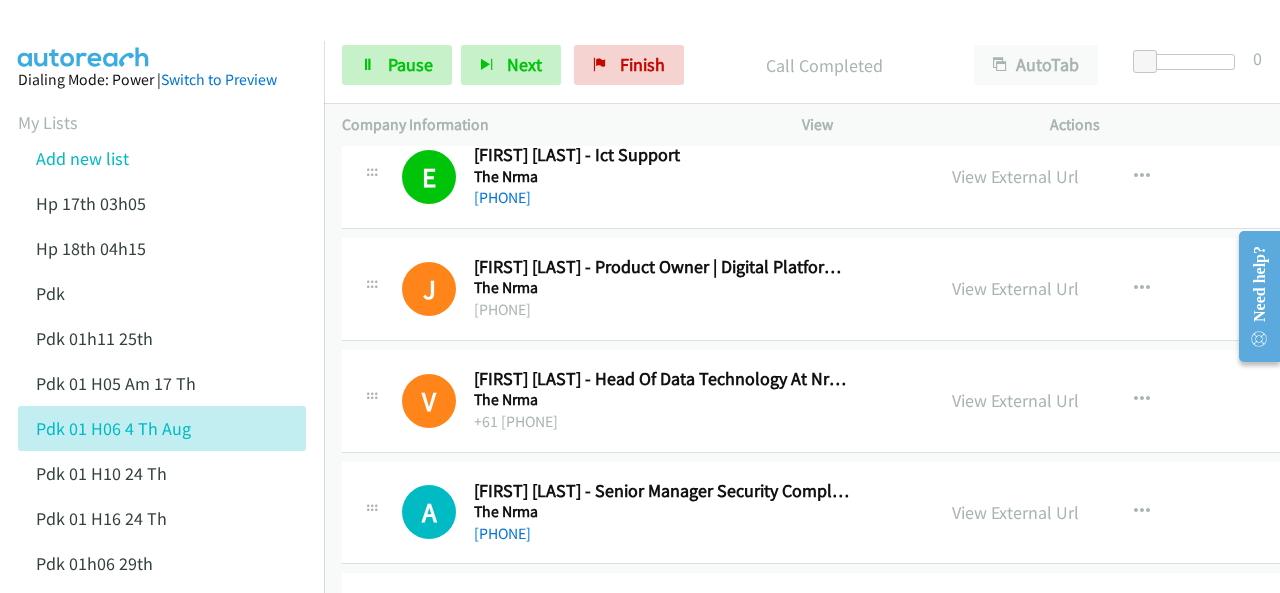 scroll, scrollTop: 1500, scrollLeft: 0, axis: vertical 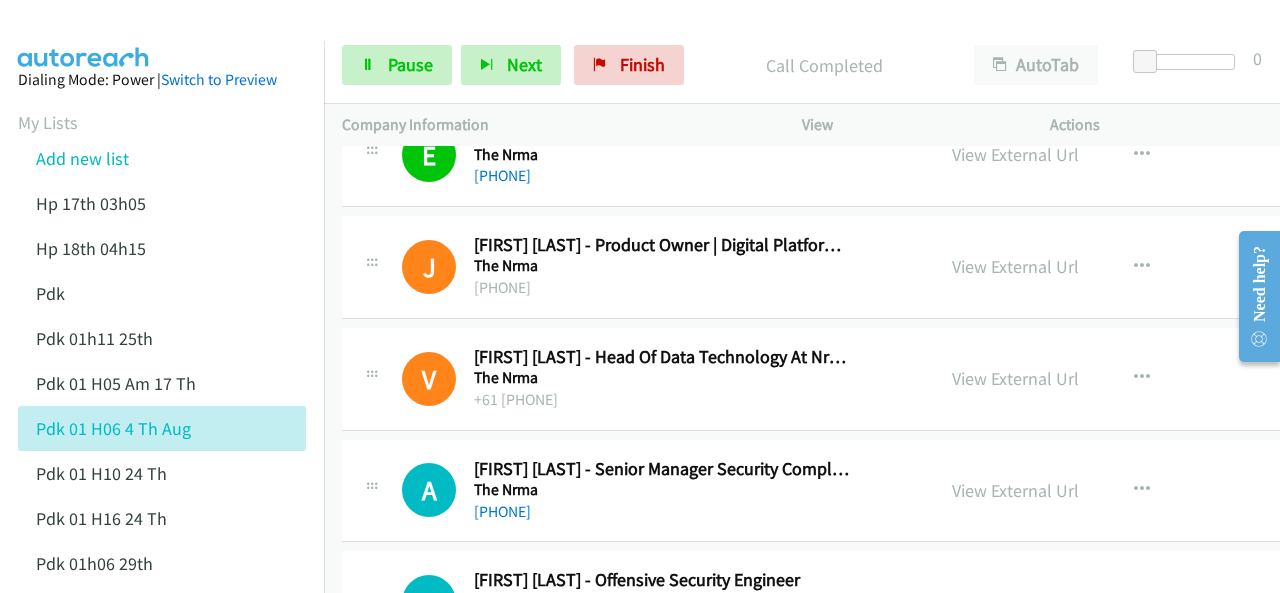 click on "Dialing Mode: Power
|
Switch to Preview
My Lists
Add new list
Hp 17th 03h05
Hp 18th 04h15
Pdk
Pdk  01h11 25th
Pdk 01h05 Am 17 Th
Pdk 01h06 4 Th Aug
Pdk 01h10 24 Th
Pdk 01h16 24 Th
Pdk 01h06 29th
Pdk 01h07am 18th
Pdk 01h11 31st
Pdk 01h28 21st
Pdk 02h02am 18th
Pdk 03h42 29th
Pdk 06h12 1st
Pdk 08h03 1st
Pdk 23rd 05h47
Pdk 28th 3h00
Pdk 30th
Pdk 31st 05h31
Pdk 4h39 01st
Pdk 7h05 28th
Pdk 8h19 30 Th
Hp 6am
Pdk
Pdk 01h00 22nd
Pdk 01h04 16th
Pdk 1h10 1st
Pdk 23rd
Pdk 24th 07h43
Back to Campaign Management
Scheduled Callbacks
FAQ
Agent Settings
Sign Out
Compact View
Email Support" at bounding box center [162, 932] 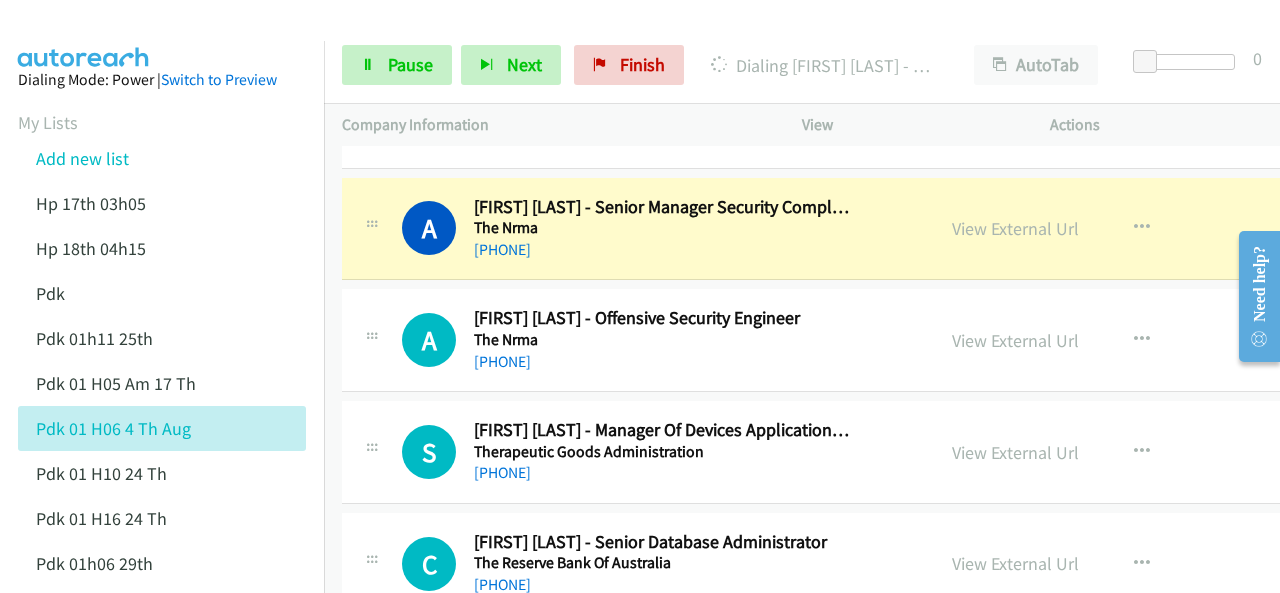 scroll, scrollTop: 1800, scrollLeft: 0, axis: vertical 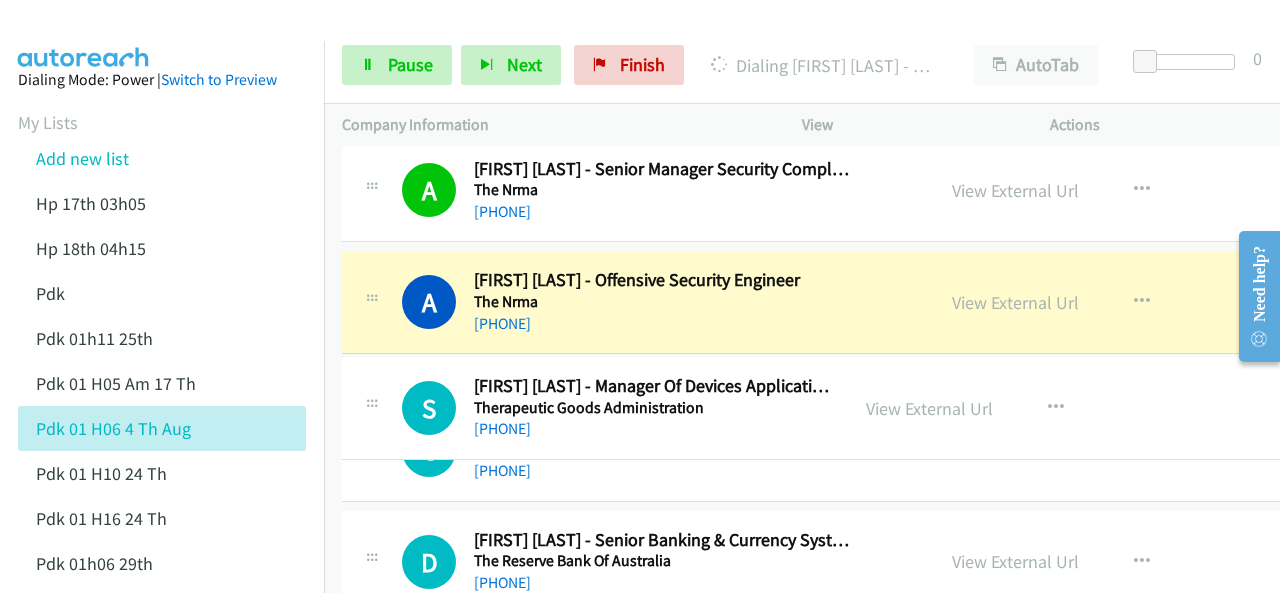 drag, startPoint x: 472, startPoint y: 384, endPoint x: 514, endPoint y: 387, distance: 42.107006 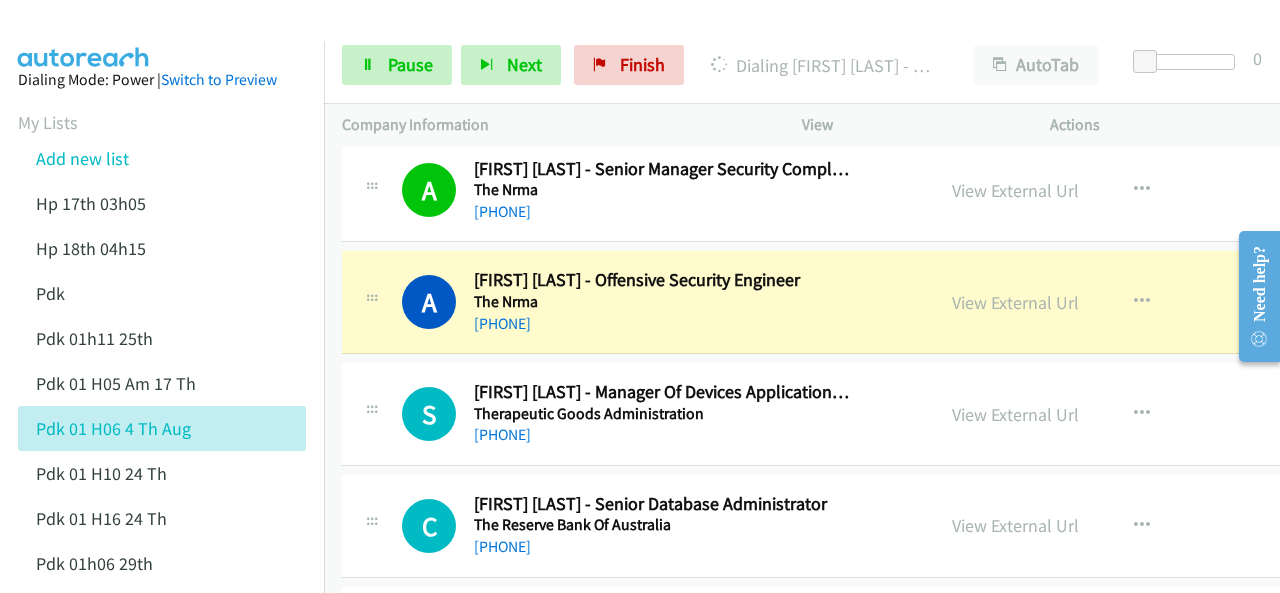 click on "[FIRST] [LAST] - Manager Of Devices Applications And Verification Section" at bounding box center [663, 392] 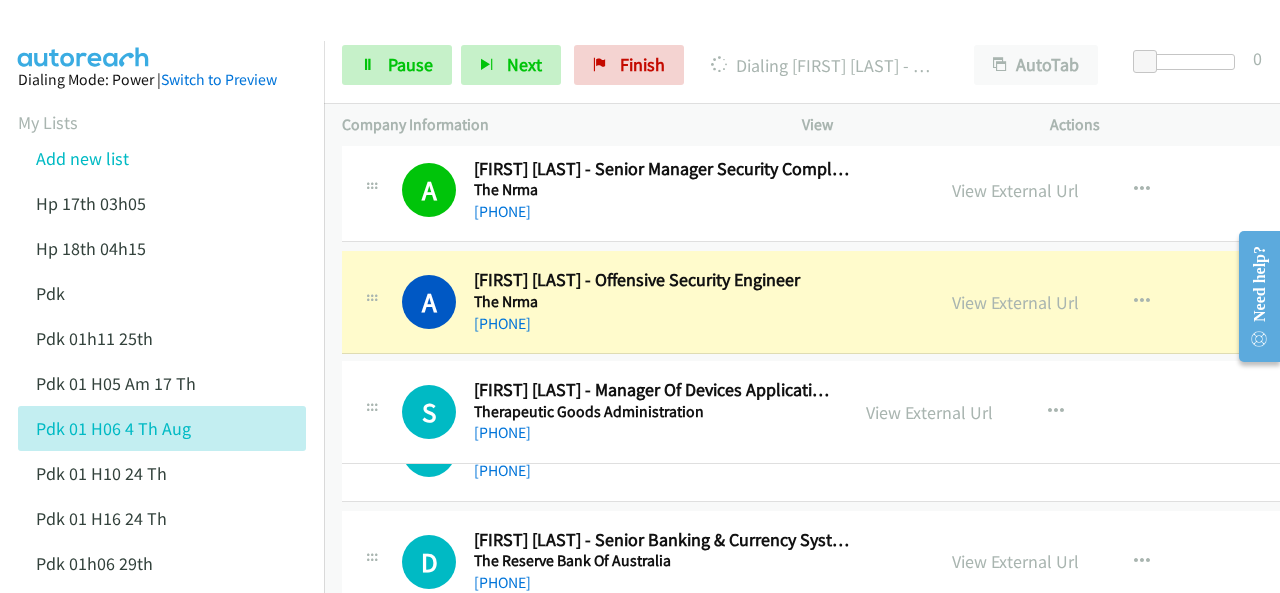 drag, startPoint x: 530, startPoint y: 385, endPoint x: 500, endPoint y: 389, distance: 30.265491 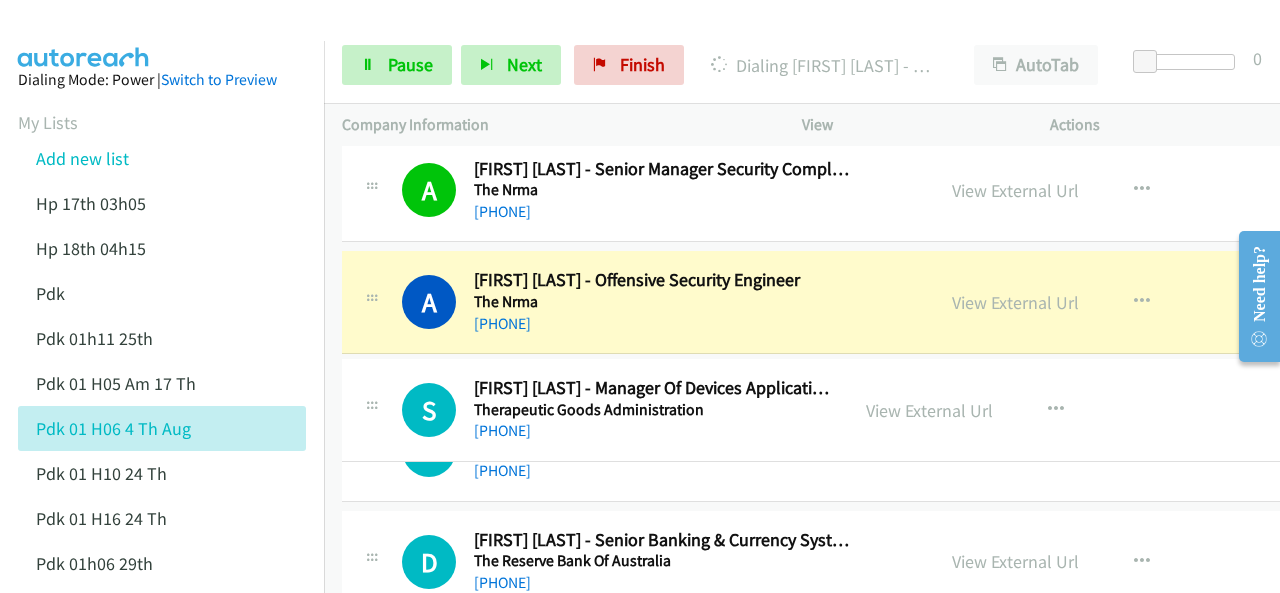 drag, startPoint x: 478, startPoint y: 387, endPoint x: 540, endPoint y: 389, distance: 62.03225 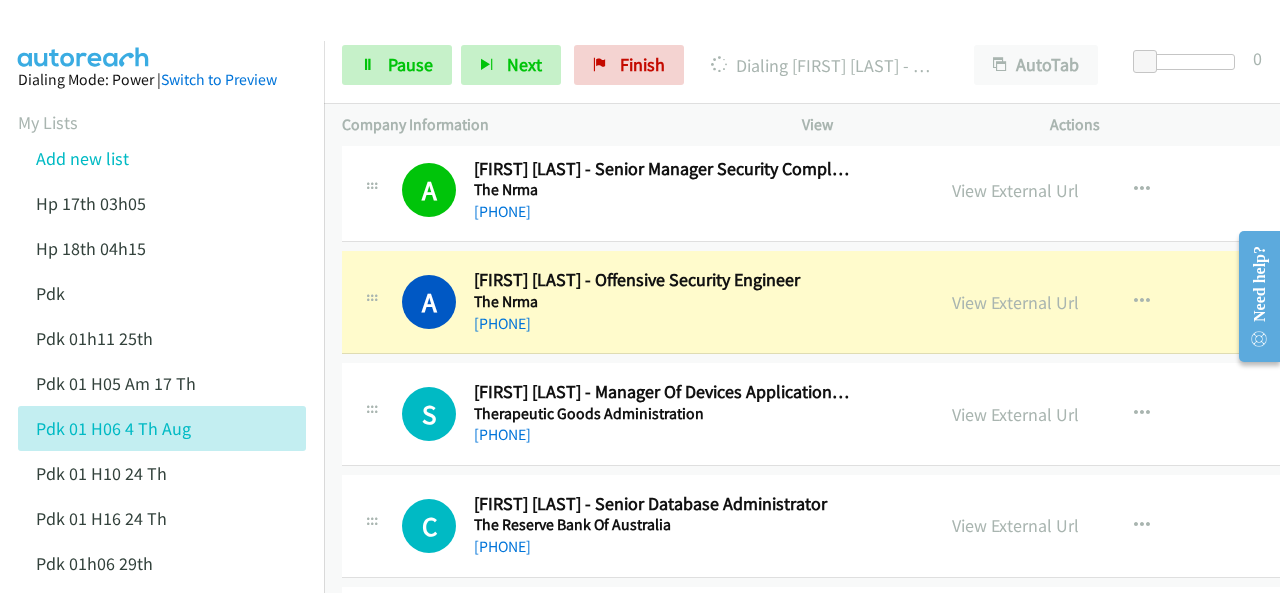 click at bounding box center (84, 35) 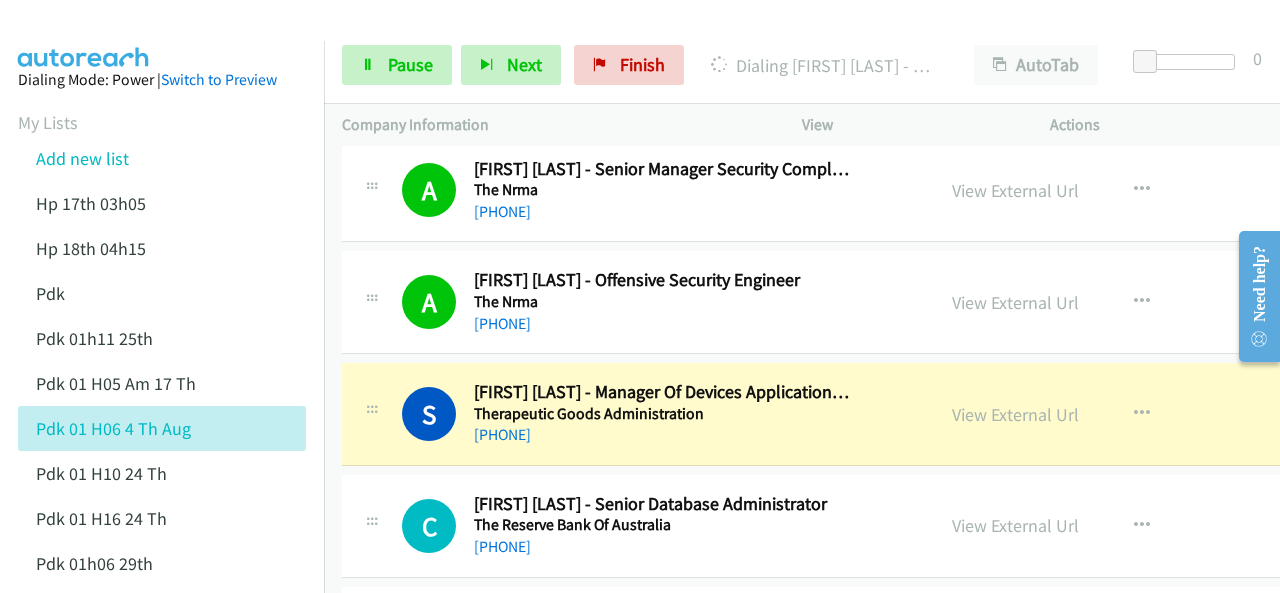 click at bounding box center [84, 35] 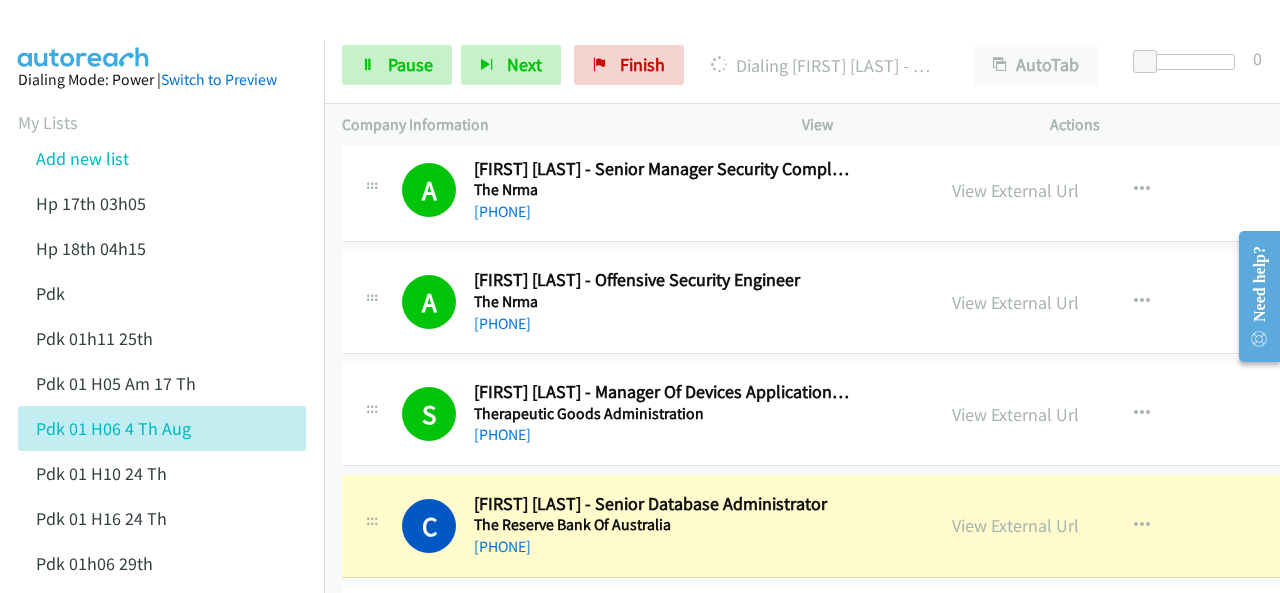 click at bounding box center (84, 35) 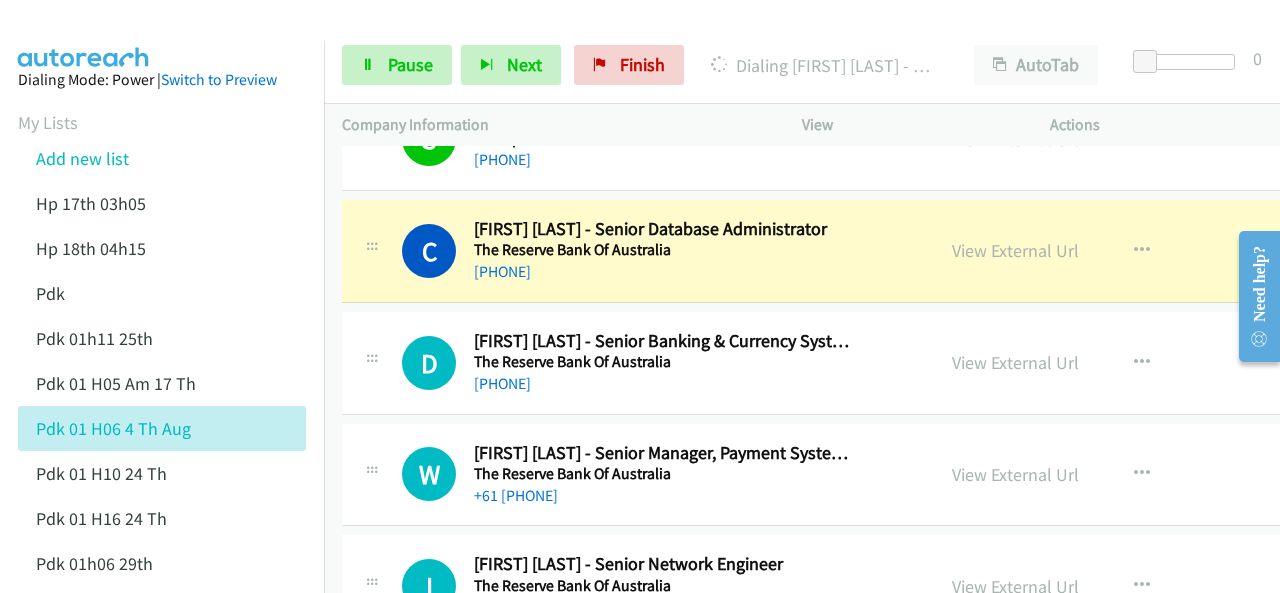 scroll, scrollTop: 2100, scrollLeft: 0, axis: vertical 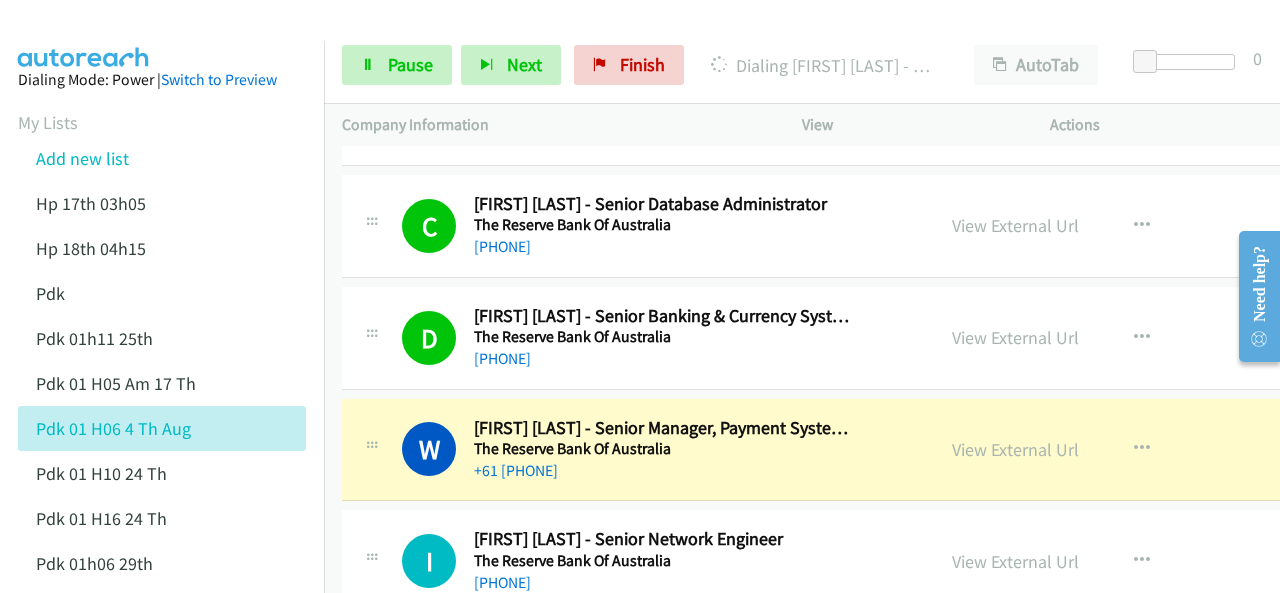 click on "Dialing Mode: Power
|
Switch to Preview
My Lists
Add new list
Hp 17th 03h05
Hp 18th 04h15
Pdk
Pdk  01h11 25th
Pdk 01h05 Am 17 Th
Pdk 01h06 4 Th Aug
Pdk 01h10 24 Th
Pdk 01h16 24 Th
Pdk 01h06 29th
Pdk 01h07am 18th
Pdk 01h11 31st
Pdk 01h28 21st
Pdk 02h02am 18th
Pdk 03h42 29th
Pdk 06h12 1st
Pdk 08h03 1st
Pdk 23rd 05h47
Pdk 28th 3h00
Pdk 30th
Pdk 31st 05h31
Pdk 4h39 01st
Pdk 7h05 28th
Pdk 8h19 30 Th
Hp 6am
Pdk
Pdk 01h00 22nd
Pdk 01h04 16th
Pdk 1h10 1st
Pdk 23rd
Pdk 24th 07h43
Back to Campaign Management
Scheduled Callbacks
FAQ
Agent Settings
Sign Out
Compact View
Email Support" at bounding box center [162, 932] 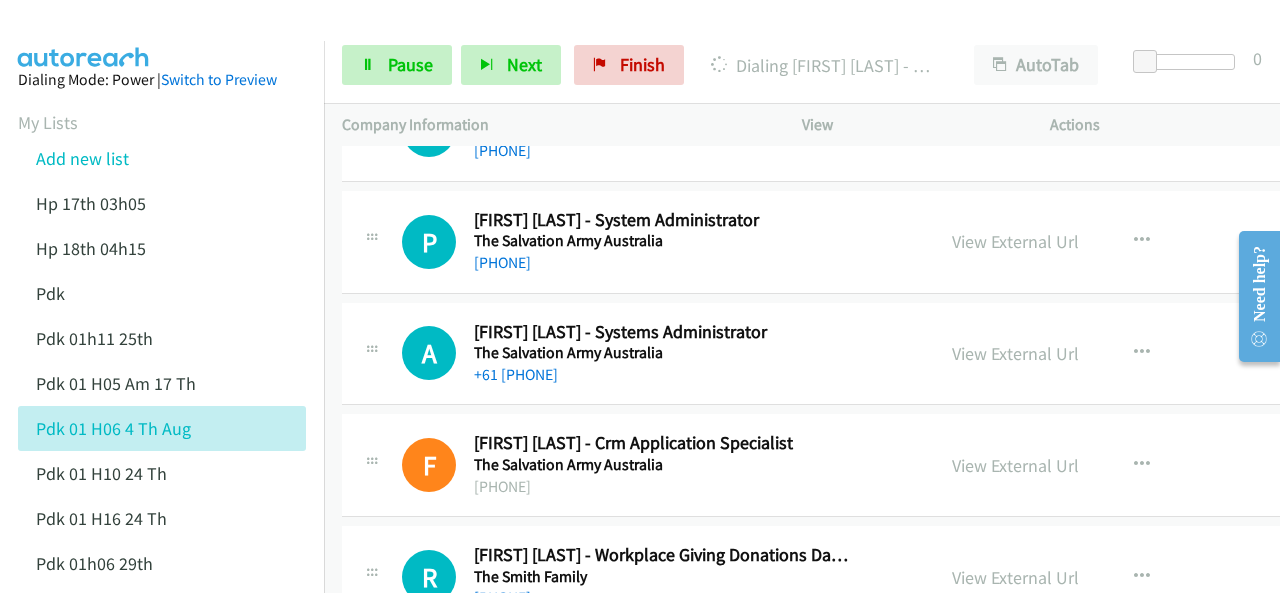scroll, scrollTop: 7000, scrollLeft: 0, axis: vertical 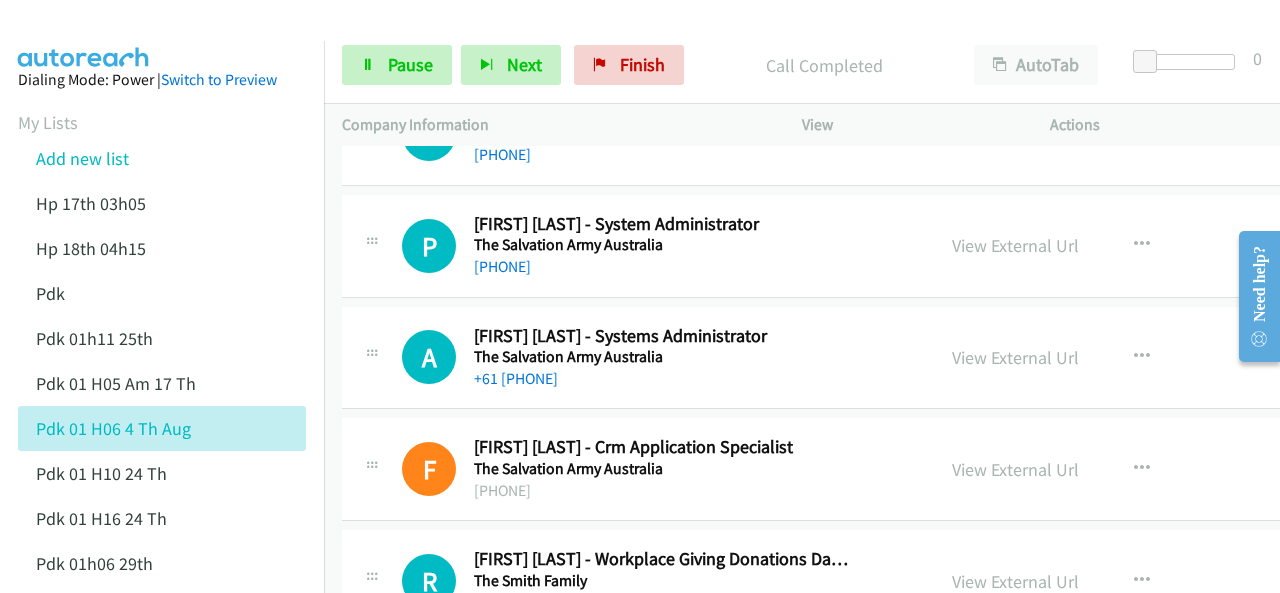 click at bounding box center [84, 35] 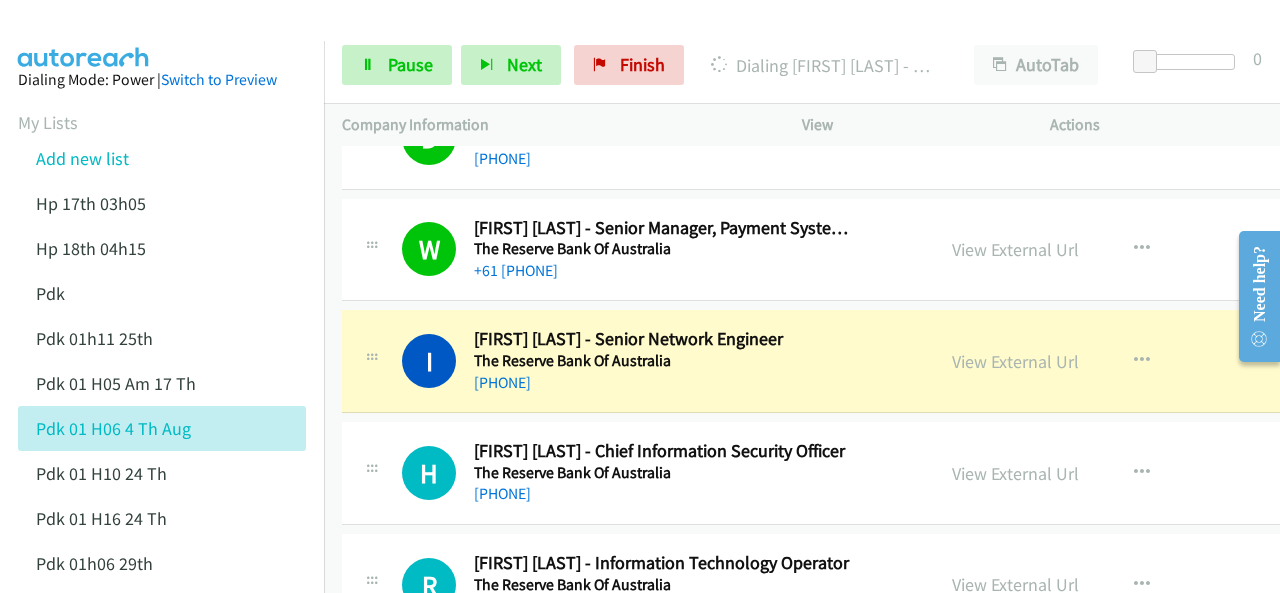 scroll, scrollTop: 2400, scrollLeft: 0, axis: vertical 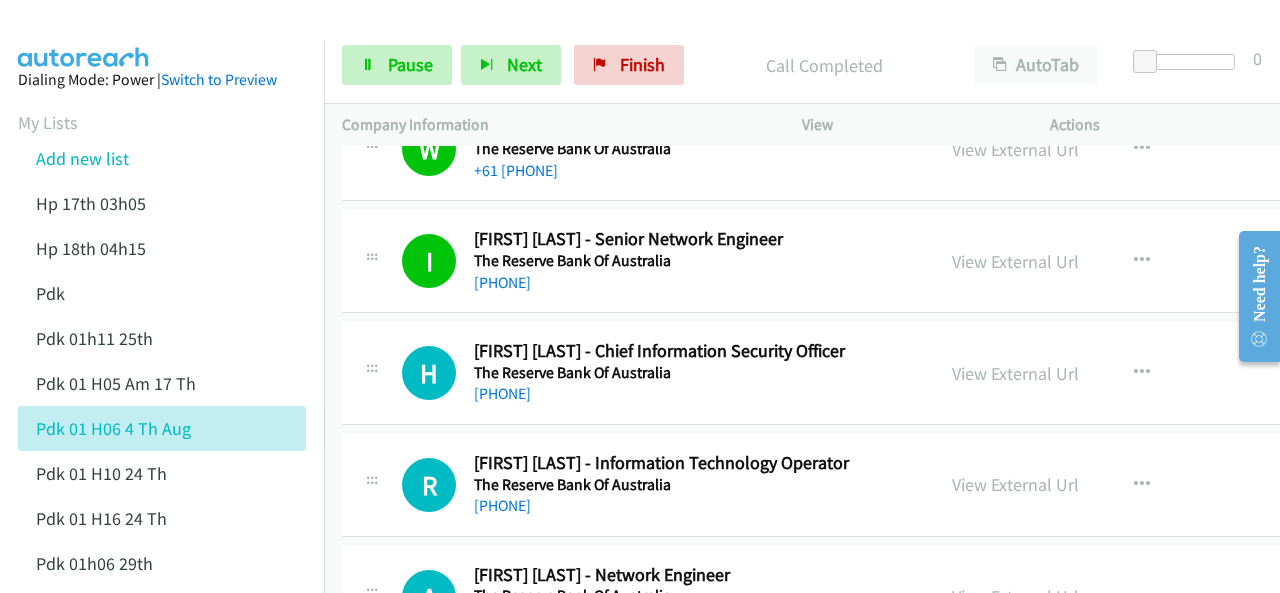 click at bounding box center (84, 35) 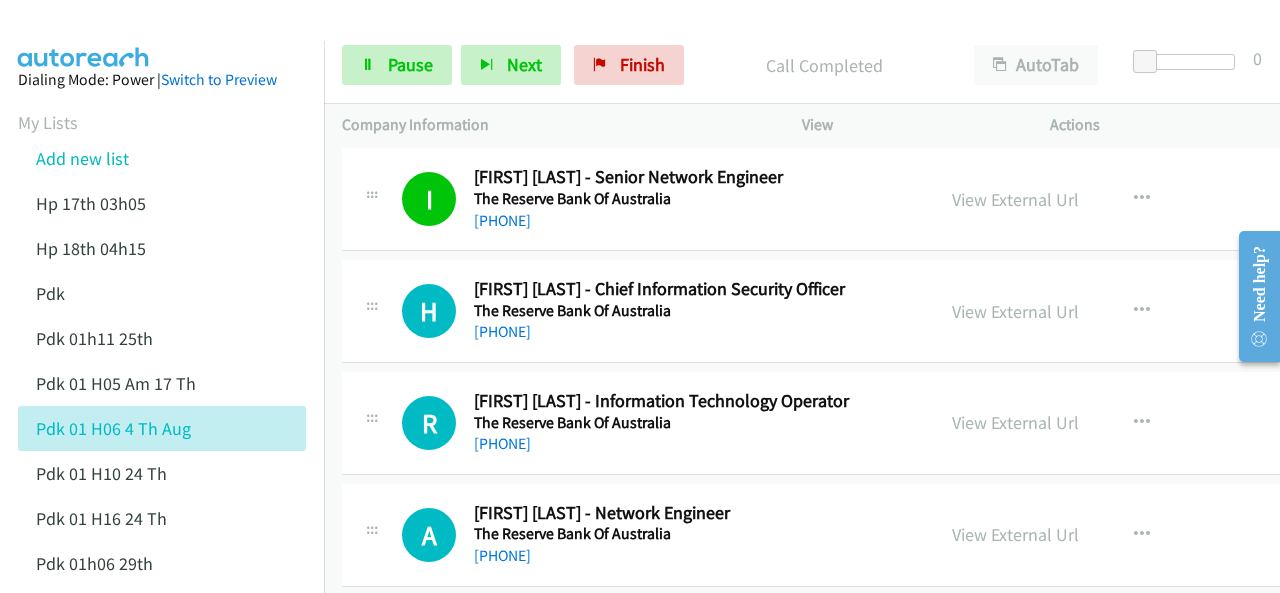 scroll, scrollTop: 2500, scrollLeft: 0, axis: vertical 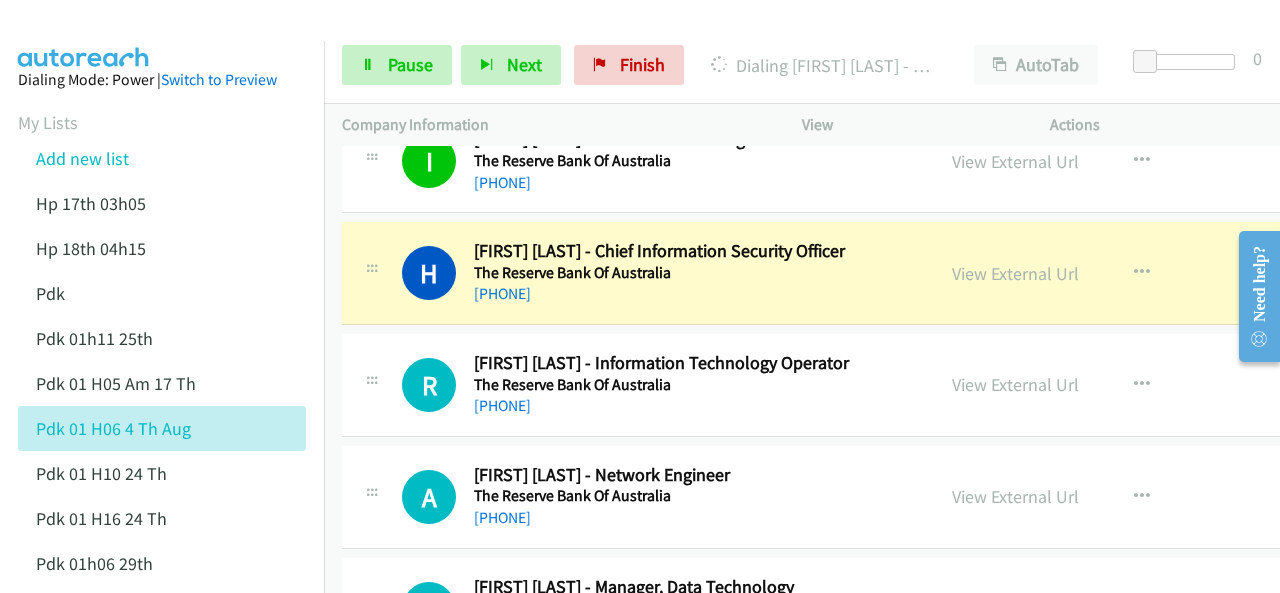 click at bounding box center [84, 35] 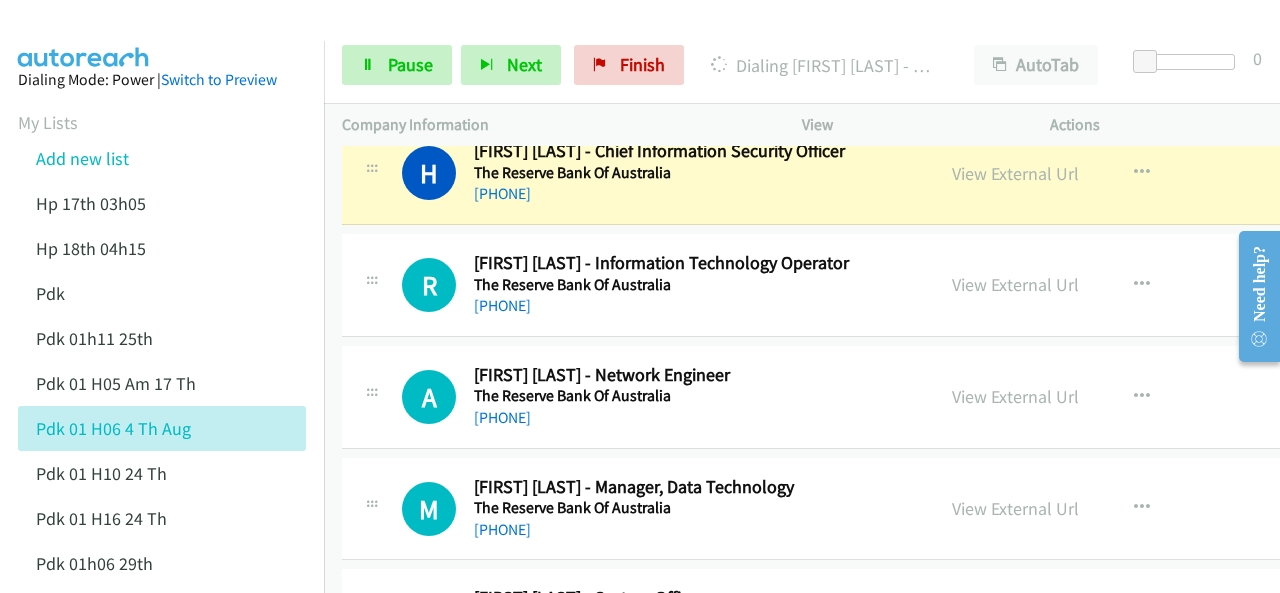 click at bounding box center (84, 35) 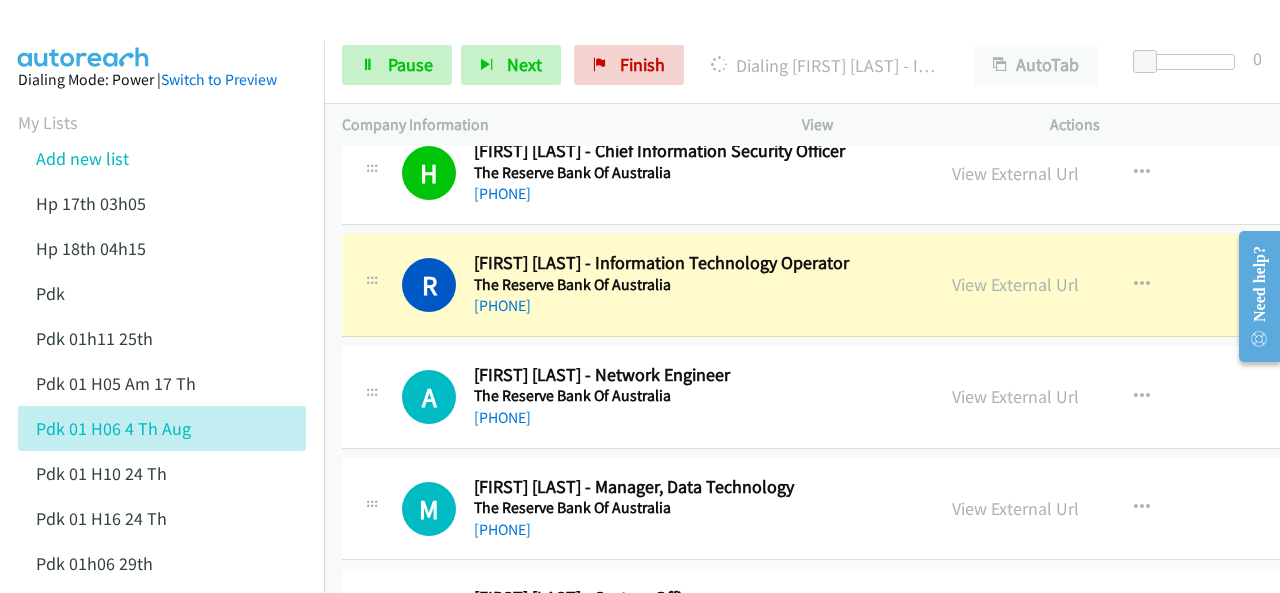 click at bounding box center (84, 35) 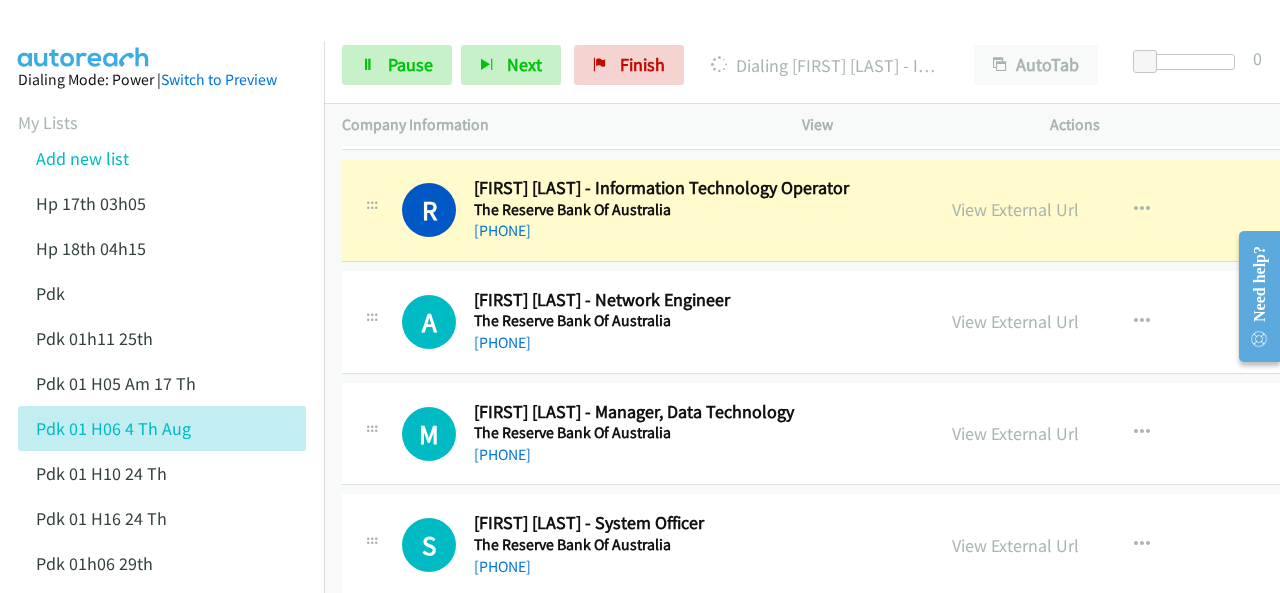 scroll, scrollTop: 2700, scrollLeft: 0, axis: vertical 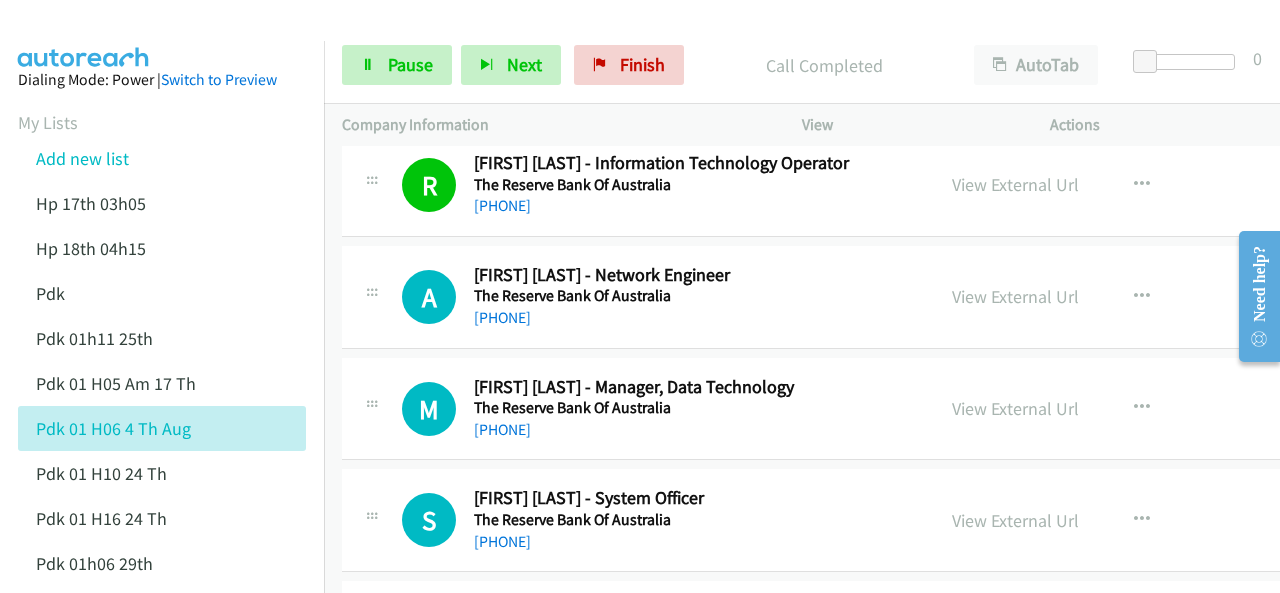 click at bounding box center (84, 35) 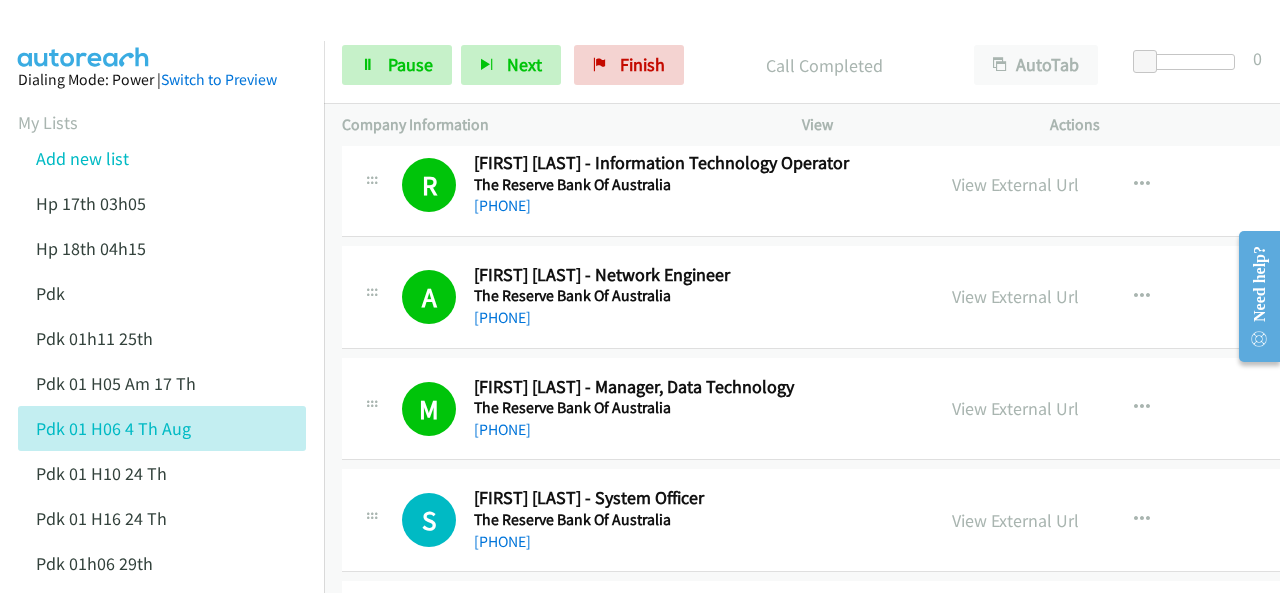 click at bounding box center [84, 35] 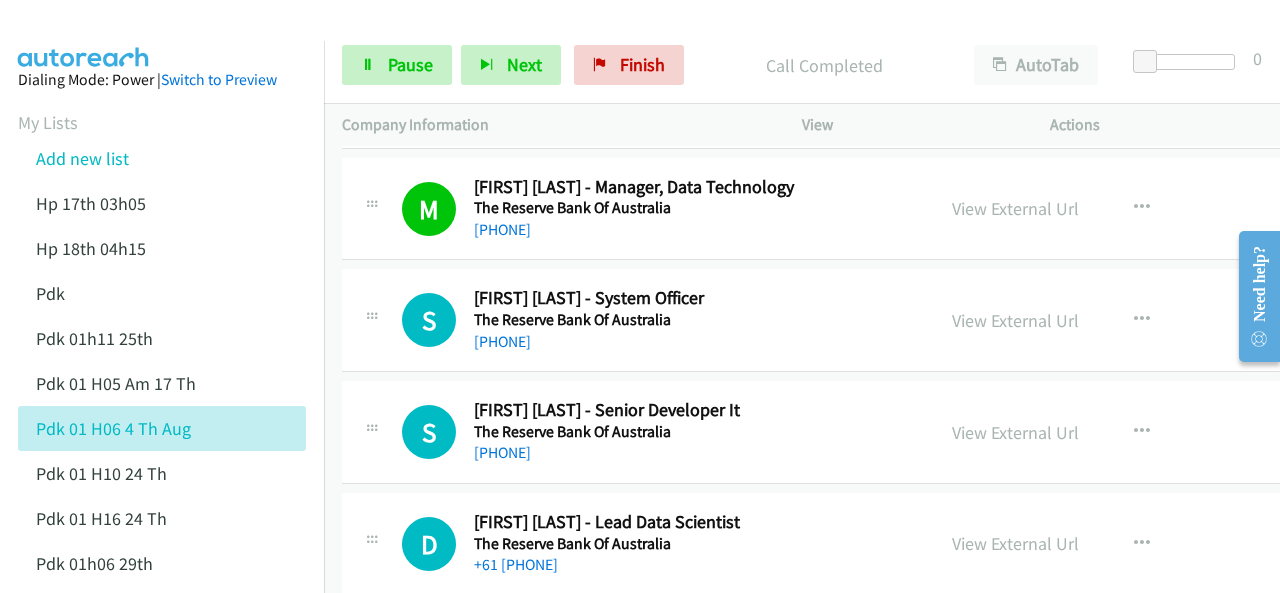 scroll, scrollTop: 3000, scrollLeft: 0, axis: vertical 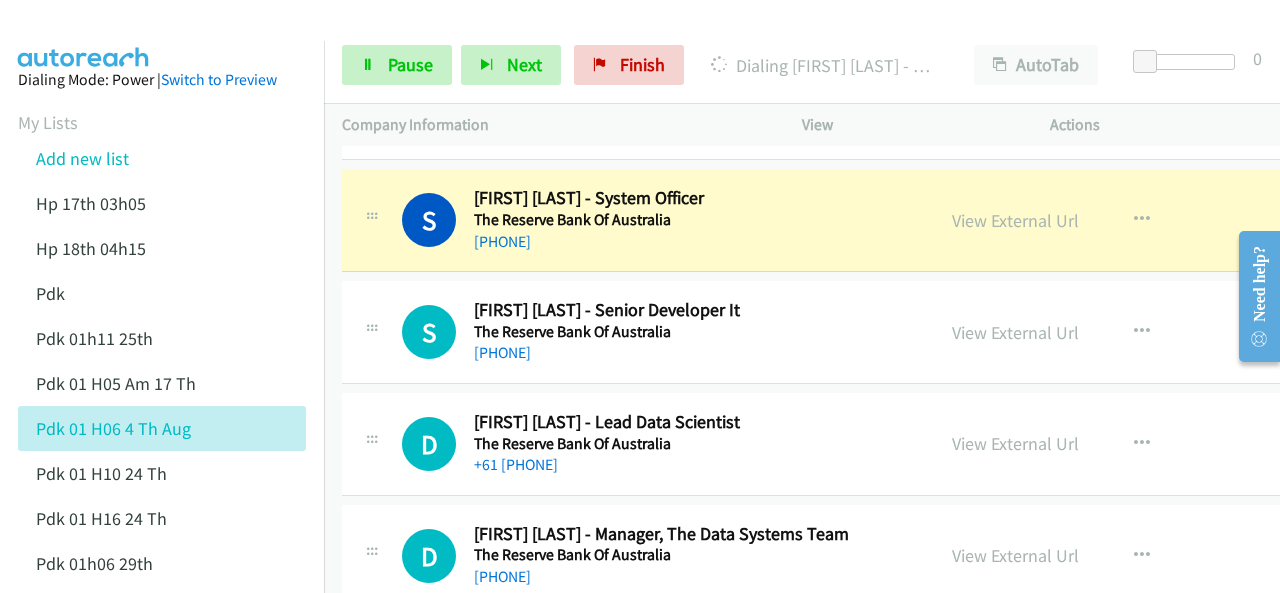 click on "Dialing Mode: Power
|
Switch to Preview
My Lists
Add new list
Hp 17th 03h05
Hp 18th 04h15
Pdk
Pdk  01h11 25th
Pdk 01h05 Am 17 Th
Pdk 01h06 4 Th Aug
Pdk 01h10 24 Th
Pdk 01h16 24 Th
Pdk 01h06 29th
Pdk 01h07am 18th
Pdk 01h11 31st
Pdk 01h28 21st
Pdk 02h02am 18th
Pdk 03h42 29th
Pdk 06h12 1st
Pdk 08h03 1st
Pdk 23rd 05h47
Pdk 28th 3h00
Pdk 30th
Pdk 31st 05h31
Pdk 4h39 01st
Pdk 7h05 28th
Pdk 8h19 30 Th
Hp 6am
Pdk
Pdk 01h00 22nd
Pdk 01h04 16th
Pdk 1h10 1st
Pdk 23rd
Pdk 24th 07h43
Back to Campaign Management
Scheduled Callbacks
FAQ
Agent Settings
Sign Out
Compact View
Email Support" at bounding box center (162, 932) 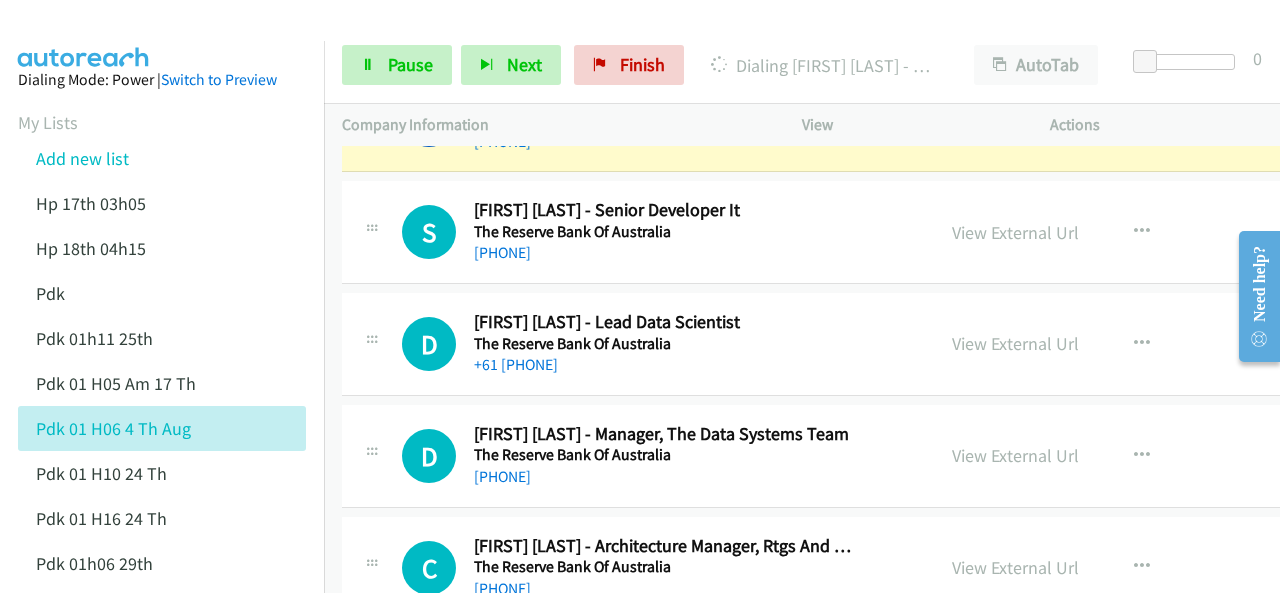 click at bounding box center [631, 38] 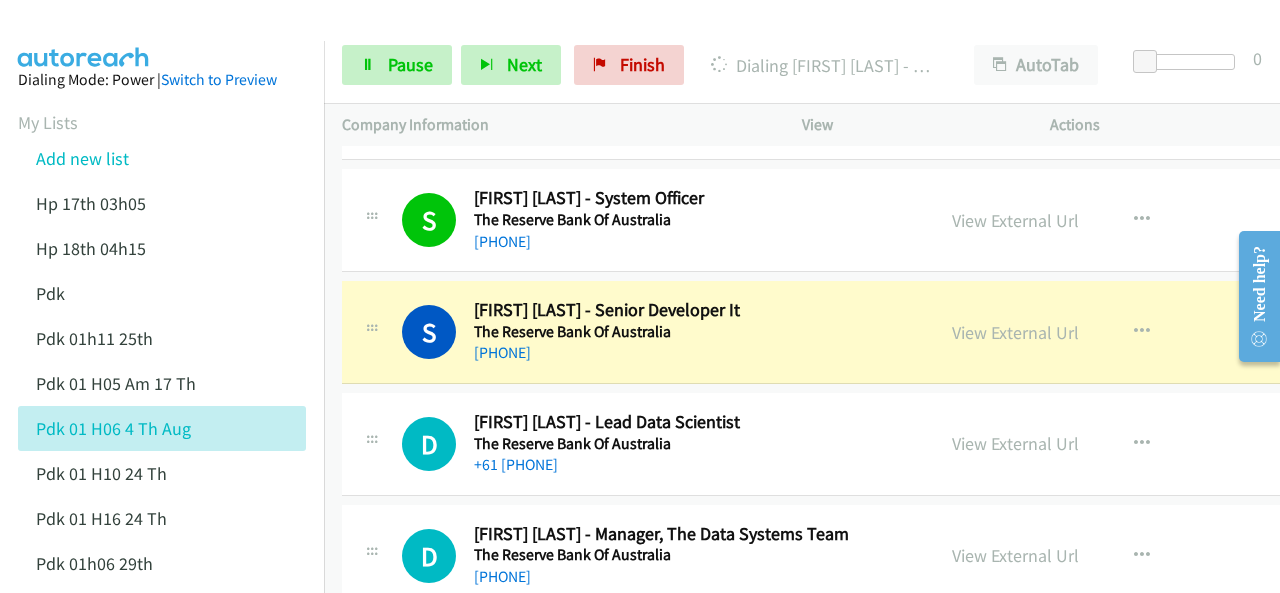click at bounding box center [84, 35] 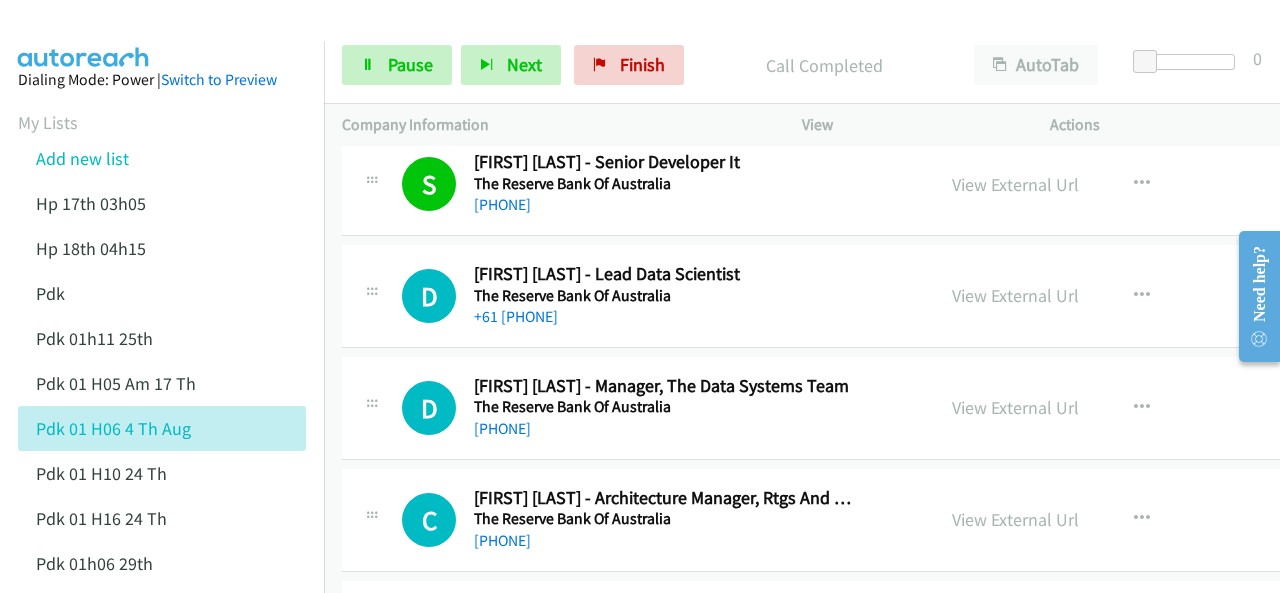 scroll, scrollTop: 3200, scrollLeft: 0, axis: vertical 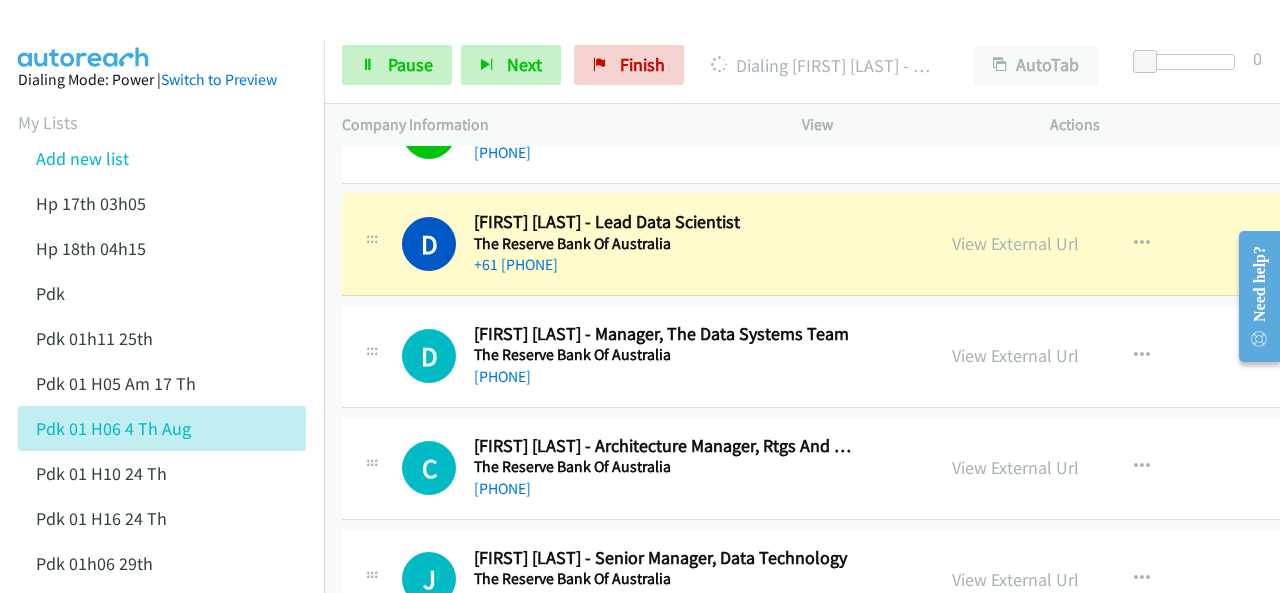 click at bounding box center (84, 35) 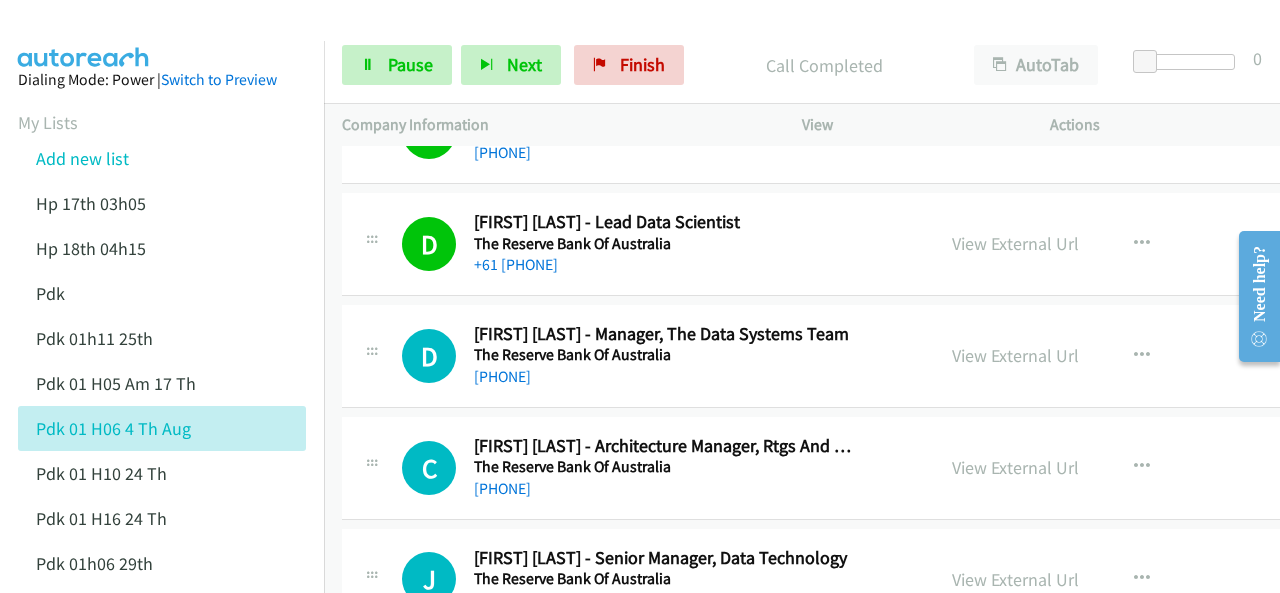 click on "[FIRST] [LAST] - Manager, Legal Innovation And Technology" at bounding box center [640, 47] 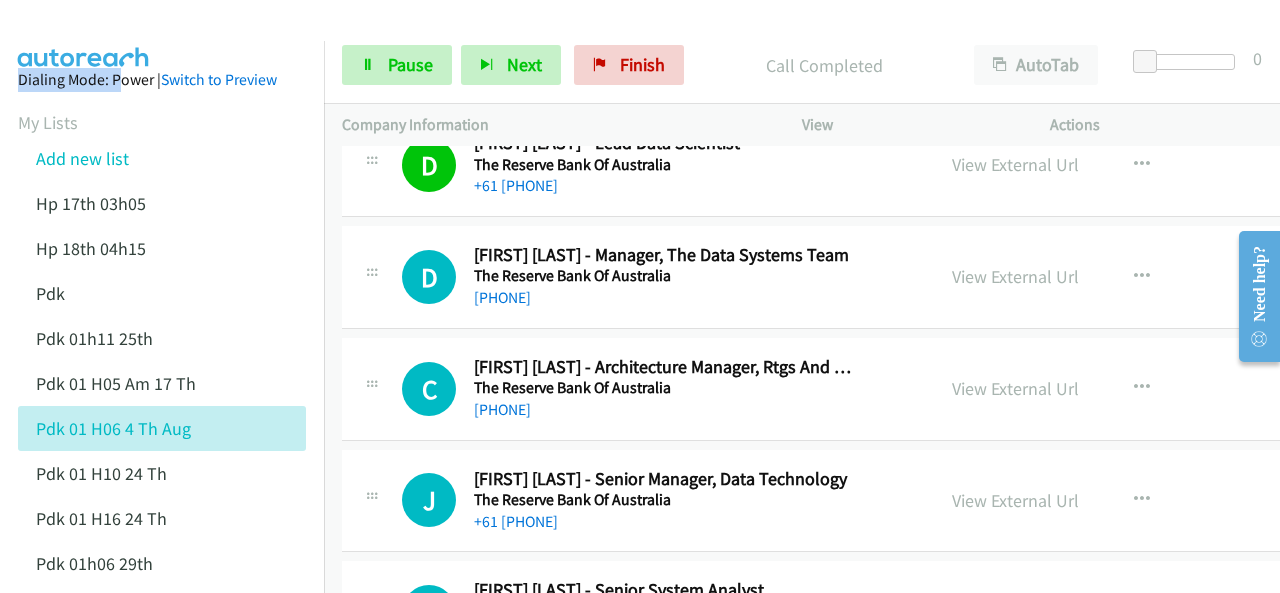 scroll, scrollTop: 3300, scrollLeft: 0, axis: vertical 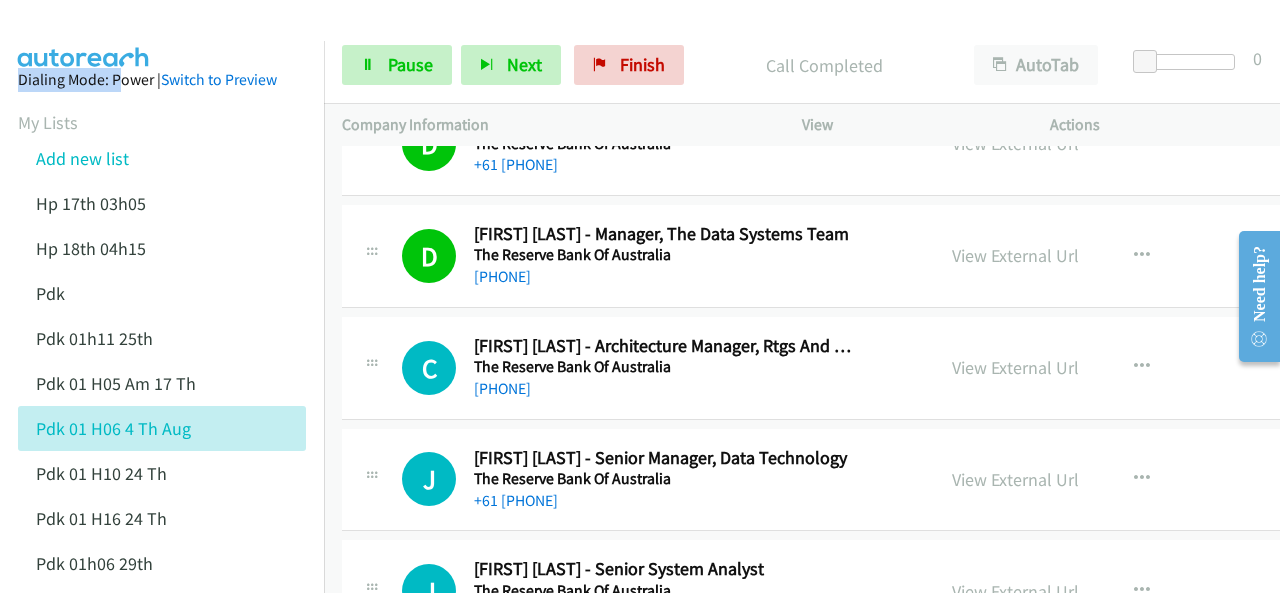 click on "Dialing Mode: Power
|
Switch to Preview
My Lists
Add new list
Hp 17th 03h05
Hp 18th 04h15
Pdk
Pdk  01h11 25th
Pdk 01h05 Am 17 Th
Pdk 01h06 4 Th Aug
Pdk 01h10 24 Th
Pdk 01h16 24 Th
Pdk 01h06 29th
Pdk 01h07am 18th
Pdk 01h11 31st
Pdk 01h28 21st
Pdk 02h02am 18th
Pdk 03h42 29th
Pdk 06h12 1st
Pdk 08h03 1st
Pdk 23rd 05h47
Pdk 28th 3h00
Pdk 30th
Pdk 31st 05h31
Pdk 4h39 01st
Pdk 7h05 28th
Pdk 8h19 30 Th
Hp 6am
Pdk
Pdk 01h00 22nd
Pdk 01h04 16th
Pdk 1h10 1st
Pdk 23rd
Pdk 24th 07h43
Back to Campaign Management
Scheduled Callbacks
FAQ
Agent Settings
Sign Out
Compact View
Email Support" at bounding box center (162, 932) 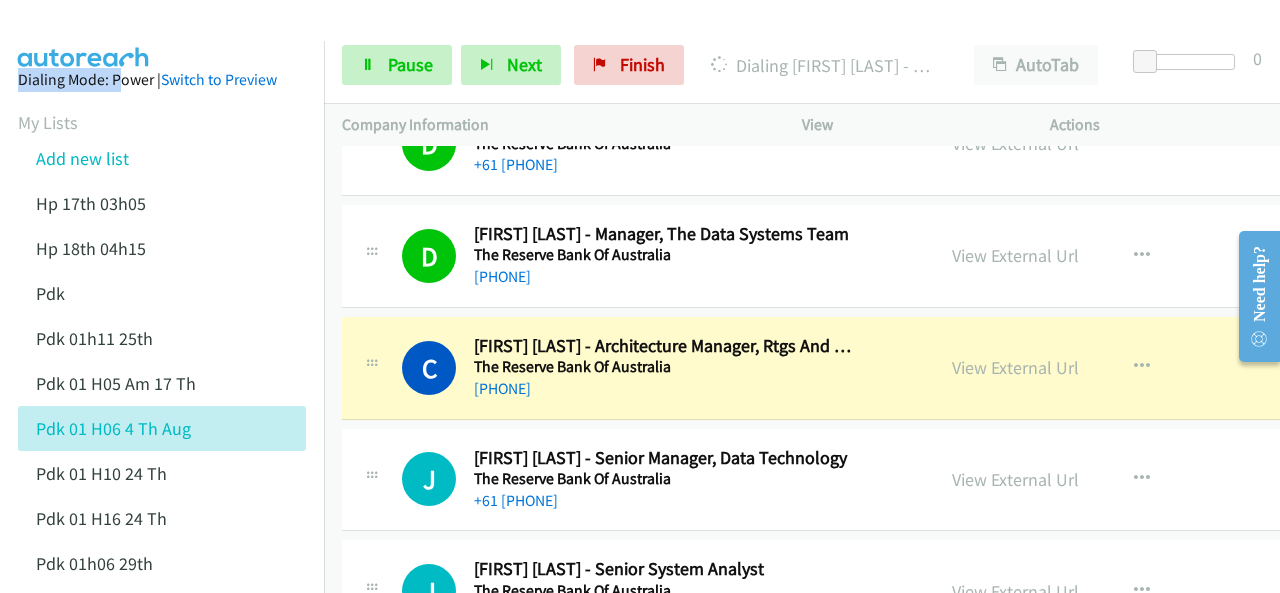 scroll, scrollTop: 3400, scrollLeft: 0, axis: vertical 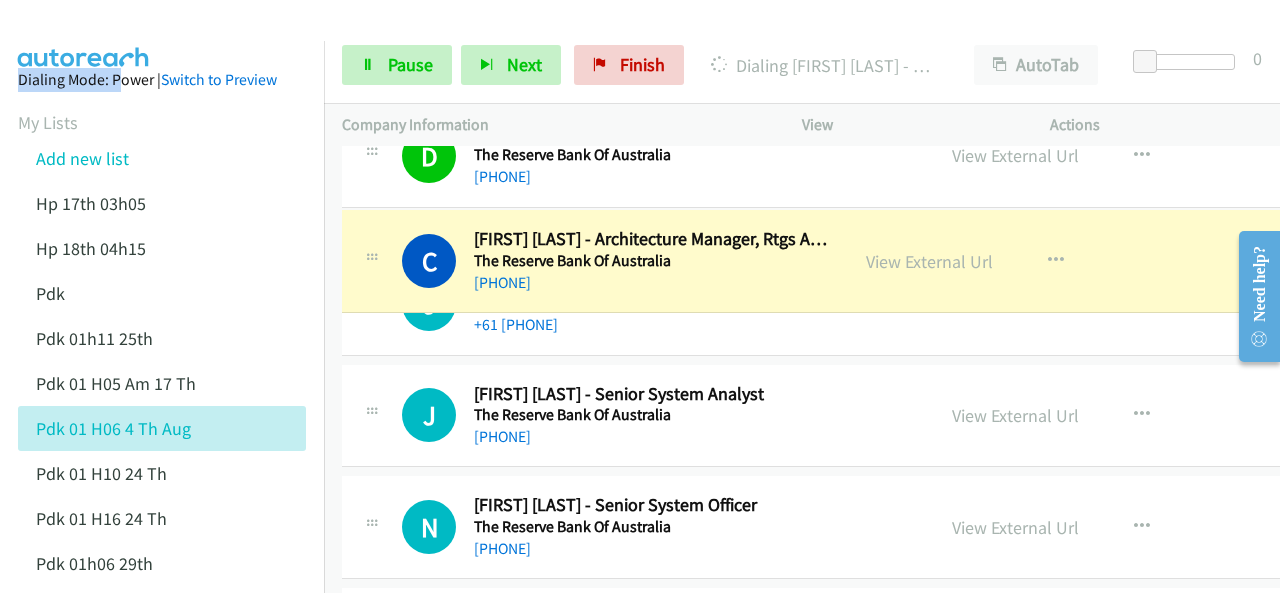 drag, startPoint x: 617, startPoint y: 244, endPoint x: 670, endPoint y: 247, distance: 53.08484 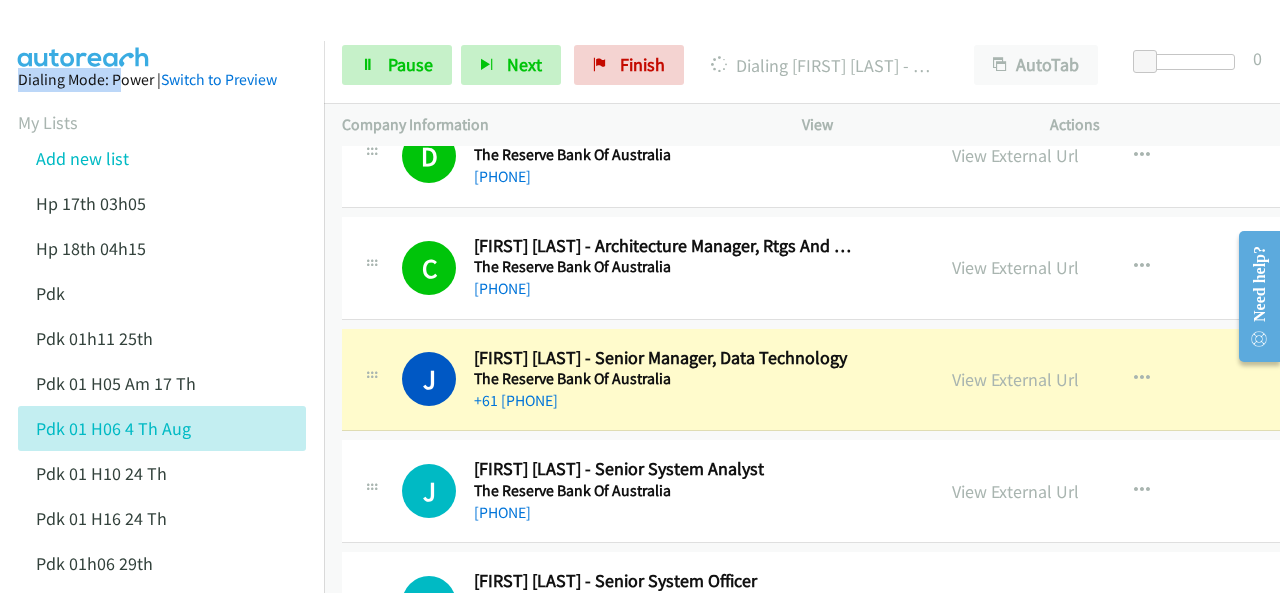 click at bounding box center (631, 38) 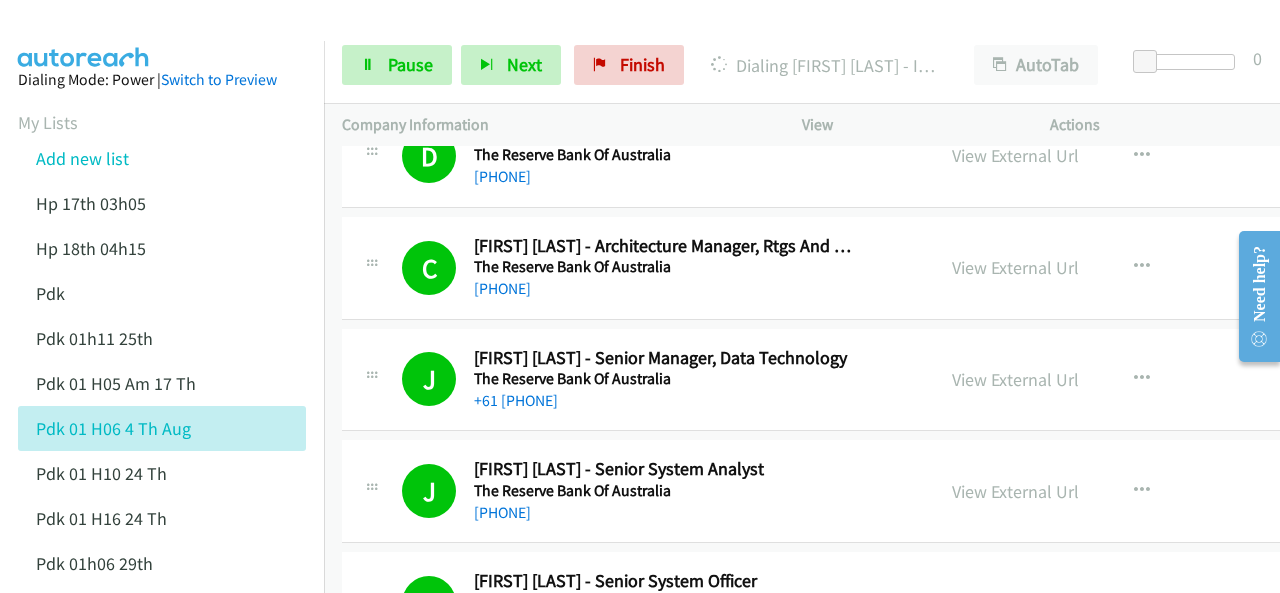 click at bounding box center [84, 35] 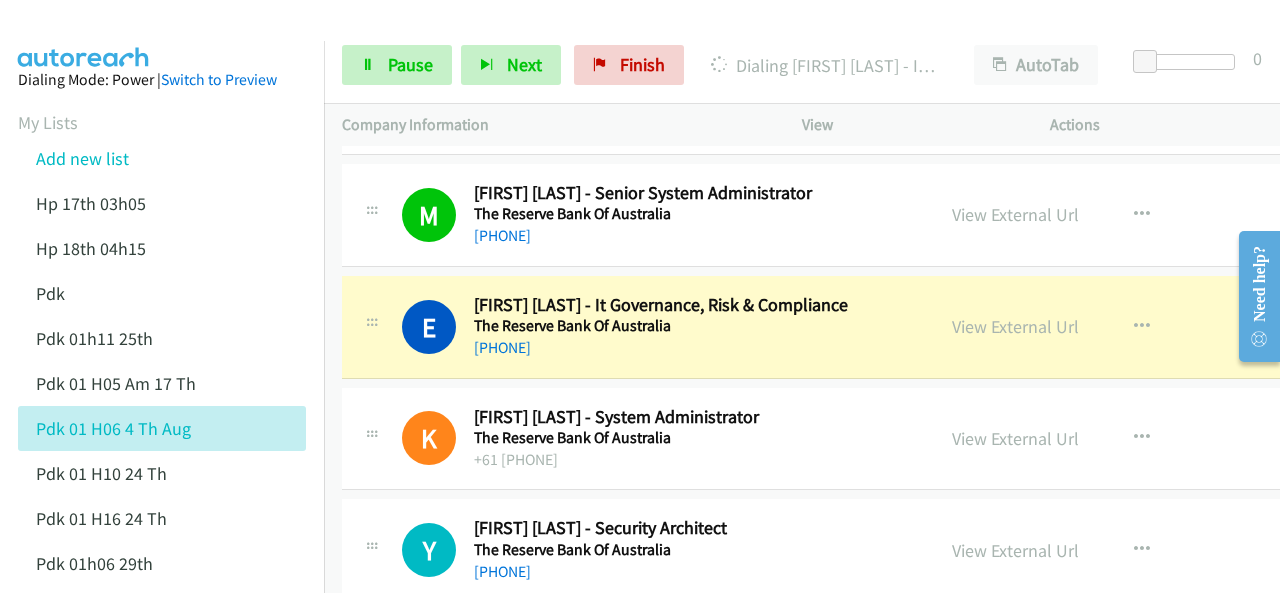 scroll, scrollTop: 4000, scrollLeft: 0, axis: vertical 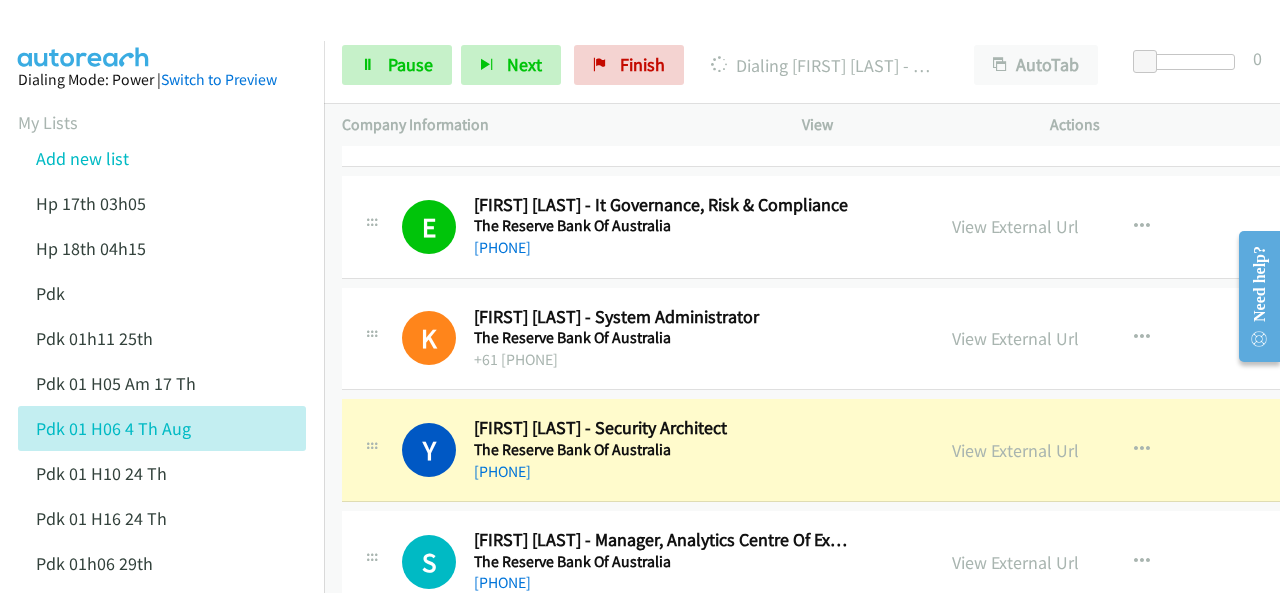 click at bounding box center [84, 35] 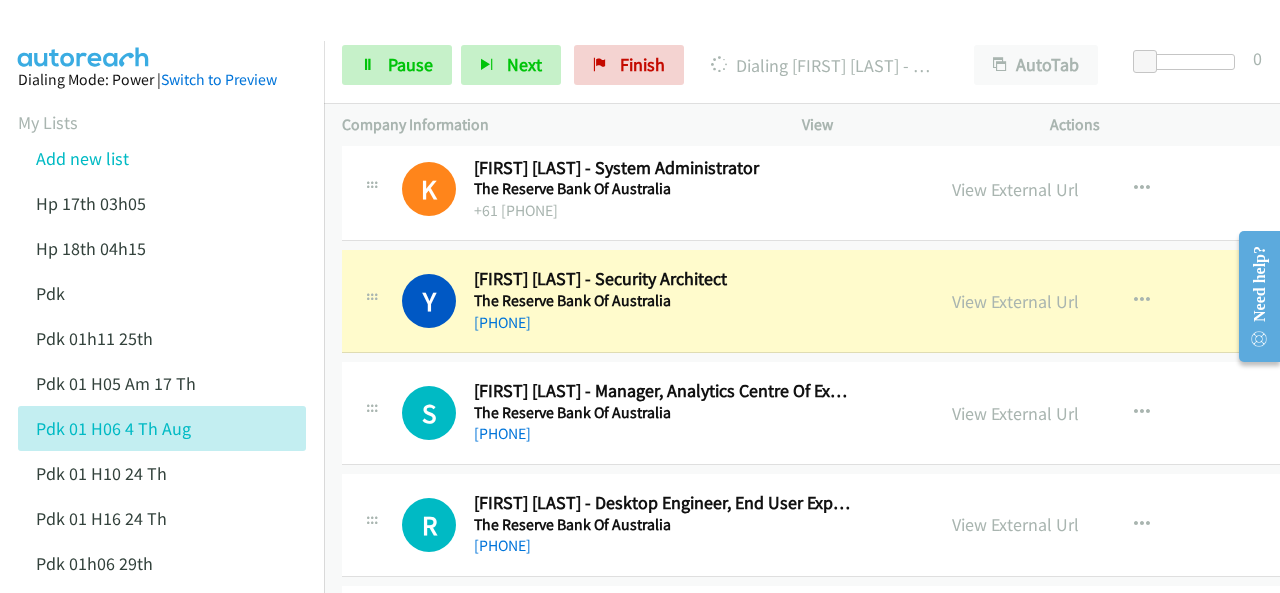 scroll, scrollTop: 4200, scrollLeft: 0, axis: vertical 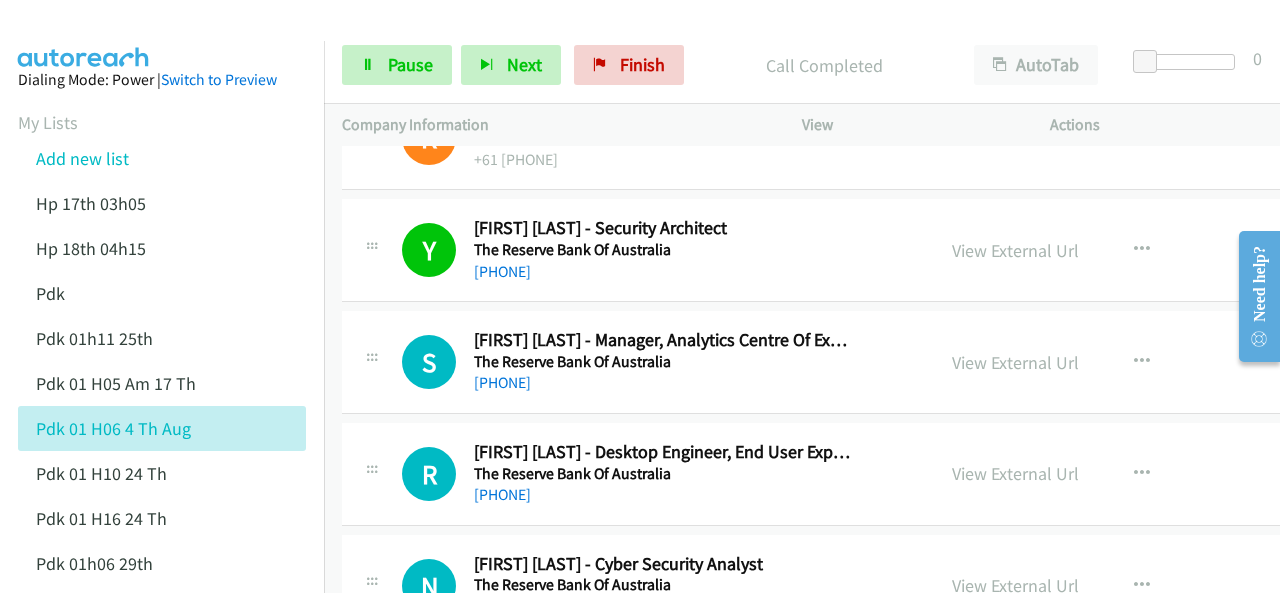 drag, startPoint x: 56, startPoint y: 45, endPoint x: 78, endPoint y: 34, distance: 24.596748 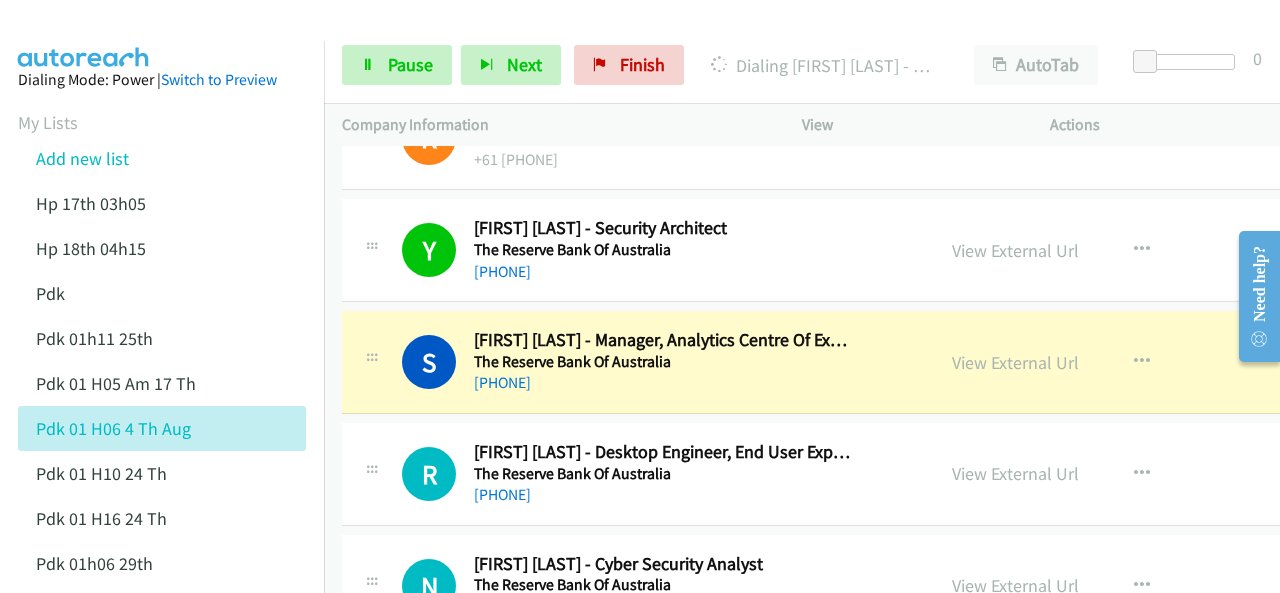 click at bounding box center [84, 35] 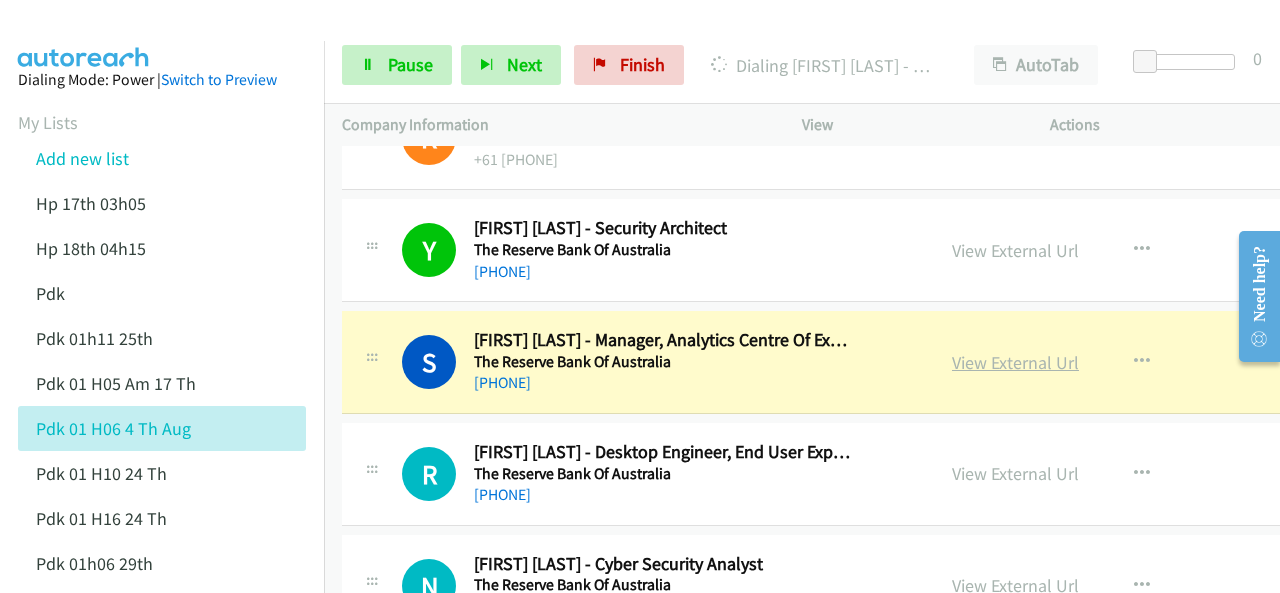 click on "View External Url" at bounding box center (1015, 362) 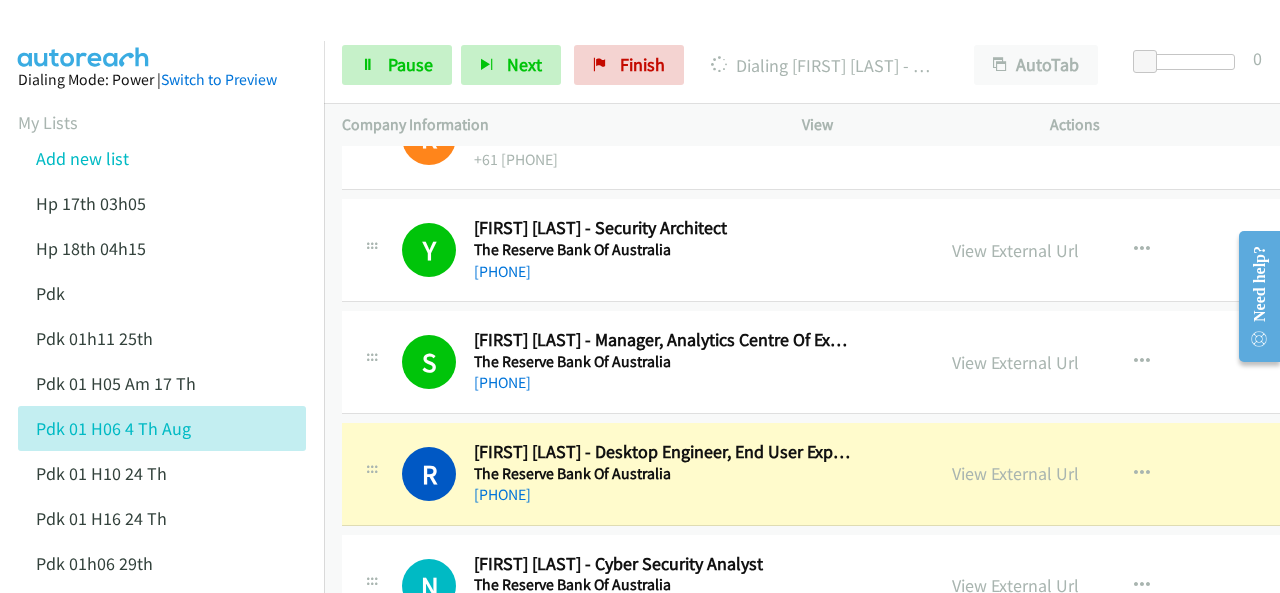 drag, startPoint x: 134, startPoint y: 31, endPoint x: 130, endPoint y: 19, distance: 12.649111 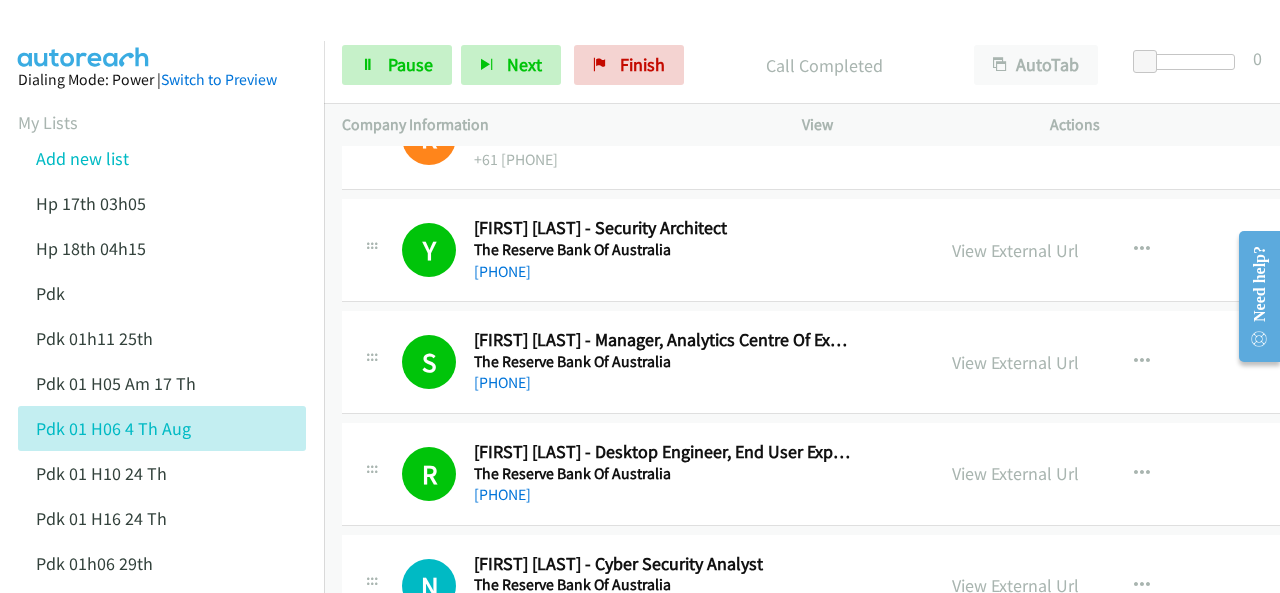 click at bounding box center [84, 35] 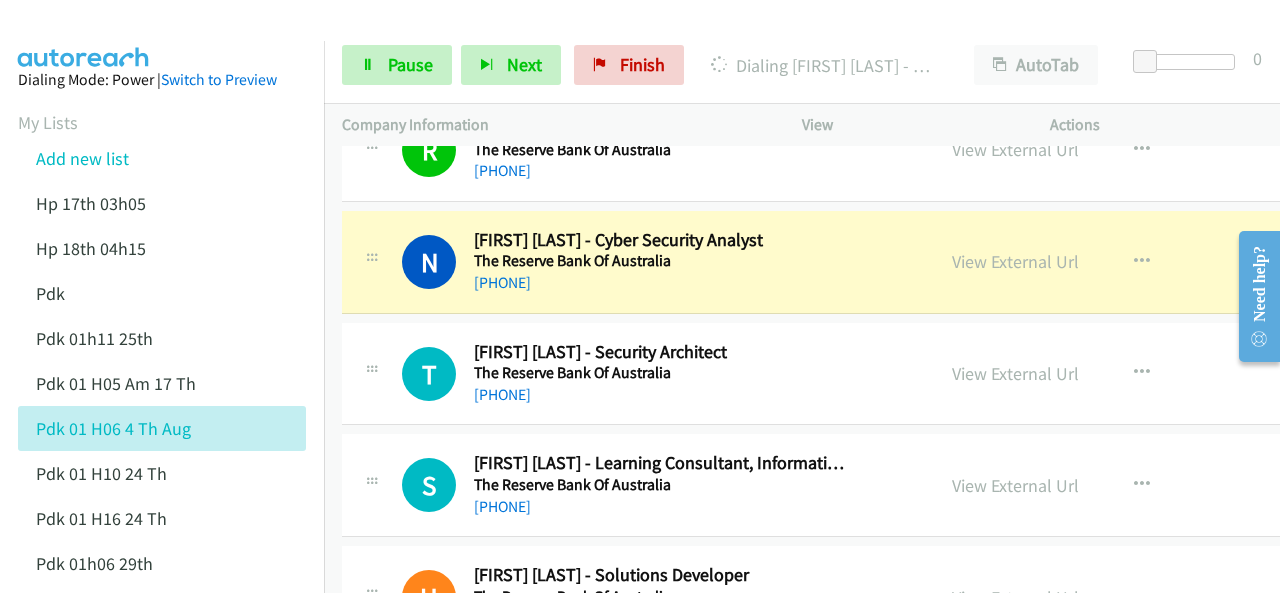 scroll, scrollTop: 4500, scrollLeft: 0, axis: vertical 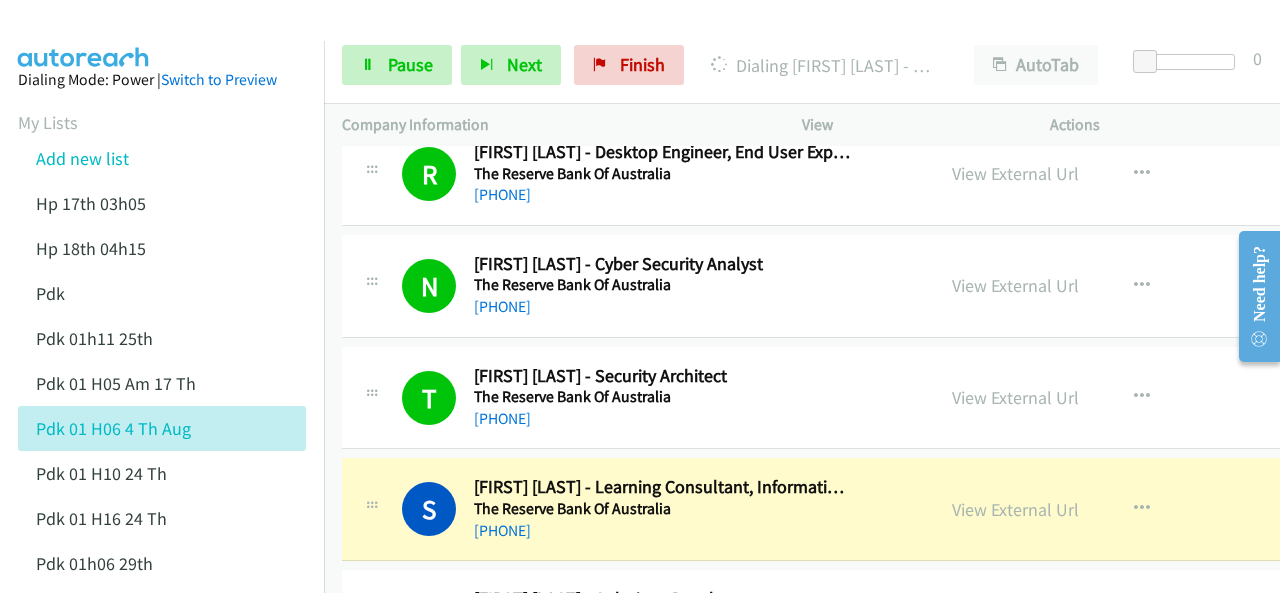 click at bounding box center (84, 35) 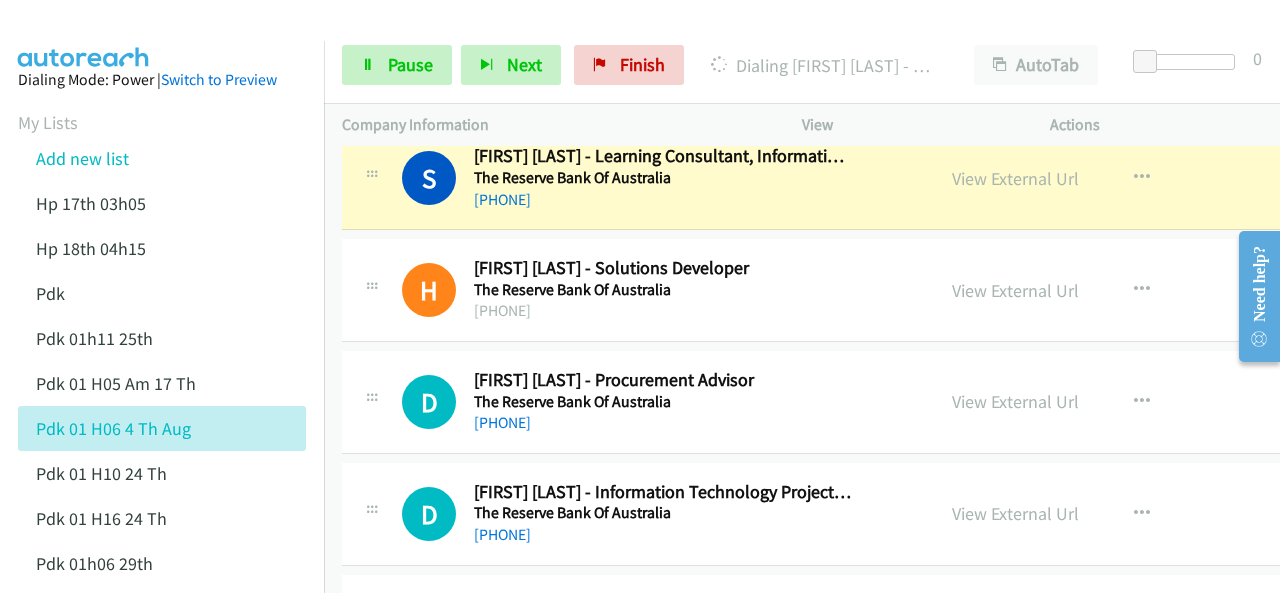 scroll, scrollTop: 4800, scrollLeft: 0, axis: vertical 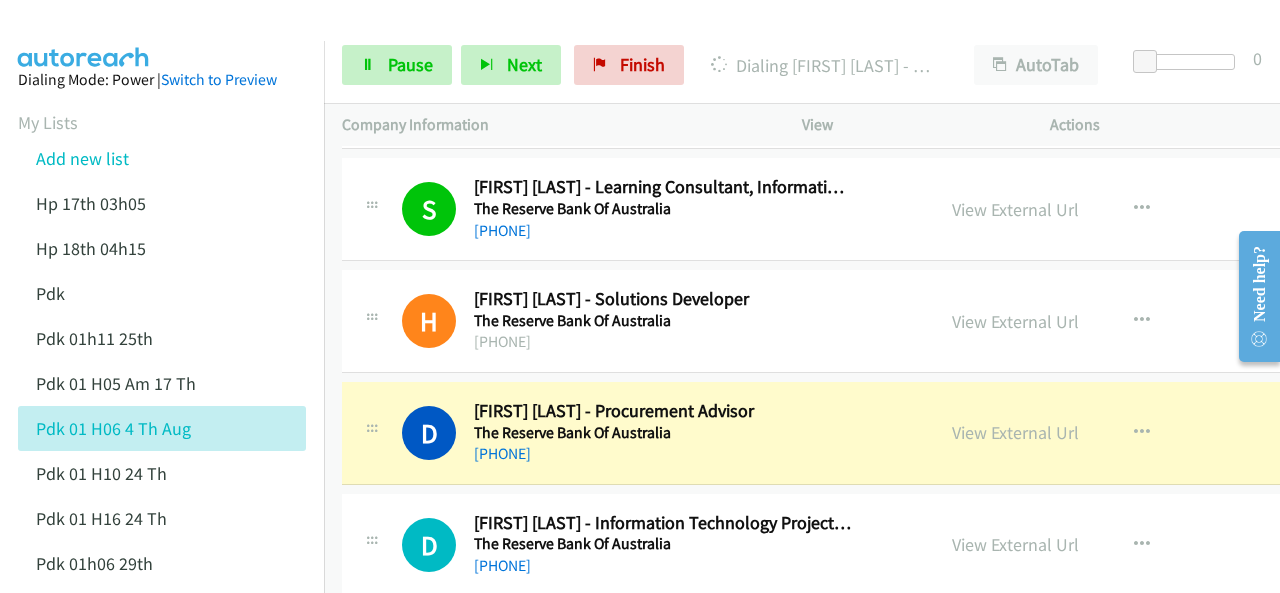 click at bounding box center [84, 35] 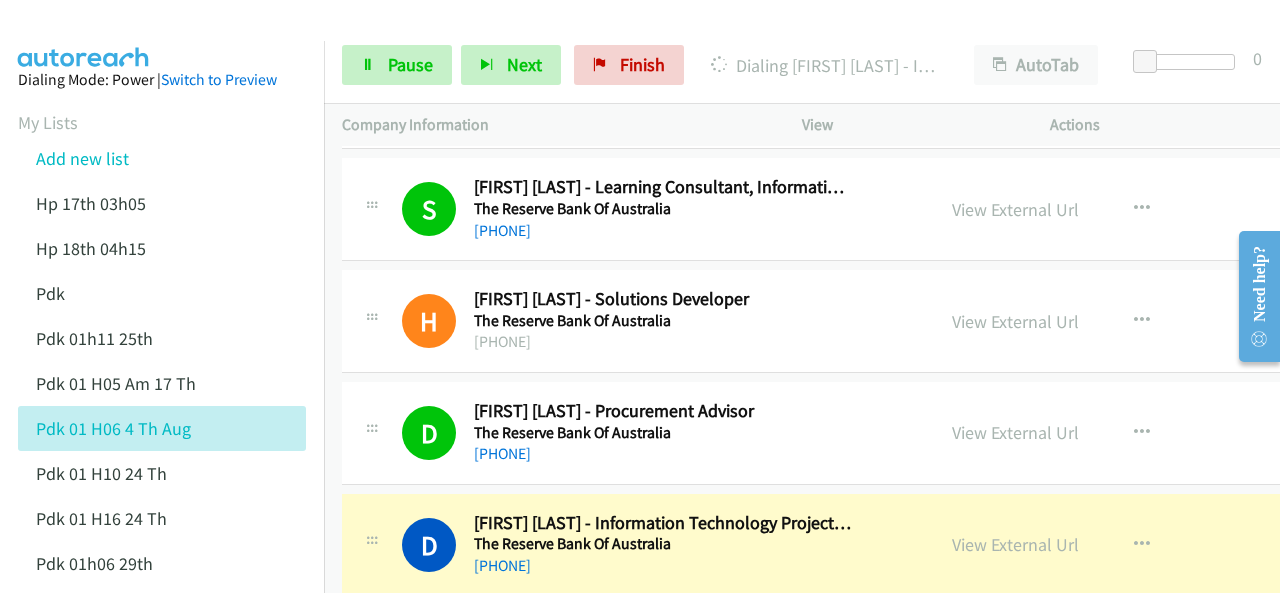 click at bounding box center (84, 35) 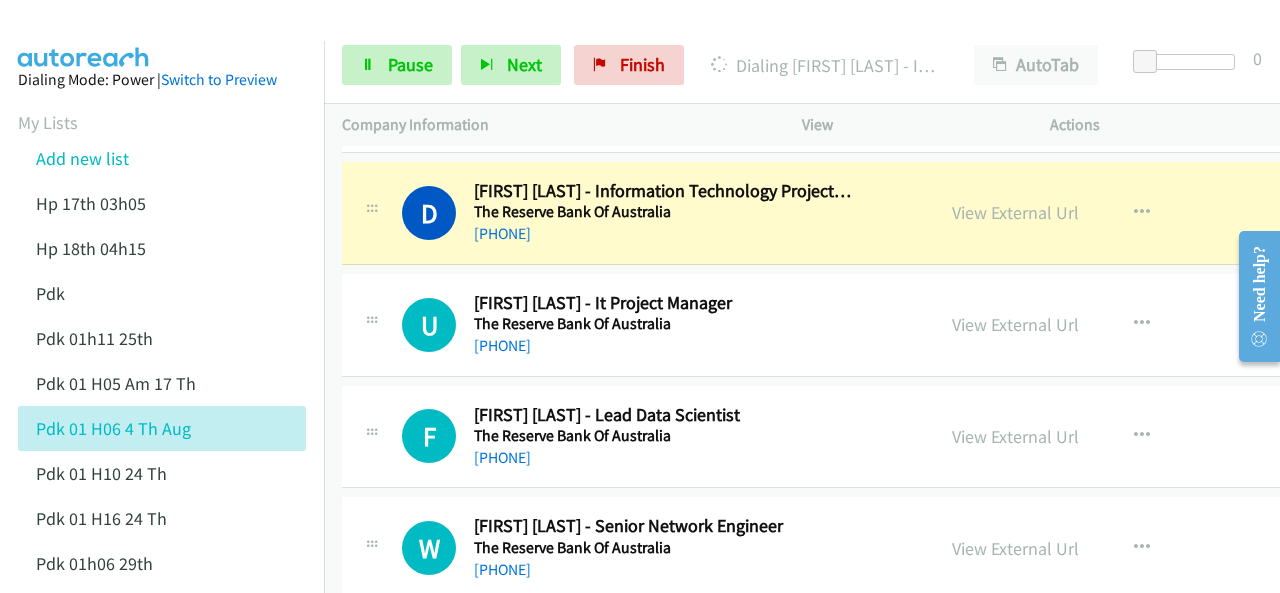 scroll, scrollTop: 5100, scrollLeft: 0, axis: vertical 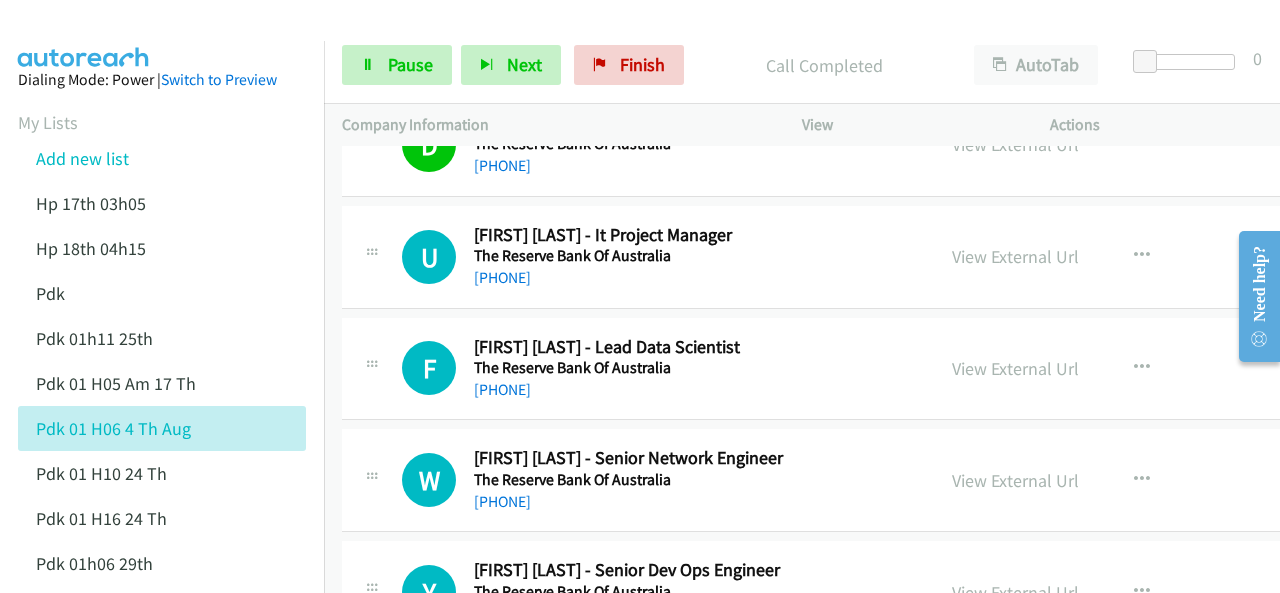 click on "Dialing Mode: Power
|
Switch to Preview
My Lists
Add new list
Hp 17th 03h05
Hp 18th 04h15
Pdk
Pdk  01h11 25th
Pdk 01h05 Am 17 Th
Pdk 01h06 4 Th Aug
Pdk 01h10 24 Th
Pdk 01h16 24 Th
Pdk 01h06 29th
Pdk 01h07am 18th
Pdk 01h11 31st
Pdk 01h28 21st
Pdk 02h02am 18th
Pdk 03h42 29th
Pdk 06h12 1st
Pdk 08h03 1st
Pdk 23rd 05h47
Pdk 28th 3h00
Pdk 30th
Pdk 31st 05h31
Pdk 4h39 01st
Pdk 7h05 28th
Pdk 8h19 30 Th
Hp 6am
Pdk
Pdk 01h00 22nd
Pdk 01h04 16th
Pdk 1h10 1st
Pdk 23rd
Pdk 24th 07h43
Back to Campaign Management
Scheduled Callbacks
FAQ
Agent Settings
Sign Out
Compact View
Email Support" at bounding box center (162, 932) 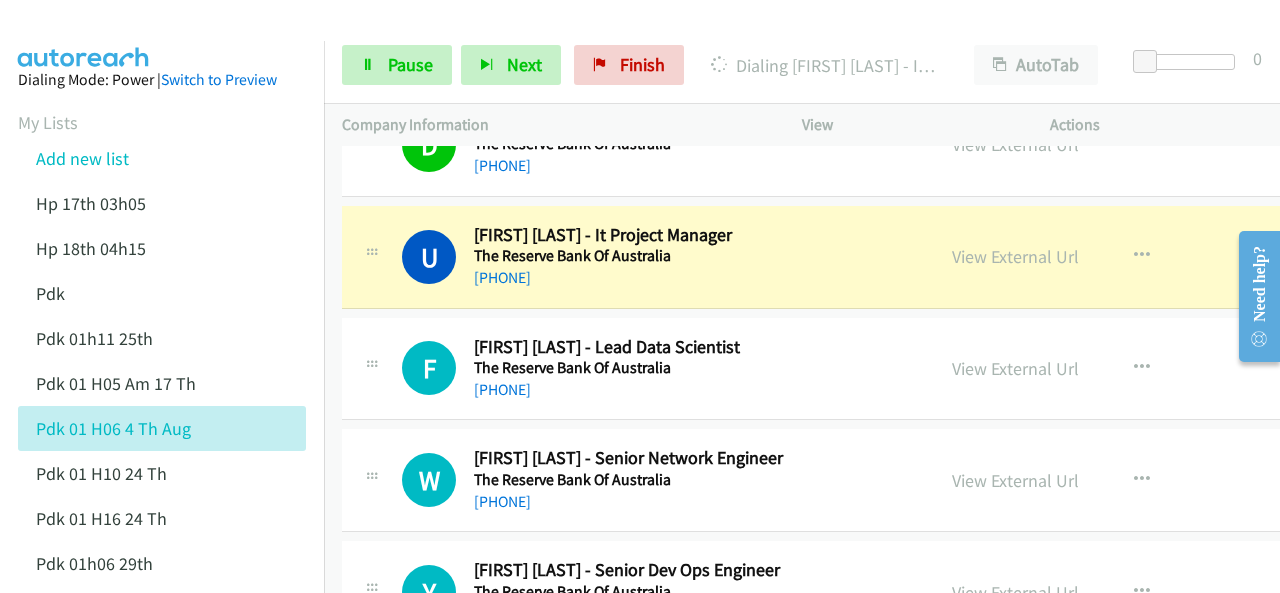 click at bounding box center [84, 35] 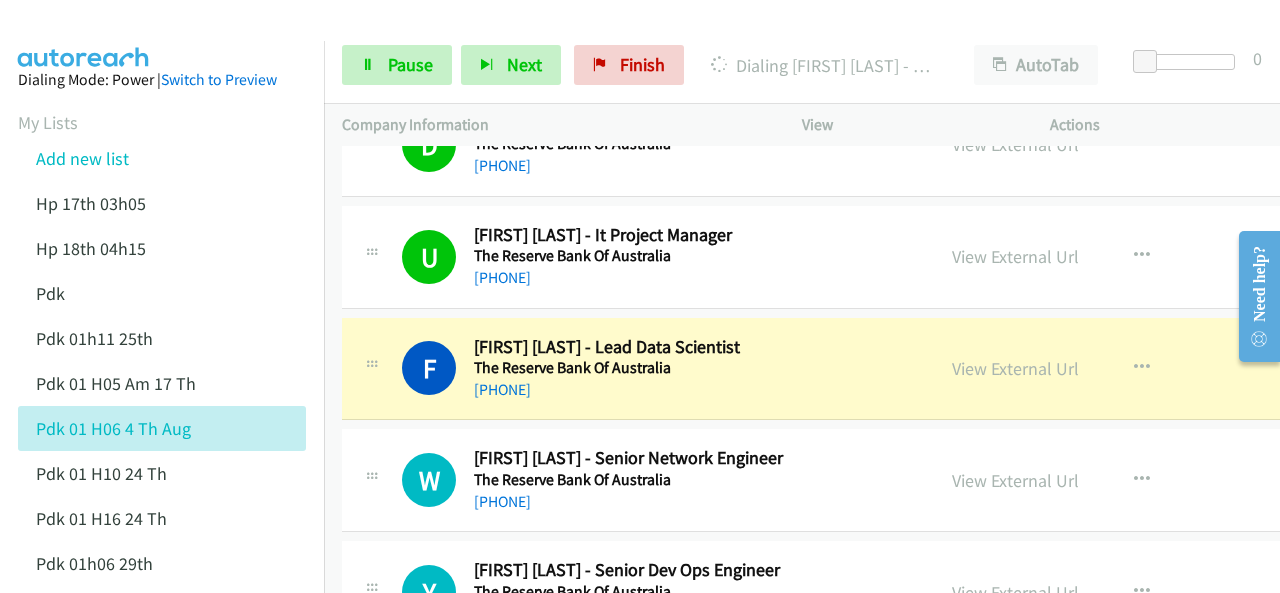 click at bounding box center [84, 35] 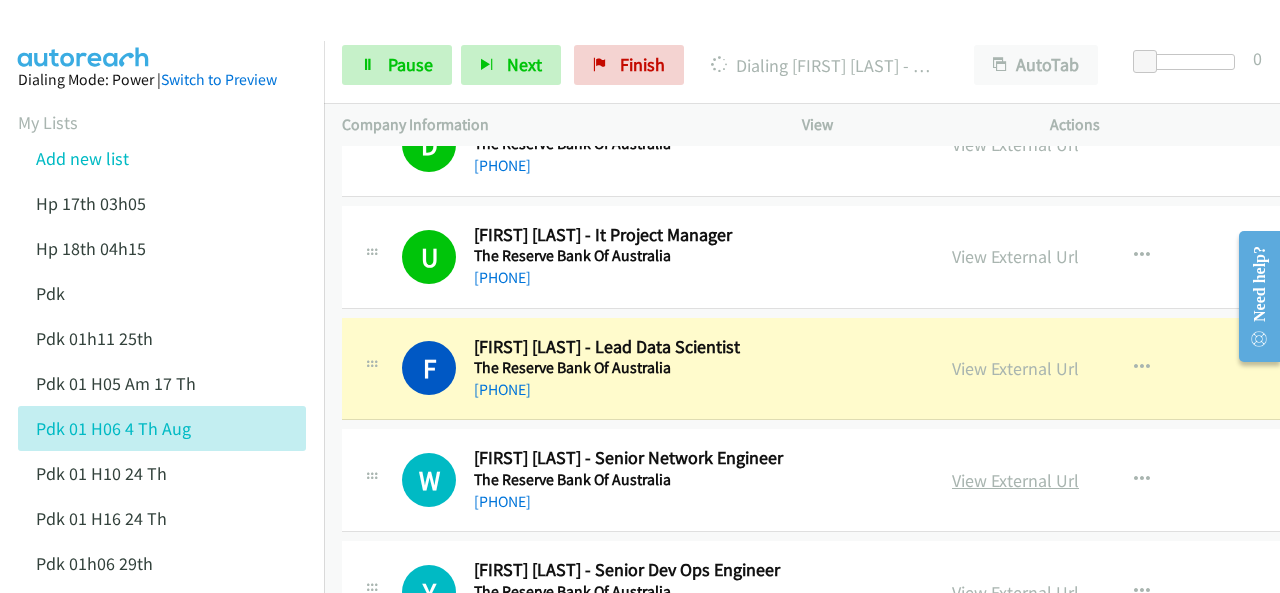 click on "View External Url" at bounding box center (1015, 480) 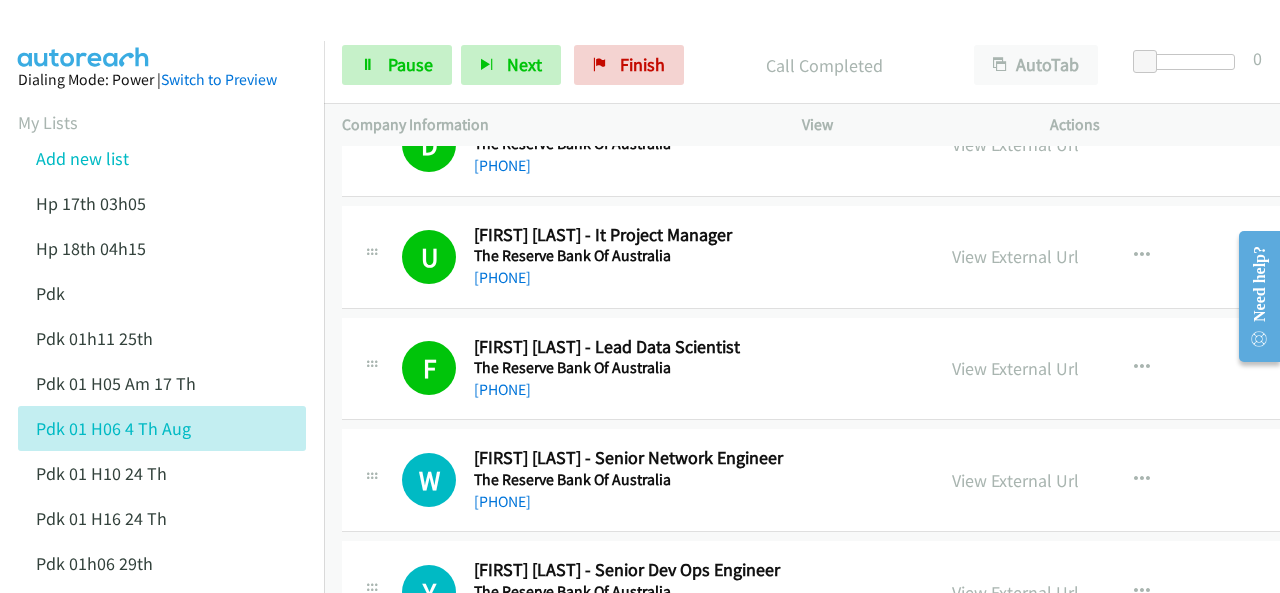 click at bounding box center (84, 35) 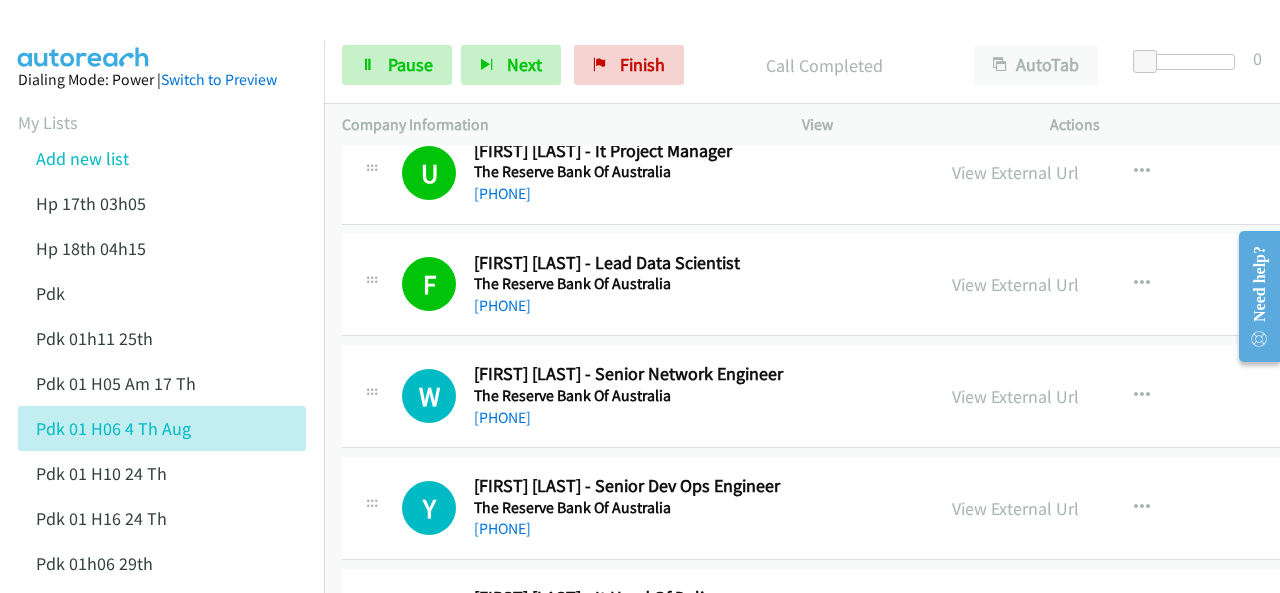 scroll, scrollTop: 5400, scrollLeft: 0, axis: vertical 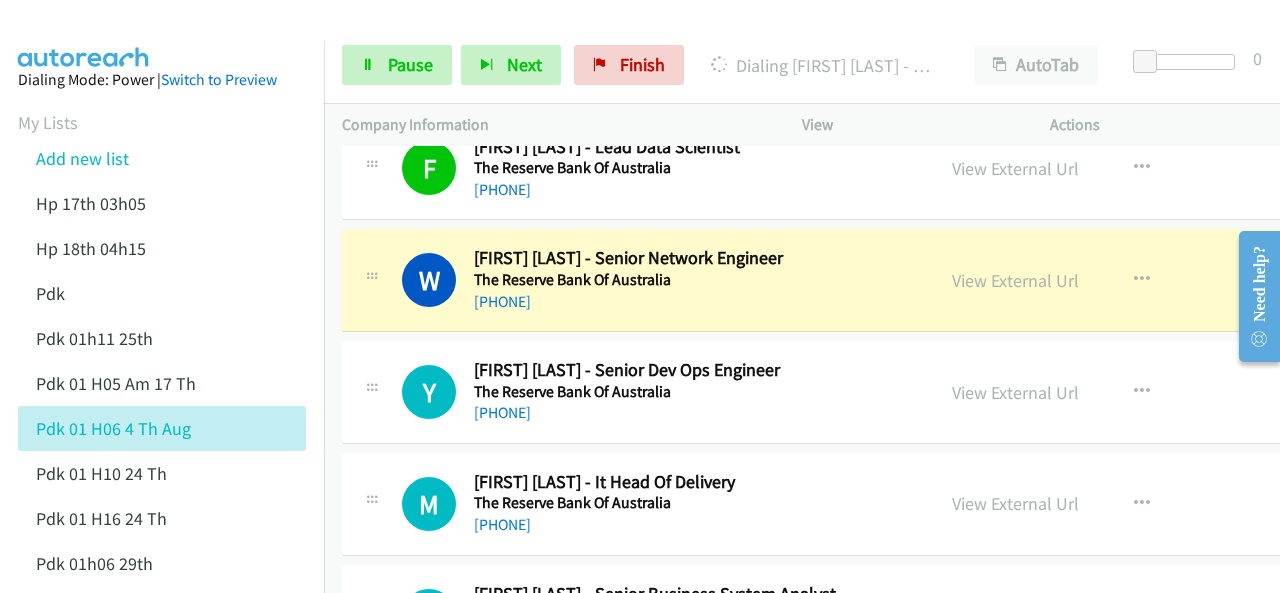 click at bounding box center [84, 35] 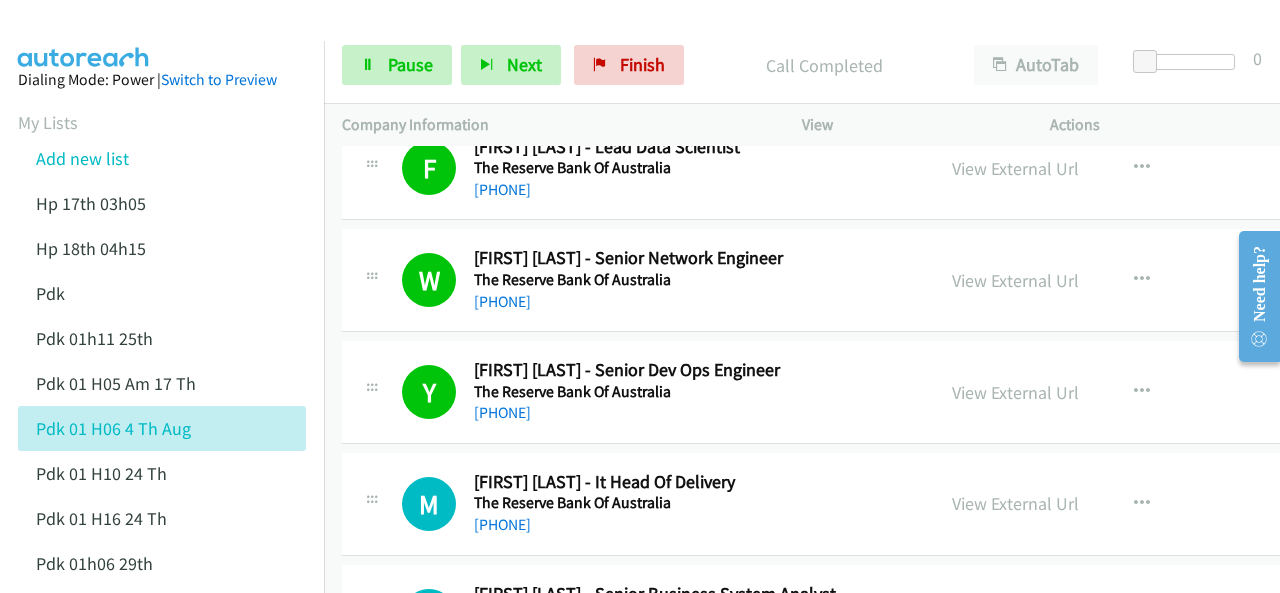 click at bounding box center (84, 35) 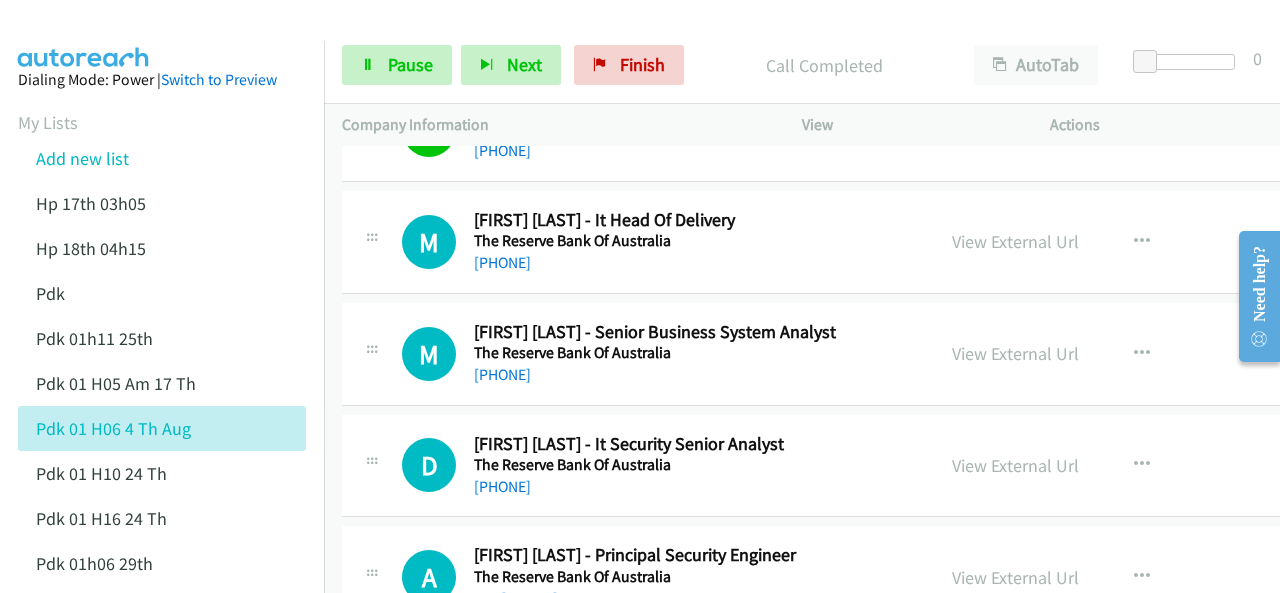 scroll, scrollTop: 5700, scrollLeft: 0, axis: vertical 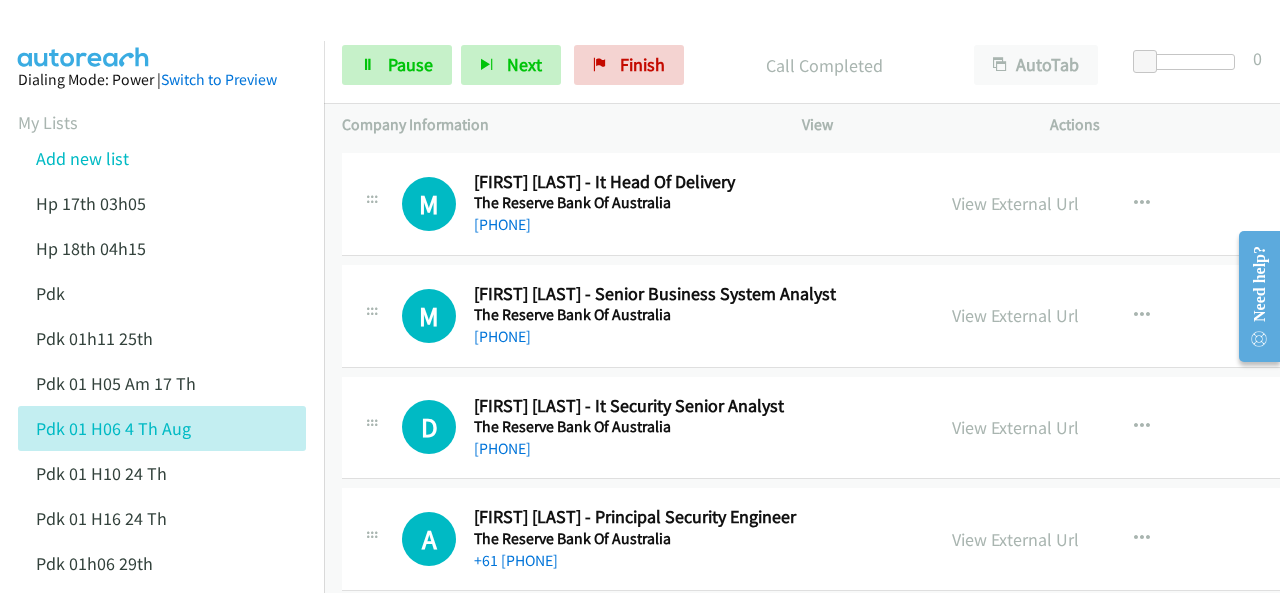 click at bounding box center (84, 35) 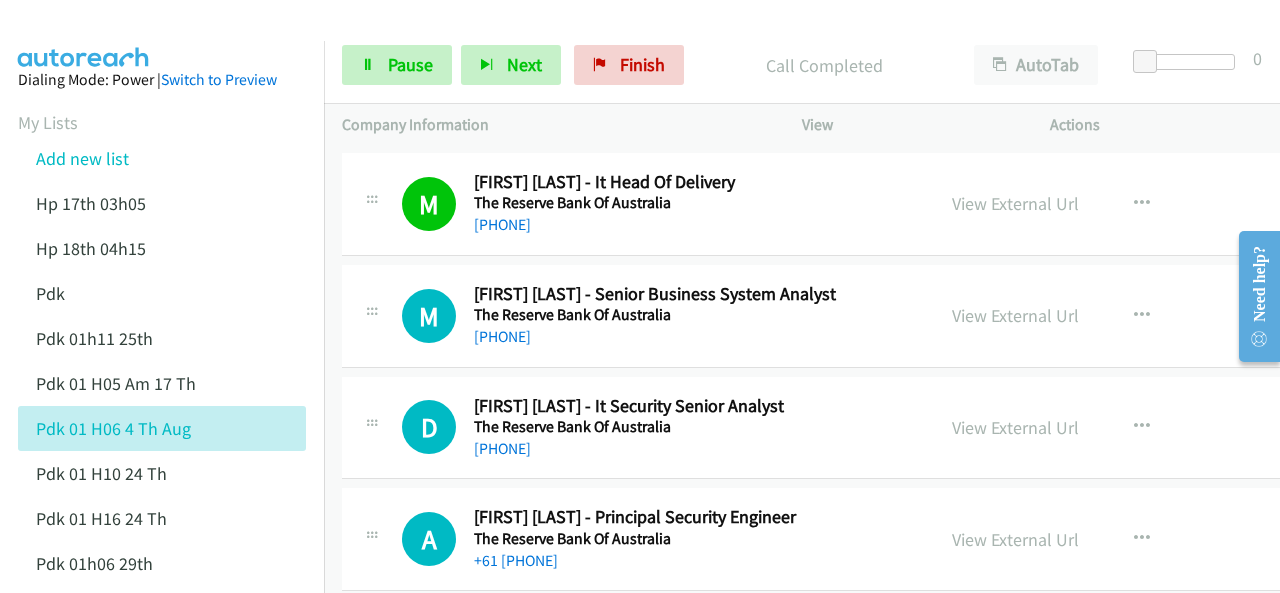 click at bounding box center [84, 35] 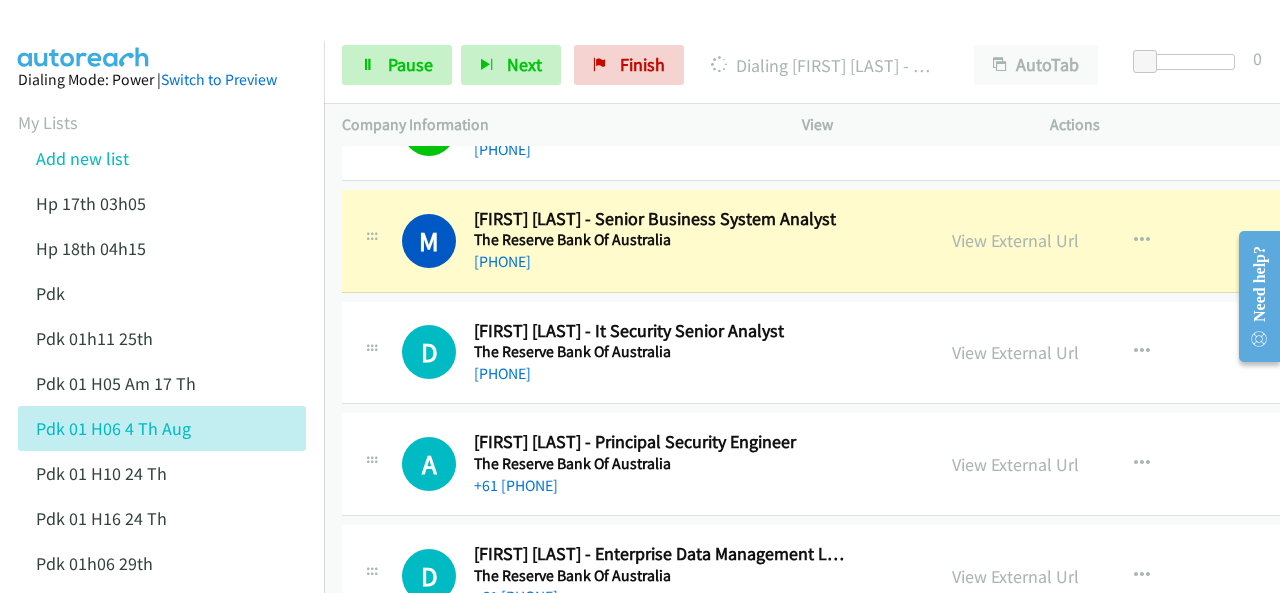 scroll, scrollTop: 5800, scrollLeft: 0, axis: vertical 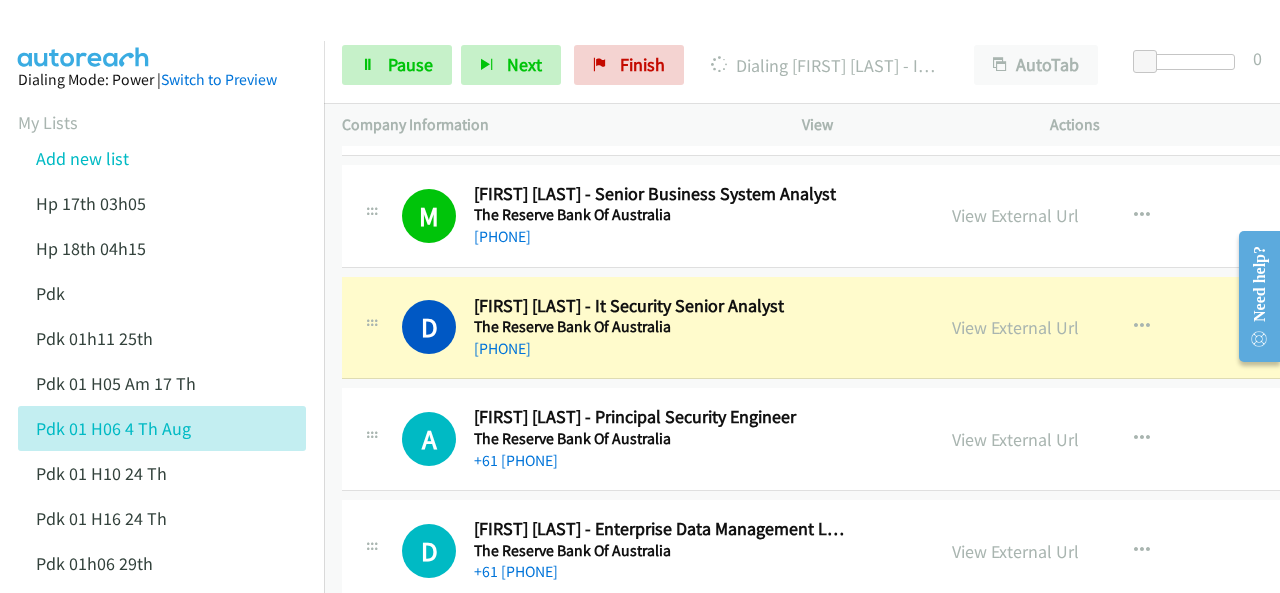 click at bounding box center (84, 35) 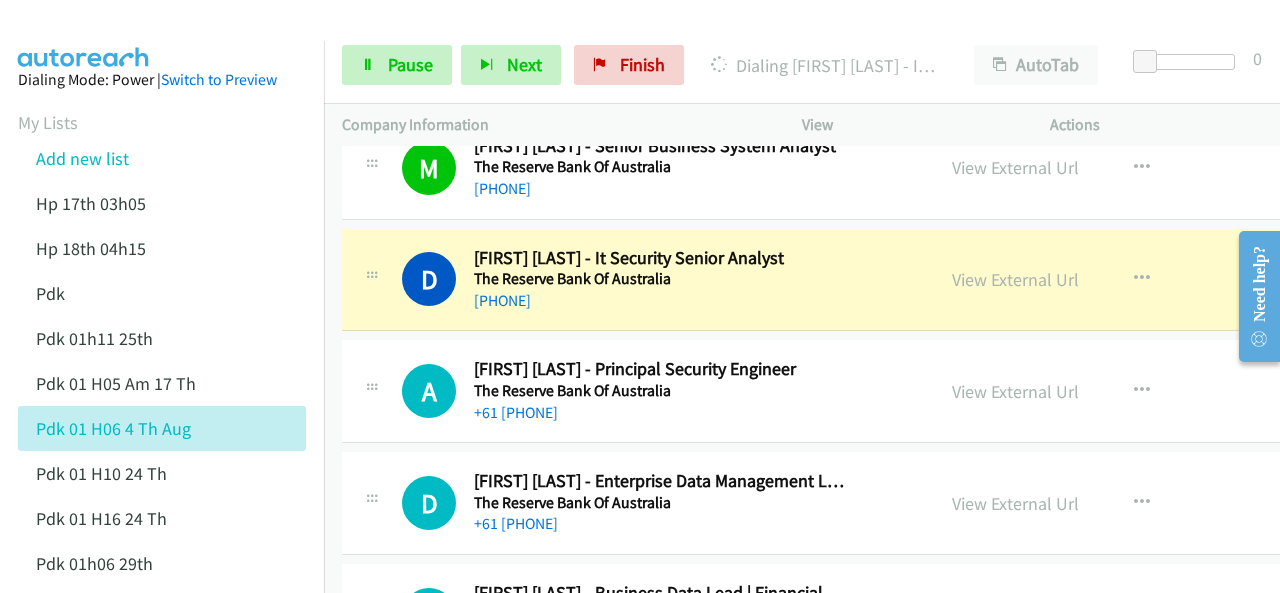 scroll, scrollTop: 5900, scrollLeft: 0, axis: vertical 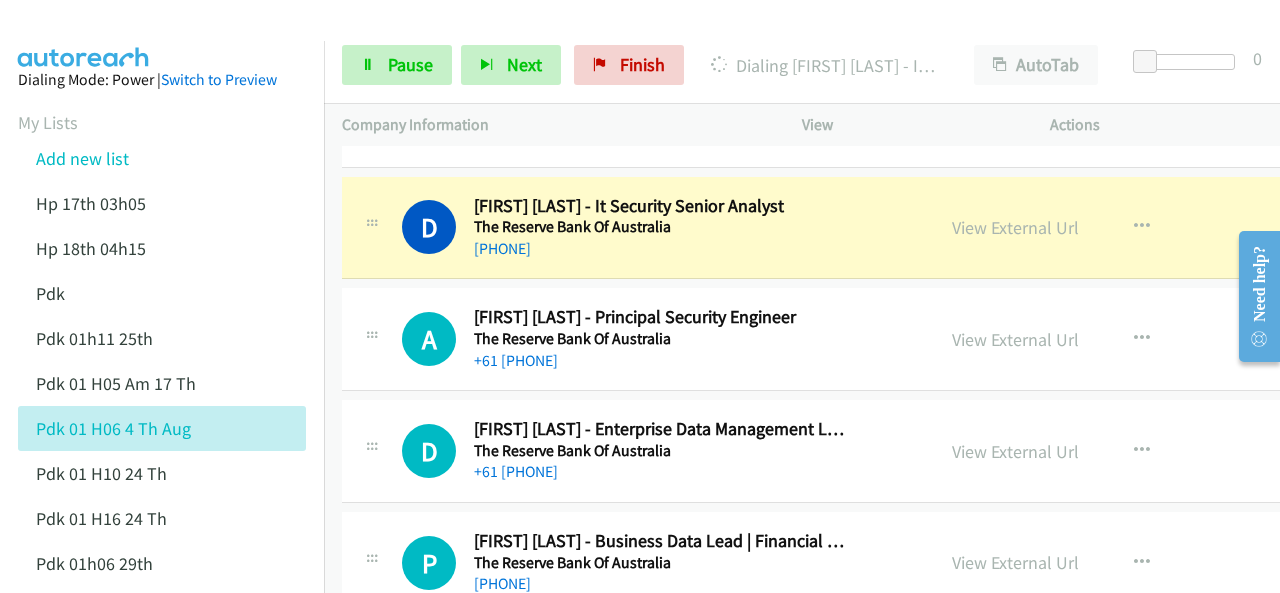 click at bounding box center [84, 35] 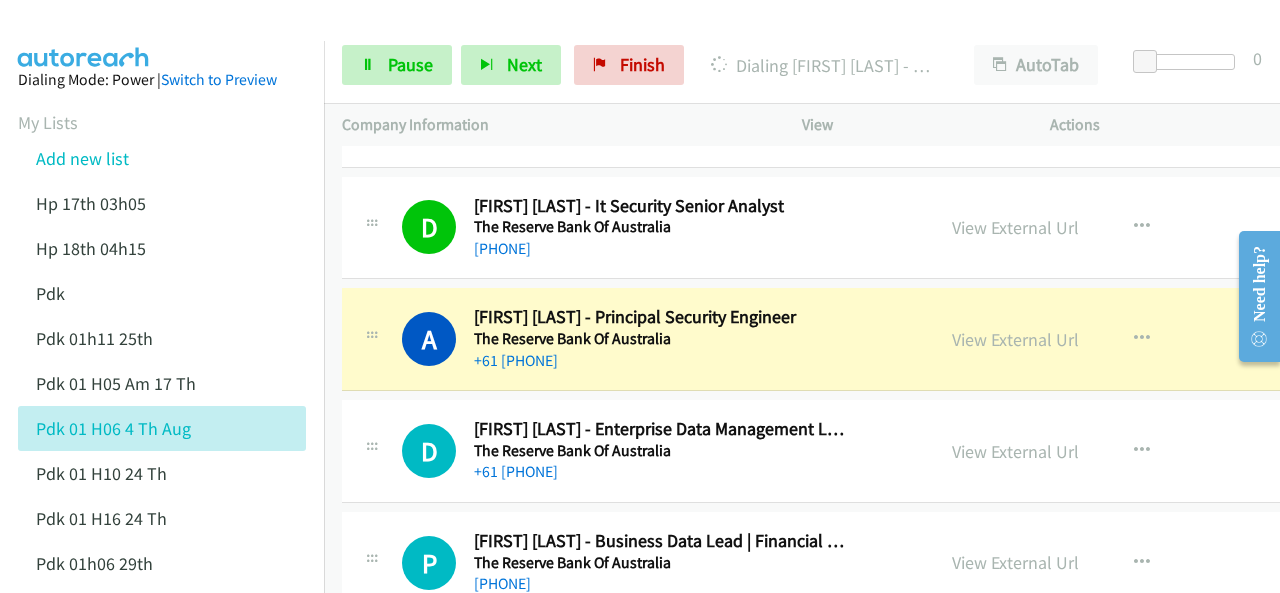 click on "Dialing Mode: Power
|
Switch to Preview
My Lists
Add new list
Hp 17th 03h05
Hp 18th 04h15
Pdk
Pdk  01h11 25th
Pdk 01h05 Am 17 Th
Pdk 01h06 4 Th Aug
Pdk 01h10 24 Th
Pdk 01h16 24 Th
Pdk 01h06 29th
Pdk 01h07am 18th
Pdk 01h11 31st
Pdk 01h28 21st
Pdk 02h02am 18th
Pdk 03h42 29th
Pdk 06h12 1st
Pdk 08h03 1st
Pdk 23rd 05h47
Pdk 28th 3h00
Pdk 30th
Pdk 31st 05h31
Pdk 4h39 01st
Pdk 7h05 28th
Pdk 8h19 30 Th
Hp 6am
Pdk
Pdk 01h00 22nd
Pdk 01h04 16th
Pdk 1h10 1st
Pdk 23rd
Pdk 24th 07h43
Back to Campaign Management
Scheduled Callbacks
FAQ
Agent Settings
Sign Out
Compact View
Email Support" at bounding box center [162, 932] 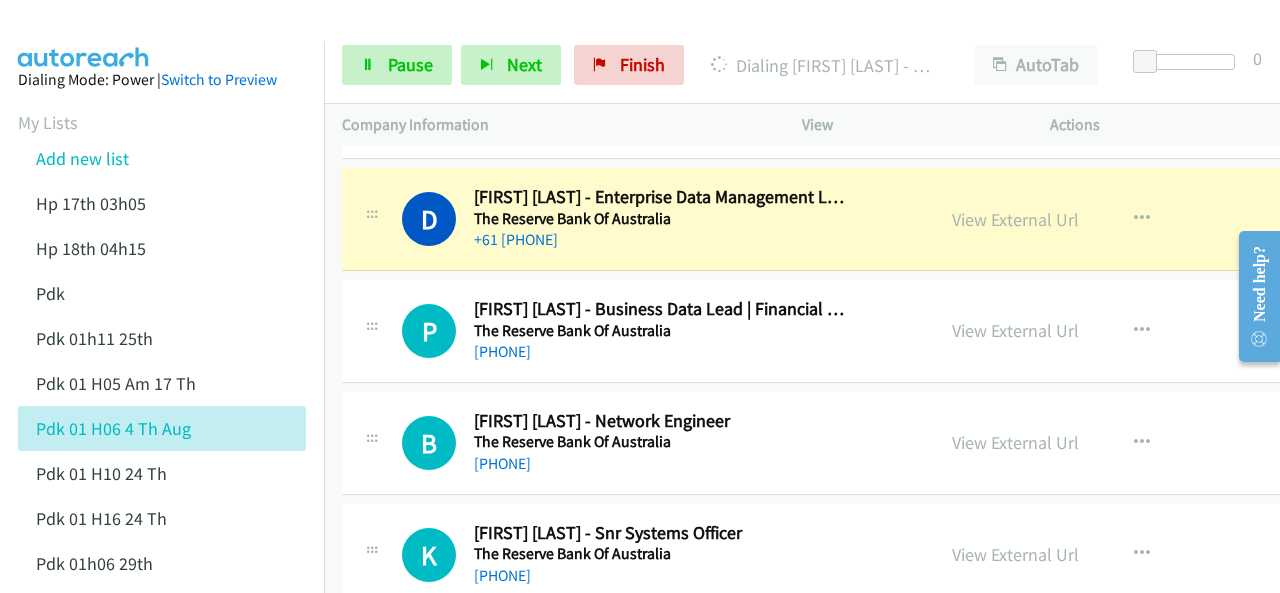 scroll, scrollTop: 6100, scrollLeft: 0, axis: vertical 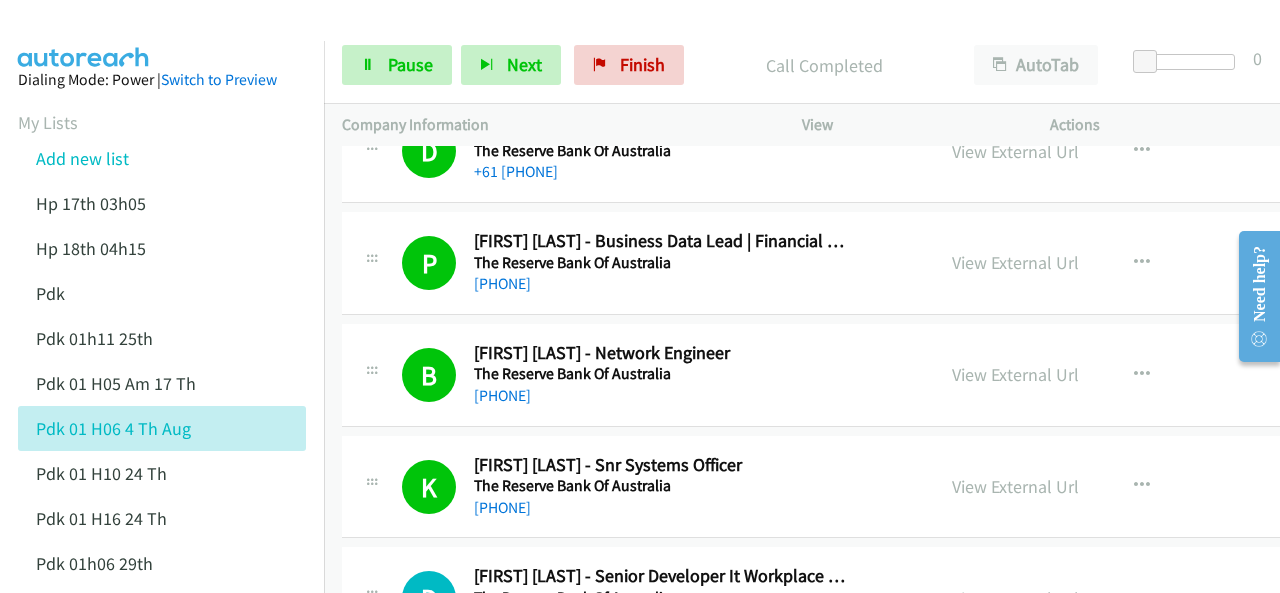 click on "Dialing Mode: Power
|
Switch to Preview
My Lists
Add new list
Hp 17th 03h05
Hp 18th 04h15
Pdk
Pdk  01h11 25th
Pdk 01h05 Am 17 Th
Pdk 01h06 4 Th Aug
Pdk 01h10 24 Th
Pdk 01h16 24 Th
Pdk 01h06 29th
Pdk 01h07am 18th
Pdk 01h11 31st
Pdk 01h28 21st
Pdk 02h02am 18th
Pdk 03h42 29th
Pdk 06h12 1st
Pdk 08h03 1st
Pdk 23rd 05h47
Pdk 28th 3h00
Pdk 30th
Pdk 31st 05h31
Pdk 4h39 01st
Pdk 7h05 28th
Pdk 8h19 30 Th
Hp 6am
Pdk
Pdk 01h00 22nd
Pdk 01h04 16th
Pdk 1h10 1st
Pdk 23rd
Pdk 24th 07h43
Back to Campaign Management
Scheduled Callbacks
FAQ
Agent Settings
Sign Out
Compact View
Email Support" at bounding box center (162, 932) 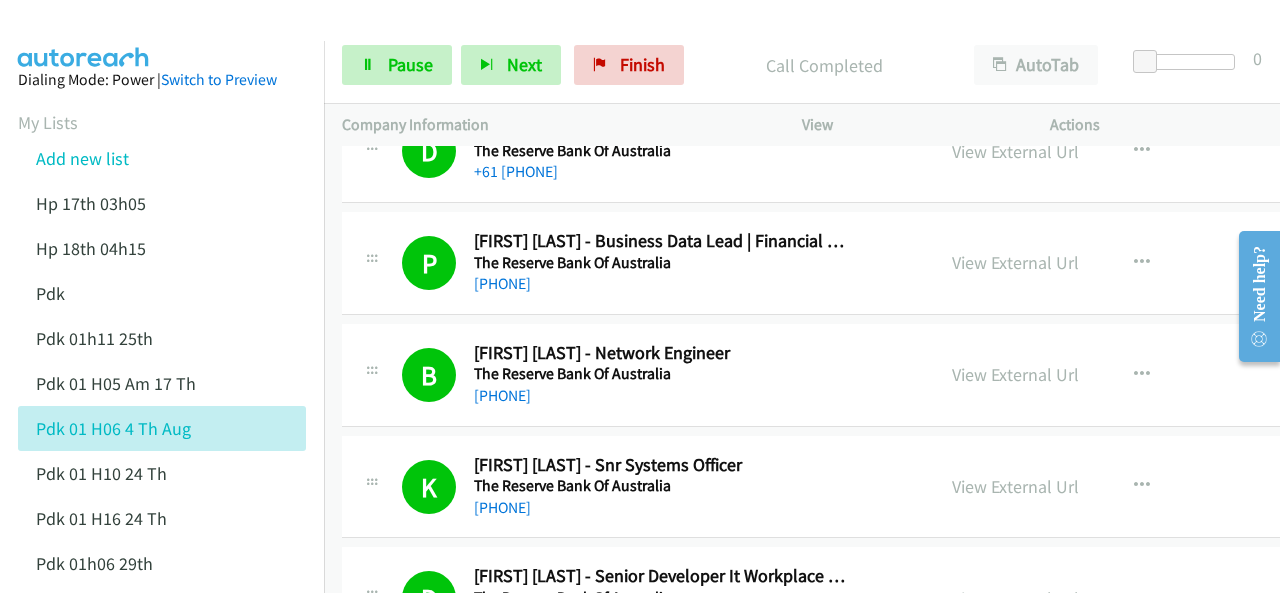 click at bounding box center (84, 35) 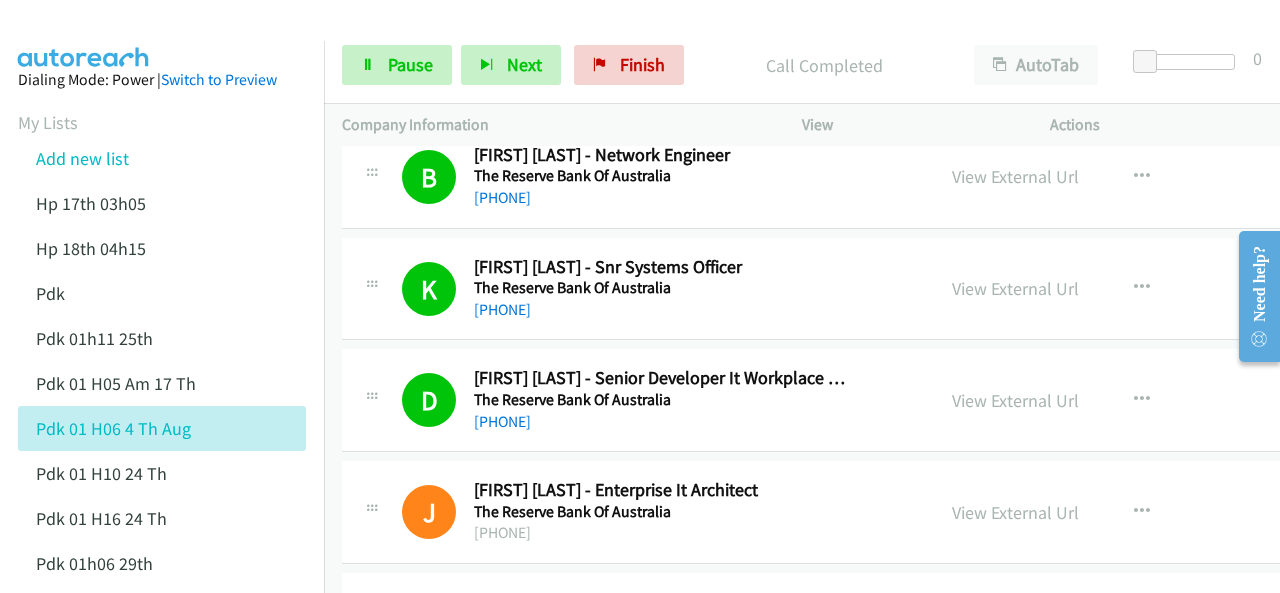 scroll, scrollTop: 6600, scrollLeft: 0, axis: vertical 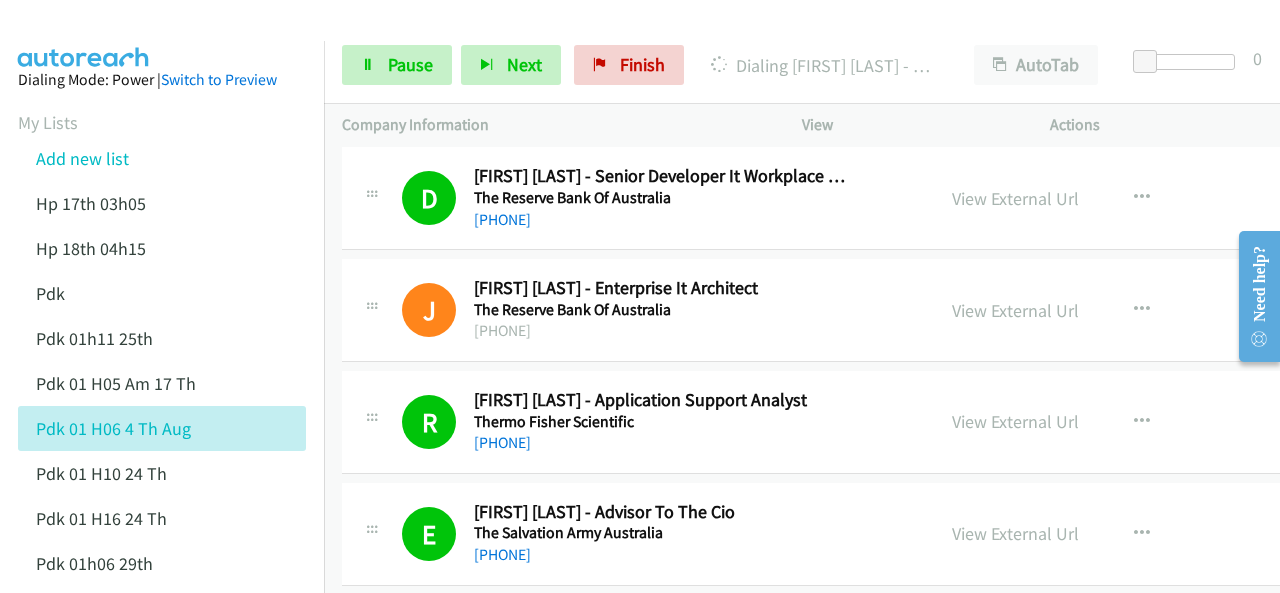 click on "Callback Scheduled
[FIRST] [LAST] - Manager, Legal Innovation And Mergers
The Nrma
[TIMEZONE]
[PHONE]
View External Url" at bounding box center [640, 47] 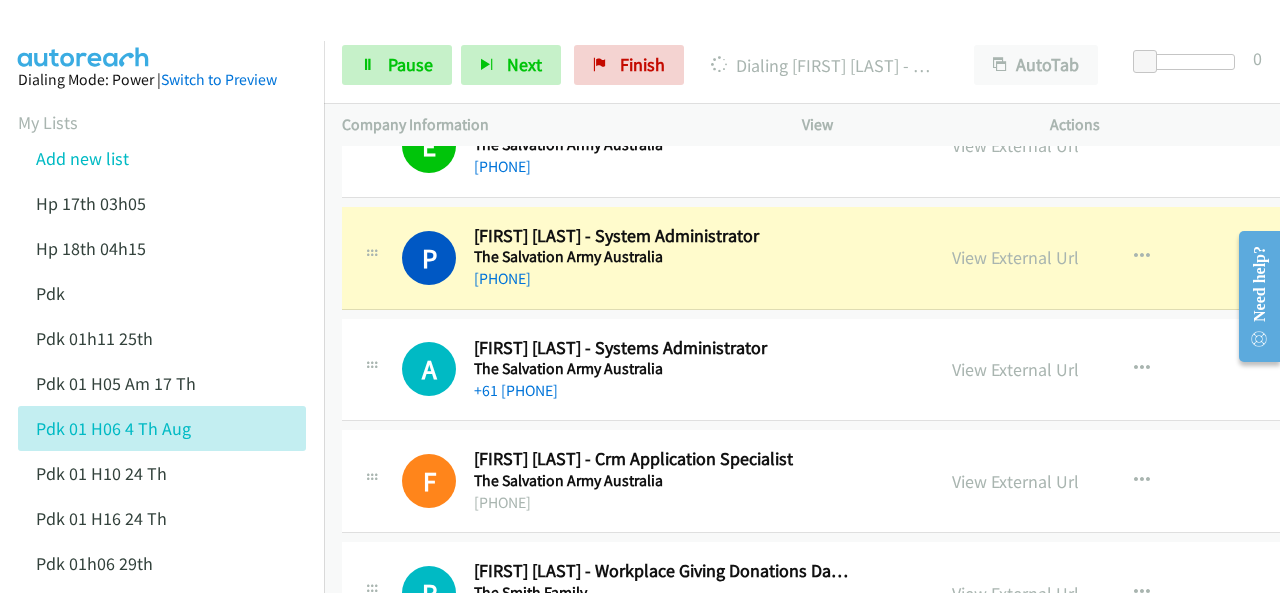 scroll, scrollTop: 7000, scrollLeft: 0, axis: vertical 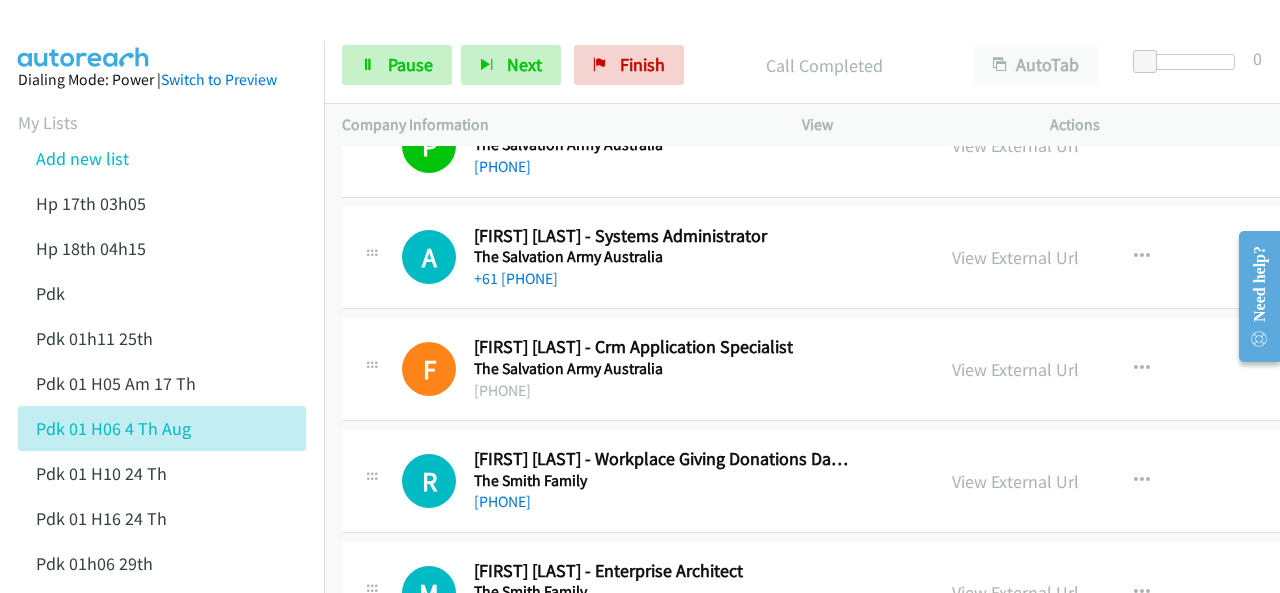 click at bounding box center (84, 35) 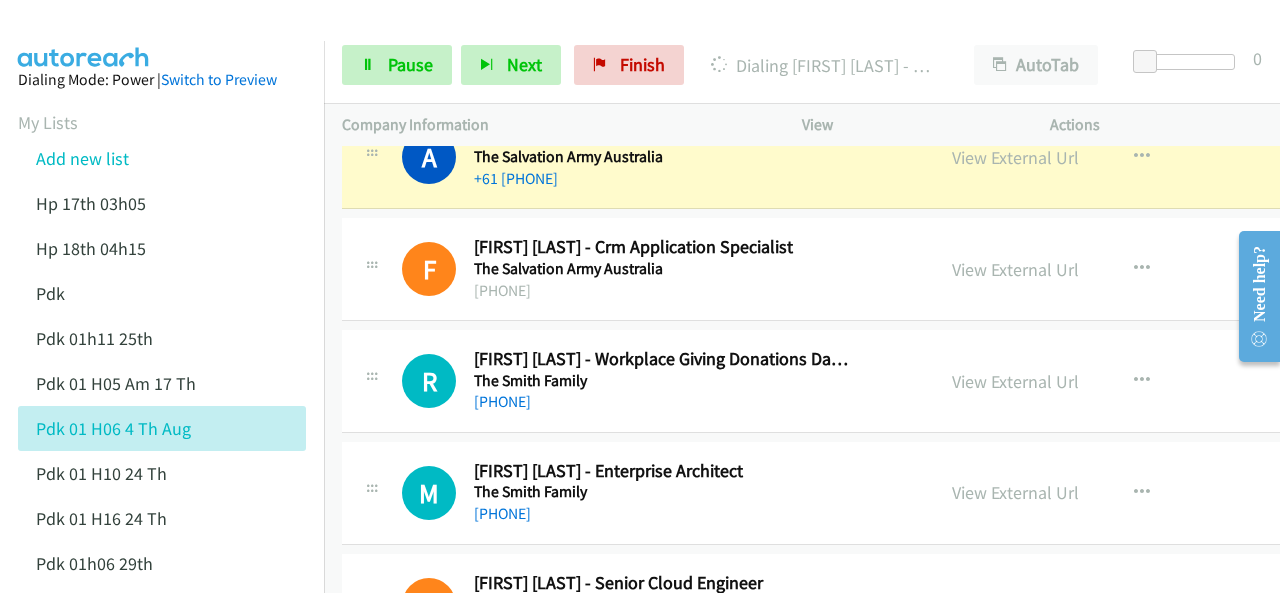 scroll, scrollTop: 7100, scrollLeft: 0, axis: vertical 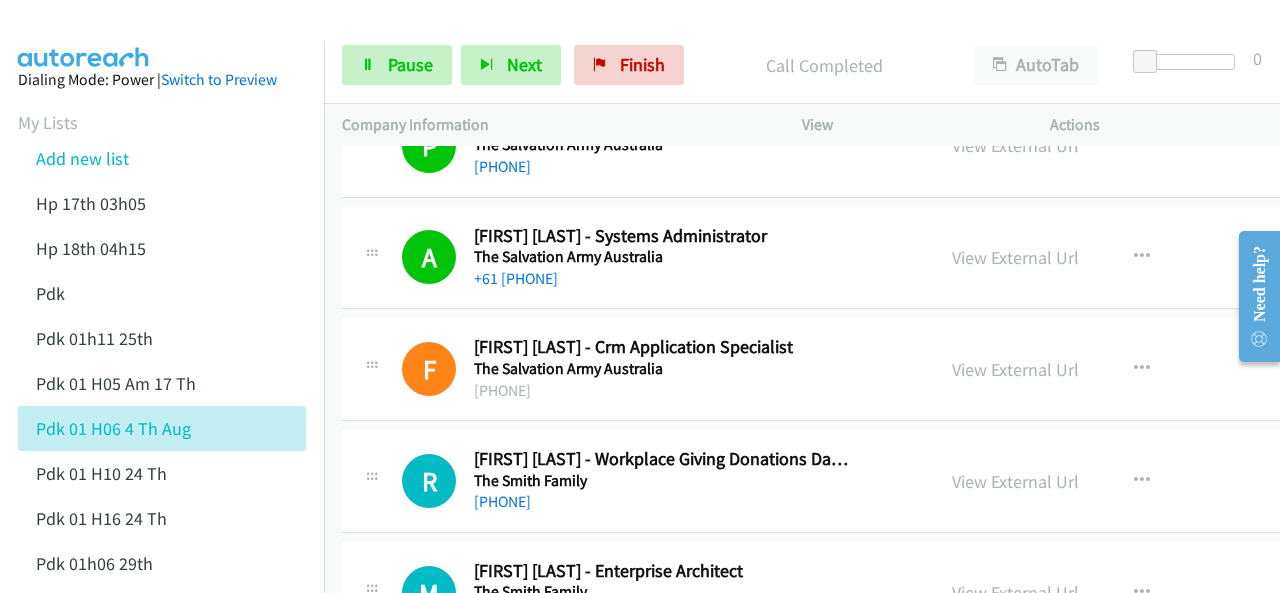 click at bounding box center [84, 35] 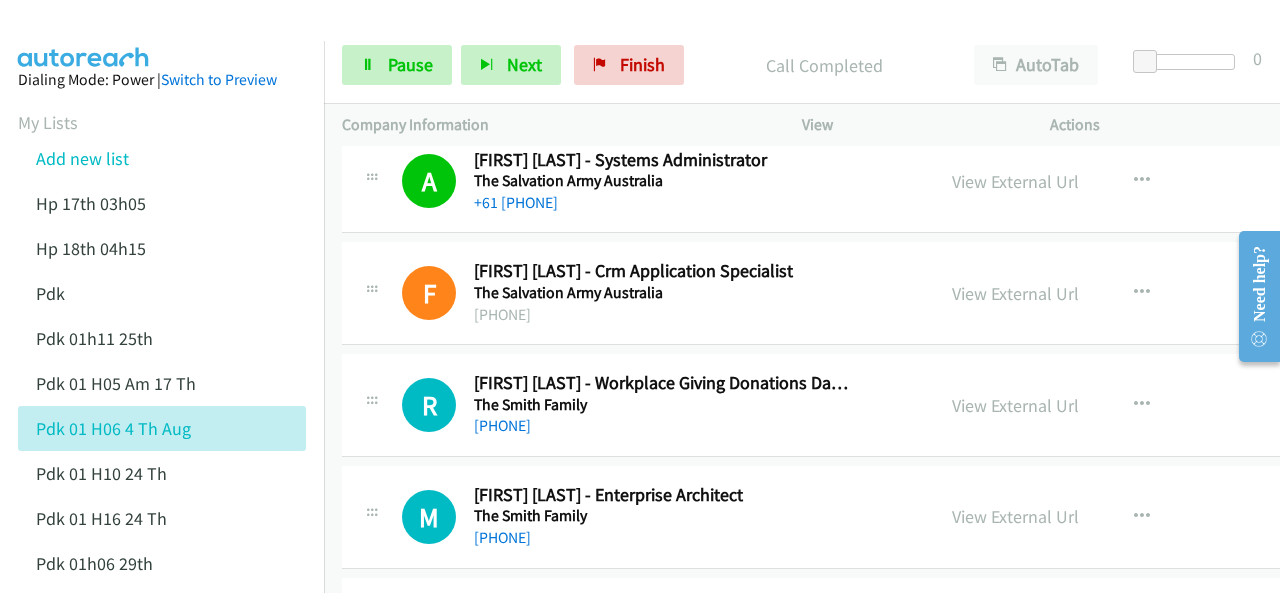 scroll, scrollTop: 7200, scrollLeft: 0, axis: vertical 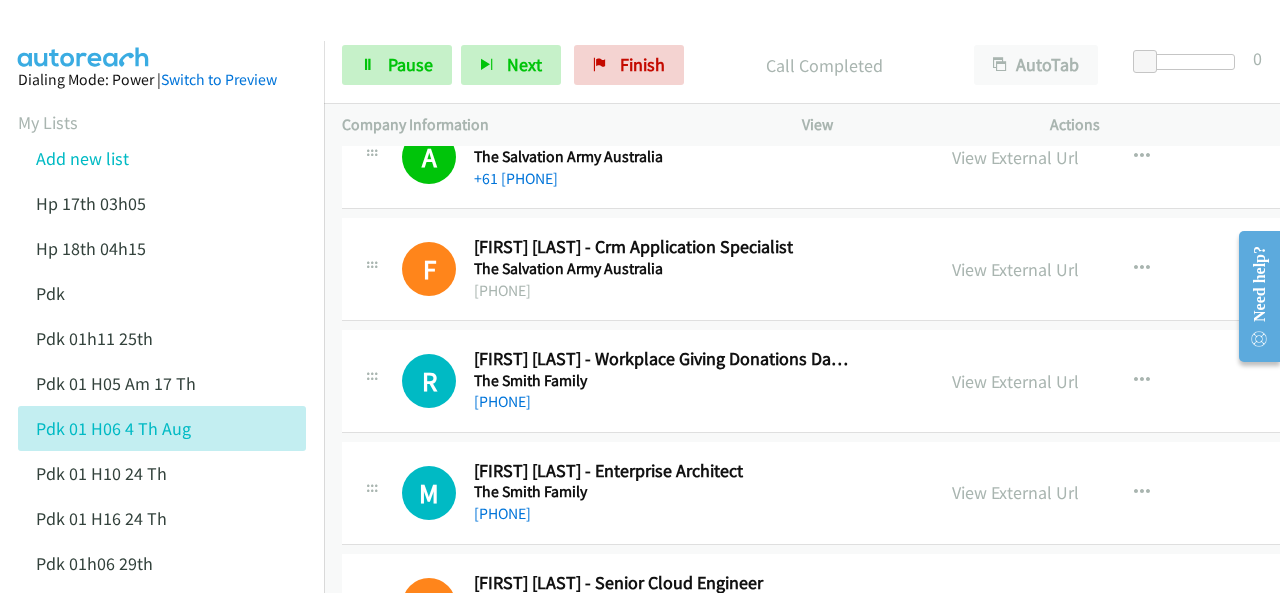 click at bounding box center [84, 35] 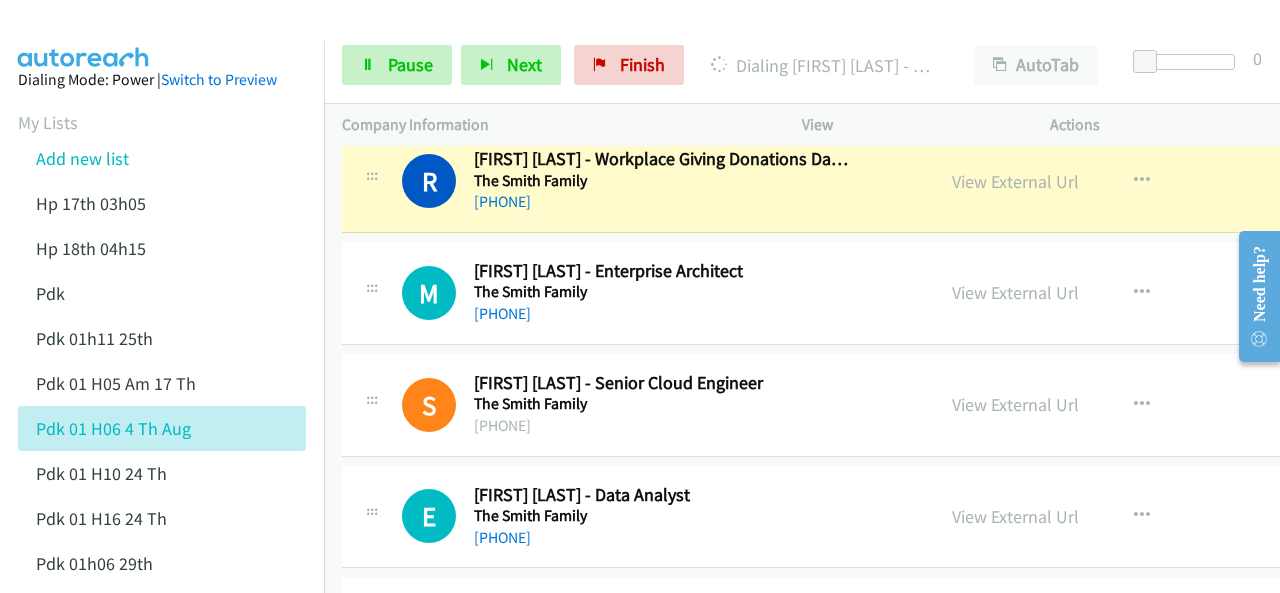 scroll, scrollTop: 7300, scrollLeft: 0, axis: vertical 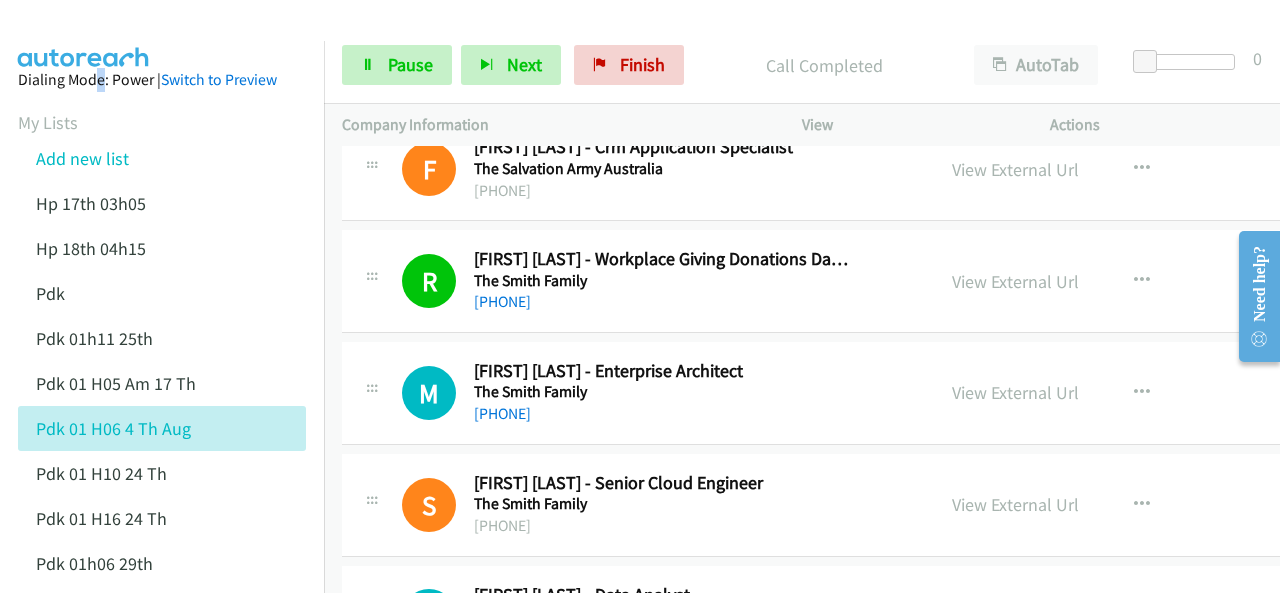 click on "Dialing Mode: Power
|
Switch to Preview
My Lists
Add new list
Hp 17th 03h05
Hp 18th 04h15
Pdk
Pdk  01h11 25th
Pdk 01h05 Am 17 Th
Pdk 01h06 4 Th Aug
Pdk 01h10 24 Th
Pdk 01h16 24 Th
Pdk 01h06 29th
Pdk 01h07am 18th
Pdk 01h11 31st
Pdk 01h28 21st
Pdk 02h02am 18th
Pdk 03h42 29th
Pdk 06h12 1st
Pdk 08h03 1st
Pdk 23rd 05h47
Pdk 28th 3h00
Pdk 30th
Pdk 31st 05h31
Pdk 4h39 01st
Pdk 7h05 28th
Pdk 8h19 30 Th
Hp 6am
Pdk
Pdk 01h00 22nd
Pdk 01h04 16th
Pdk 1h10 1st
Pdk 23rd
Pdk 24th 07h43
Back to Campaign Management
Scheduled Callbacks
FAQ
Agent Settings
Sign Out
Compact View
Email Support" at bounding box center (162, 932) 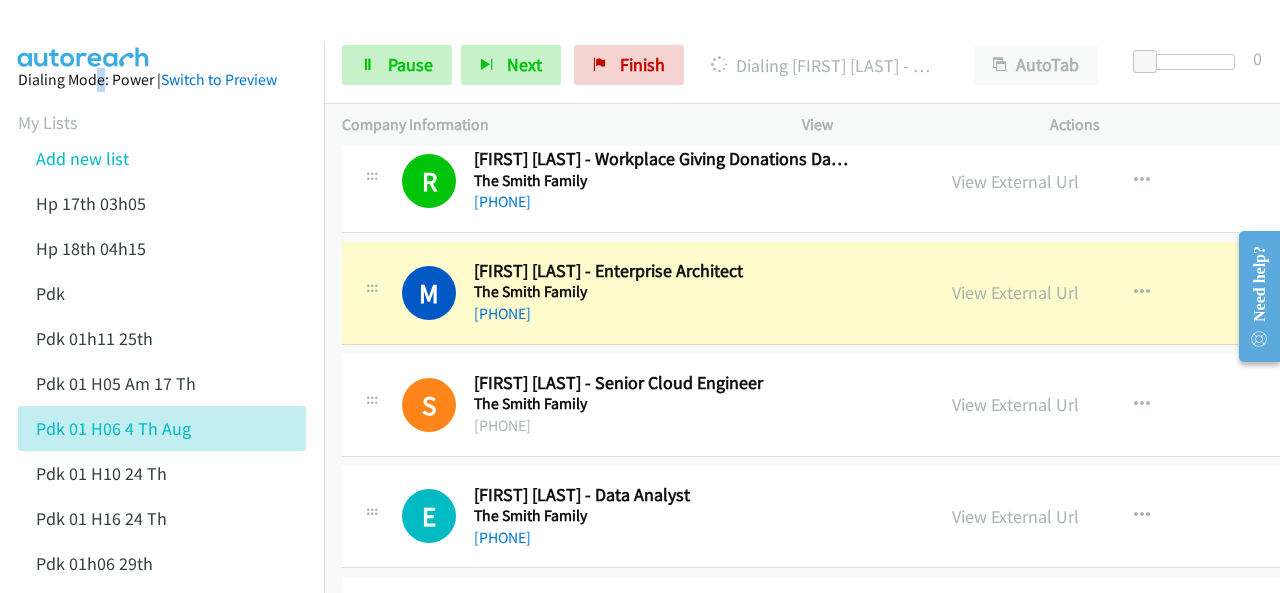 click on "Dialing Mode: Power
|
Switch to Preview
My Lists
Add new list
Hp 17th 03h05
Hp 18th 04h15
Pdk
Pdk  01h11 25th
Pdk 01h05 Am 17 Th
Pdk 01h06 4 Th Aug
Pdk 01h10 24 Th
Pdk 01h16 24 Th
Pdk 01h06 29th
Pdk 01h07am 18th
Pdk 01h11 31st
Pdk 01h28 21st
Pdk 02h02am 18th
Pdk 03h42 29th
Pdk 06h12 1st
Pdk 08h03 1st
Pdk 23rd 05h47
Pdk 28th 3h00
Pdk 30th
Pdk 31st 05h31
Pdk 4h39 01st
Pdk 7h05 28th
Pdk 8h19 30 Th
Hp 6am
Pdk
Pdk 01h00 22nd
Pdk 01h04 16th
Pdk 1h10 1st
Pdk 23rd
Pdk 24th 07h43
Back to Campaign Management
Scheduled Callbacks
FAQ
Agent Settings
Sign Out
Compact View
Email Support" at bounding box center [162, 932] 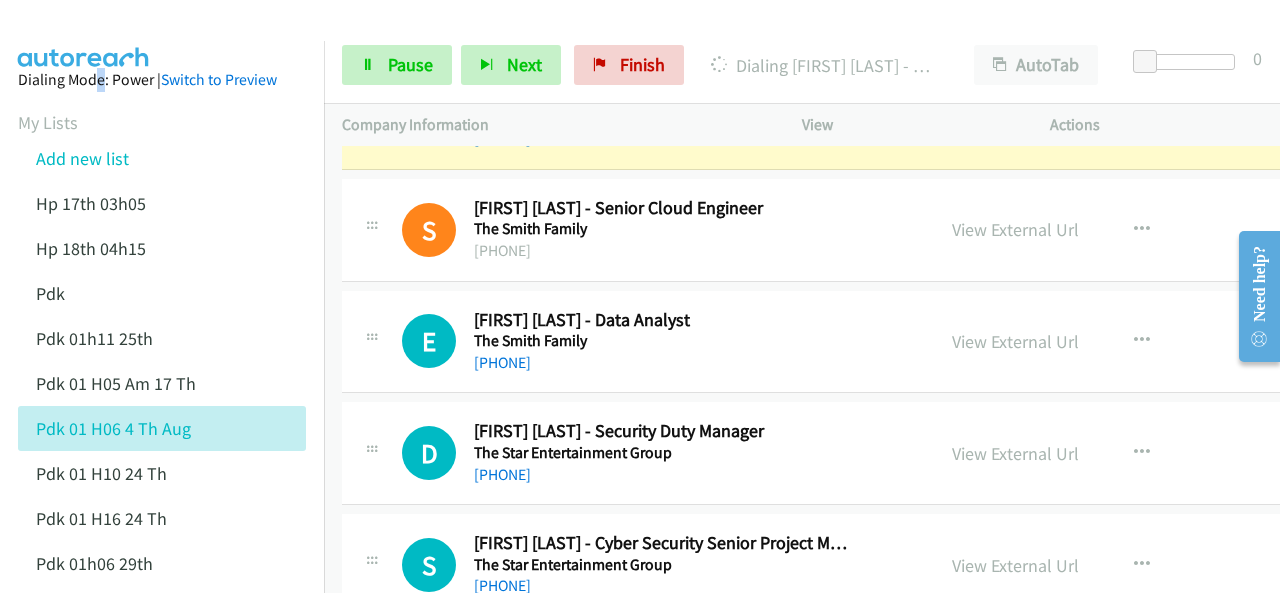 scroll, scrollTop: 7600, scrollLeft: 0, axis: vertical 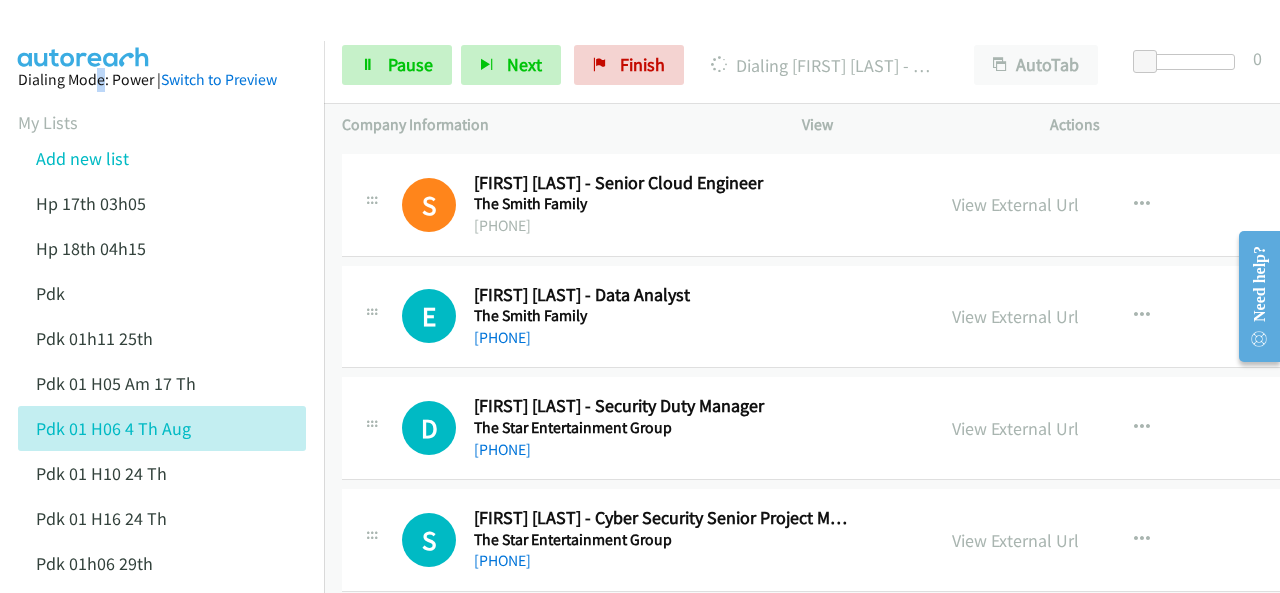 click on "Dialing Mode: Power
|
Switch to Preview
My Lists
Add new list
Hp 17th 03h05
Hp 18th 04h15
Pdk
Pdk  01h11 25th
Pdk 01h05 Am 17 Th
Pdk 01h06 4 Th Aug
Pdk 01h10 24 Th
Pdk 01h16 24 Th
Pdk 01h06 29th
Pdk 01h07am 18th
Pdk 01h11 31st
Pdk 01h28 21st
Pdk 02h02am 18th
Pdk 03h42 29th
Pdk 06h12 1st
Pdk 08h03 1st
Pdk 23rd 05h47
Pdk 28th 3h00
Pdk 30th
Pdk 31st 05h31
Pdk 4h39 01st
Pdk 7h05 28th
Pdk 8h19 30 Th
Hp 6am
Pdk
Pdk 01h00 22nd
Pdk 01h04 16th
Pdk 1h10 1st
Pdk 23rd
Pdk 24th 07h43
Back to Campaign Management
Scheduled Callbacks
FAQ
Agent Settings
Sign Out
Compact View
Email Support" at bounding box center [162, 932] 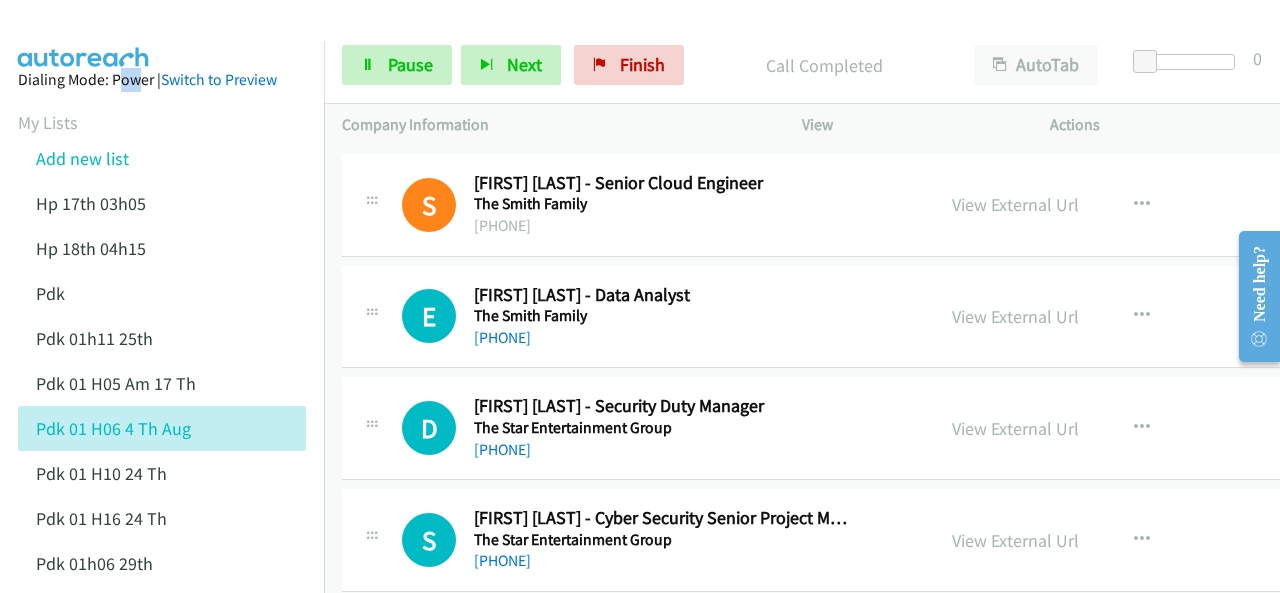 click at bounding box center (84, 35) 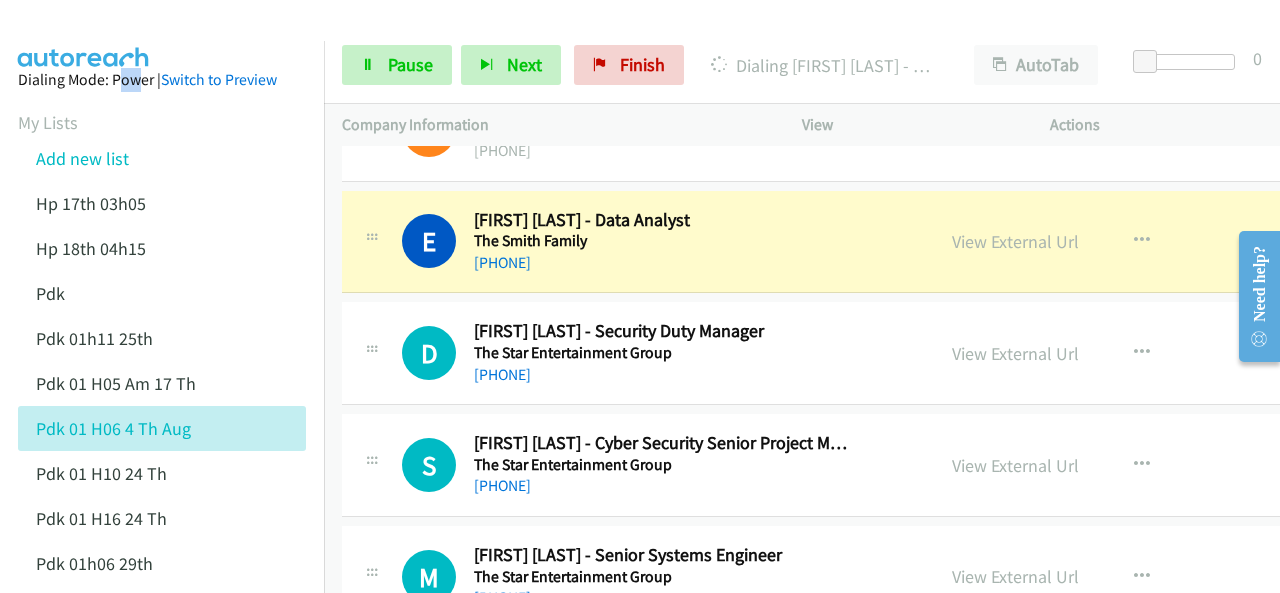 scroll, scrollTop: 7700, scrollLeft: 0, axis: vertical 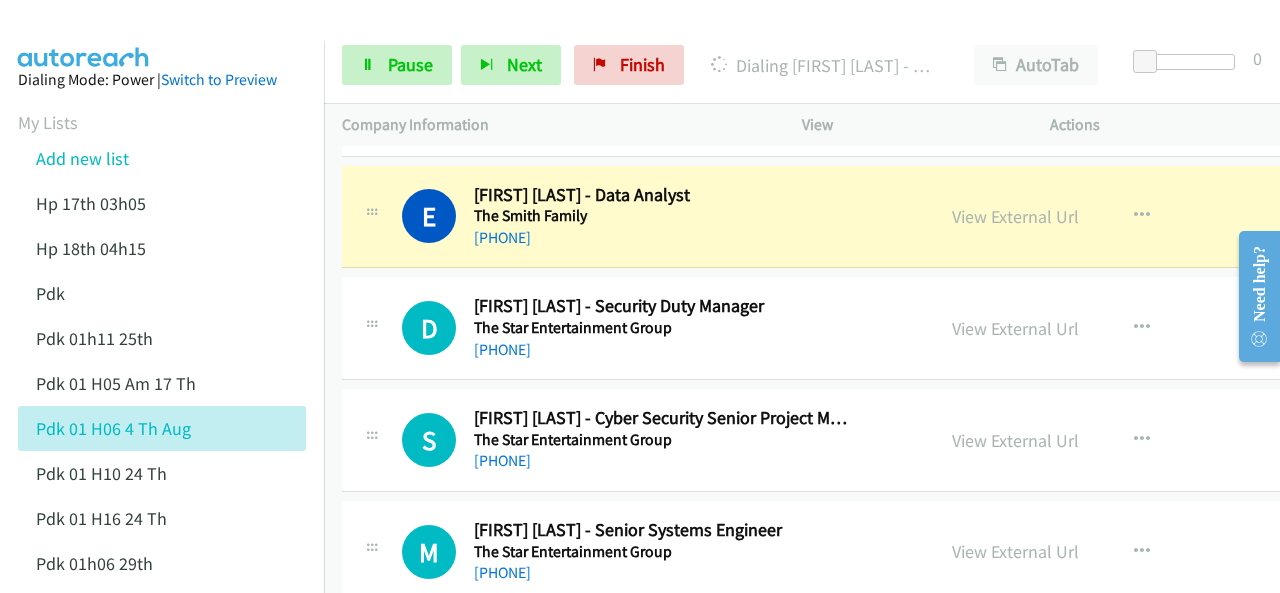 drag, startPoint x: 230, startPoint y: 35, endPoint x: 224, endPoint y: 21, distance: 15.231546 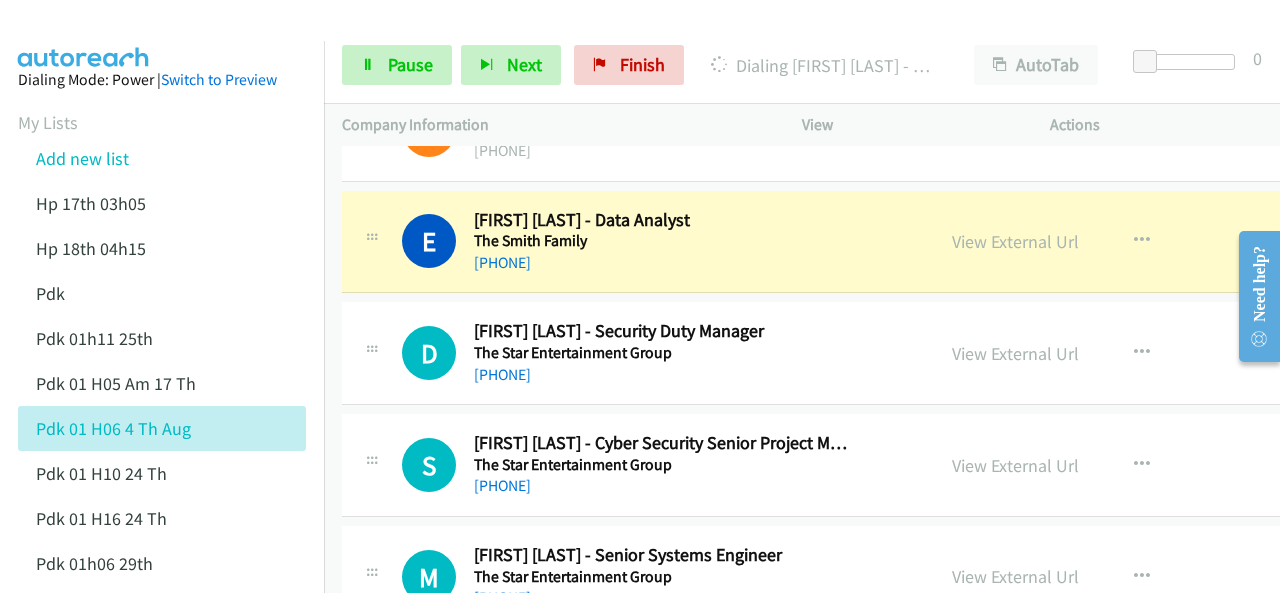 scroll, scrollTop: 7700, scrollLeft: 0, axis: vertical 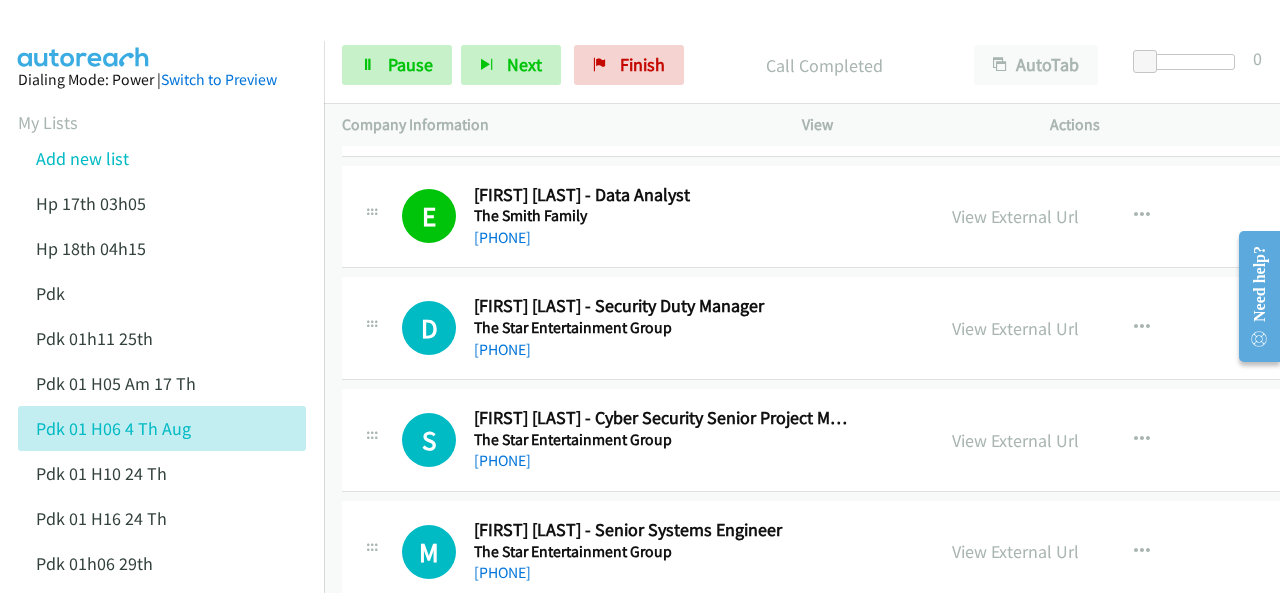 click on "Dialing Mode: Power
|
Switch to Preview
My Lists
Add new list
Hp 17th 03h05
Hp 18th 04h15
Pdk
Pdk  01h11 25th
Pdk 01h05 Am 17 Th
Pdk 01h06 4 Th Aug
Pdk 01h10 24 Th
Pdk 01h16 24 Th
Pdk 01h06 29th
Pdk 01h07am 18th
Pdk 01h11 31st
Pdk 01h28 21st
Pdk 02h02am 18th
Pdk 03h42 29th
Pdk 06h12 1st
Pdk 08h03 1st
Pdk 23rd 05h47
Pdk 28th 3h00
Pdk 30th
Pdk 31st 05h31
Pdk 4h39 01st
Pdk 7h05 28th
Pdk 8h19 30 Th
Hp 6am
Pdk
Pdk 01h00 22nd
Pdk 01h04 16th
Pdk 1h10 1st
Pdk 23rd
Pdk 24th 07h43
Back to Campaign Management
Scheduled Callbacks
FAQ
Agent Settings
Sign Out
Compact View
Email Support" at bounding box center (162, 932) 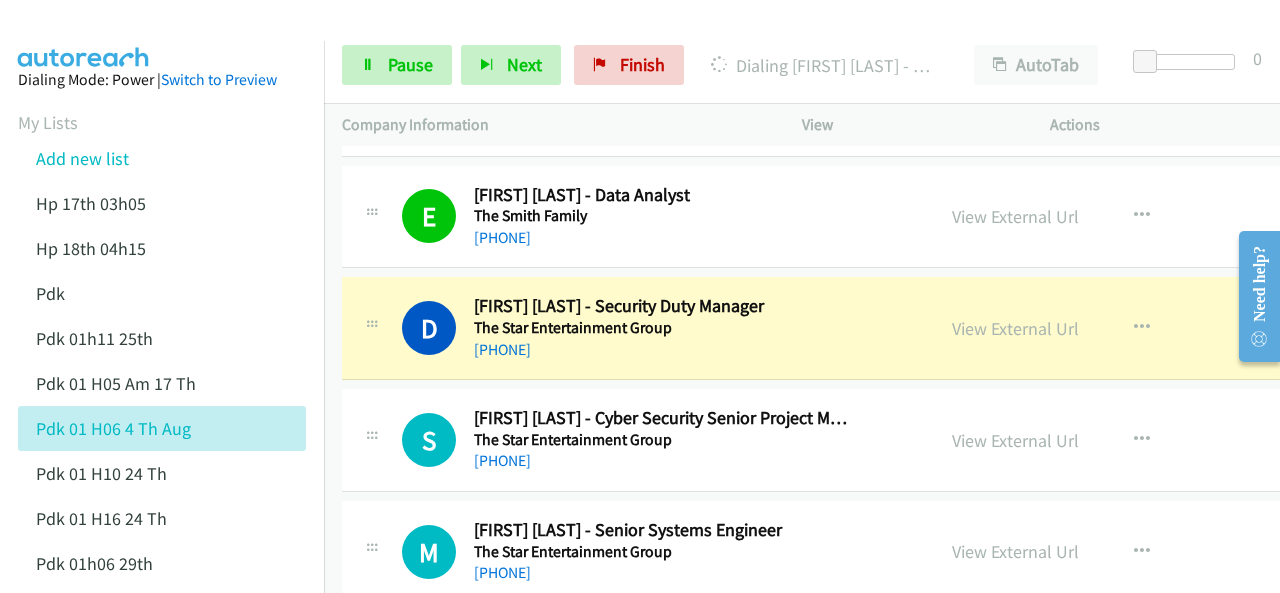 click at bounding box center (84, 35) 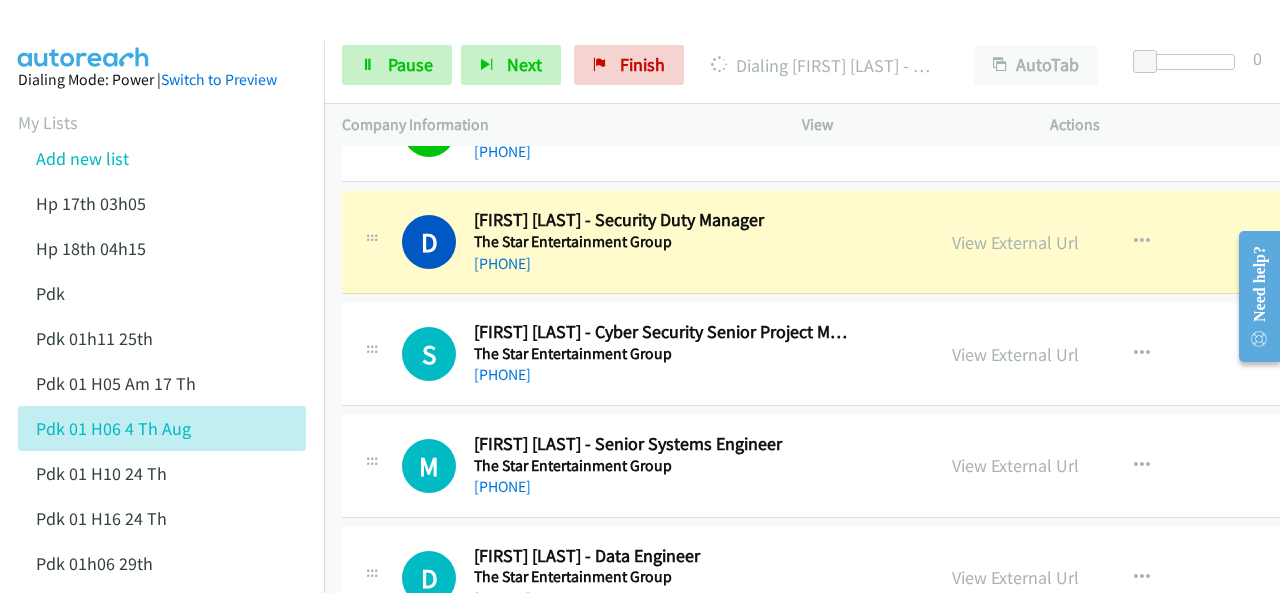 scroll, scrollTop: 7800, scrollLeft: 0, axis: vertical 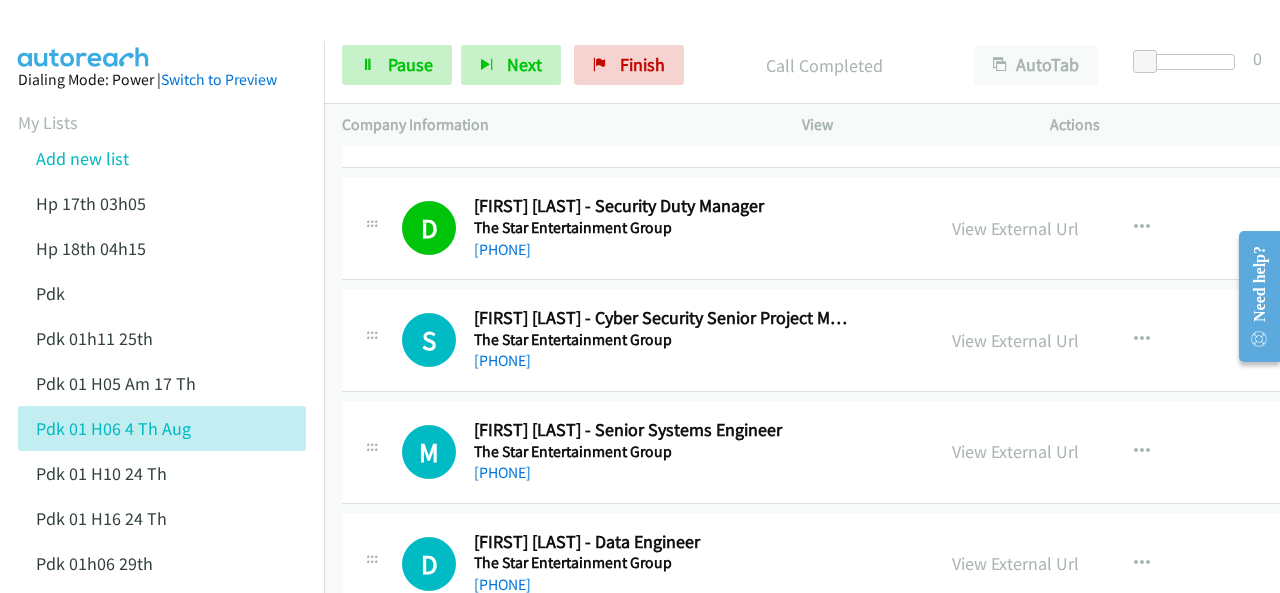 click at bounding box center [84, 35] 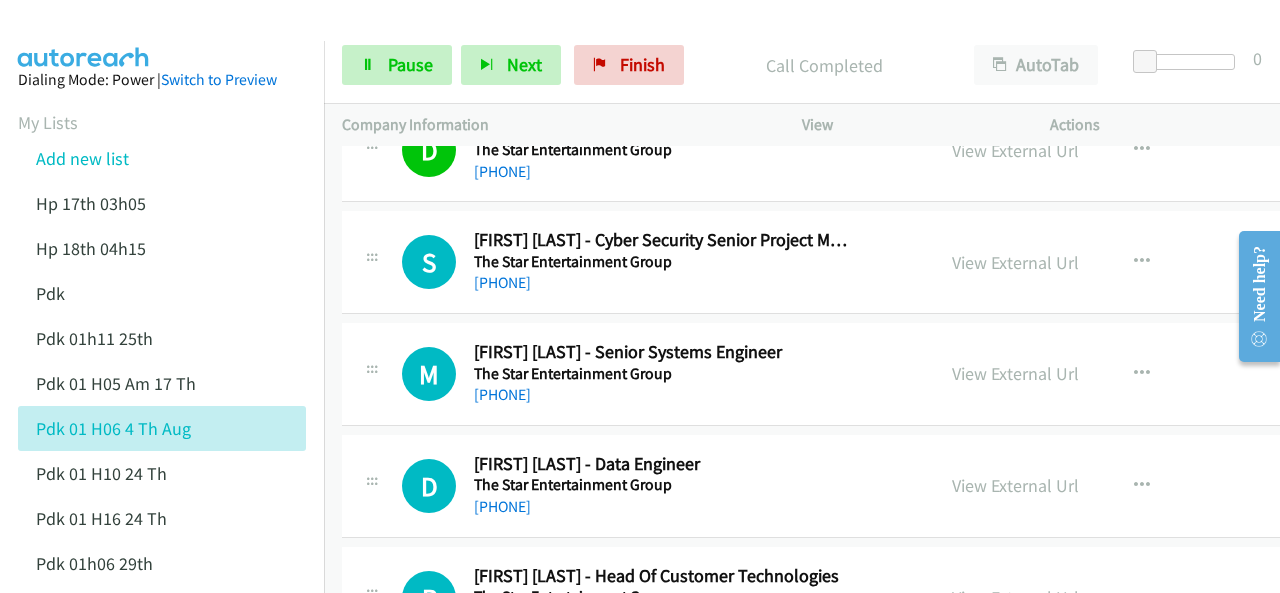 scroll, scrollTop: 7900, scrollLeft: 0, axis: vertical 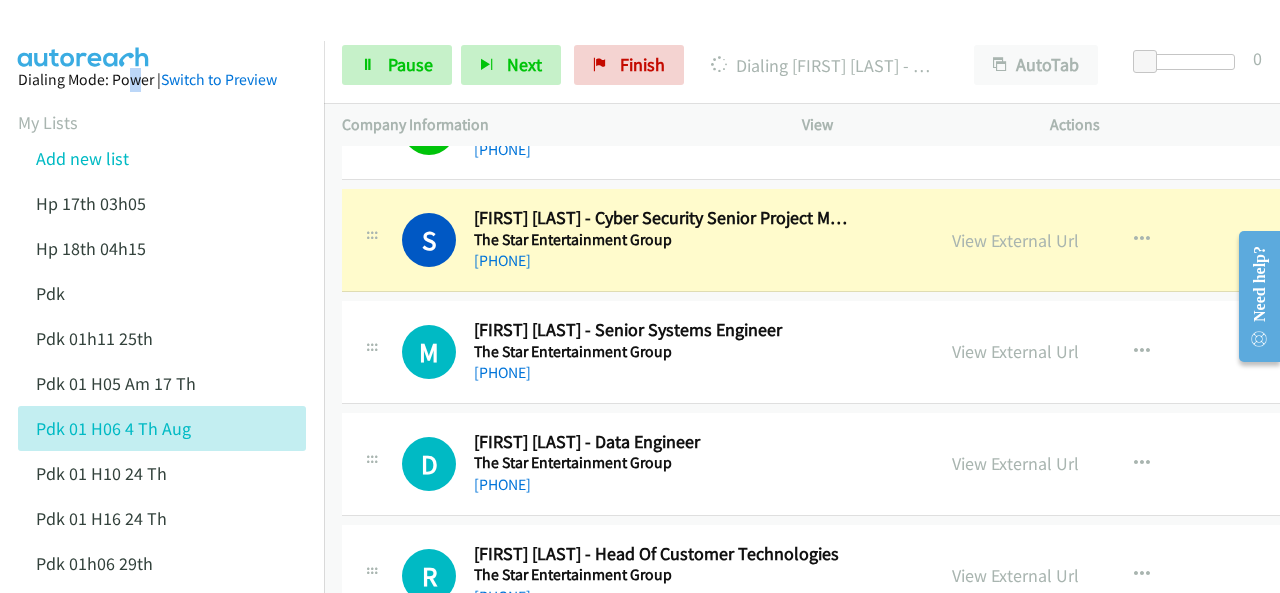 click on "Dialing Mode: Power
|
Switch to Preview
My Lists
Add new list
Hp 17th 03h05
Hp 18th 04h15
Pdk
Pdk  01h11 25th
Pdk 01h05 Am 17 Th
Pdk 01h06 4 Th Aug
Pdk 01h10 24 Th
Pdk 01h16 24 Th
Pdk 01h06 29th
Pdk 01h07am 18th
Pdk 01h11 31st
Pdk 01h28 21st
Pdk 02h02am 18th
Pdk 03h42 29th
Pdk 06h12 1st
Pdk 08h03 1st
Pdk 23rd 05h47
Pdk 28th 3h00
Pdk 30th
Pdk 31st 05h31
Pdk 4h39 01st
Pdk 7h05 28th
Pdk 8h19 30 Th
Hp 6am
Pdk
Pdk 01h00 22nd
Pdk 01h04 16th
Pdk 1h10 1st
Pdk 23rd
Pdk 24th 07h43
Back to Campaign Management
Scheduled Callbacks
FAQ
Agent Settings
Sign Out
Compact View
Email Support" at bounding box center [162, 932] 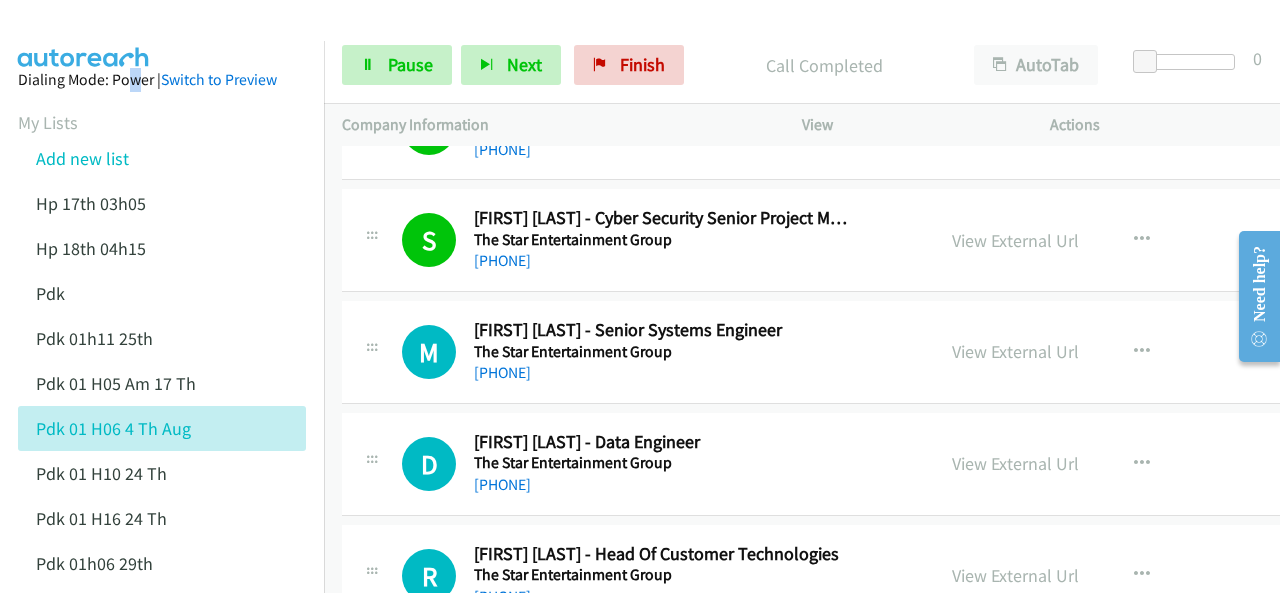 scroll, scrollTop: 8000, scrollLeft: 0, axis: vertical 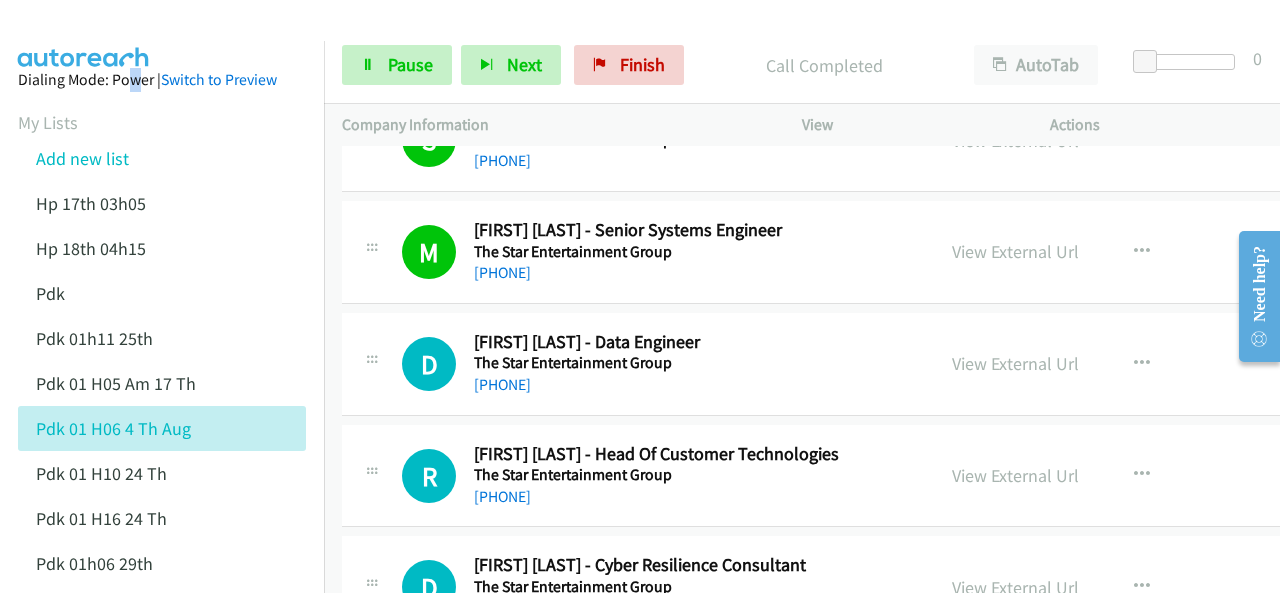 click at bounding box center [84, 35] 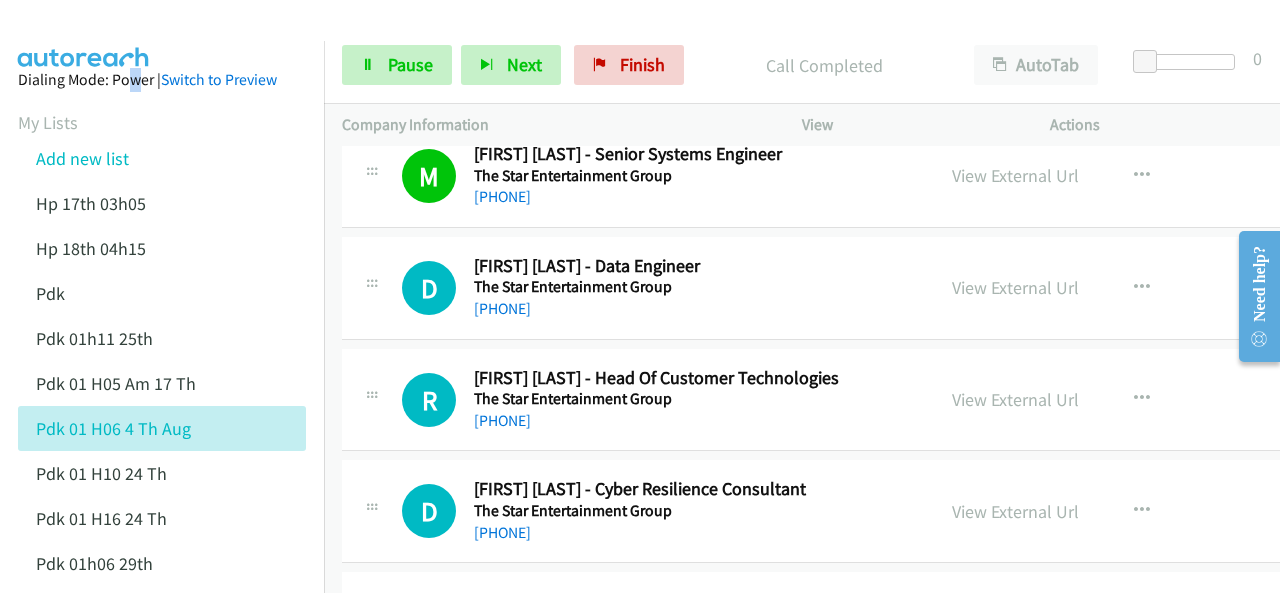 scroll, scrollTop: 8100, scrollLeft: 0, axis: vertical 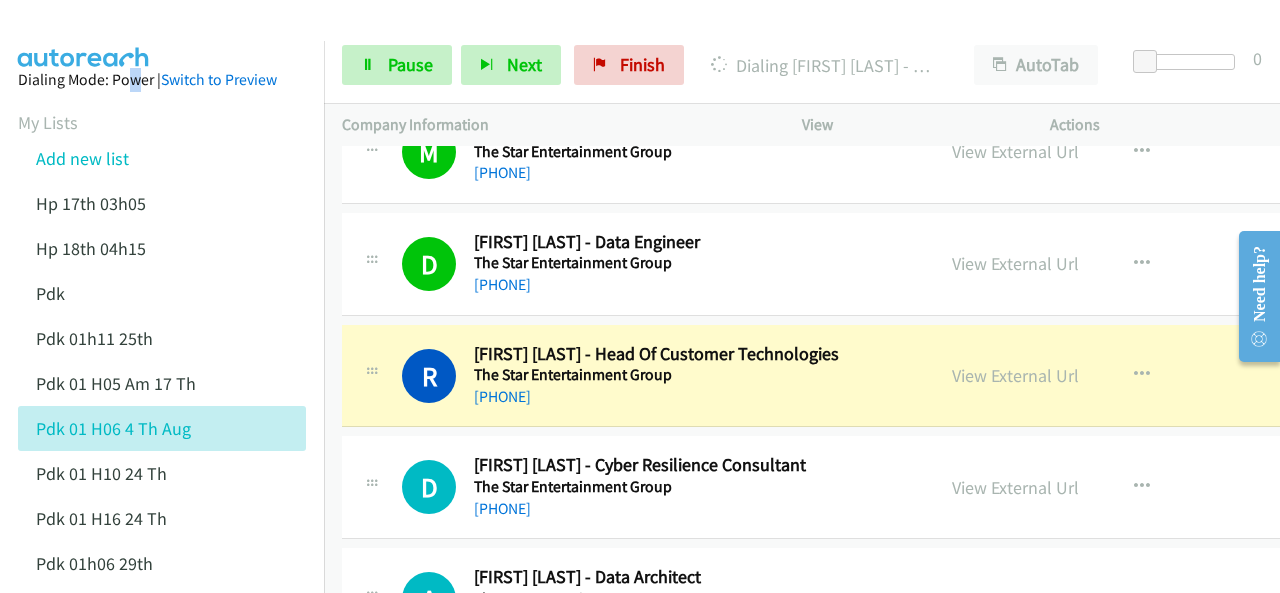 drag, startPoint x: 66, startPoint y: 31, endPoint x: 73, endPoint y: 20, distance: 13.038404 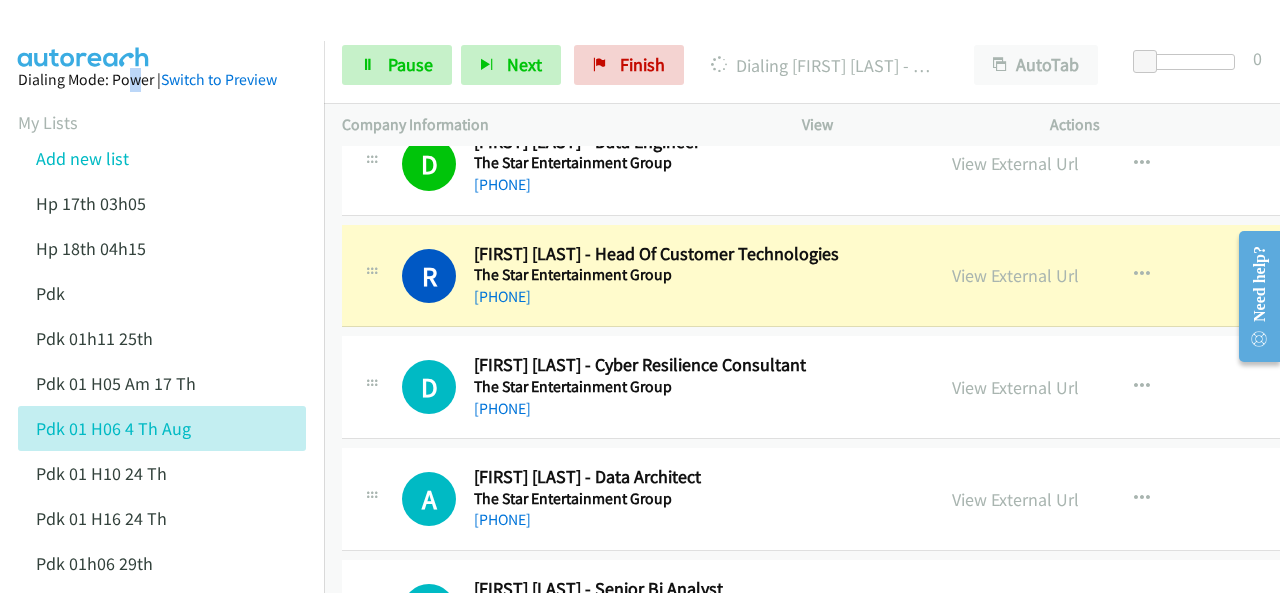 click at bounding box center (631, 38) 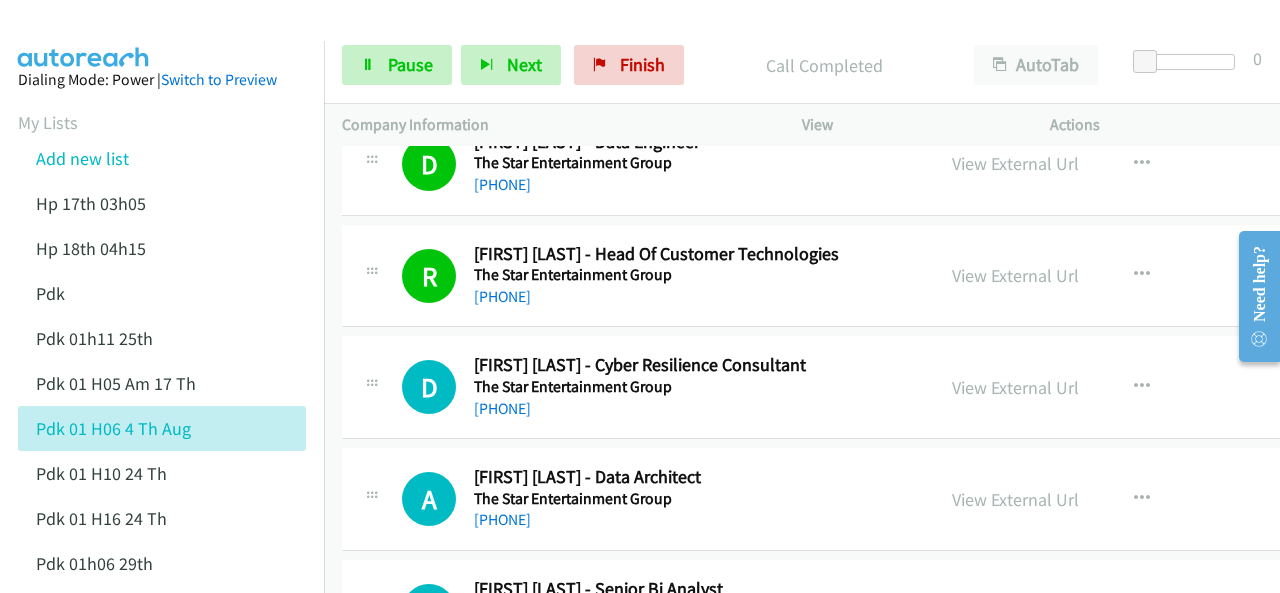 click at bounding box center (84, 35) 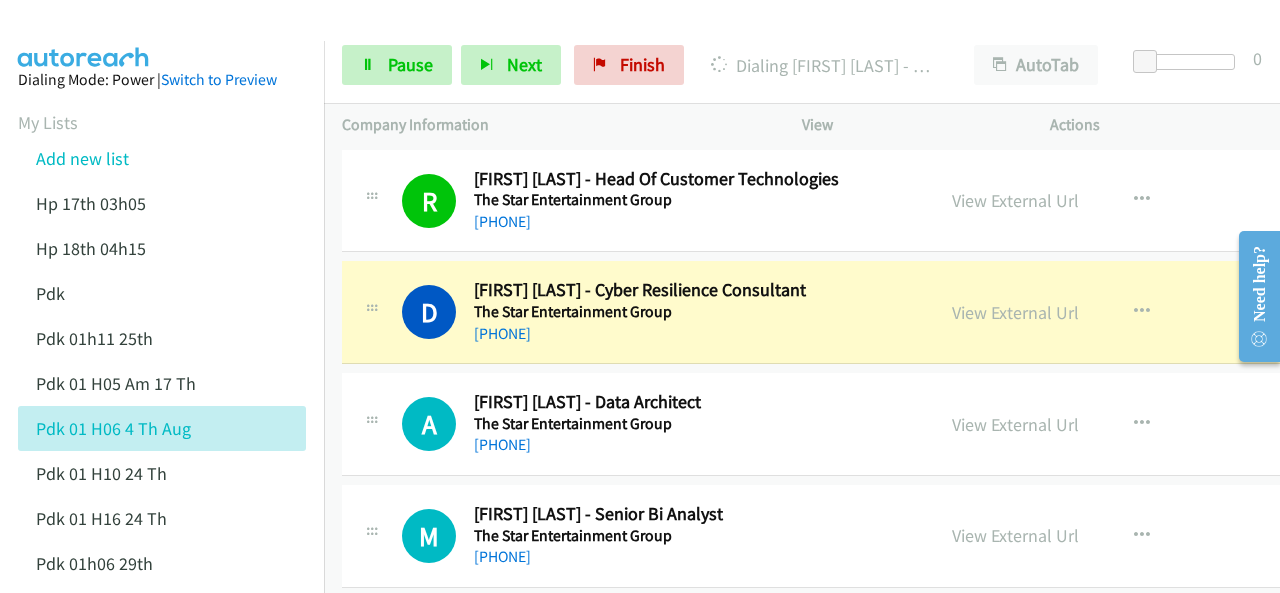 scroll, scrollTop: 8300, scrollLeft: 0, axis: vertical 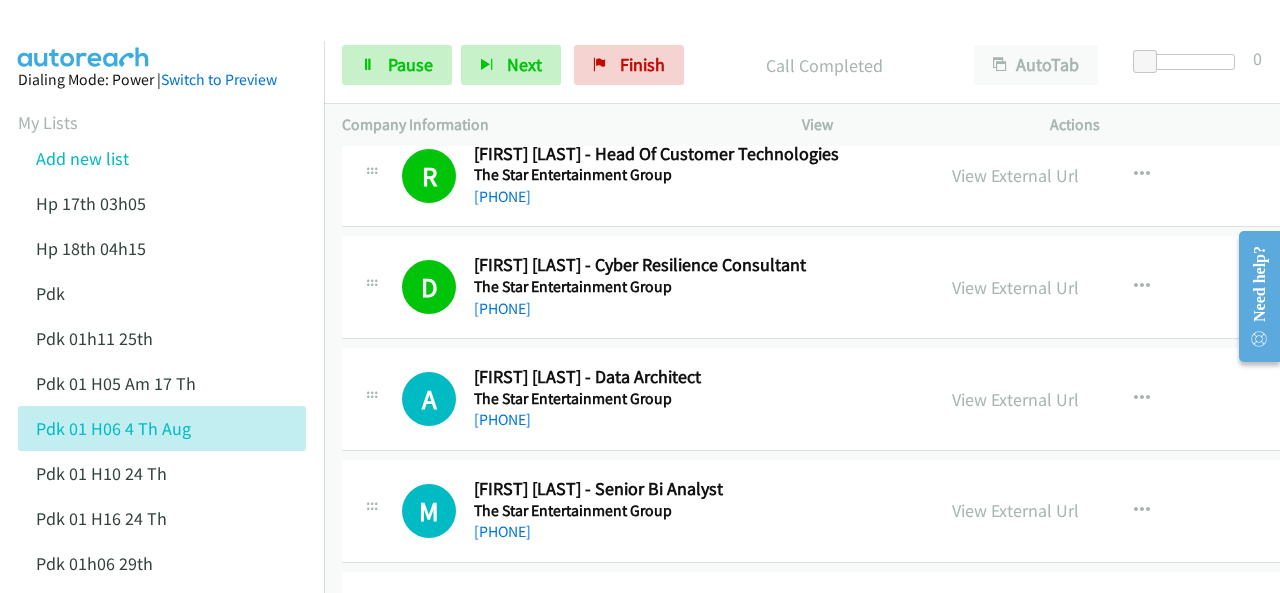 click at bounding box center [84, 35] 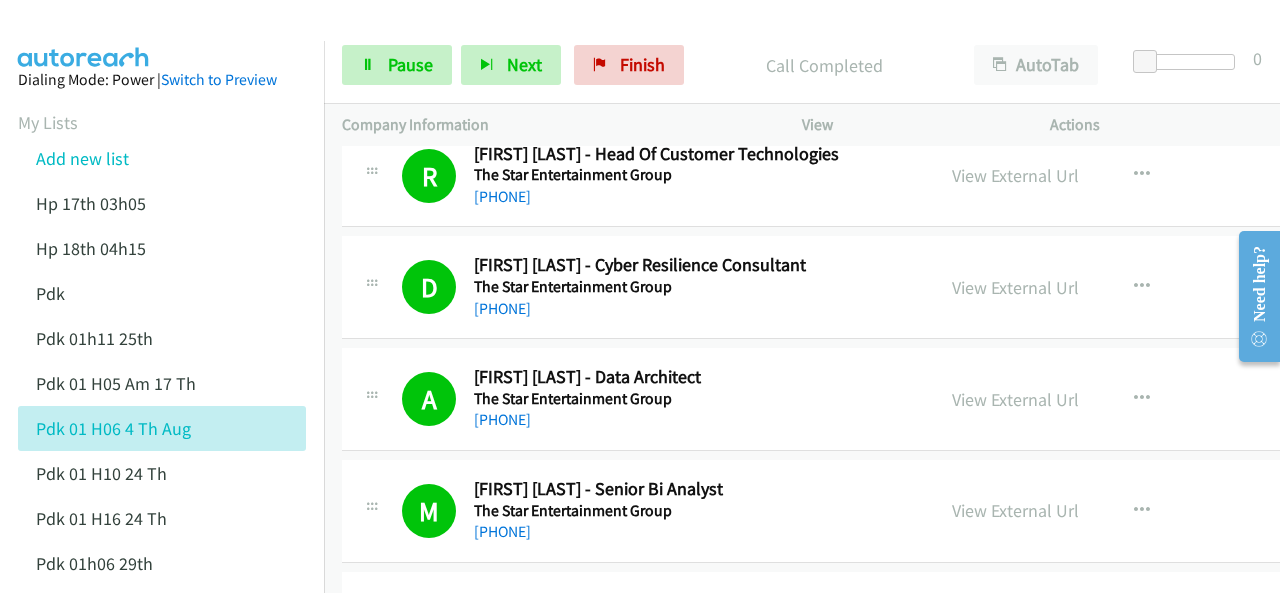 click at bounding box center (84, 35) 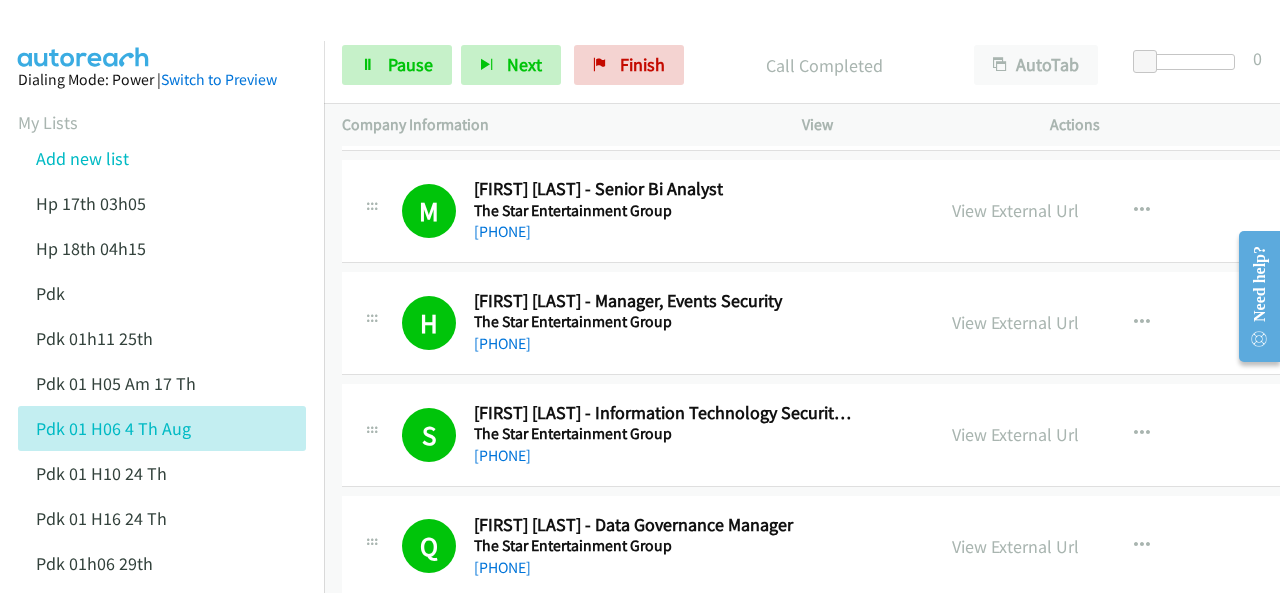 scroll, scrollTop: 8600, scrollLeft: 0, axis: vertical 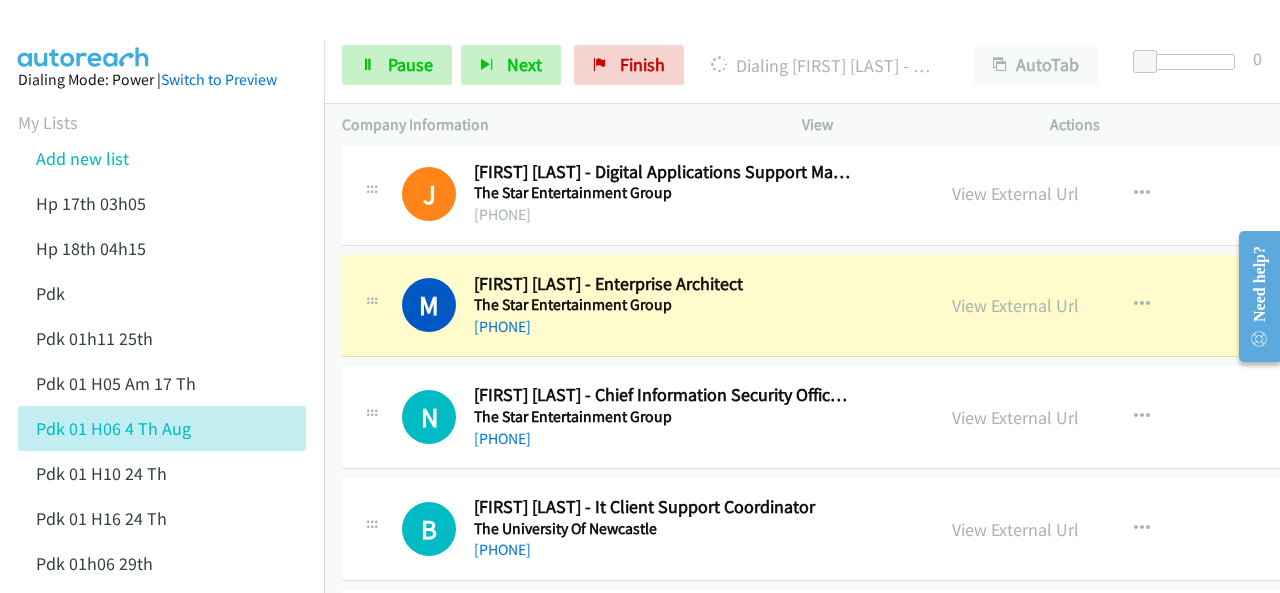 click on "Dialing Mode: Power
|
Switch to Preview
My Lists
Add new list
Hp 17th 03h05
Hp 18th 04h15
Pdk
Pdk  01h11 25th
Pdk 01h05 Am 17 Th
Pdk 01h06 4 Th Aug
Pdk 01h10 24 Th
Pdk 01h16 24 Th
Pdk 01h06 29th
Pdk 01h07am 18th
Pdk 01h11 31st
Pdk 01h28 21st
Pdk 02h02am 18th
Pdk 03h42 29th
Pdk 06h12 1st
Pdk 08h03 1st
Pdk 23rd 05h47
Pdk 28th 3h00
Pdk 30th
Pdk 31st 05h31
Pdk 4h39 01st
Pdk 7h05 28th
Pdk 8h19 30 Th
Hp 6am
Pdk
Pdk 01h00 22nd
Pdk 01h04 16th
Pdk 1h10 1st
Pdk 23rd
Pdk 24th 07h43
Back to Campaign Management
Scheduled Callbacks
FAQ
Agent Settings
Sign Out
Compact View
Email Support" at bounding box center [162, 932] 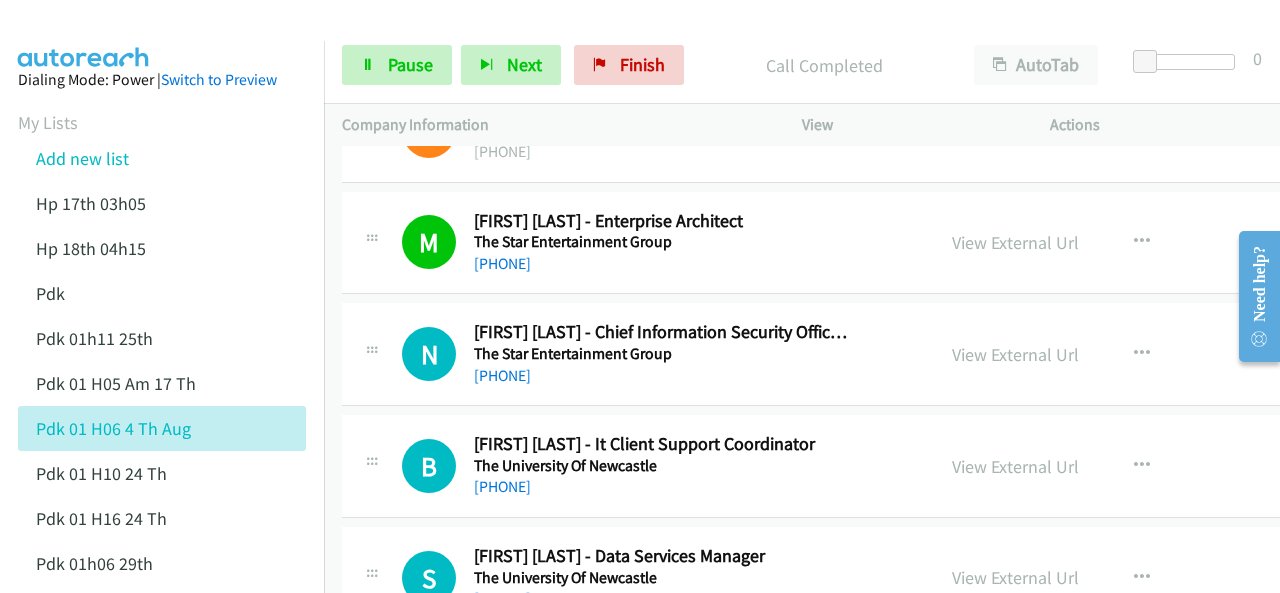 scroll, scrollTop: 9500, scrollLeft: 0, axis: vertical 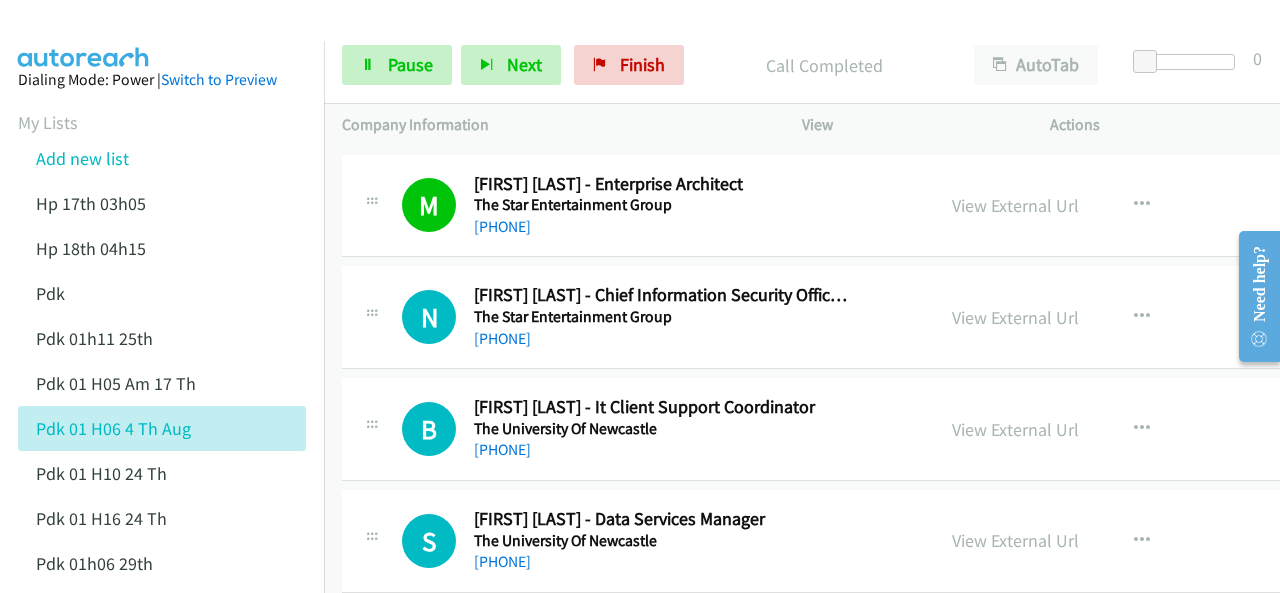click on "Dialing Mode: Power
|
Switch to Preview
My Lists
Add new list
Hp 17th 03h05
Hp 18th 04h15
Pdk
Pdk  01h11 25th
Pdk 01h05 Am 17 Th
Pdk 01h06 4 Th Aug
Pdk 01h10 24 Th
Pdk 01h16 24 Th
Pdk 01h06 29th
Pdk 01h07am 18th
Pdk 01h11 31st
Pdk 01h28 21st
Pdk 02h02am 18th
Pdk 03h42 29th
Pdk 06h12 1st
Pdk 08h03 1st
Pdk 23rd 05h47
Pdk 28th 3h00
Pdk 30th
Pdk 31st 05h31
Pdk 4h39 01st
Pdk 7h05 28th
Pdk 8h19 30 Th
Hp 6am
Pdk
Pdk 01h00 22nd
Pdk 01h04 16th
Pdk 1h10 1st
Pdk 23rd
Pdk 24th 07h43
Back to Campaign Management
Scheduled Callbacks
FAQ
Agent Settings
Sign Out
Compact View
Email Support" at bounding box center [162, 932] 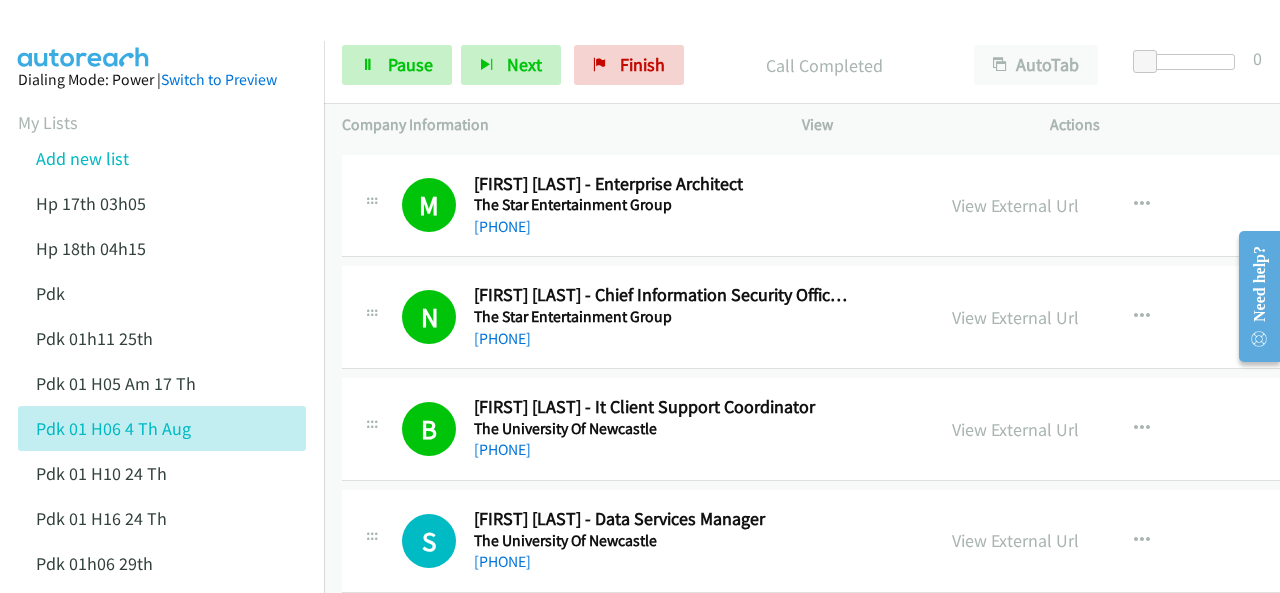 click at bounding box center [84, 35] 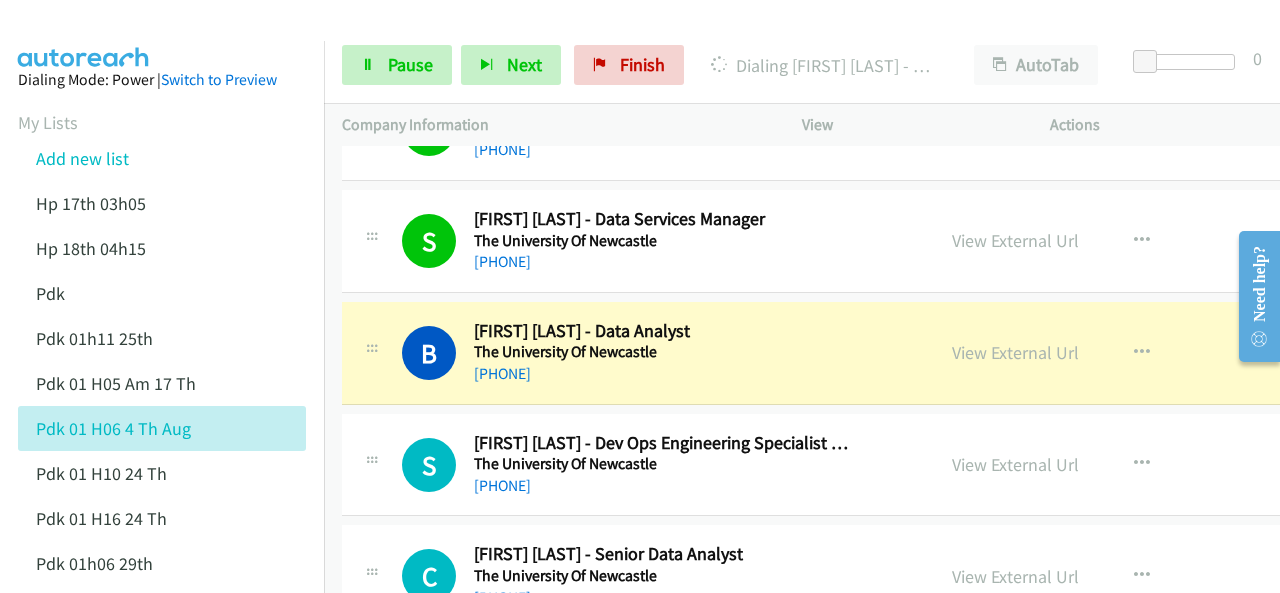scroll, scrollTop: 9900, scrollLeft: 0, axis: vertical 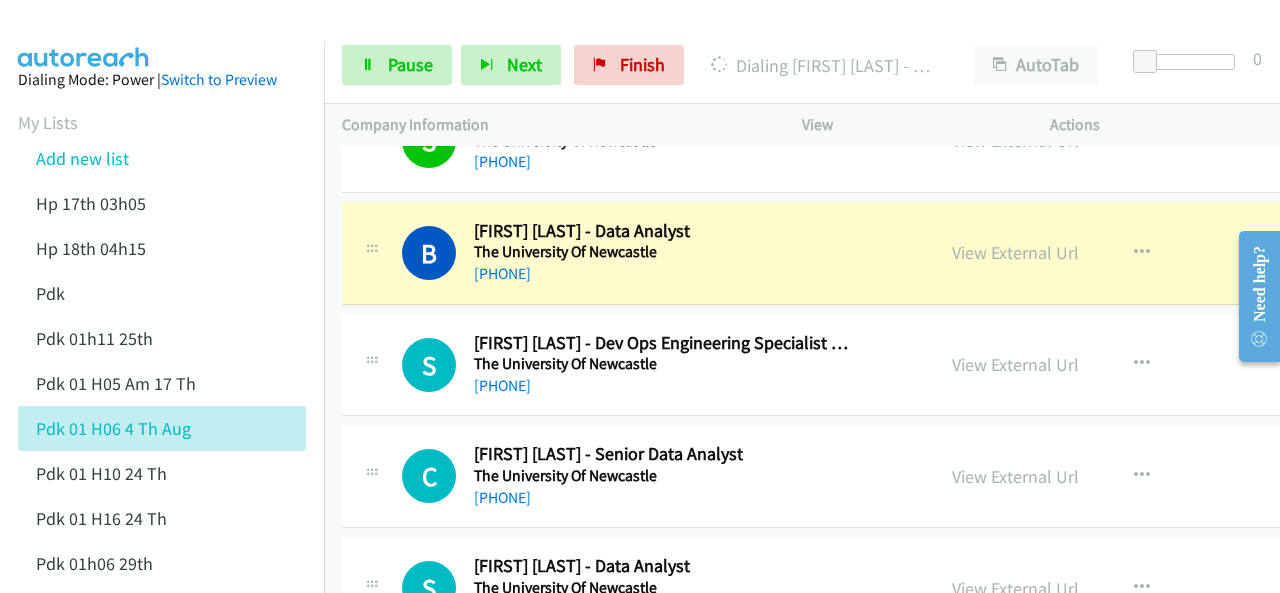 click at bounding box center [84, 35] 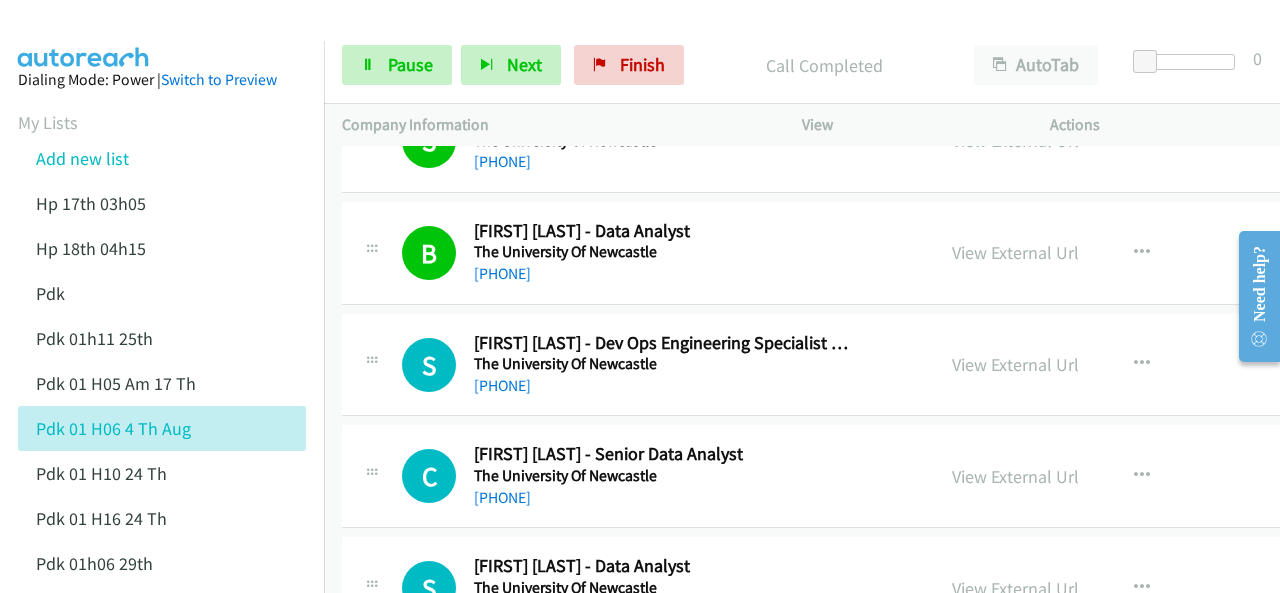 click at bounding box center [84, 35] 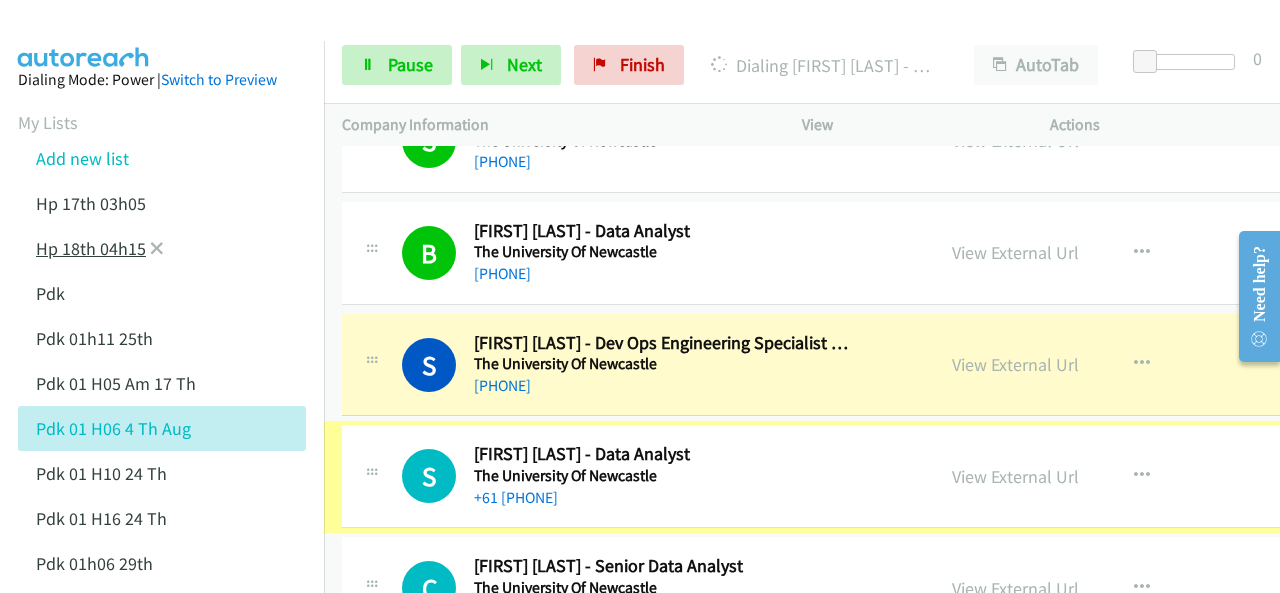 scroll, scrollTop: 9900, scrollLeft: 20, axis: both 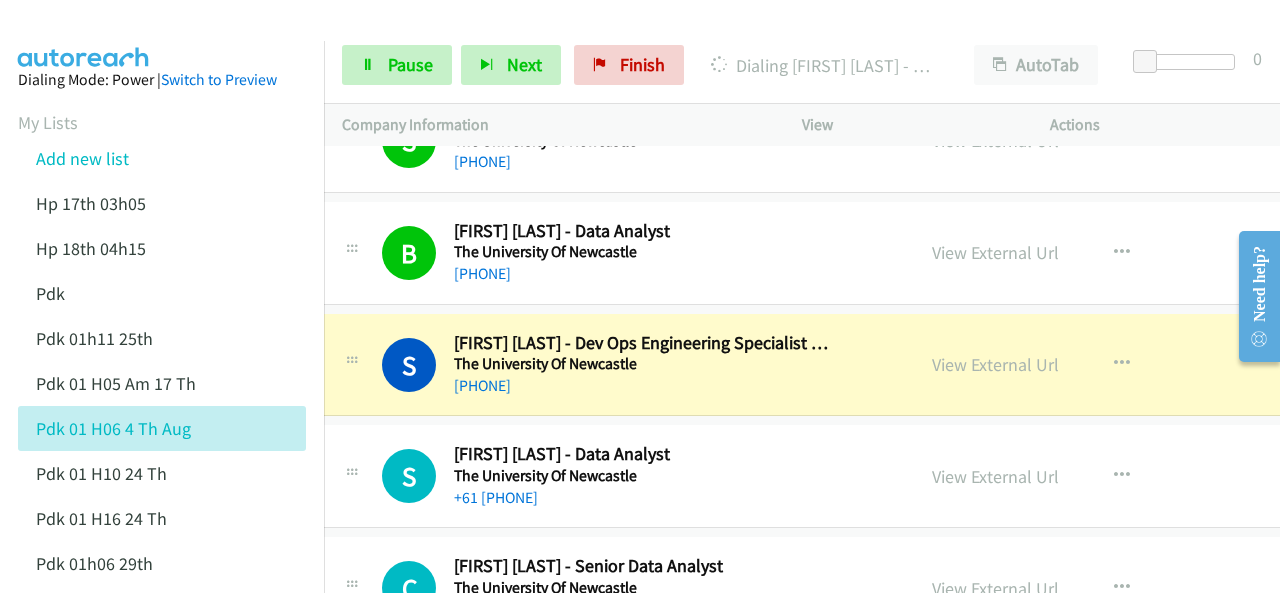 click at bounding box center [631, 38] 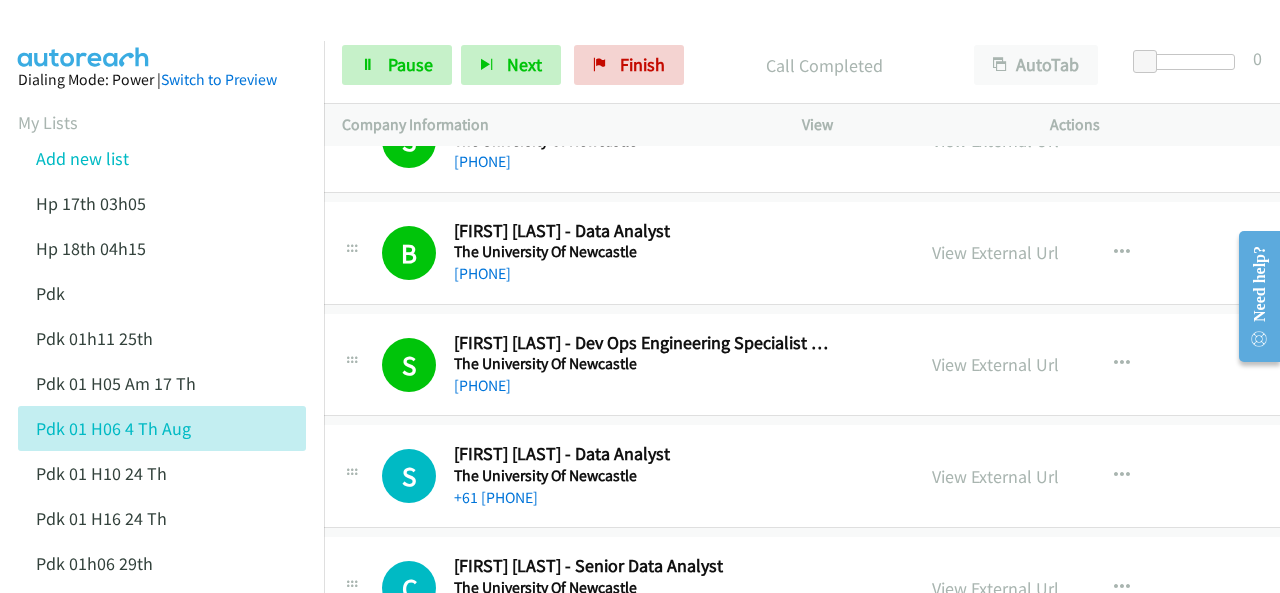 click at bounding box center (84, 35) 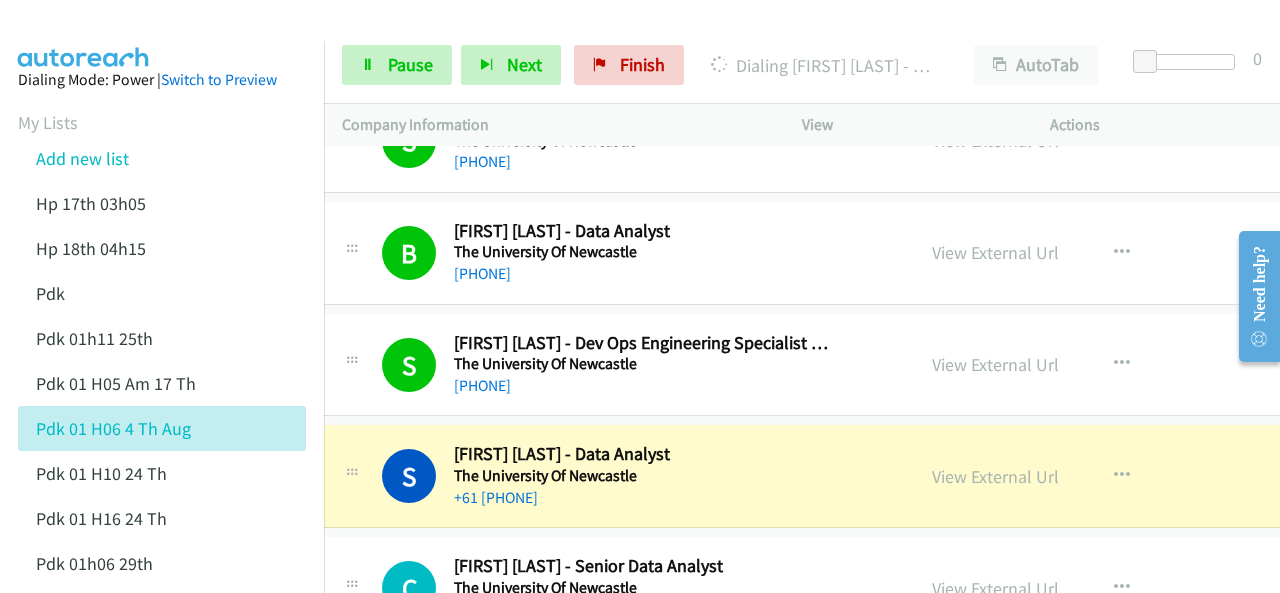 click at bounding box center (84, 35) 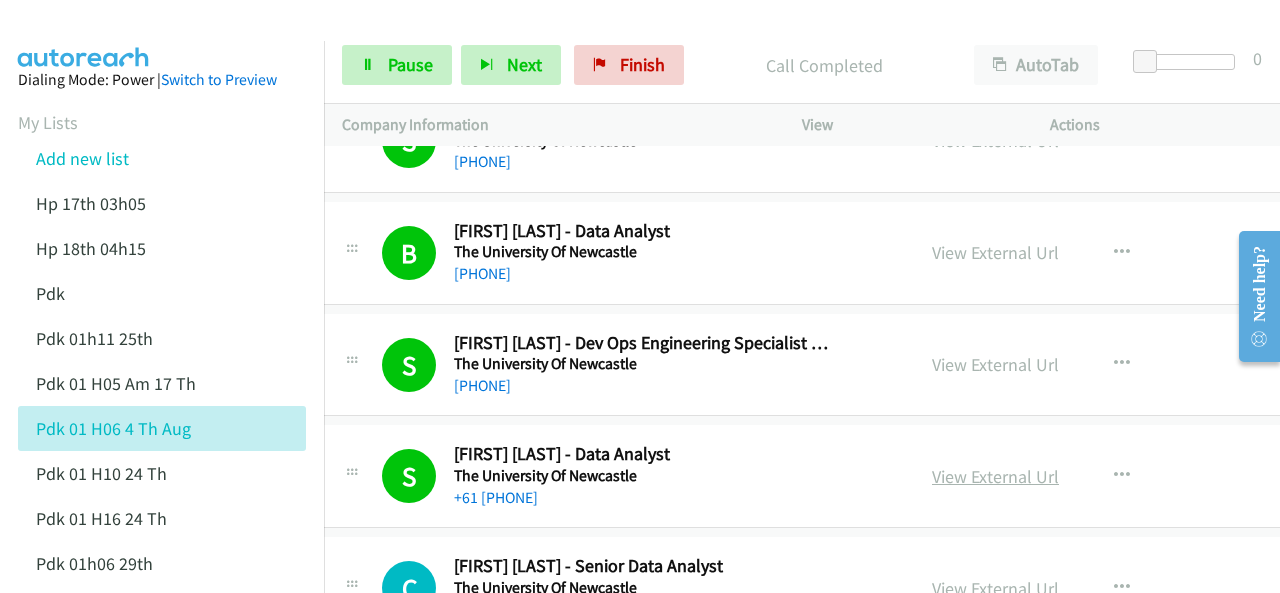 drag, startPoint x: 984, startPoint y: 452, endPoint x: 967, endPoint y: 451, distance: 17.029387 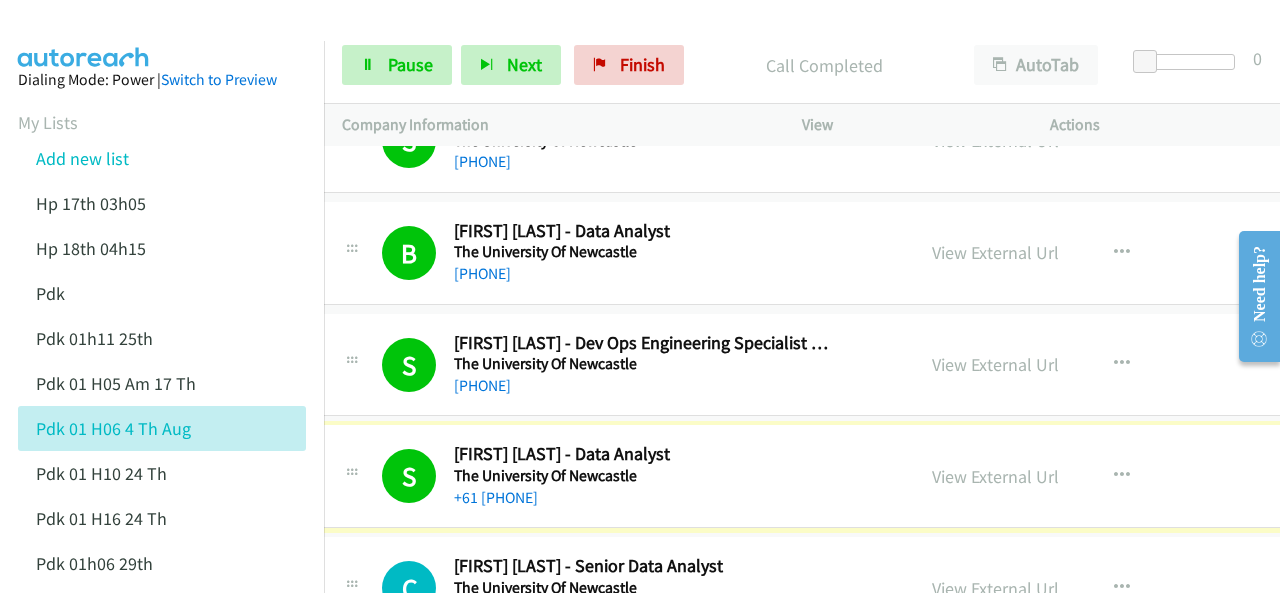 click on "View External Url
View External Url
Schedule/Manage Callback
Start Calls Here
Remove from list
Add to do not call list
Reset Call Status" at bounding box center (1071, 476) 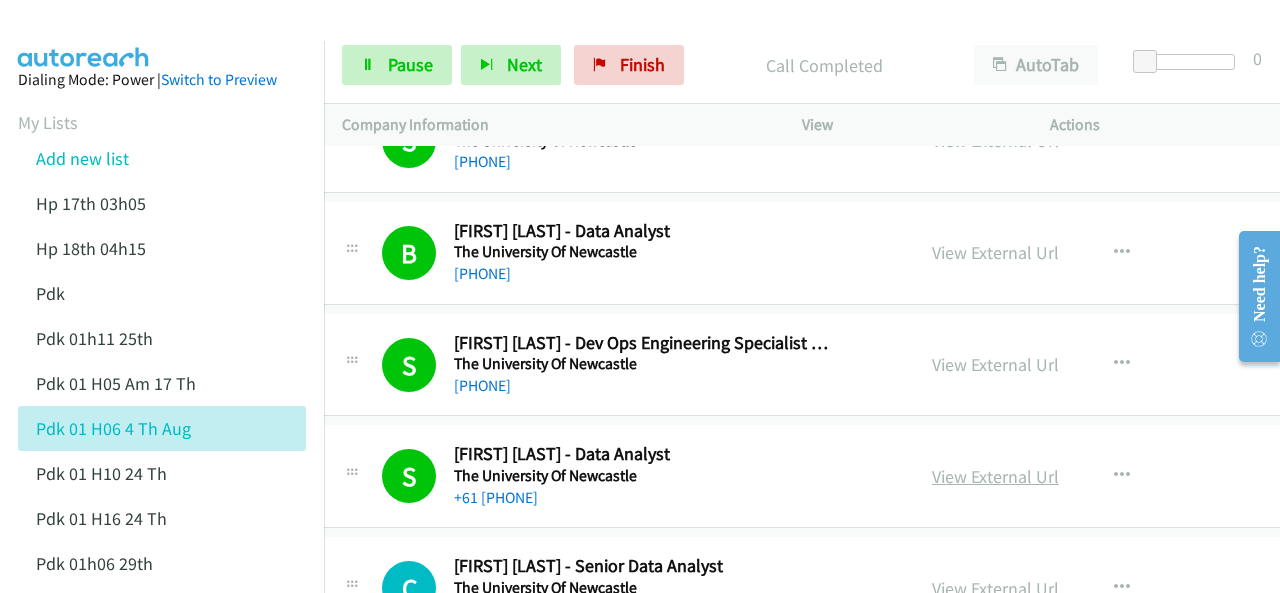 click on "View External Url" at bounding box center (995, 476) 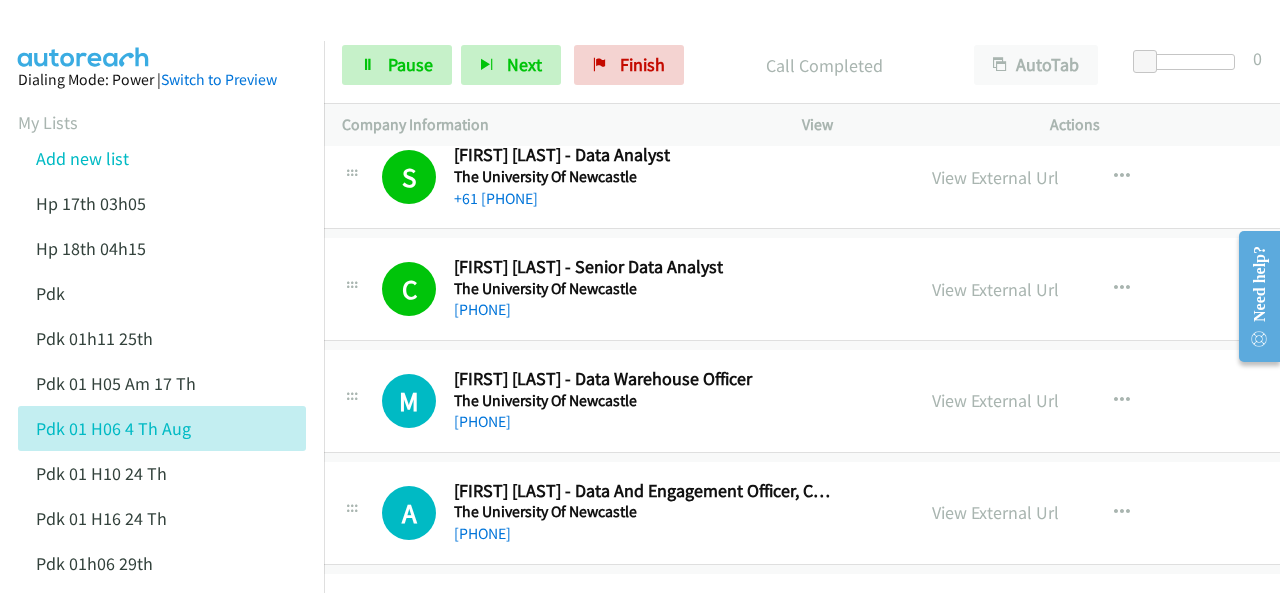 scroll, scrollTop: 10200, scrollLeft: 20, axis: both 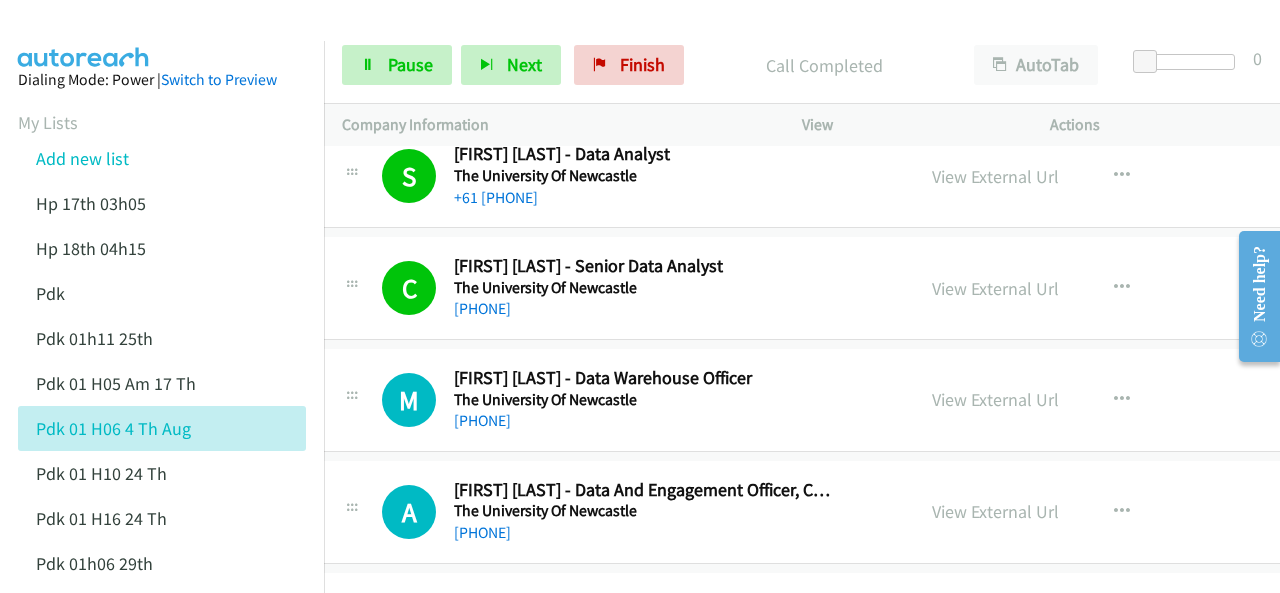 click at bounding box center [84, 35] 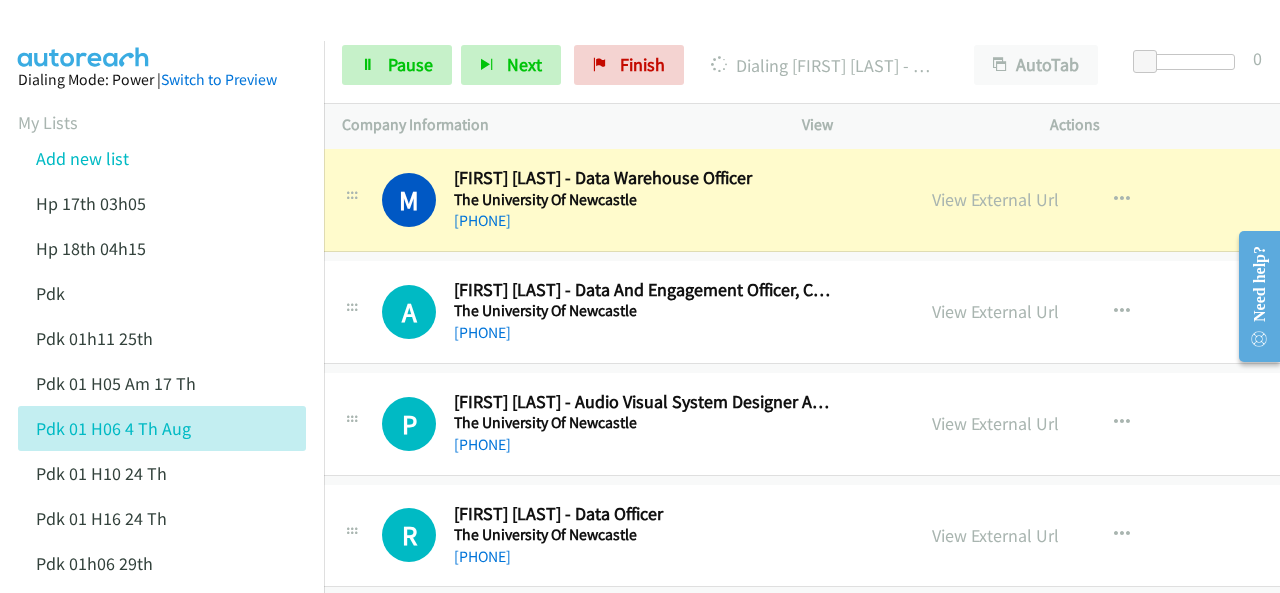 scroll, scrollTop: 10300, scrollLeft: 20, axis: both 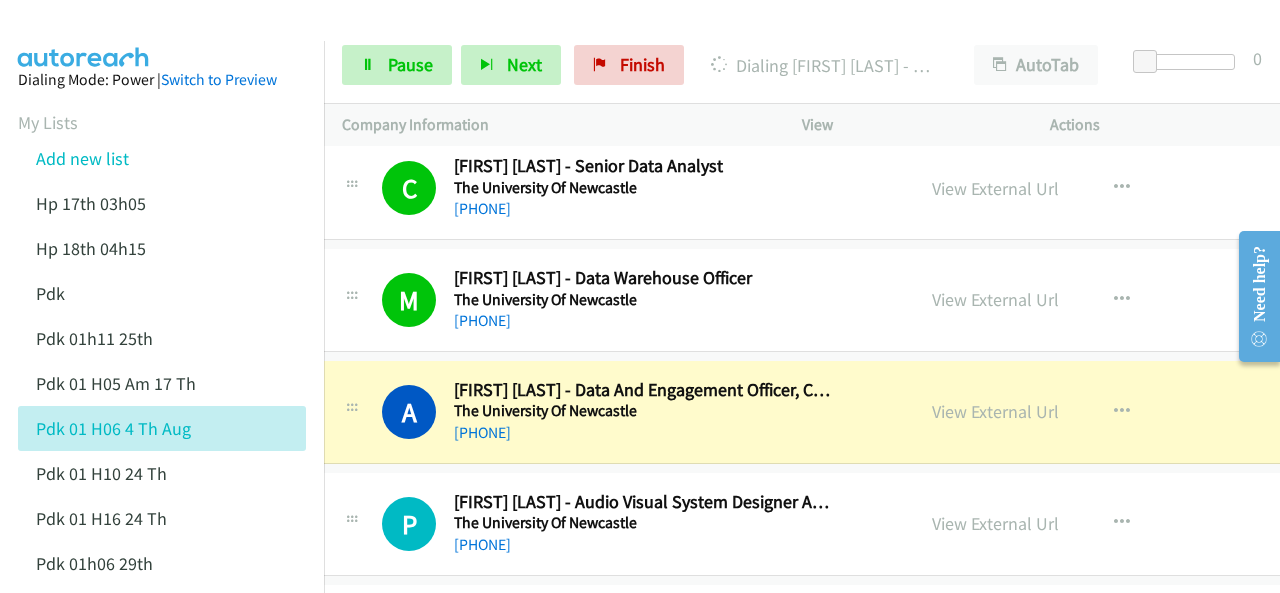 click at bounding box center [84, 35] 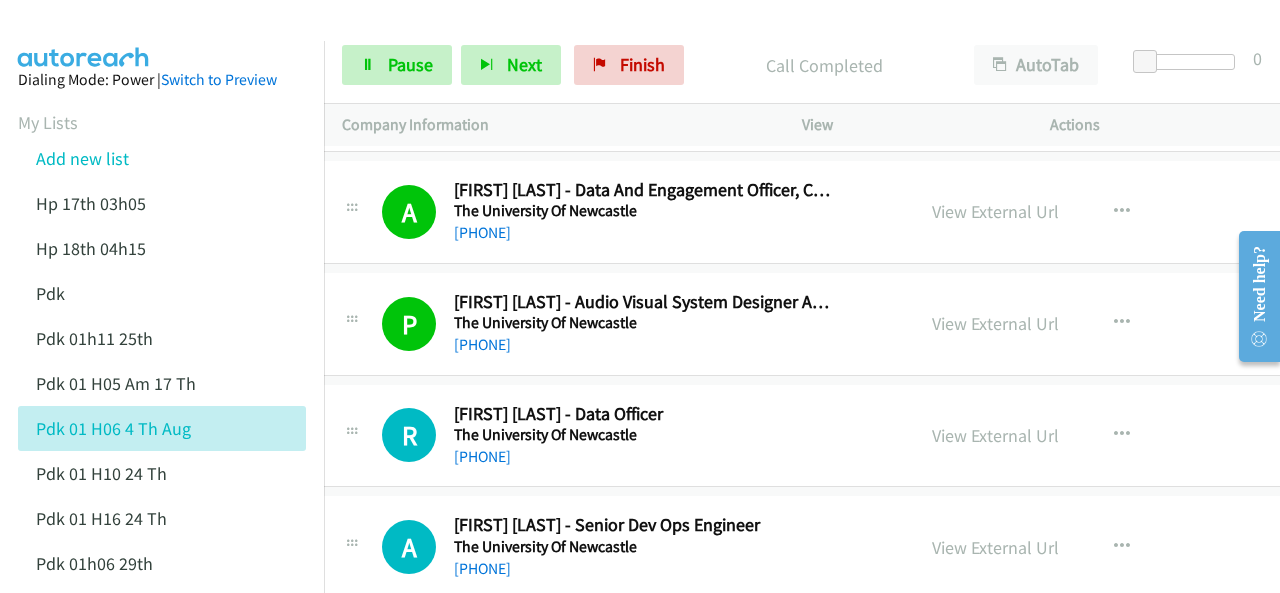 scroll, scrollTop: 10600, scrollLeft: 20, axis: both 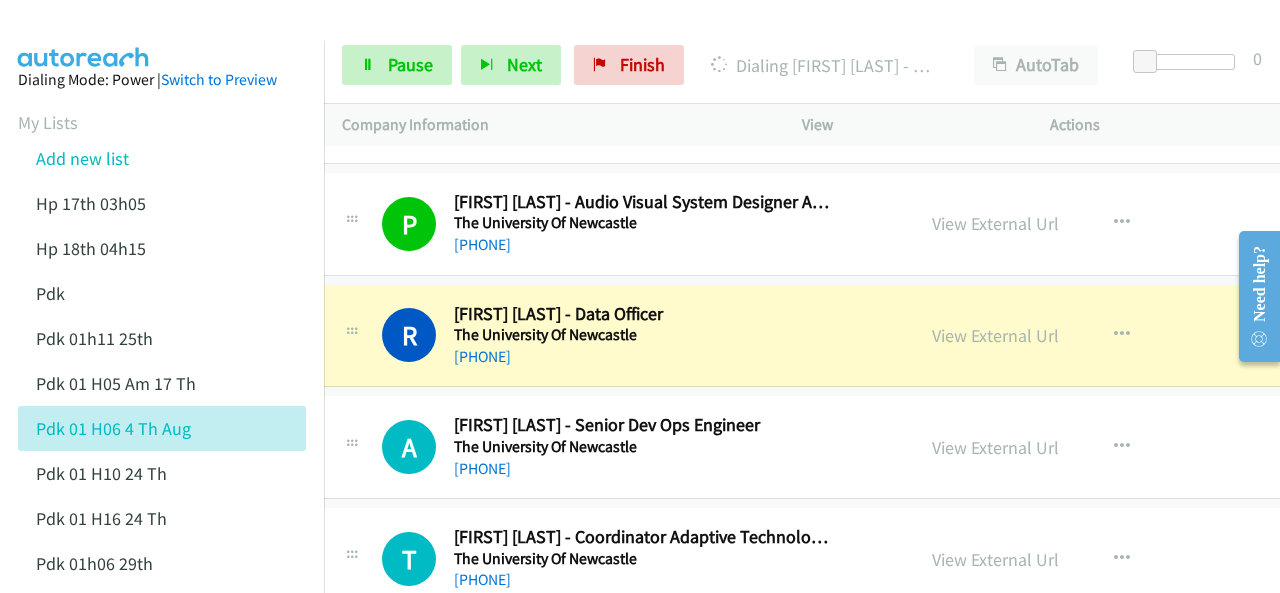 click at bounding box center (84, 35) 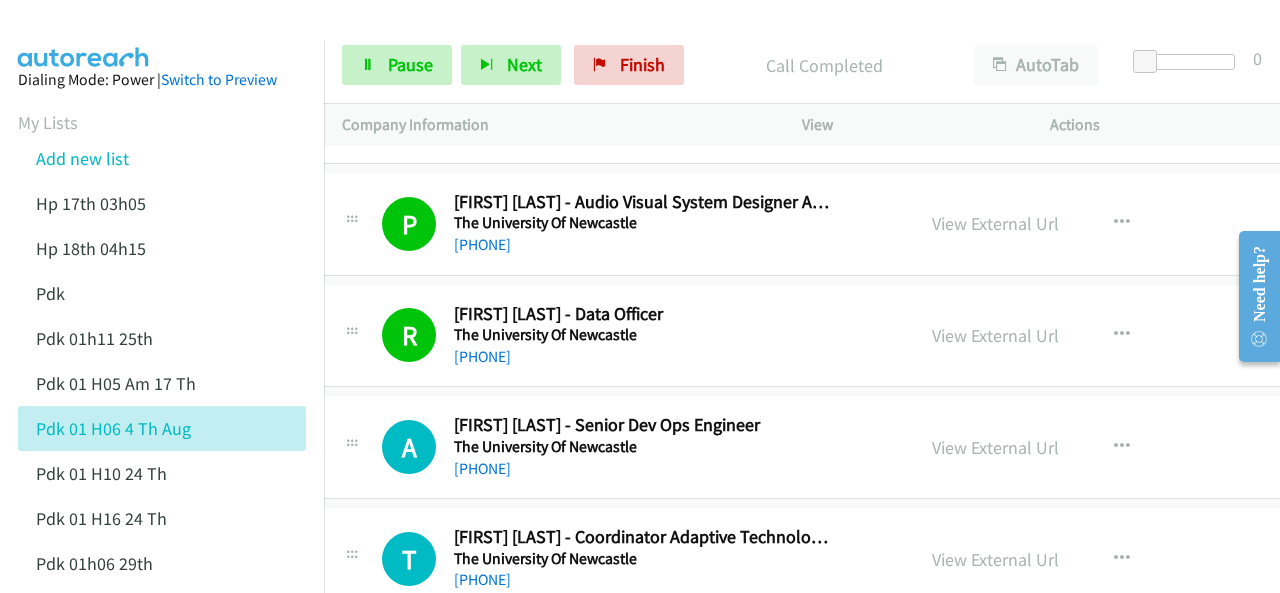 click at bounding box center (84, 35) 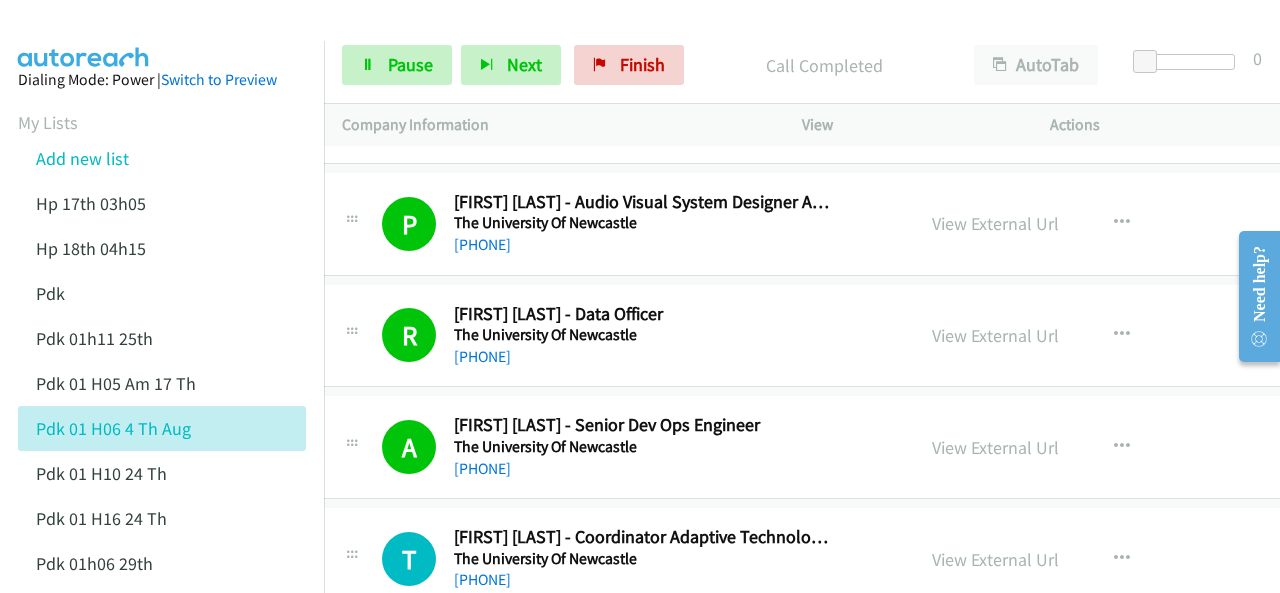 click at bounding box center [84, 35] 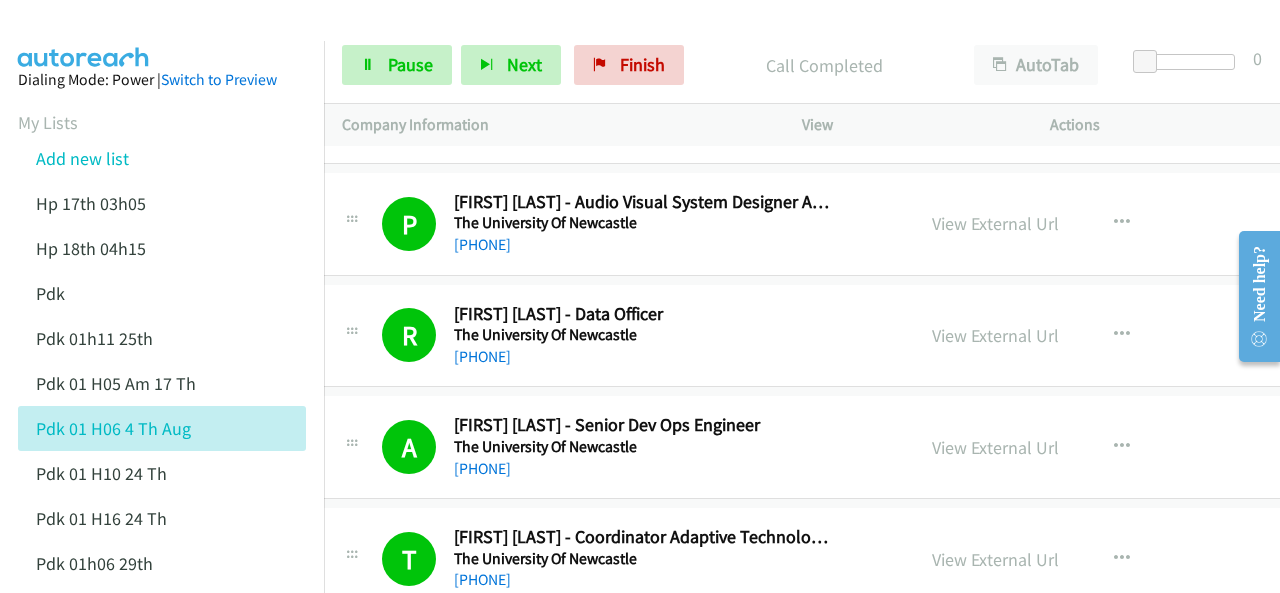click at bounding box center [84, 35] 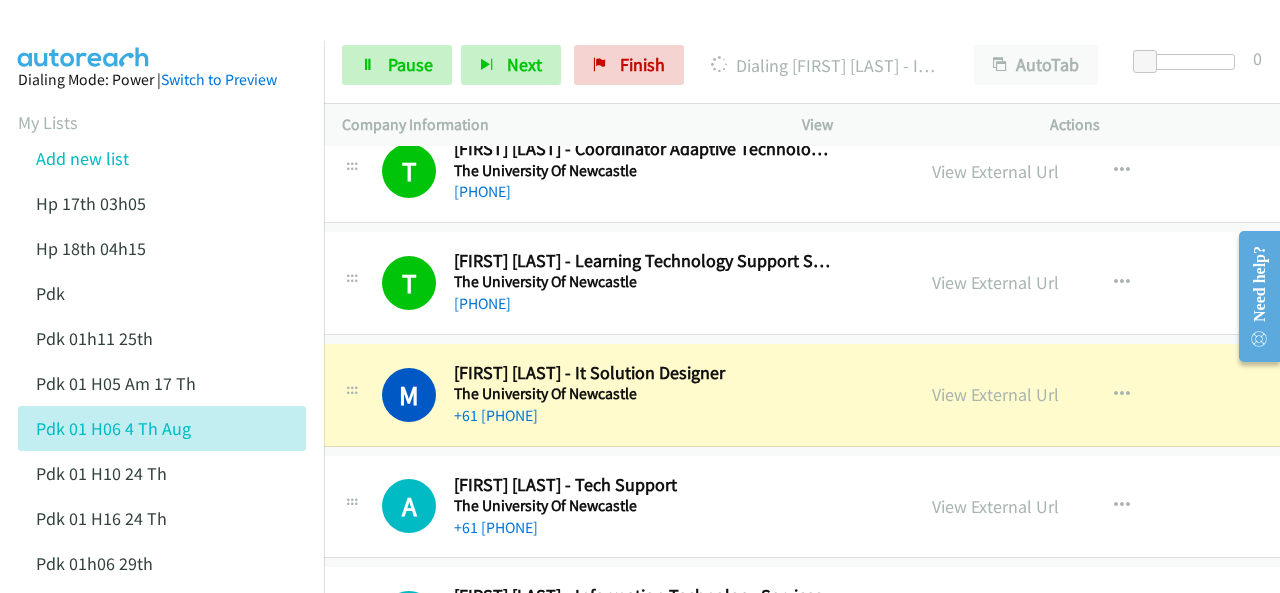 scroll, scrollTop: 11100, scrollLeft: 20, axis: both 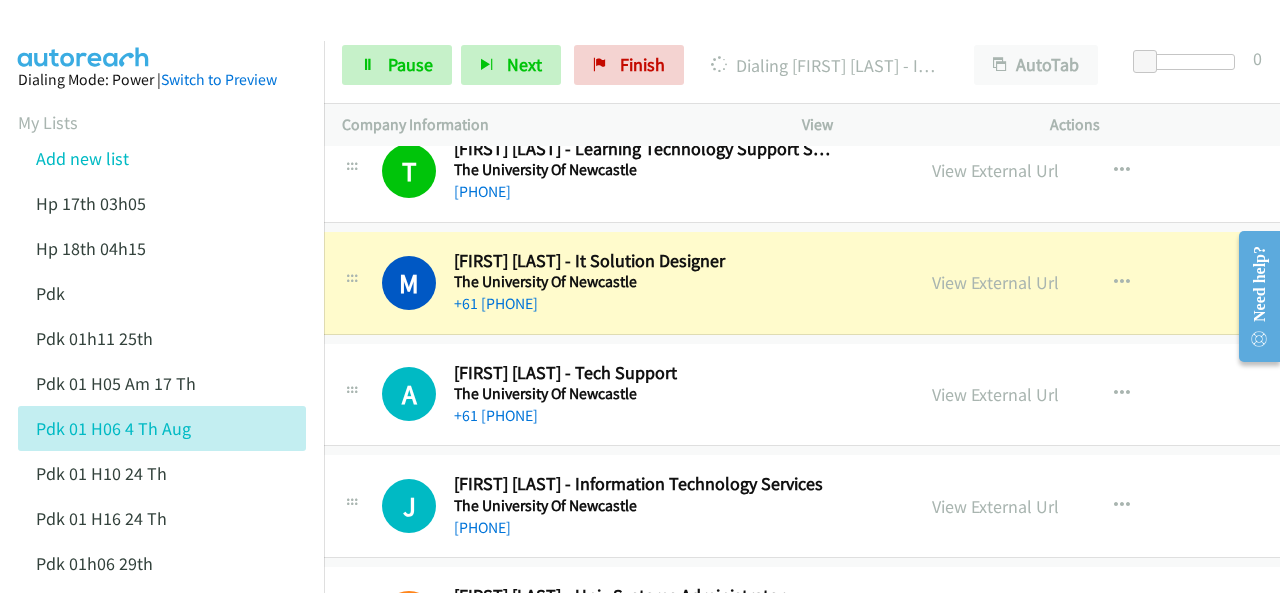click at bounding box center [84, 35] 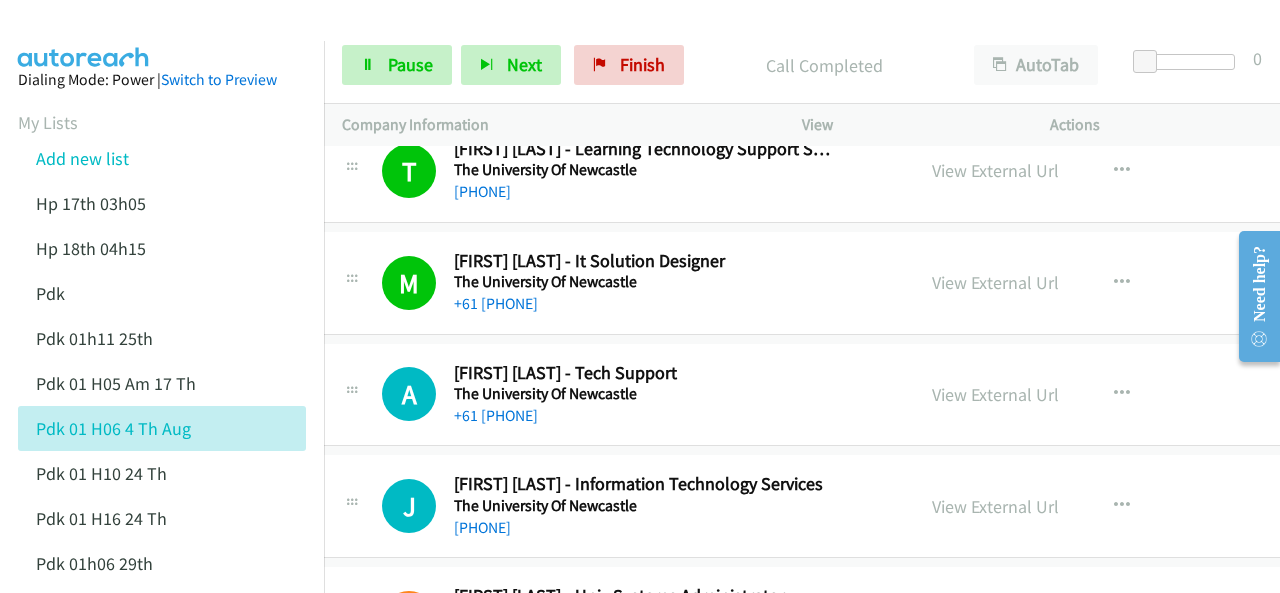 click at bounding box center (84, 35) 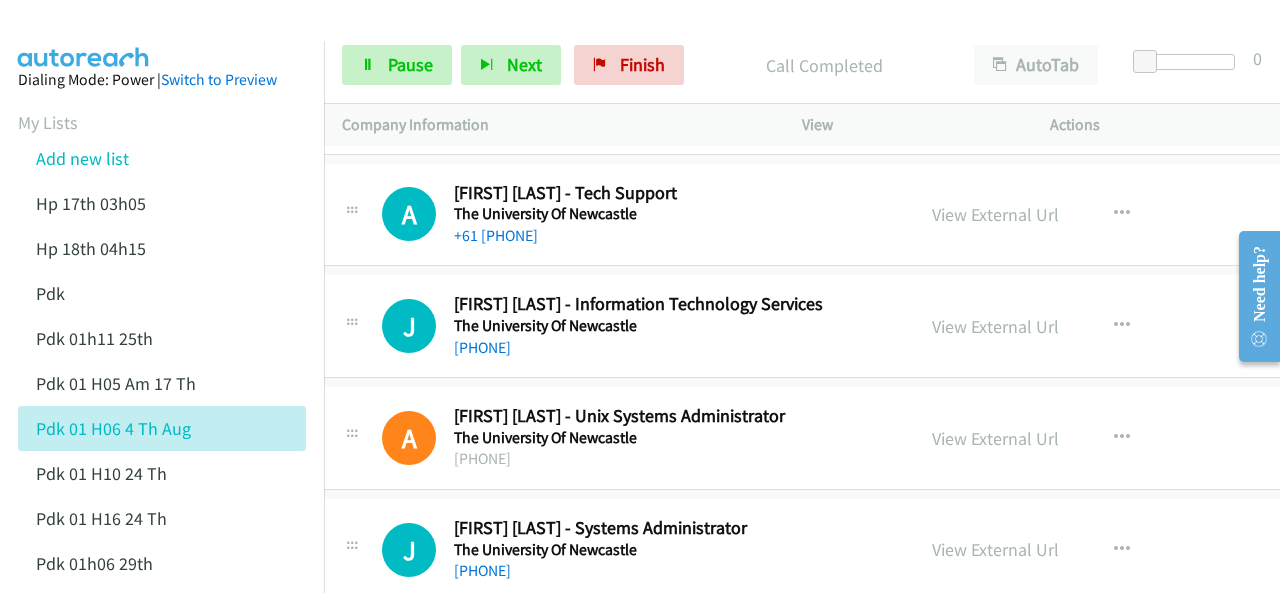 scroll, scrollTop: 11200, scrollLeft: 20, axis: both 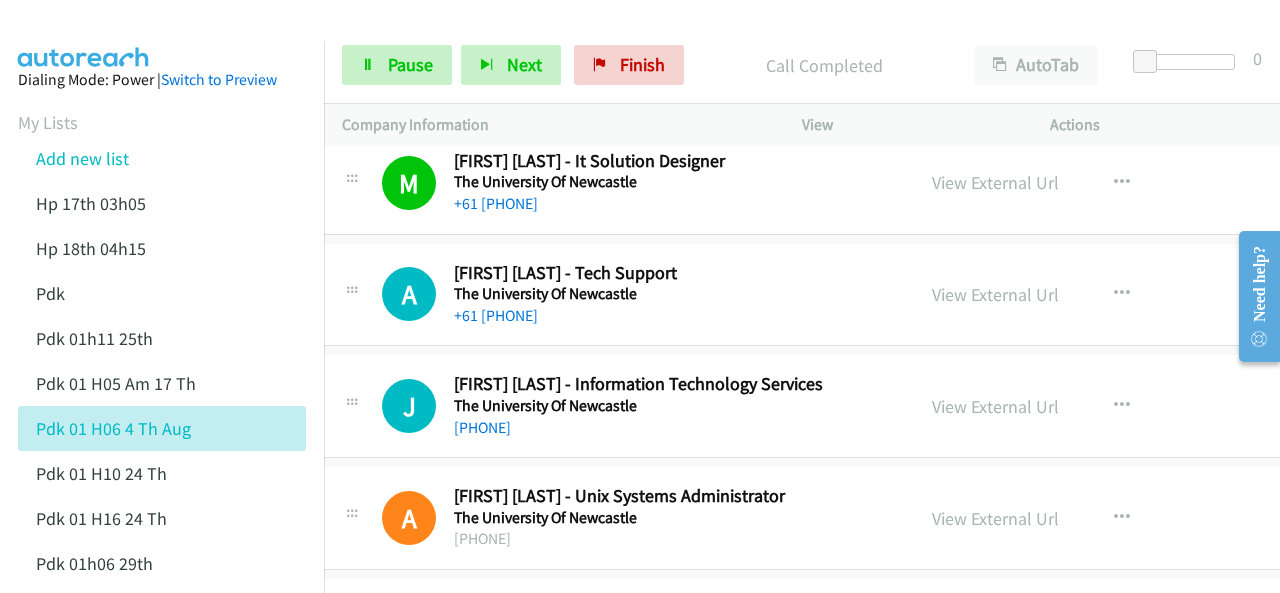 drag, startPoint x: 75, startPoint y: 41, endPoint x: 65, endPoint y: 37, distance: 10.770329 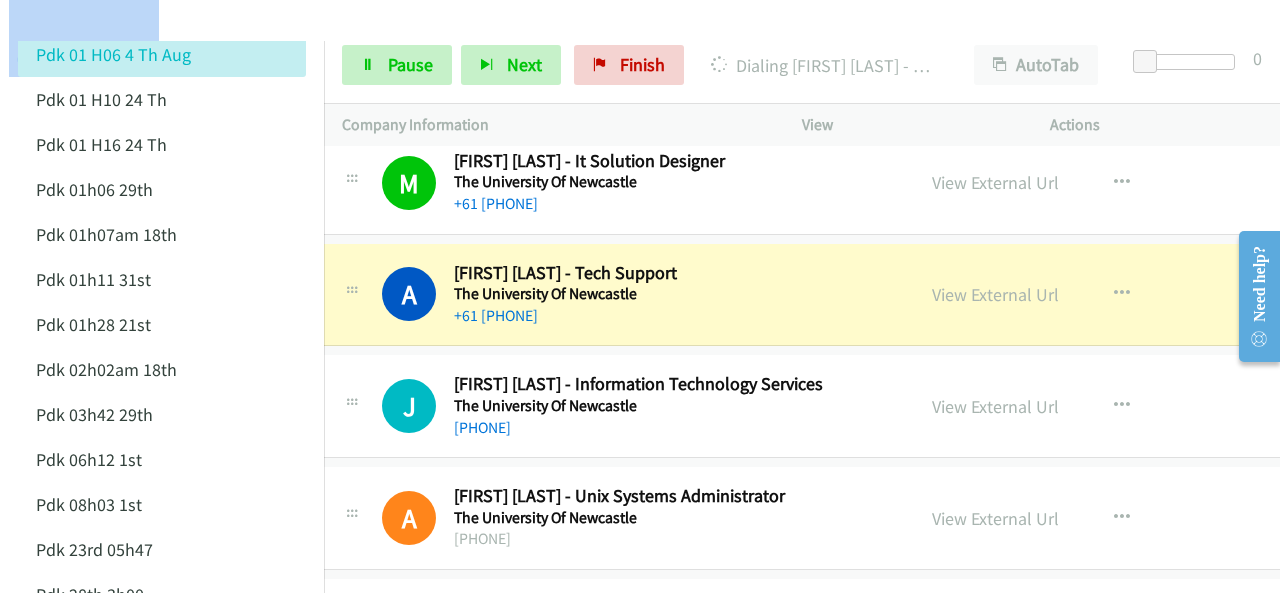 scroll, scrollTop: 400, scrollLeft: 0, axis: vertical 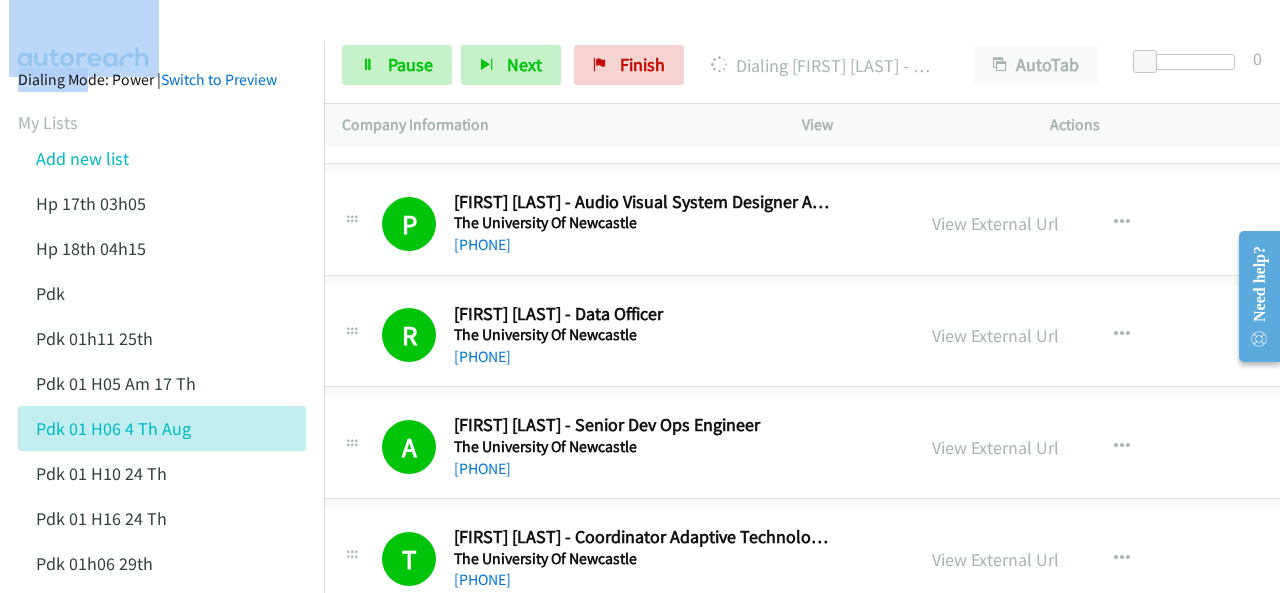 click at bounding box center [631, 38] 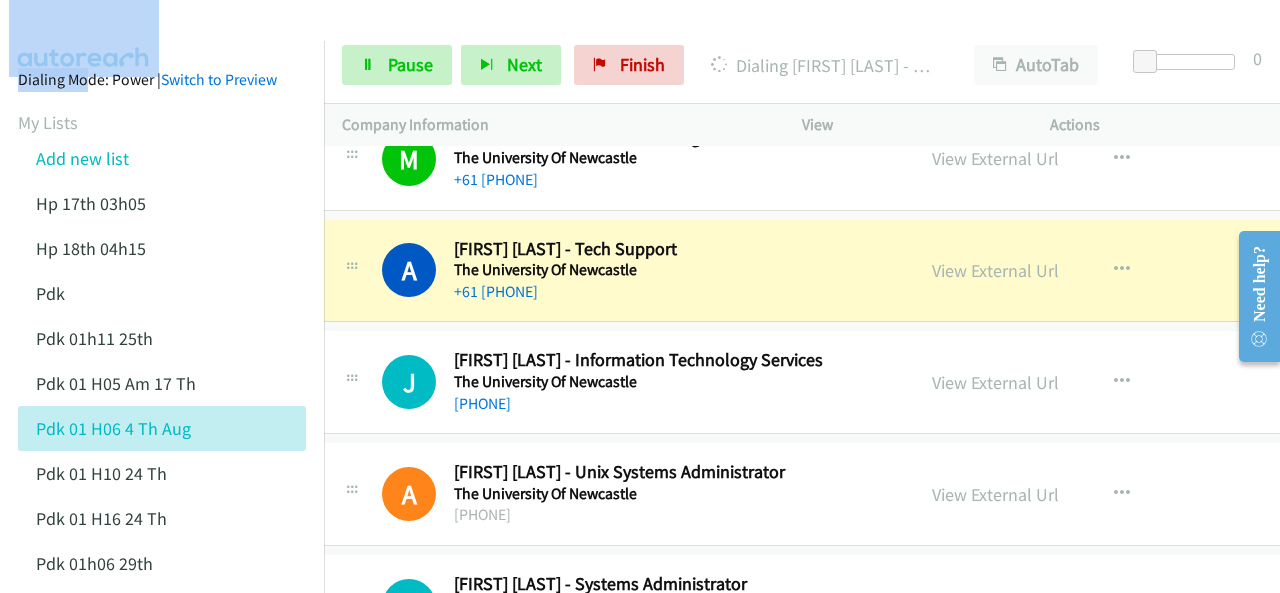 scroll, scrollTop: 11200, scrollLeft: 20, axis: both 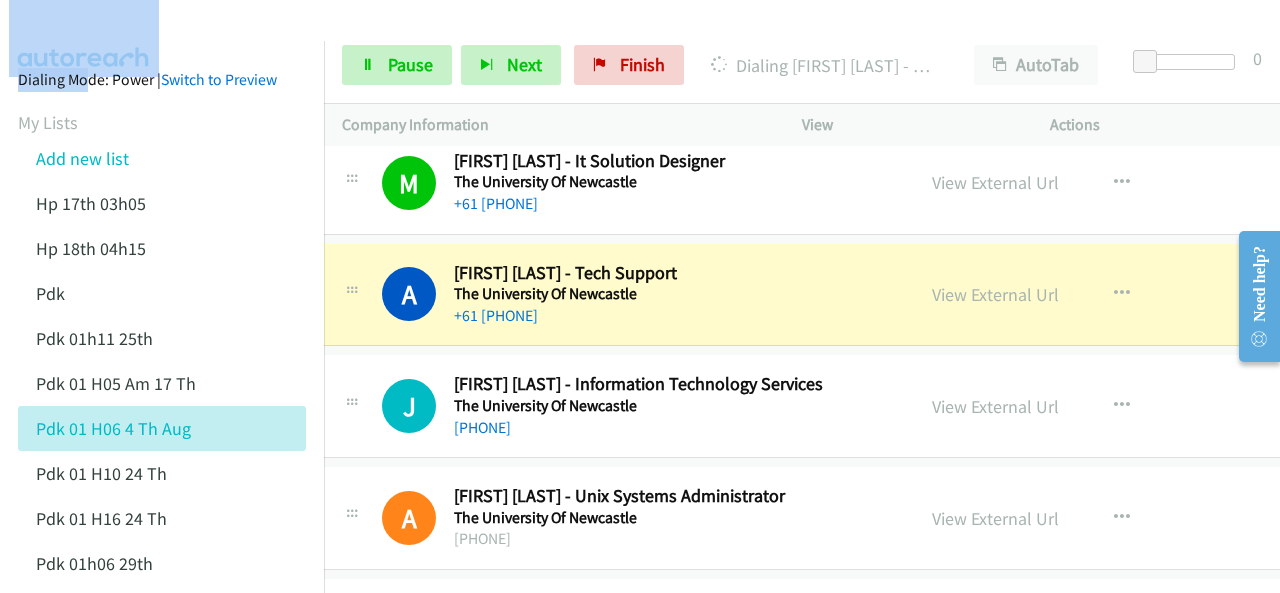 click at bounding box center (631, 38) 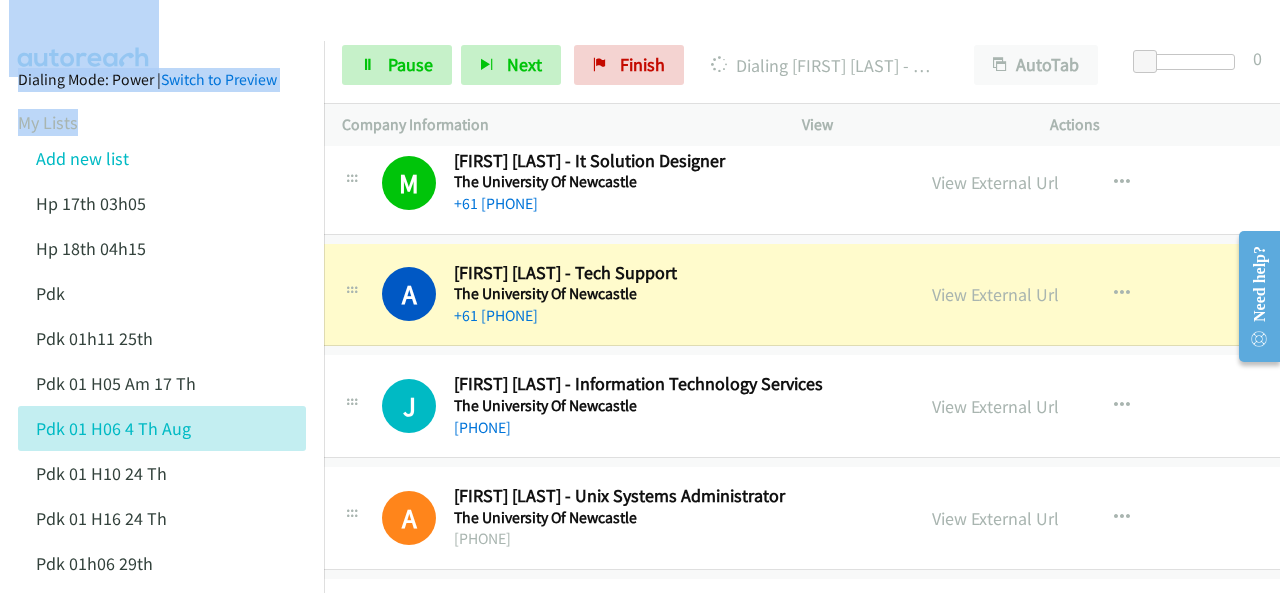 drag, startPoint x: 274, startPoint y: 101, endPoint x: 0, endPoint y: 34, distance: 282.0727 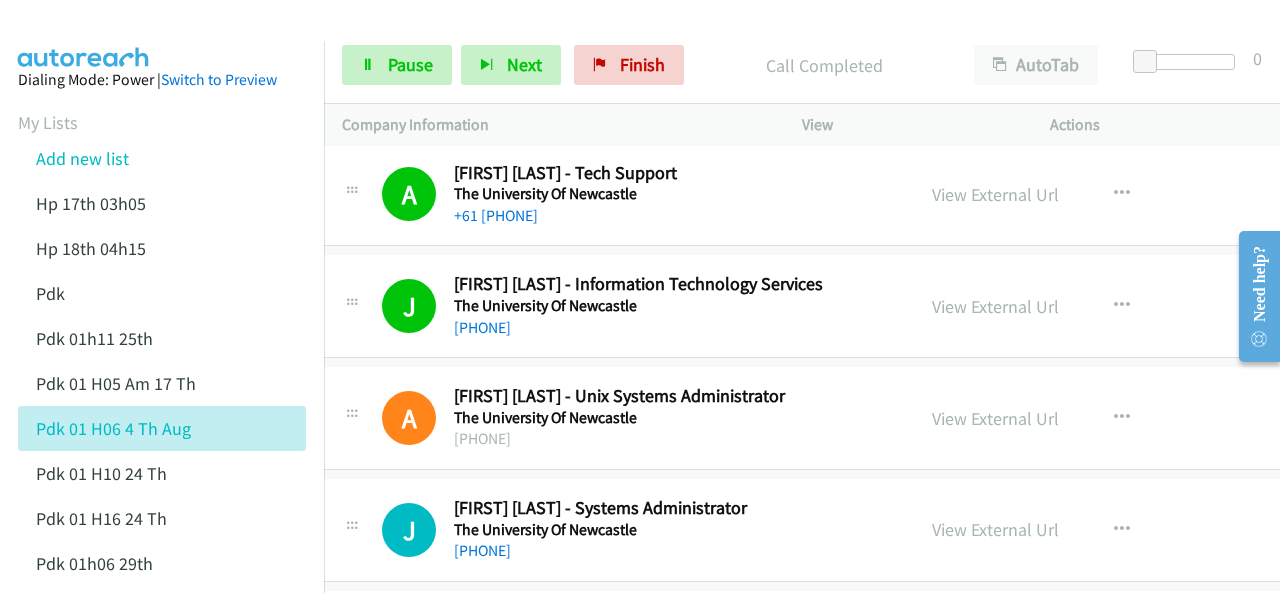 scroll, scrollTop: 11400, scrollLeft: 20, axis: both 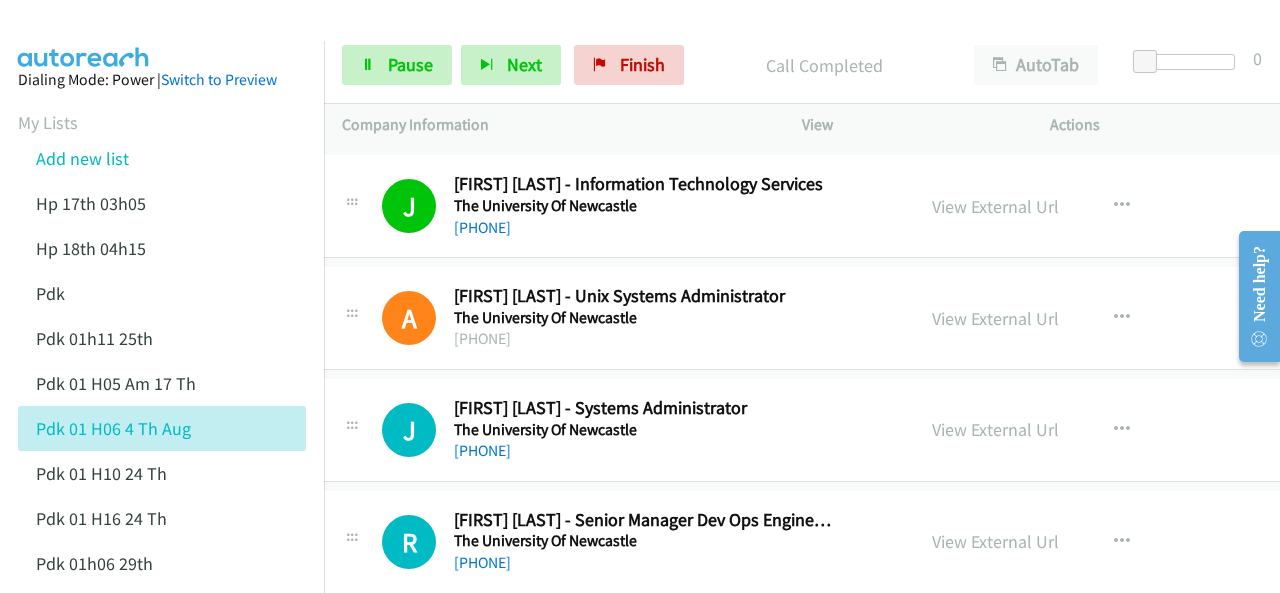 click at bounding box center (84, 35) 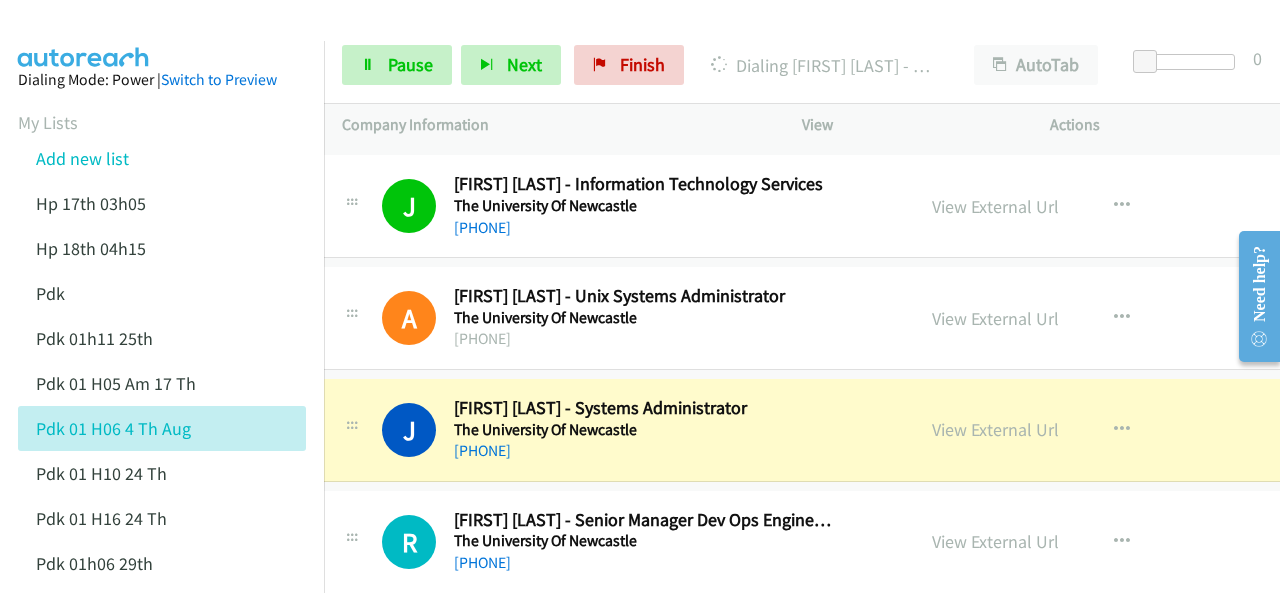 click at bounding box center [84, 35] 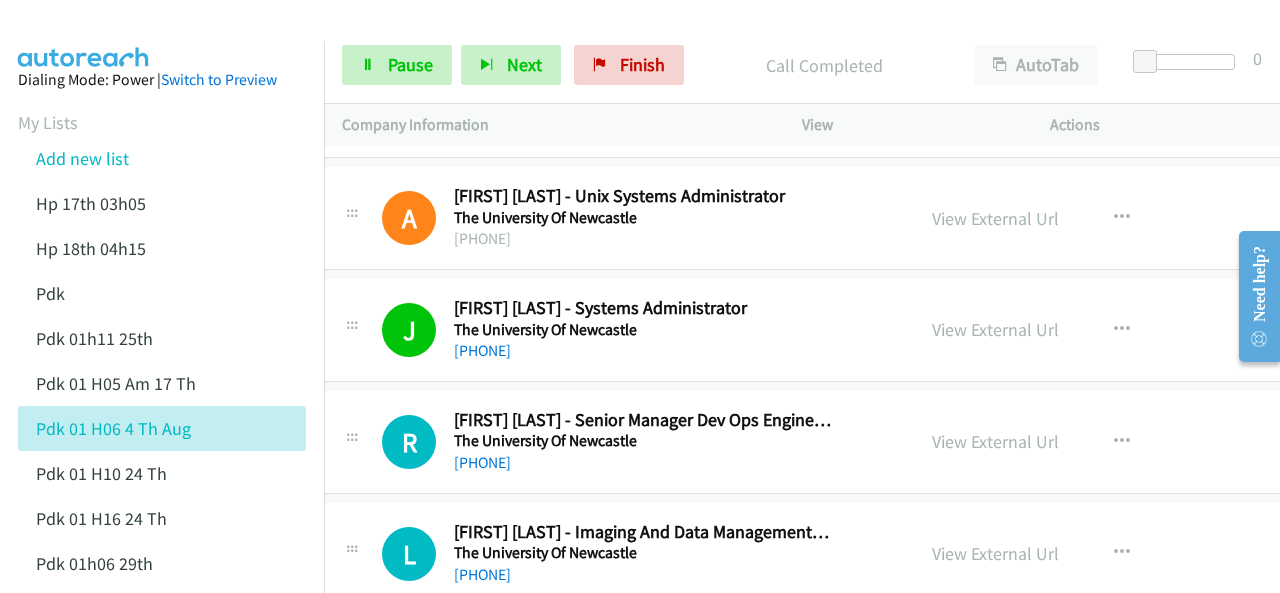 scroll, scrollTop: 11600, scrollLeft: 20, axis: both 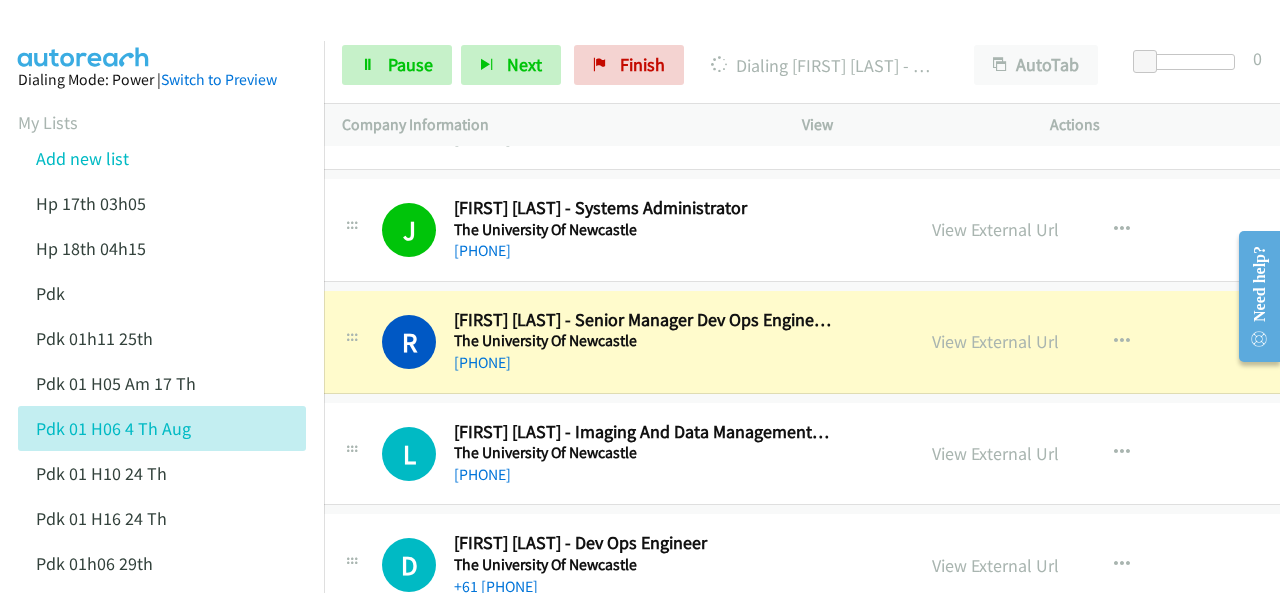 click at bounding box center [84, 35] 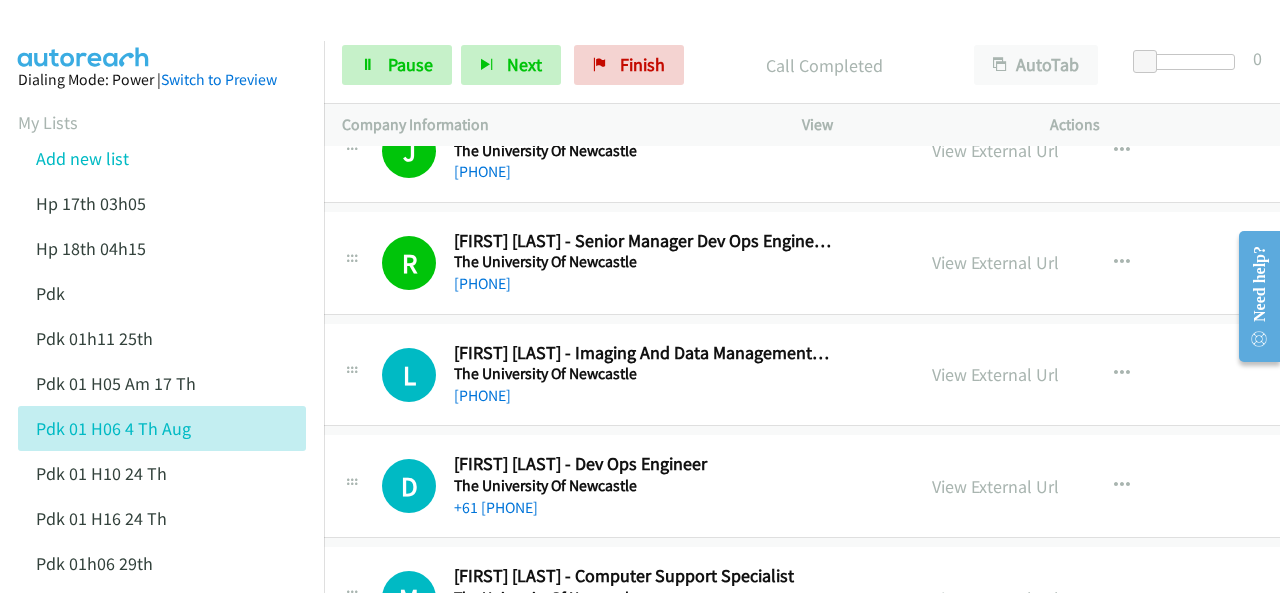 scroll, scrollTop: 11800, scrollLeft: 20, axis: both 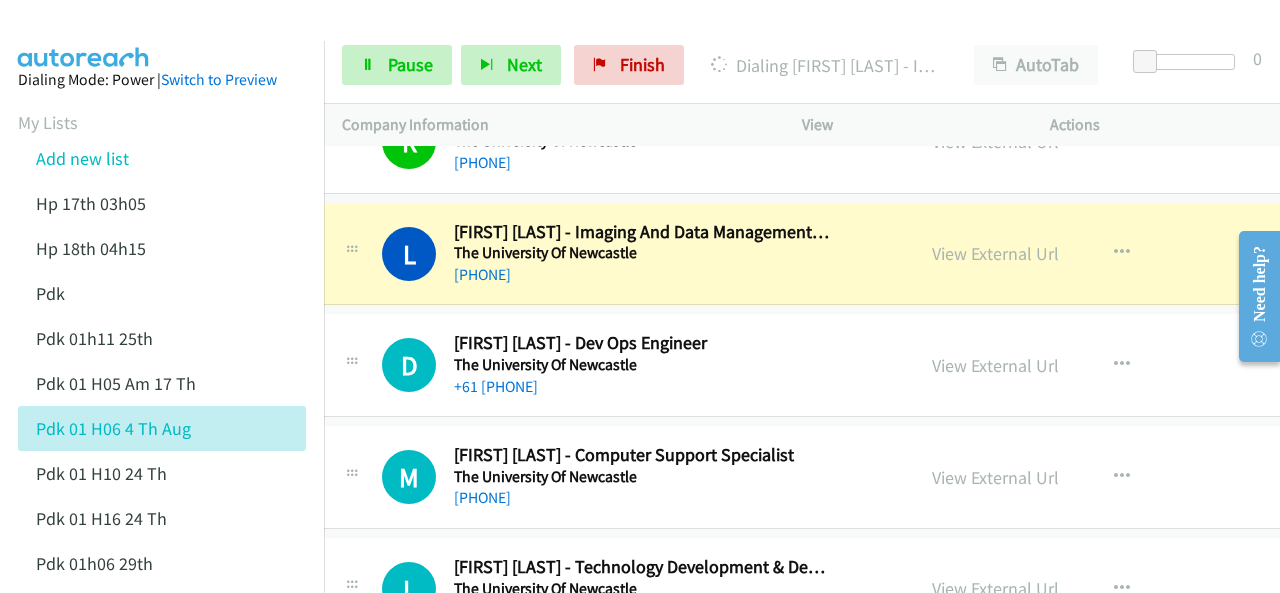 click at bounding box center [84, 35] 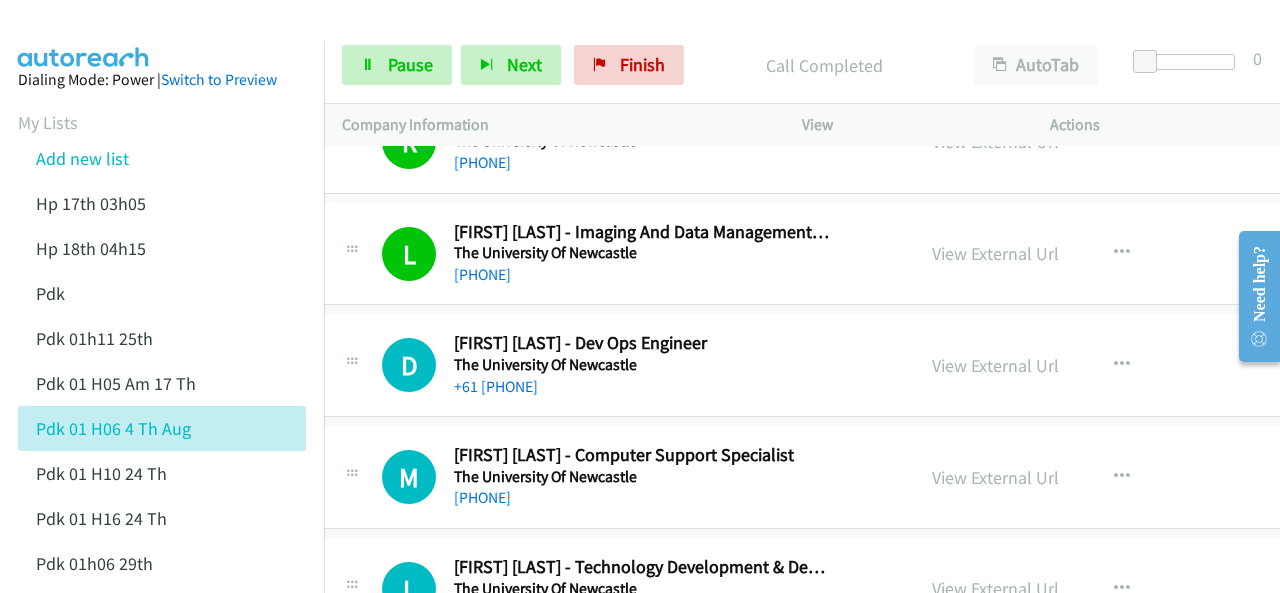 drag, startPoint x: 948, startPoint y: 221, endPoint x: 933, endPoint y: 195, distance: 30.016663 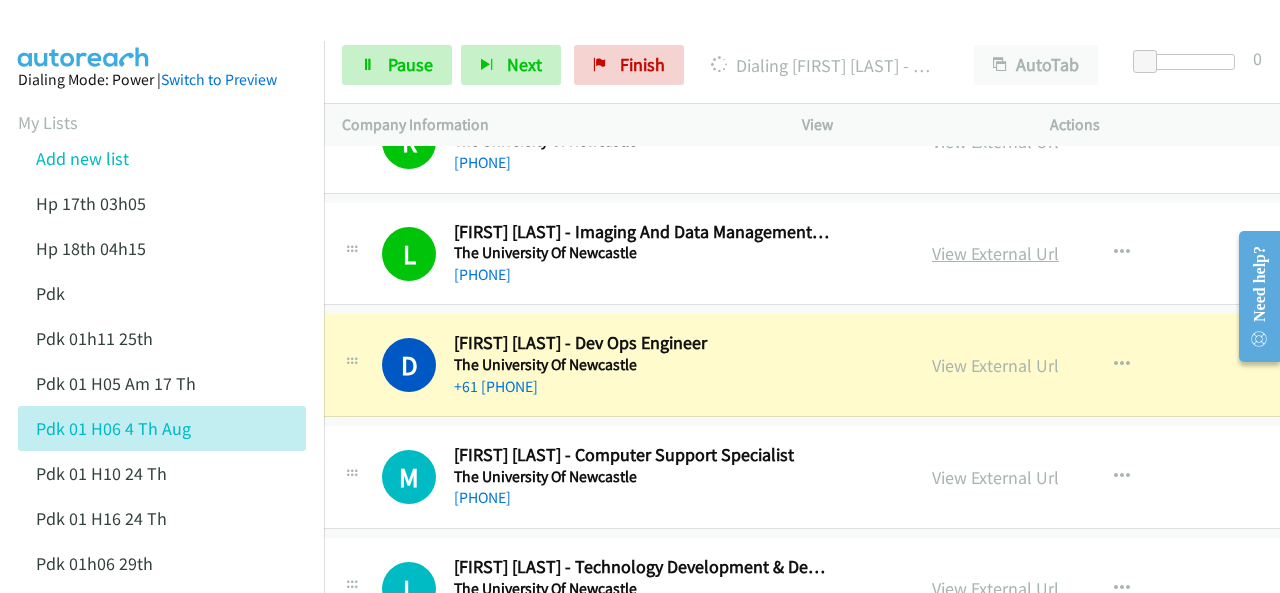drag, startPoint x: 990, startPoint y: 214, endPoint x: 981, endPoint y: 225, distance: 14.21267 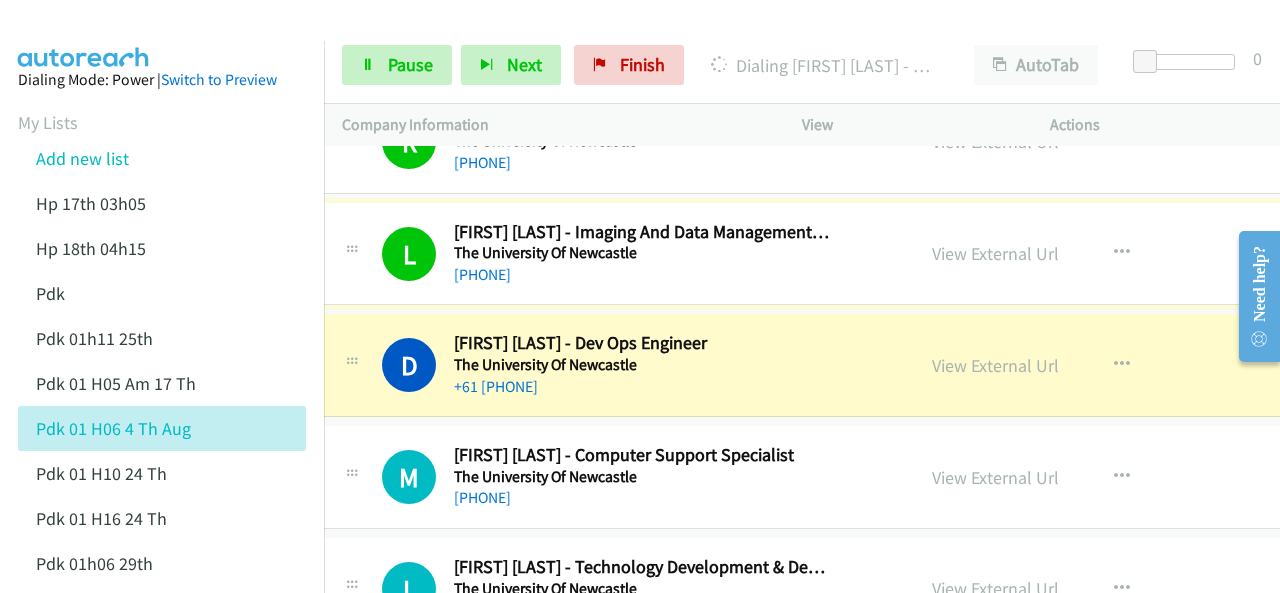 click on "View External Url" at bounding box center [995, 253] 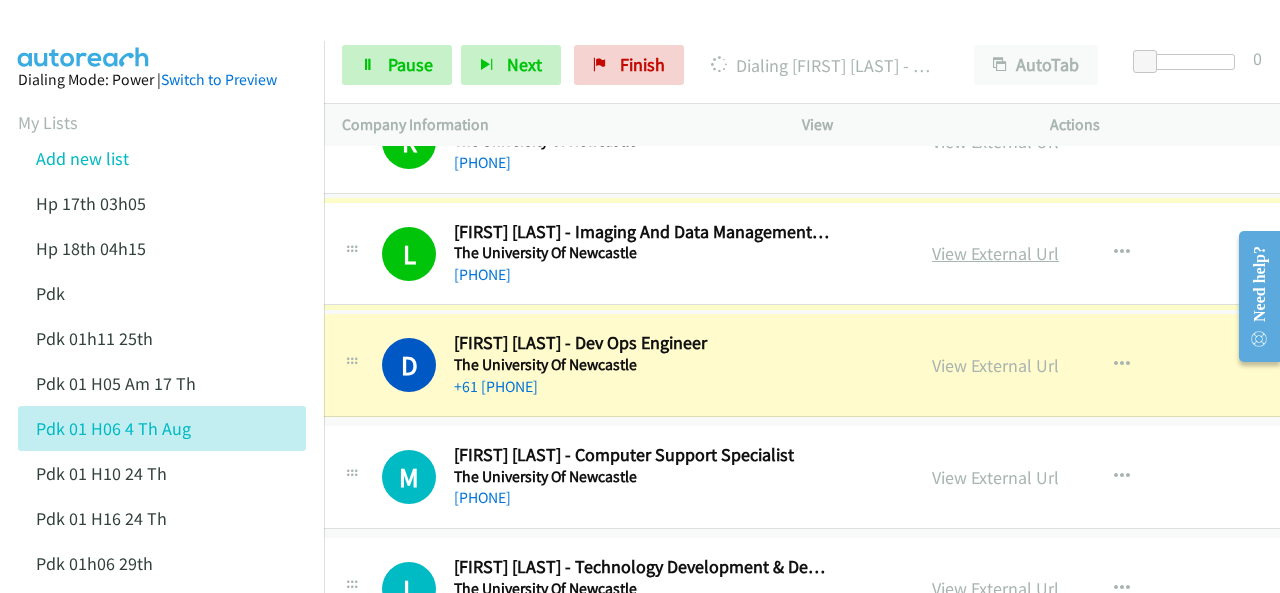 click on "View External Url" at bounding box center [995, 253] 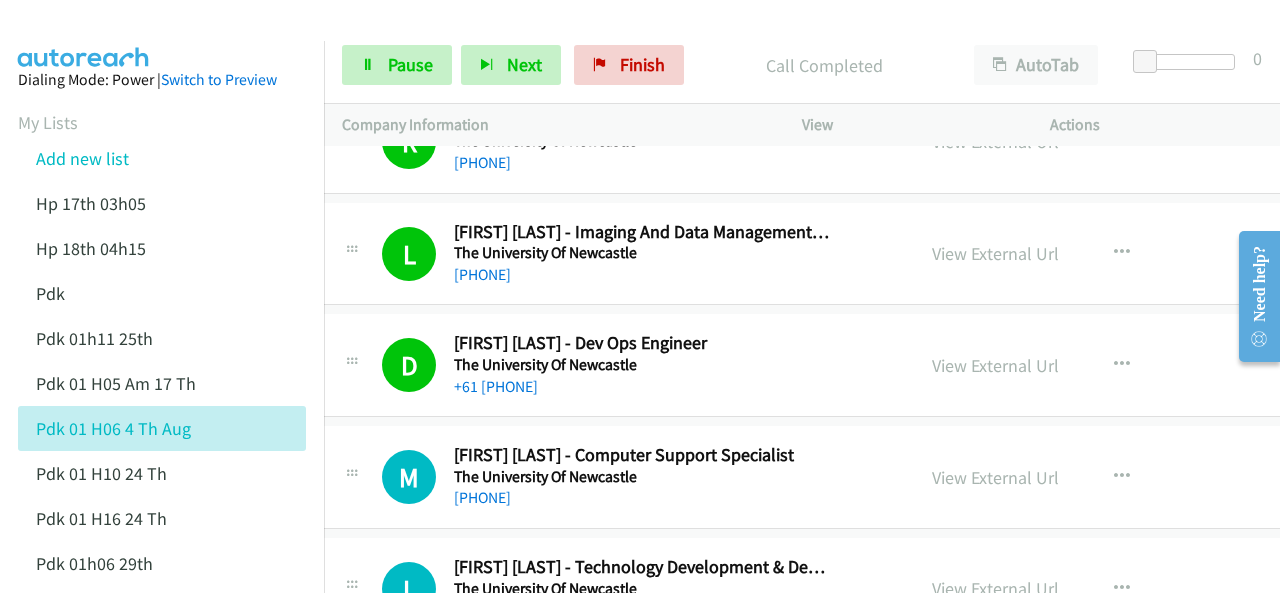 click at bounding box center [84, 35] 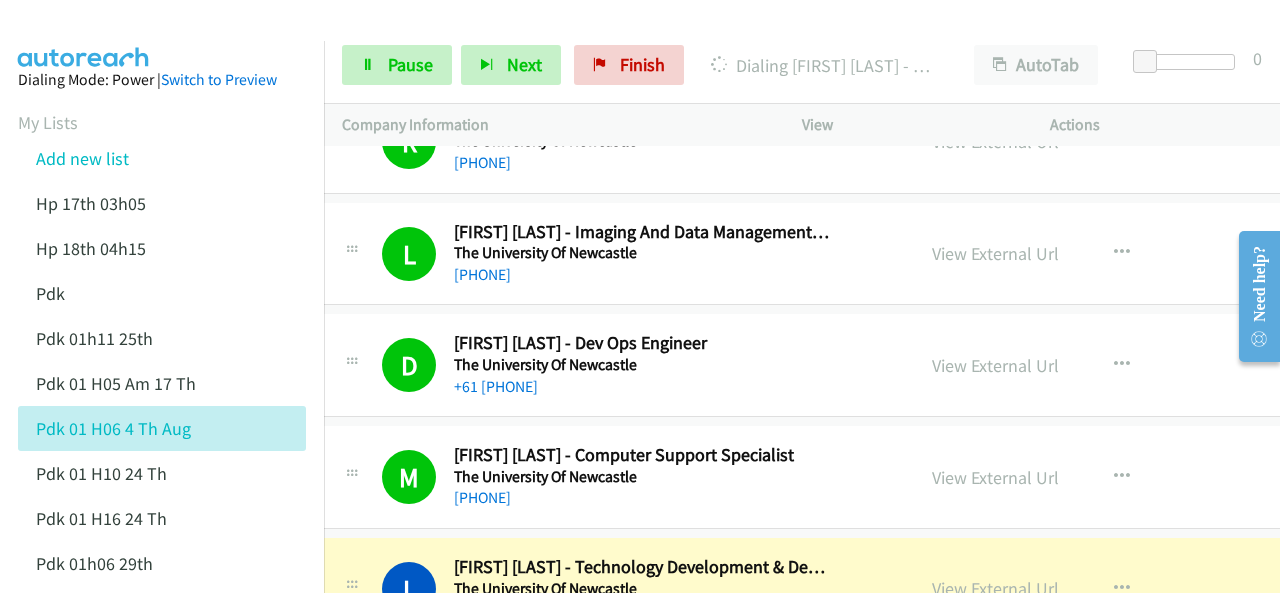 click at bounding box center [84, 35] 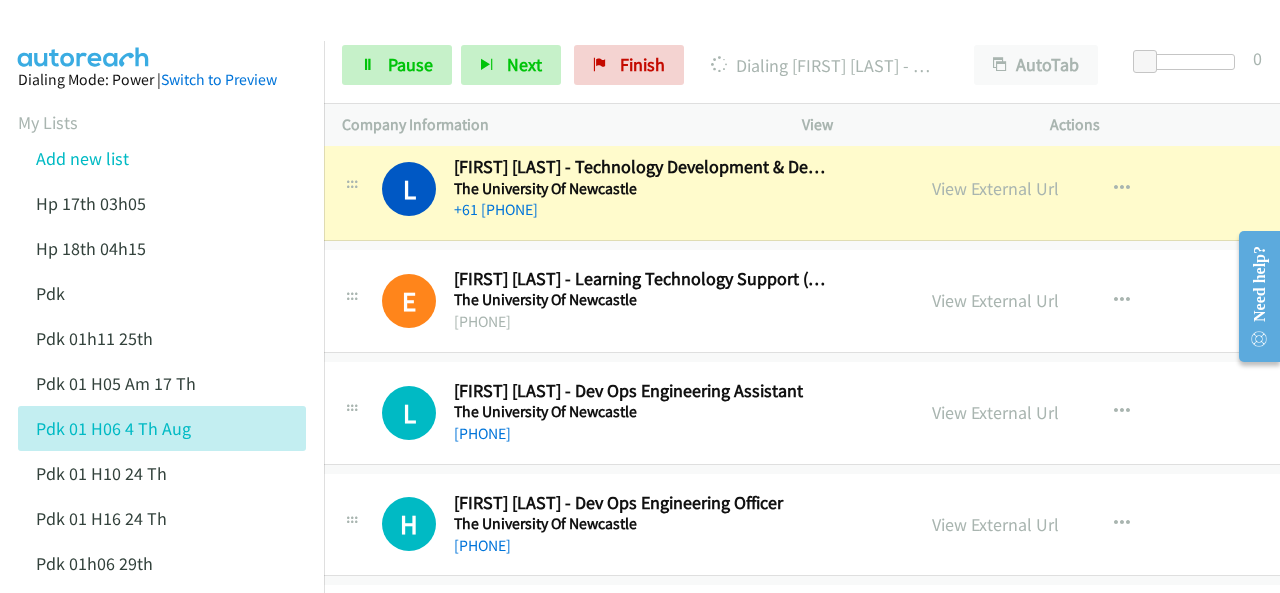 scroll, scrollTop: 12100, scrollLeft: 20, axis: both 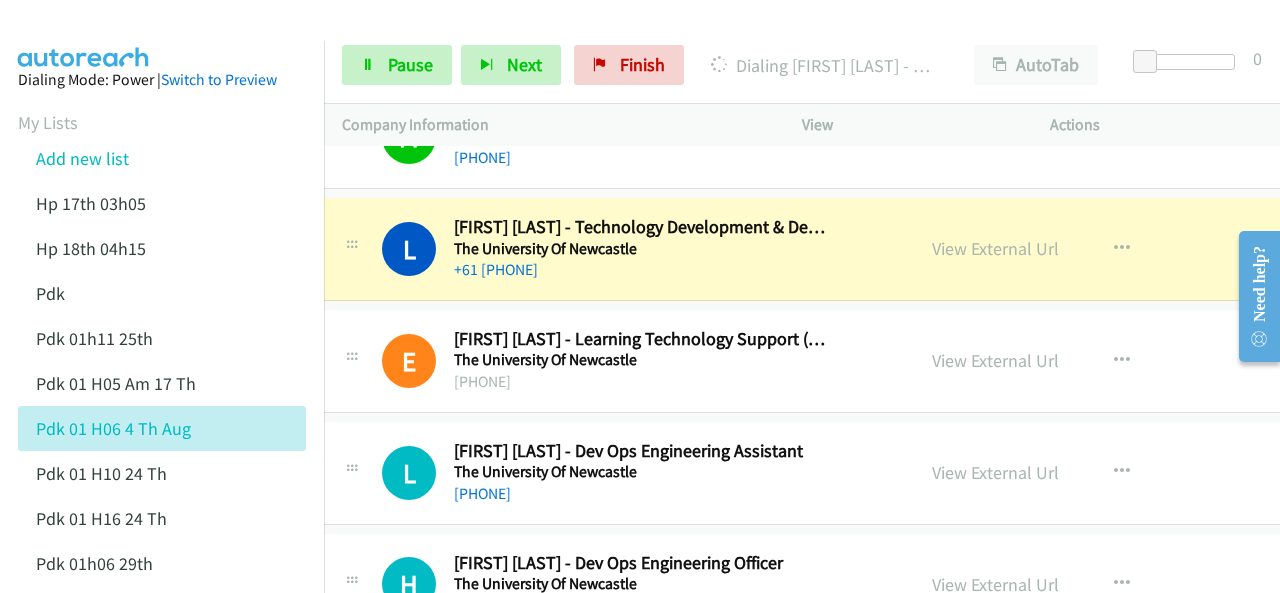 click at bounding box center (631, 38) 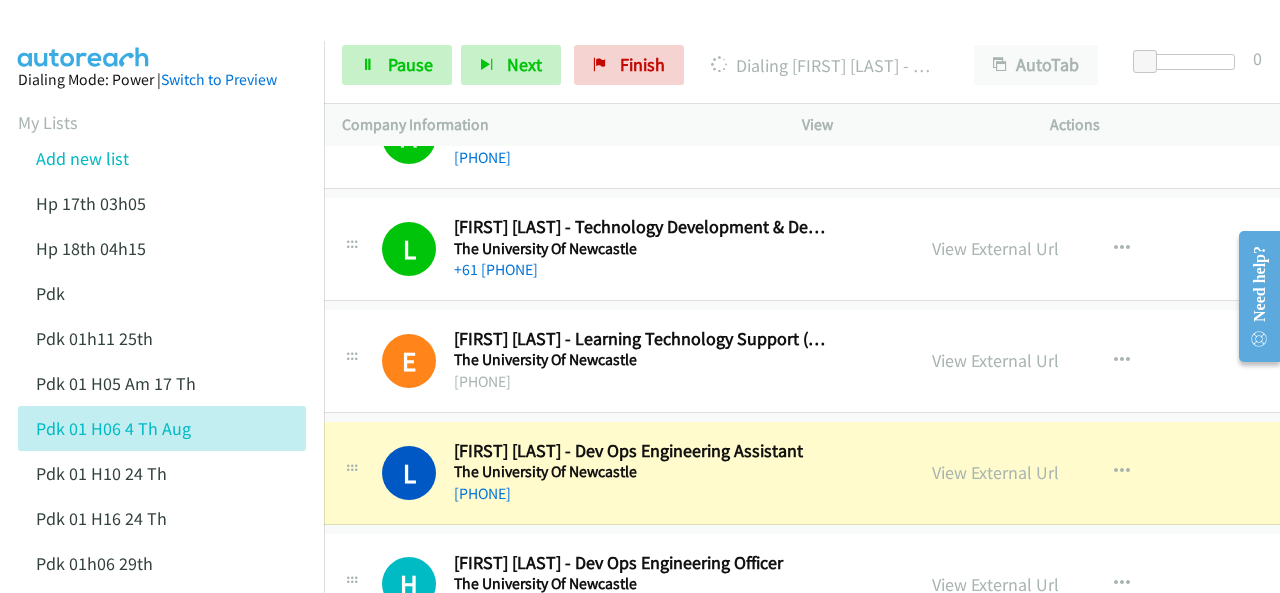 click at bounding box center (84, 35) 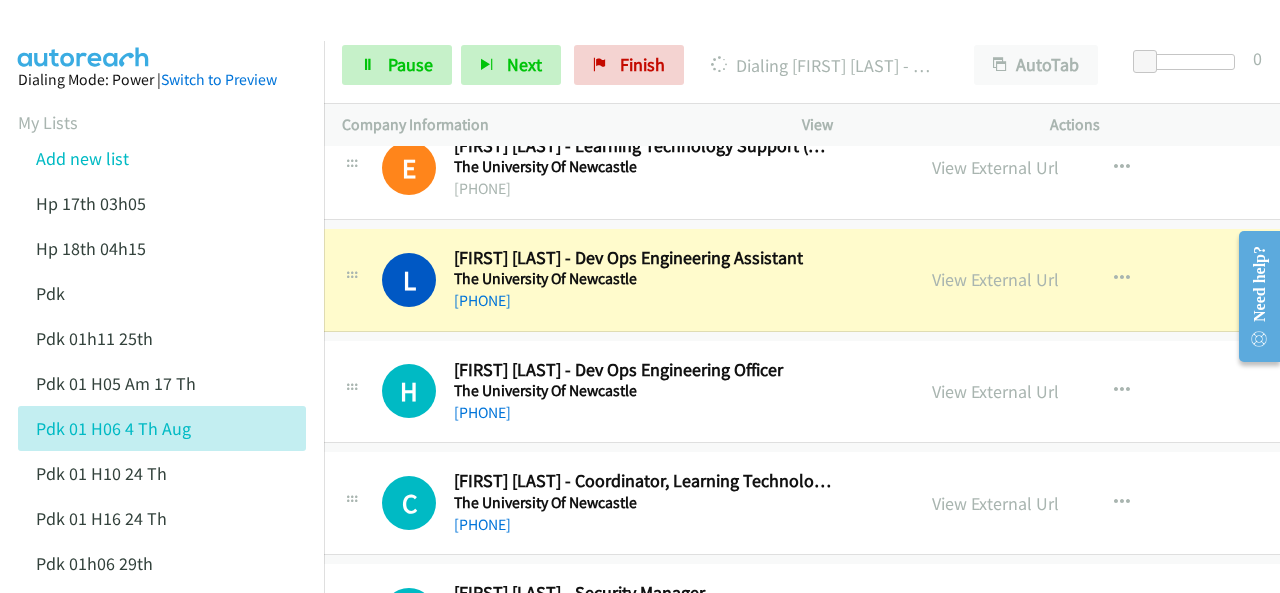 scroll, scrollTop: 12340, scrollLeft: 20, axis: both 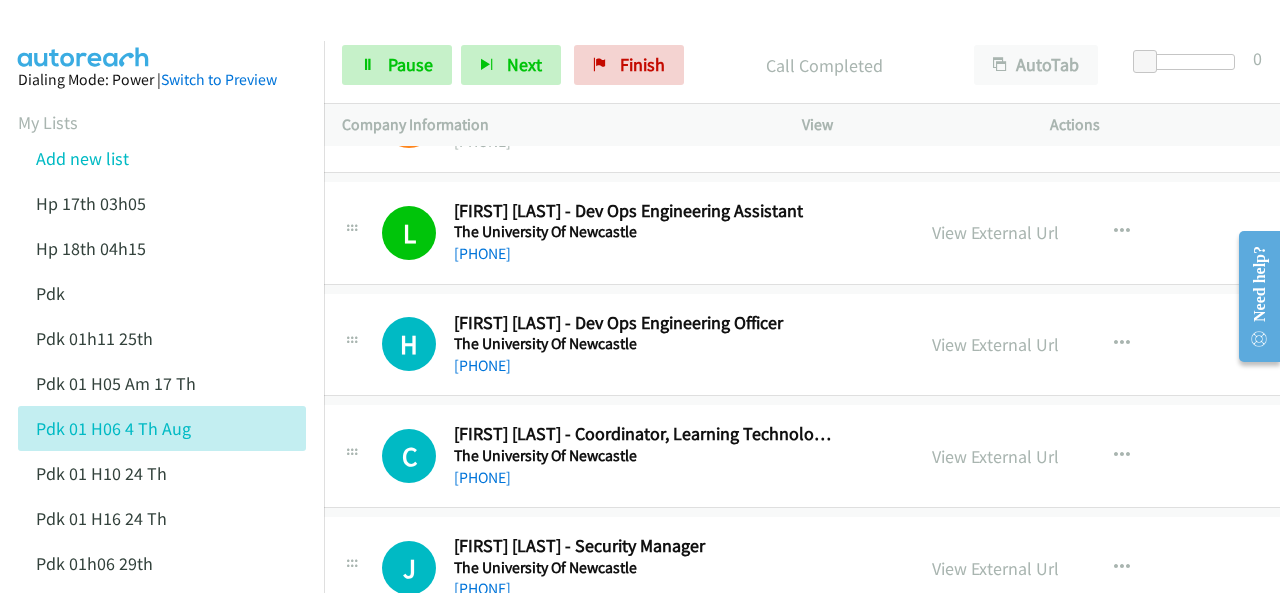 click at bounding box center (84, 35) 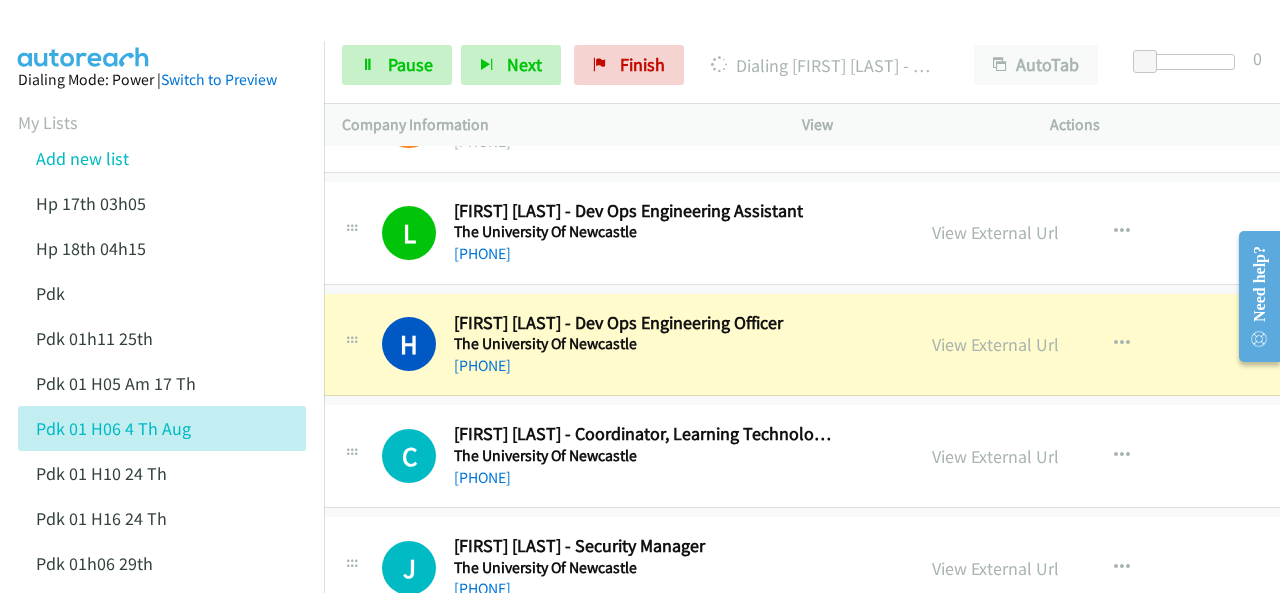 click on "Dialing Mode: Power
|
Switch to Preview
My Lists
Add new list
Hp 17th 03h05
Hp 18th 04h15
Pdk
Pdk  01h11 25th
Pdk 01h05 Am 17 Th
Pdk 01h06 4 Th Aug
Pdk 01h10 24 Th
Pdk 01h16 24 Th
Pdk 01h06 29th
Pdk 01h07am 18th
Pdk 01h11 31st
Pdk 01h28 21st
Pdk 02h02am 18th
Pdk 03h42 29th
Pdk 06h12 1st
Pdk 08h03 1st
Pdk 23rd 05h47
Pdk 28th 3h00
Pdk 30th
Pdk 31st 05h31
Pdk 4h39 01st
Pdk 7h05 28th
Pdk 8h19 30 Th
Hp 6am
Pdk
Pdk 01h00 22nd
Pdk 01h04 16th
Pdk 1h10 1st
Pdk 23rd
Pdk 24th 07h43
Back to Campaign Management
Scheduled Callbacks
FAQ
Agent Settings
Sign Out
Compact View
Email Support" at bounding box center (162, 932) 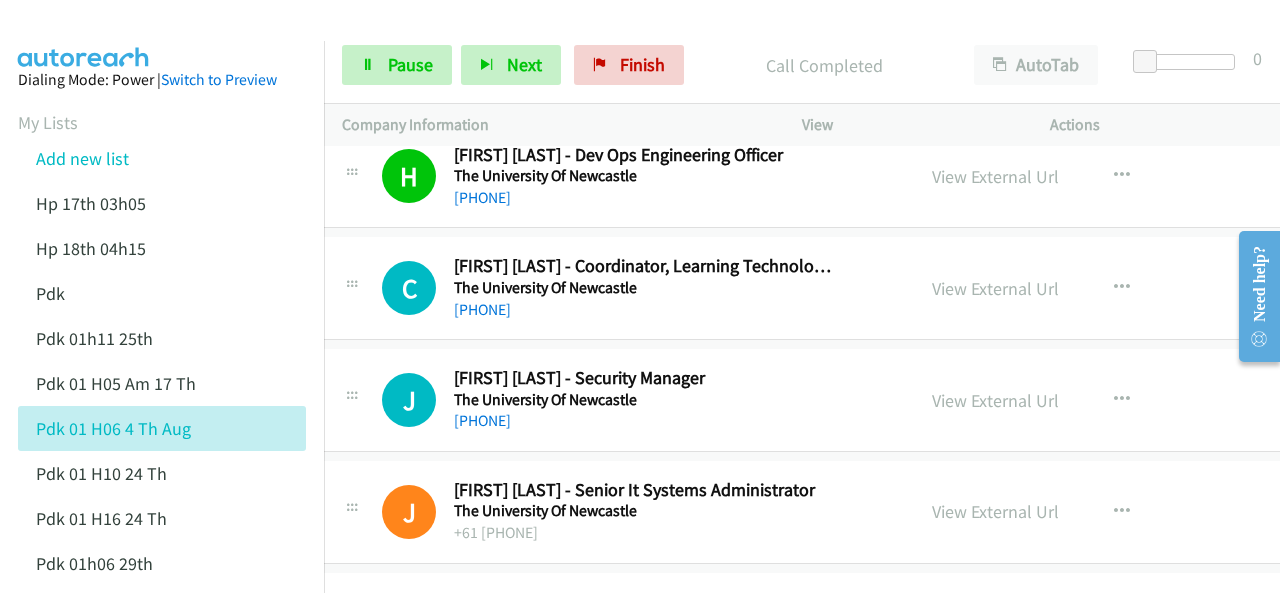 scroll, scrollTop: 12580, scrollLeft: 20, axis: both 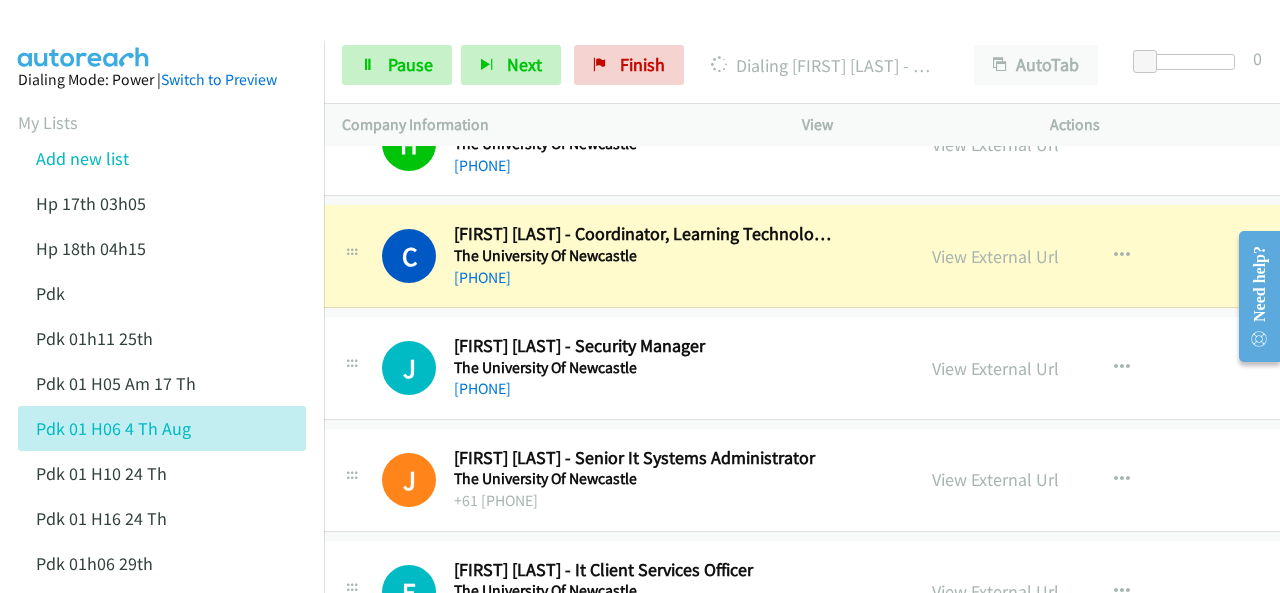 click at bounding box center (84, 35) 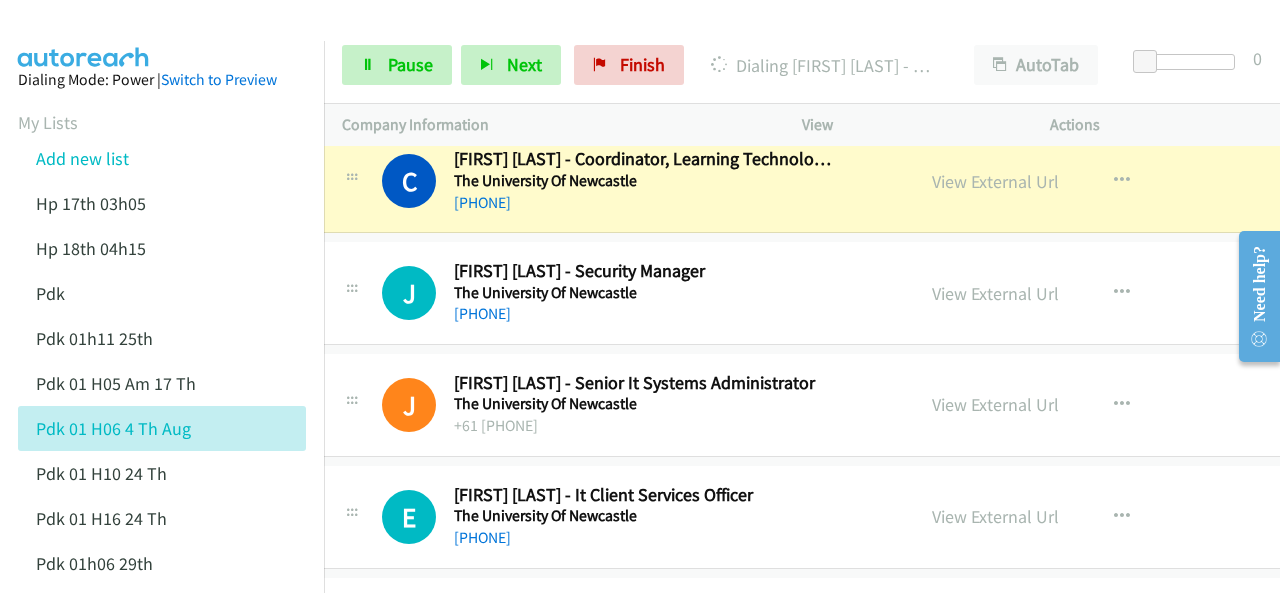 scroll, scrollTop: 12680, scrollLeft: 20, axis: both 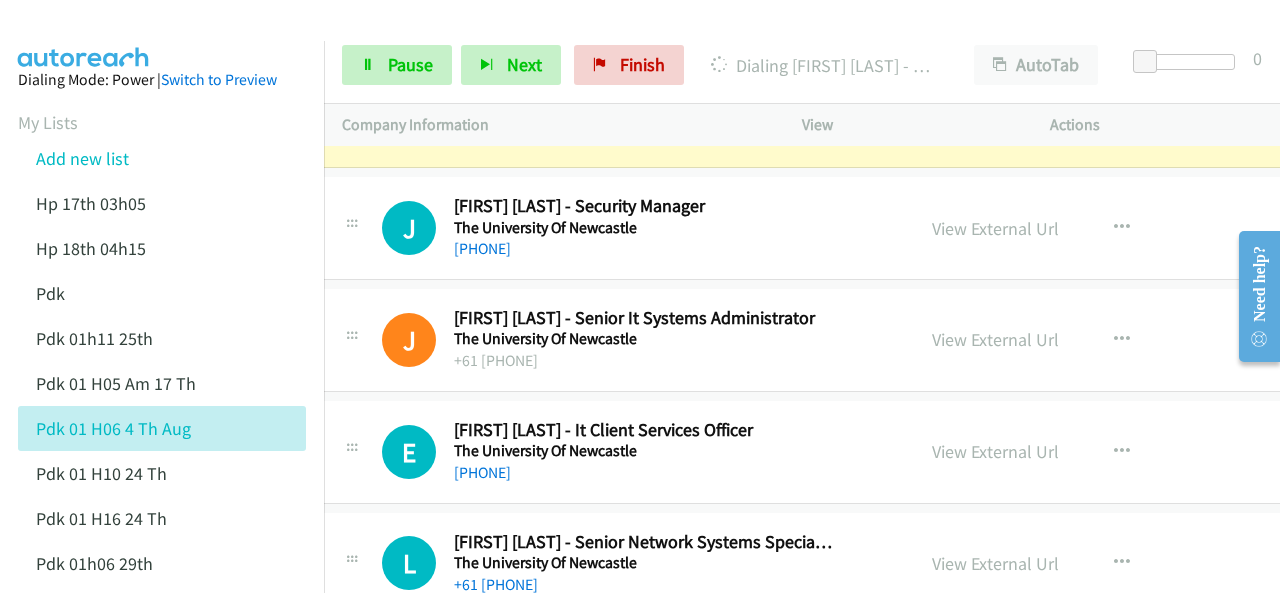 click at bounding box center (84, 35) 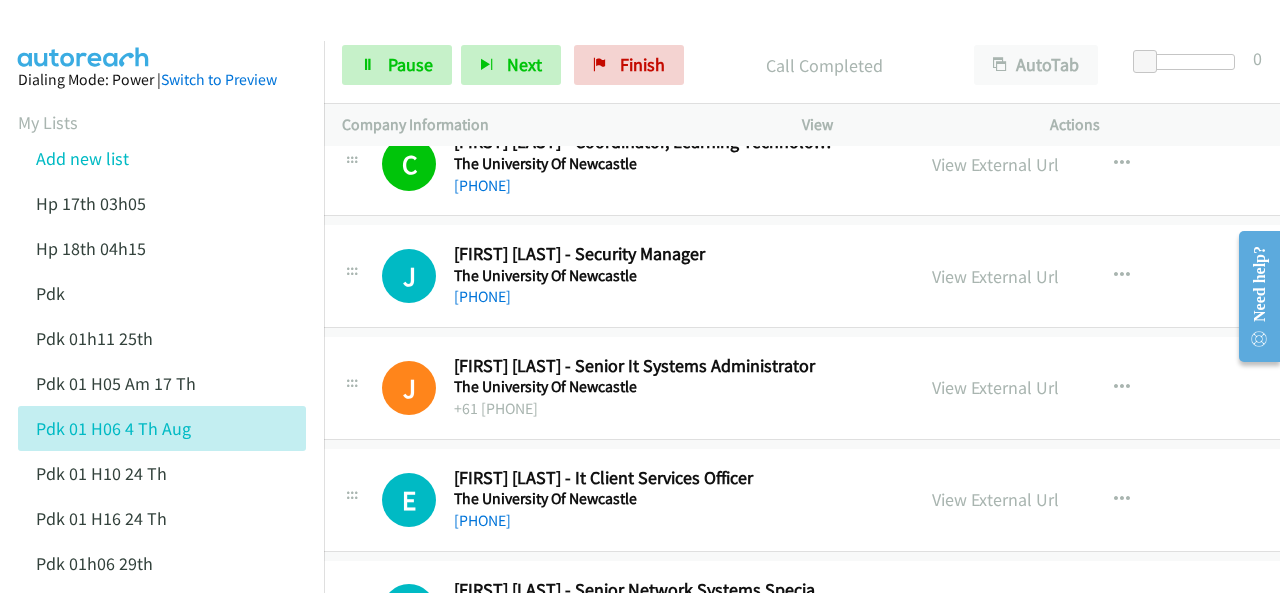 scroll, scrollTop: 12720, scrollLeft: 20, axis: both 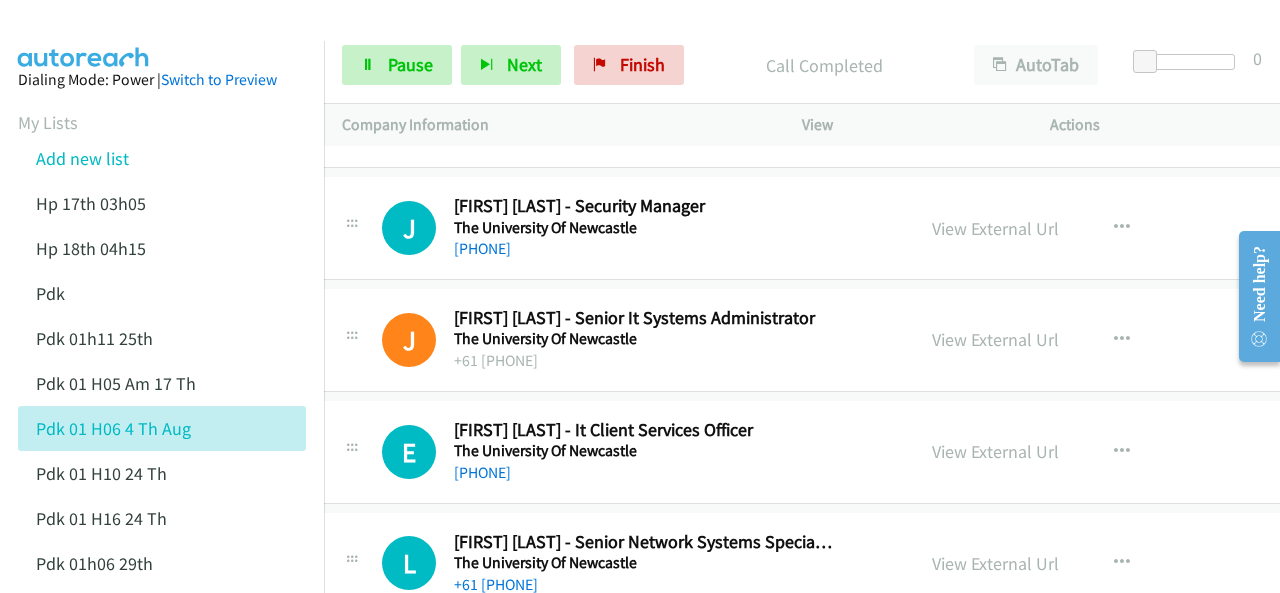 click on "Dialing Mode: Power
|
Switch to Preview
My Lists
Add new list
Hp 17th 03h05
Hp 18th 04h15
Pdk
Pdk  01h11 25th
Pdk 01h05 Am 17 Th
Pdk 01h06 4 Th Aug
Pdk 01h10 24 Th
Pdk 01h16 24 Th
Pdk 01h06 29th
Pdk 01h07am 18th
Pdk 01h11 31st
Pdk 01h28 21st
Pdk 02h02am 18th
Pdk 03h42 29th
Pdk 06h12 1st
Pdk 08h03 1st
Pdk 23rd 05h47
Pdk 28th 3h00
Pdk 30th
Pdk 31st 05h31
Pdk 4h39 01st
Pdk 7h05 28th
Pdk 8h19 30 Th
Hp 6am
Pdk
Pdk 01h00 22nd
Pdk 01h04 16th
Pdk 1h10 1st
Pdk 23rd
Pdk 24th 07h43
Back to Campaign Management
Scheduled Callbacks
FAQ
Agent Settings
Sign Out
Compact View
Email Support" at bounding box center (162, 932) 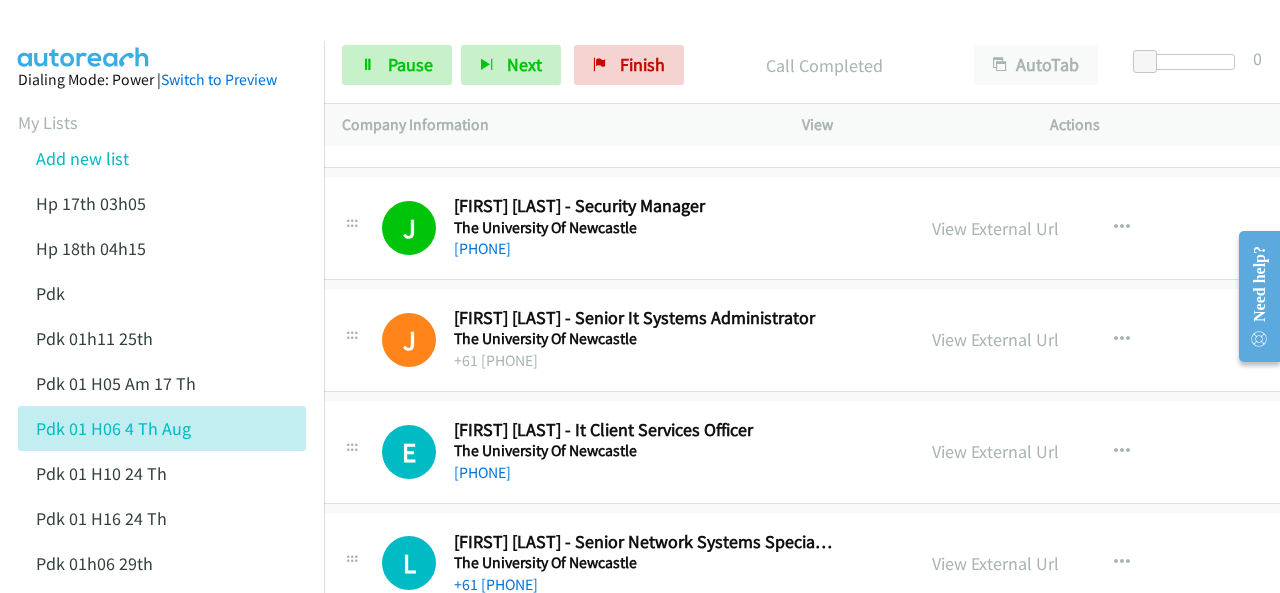 click at bounding box center (84, 35) 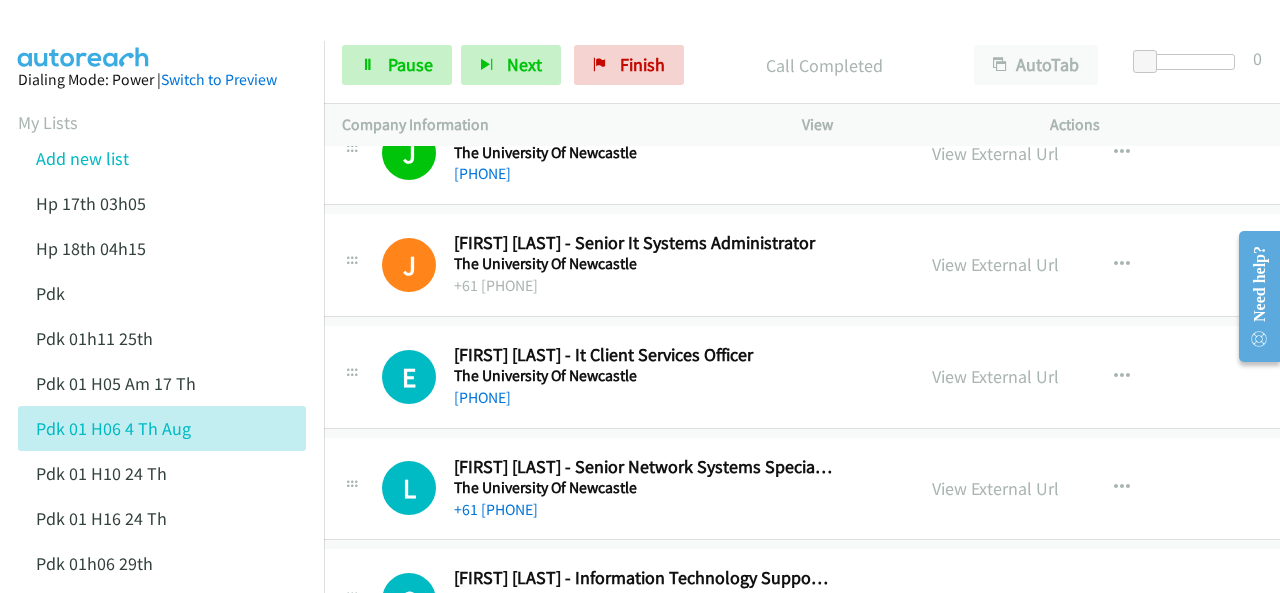 scroll, scrollTop: 12820, scrollLeft: 20, axis: both 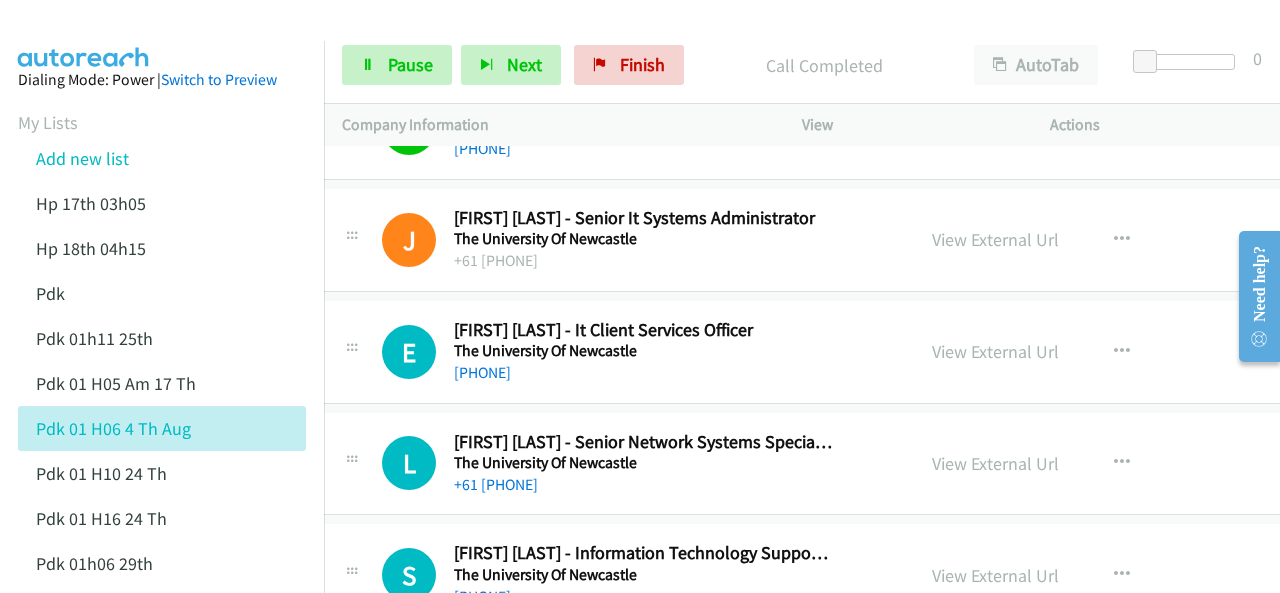 click at bounding box center [84, 35] 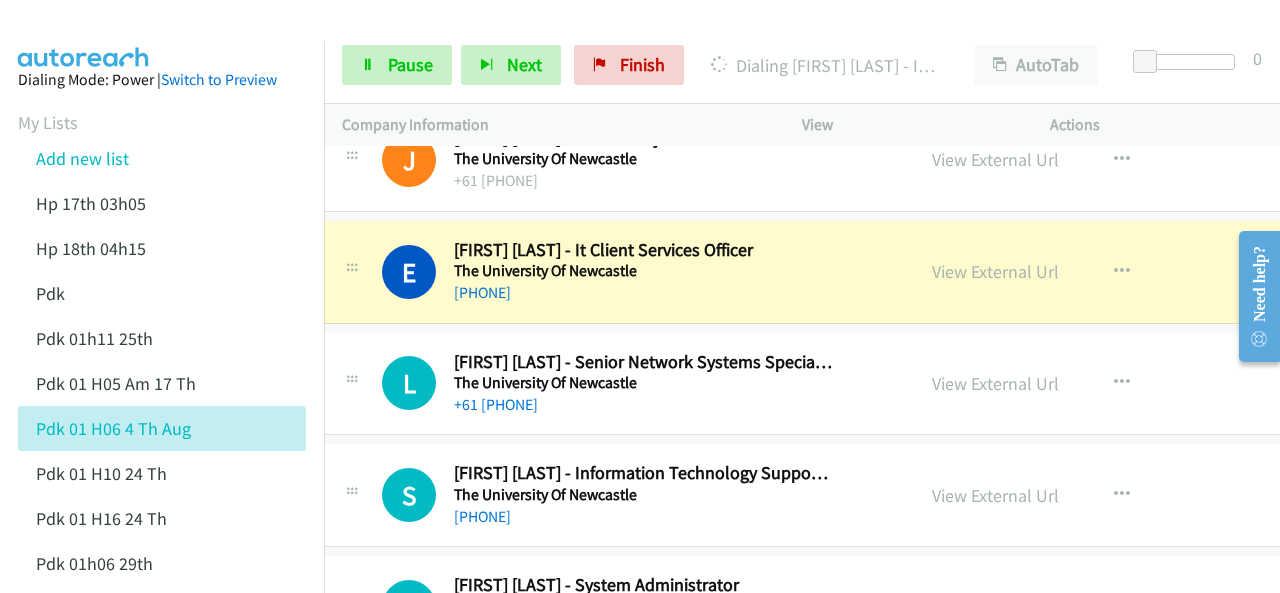 scroll, scrollTop: 12920, scrollLeft: 20, axis: both 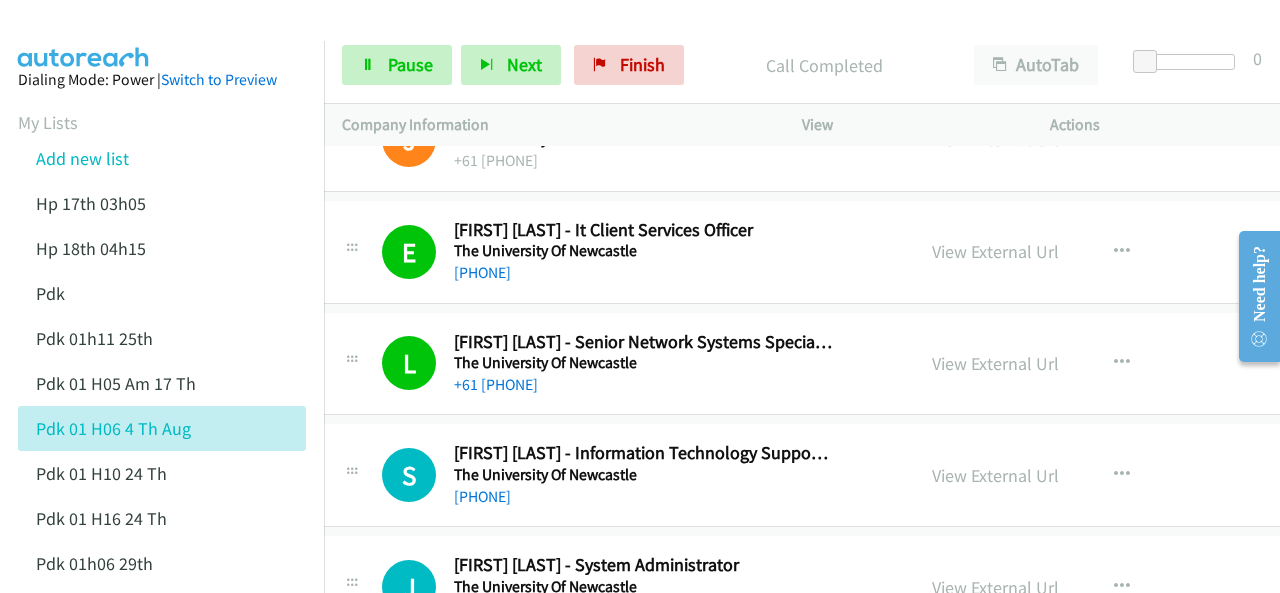 click at bounding box center (84, 35) 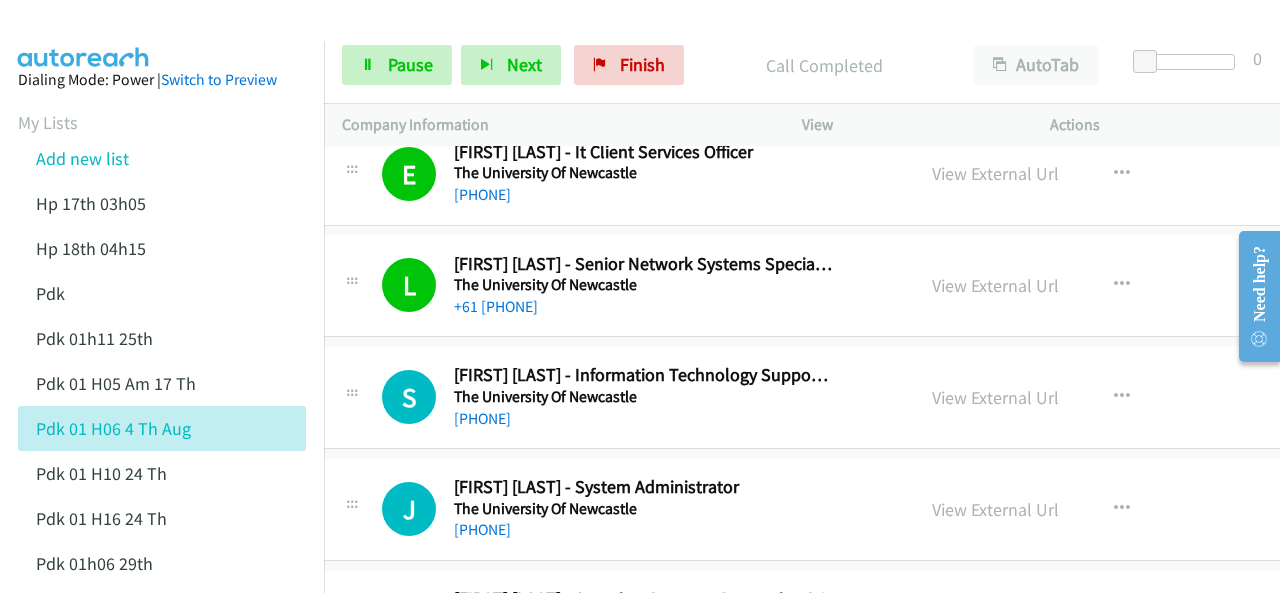 scroll, scrollTop: 13020, scrollLeft: 20, axis: both 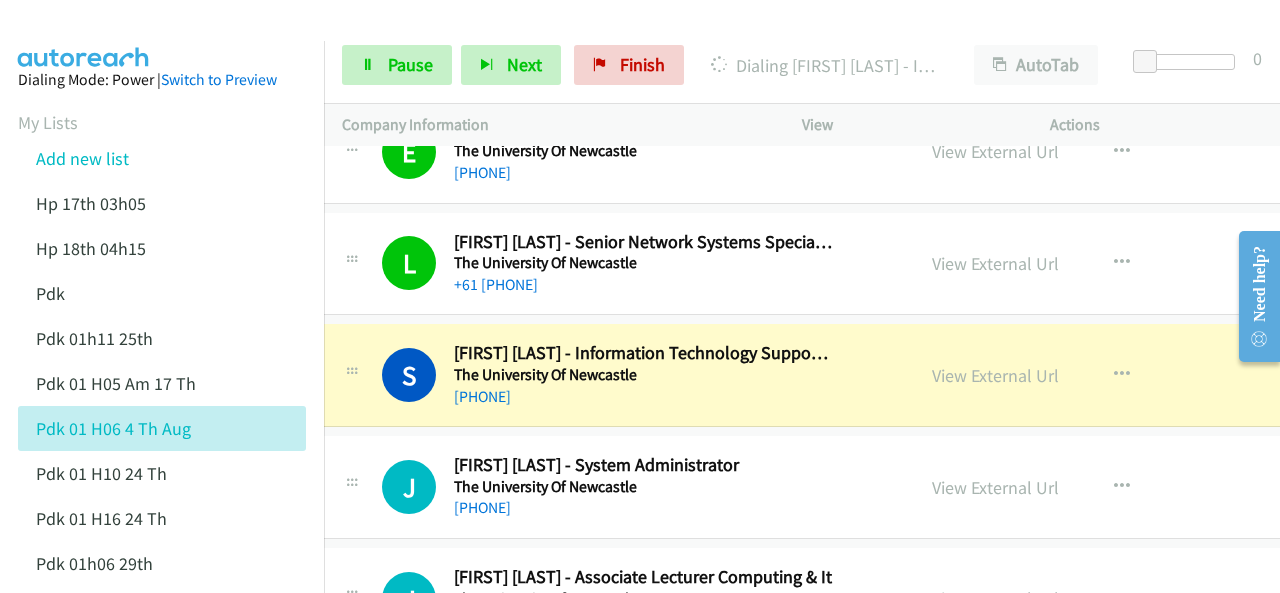 click at bounding box center [84, 35] 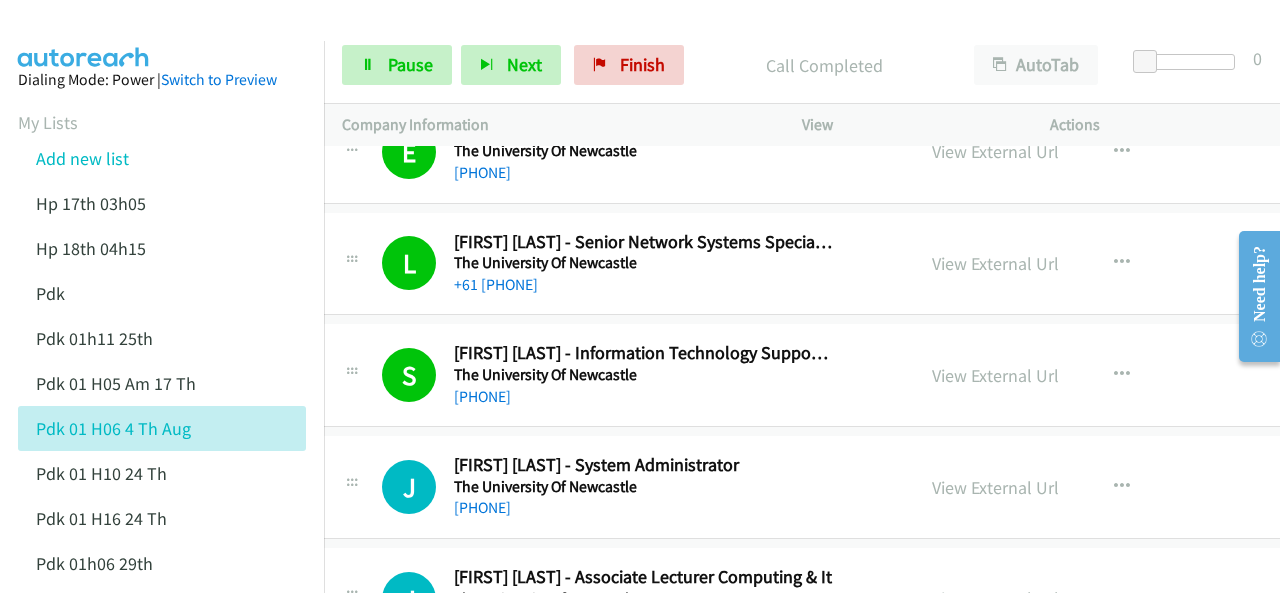 click at bounding box center (84, 35) 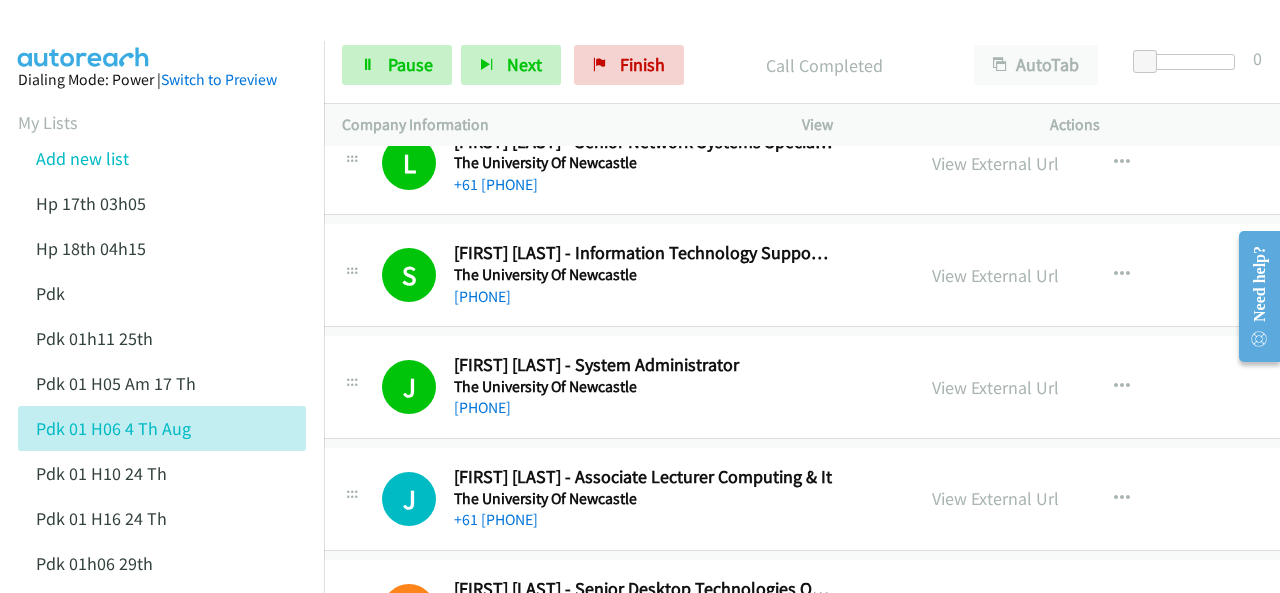 click at bounding box center [84, 35] 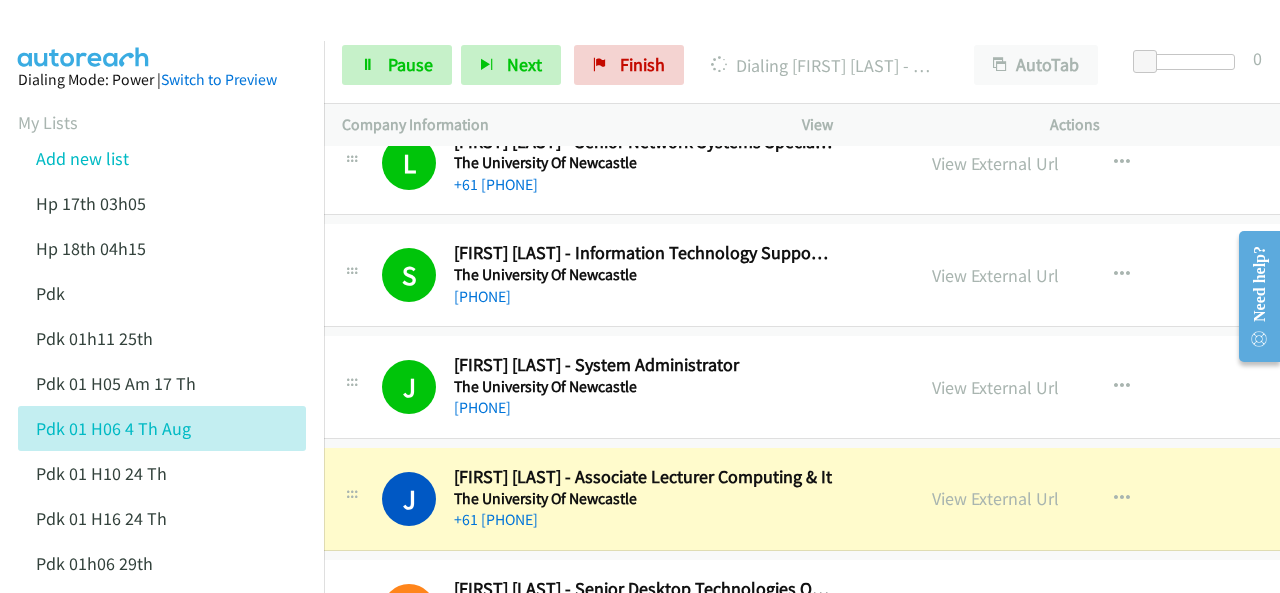 click at bounding box center [84, 35] 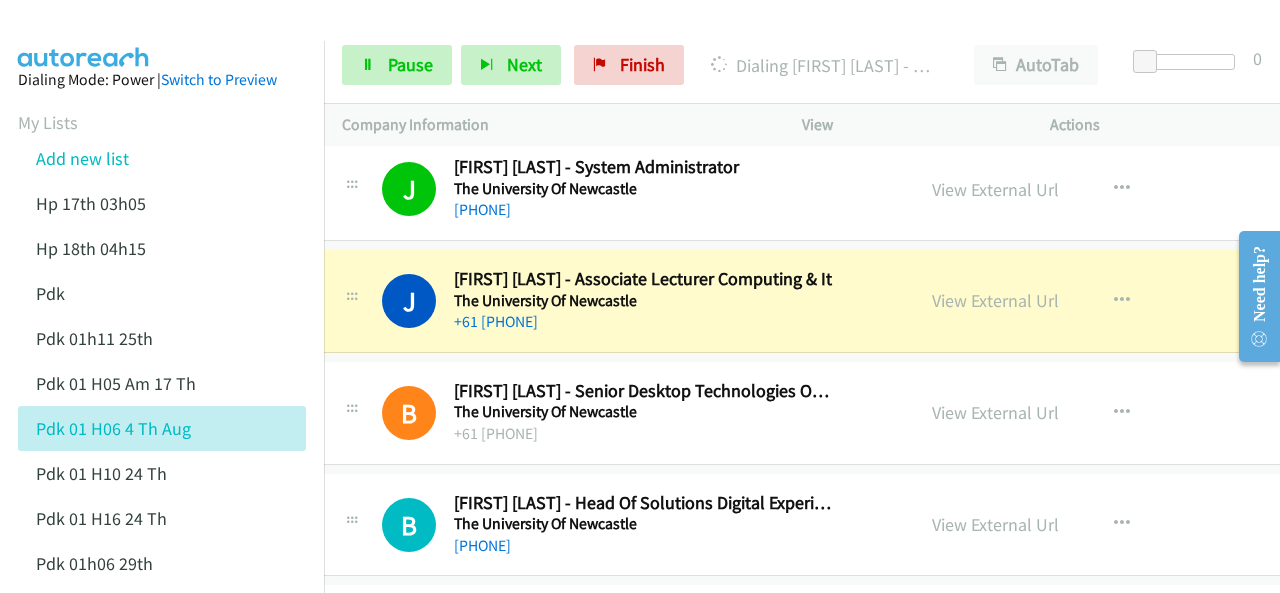 scroll, scrollTop: 13320, scrollLeft: 20, axis: both 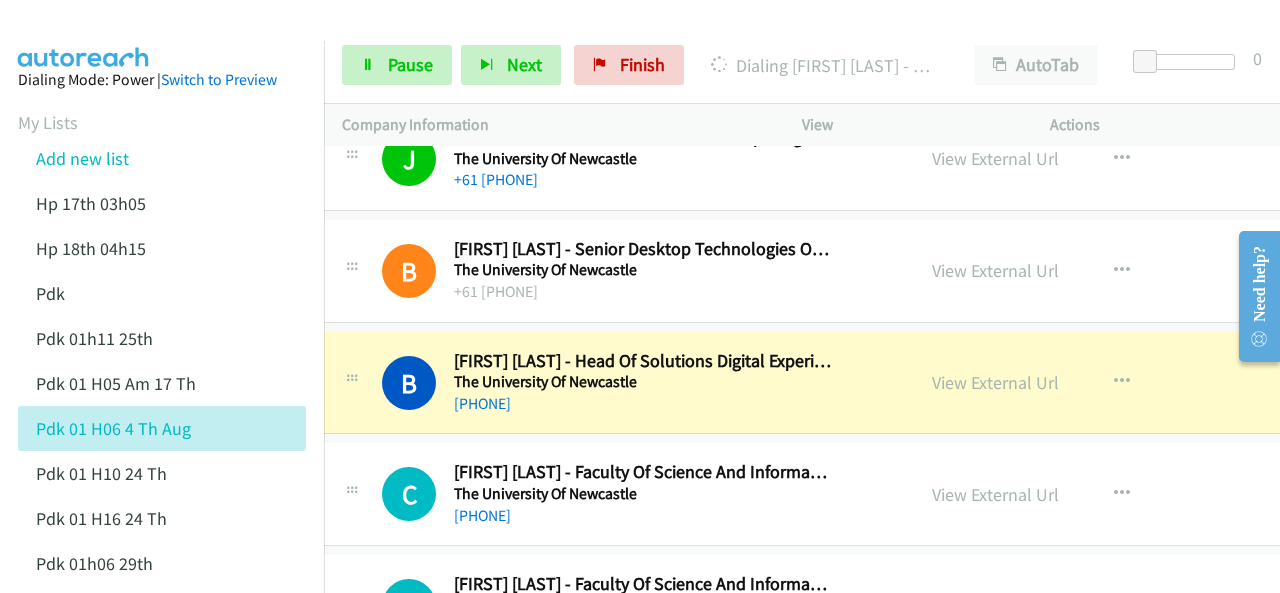 click at bounding box center [84, 35] 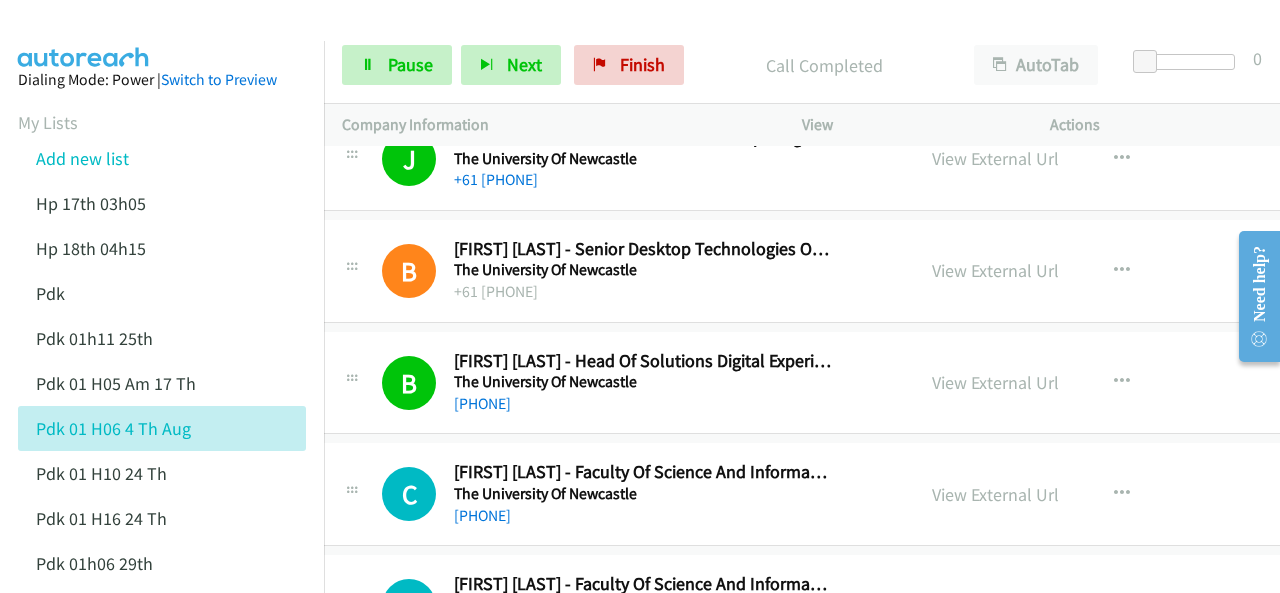 click on "Dialing Mode: Power
|
Switch to Preview
My Lists
Add new list
Hp 17th 03h05
Hp 18th 04h15
Pdk
Pdk  01h11 25th
Pdk 01h05 Am 17 Th
Pdk 01h06 4 Th Aug
Pdk 01h10 24 Th
Pdk 01h16 24 Th
Pdk 01h06 29th
Pdk 01h07am 18th
Pdk 01h11 31st
Pdk 01h28 21st
Pdk 02h02am 18th
Pdk 03h42 29th
Pdk 06h12 1st
Pdk 08h03 1st
Pdk 23rd 05h47
Pdk 28th 3h00
Pdk 30th
Pdk 31st 05h31
Pdk 4h39 01st
Pdk 7h05 28th
Pdk 8h19 30 Th
Hp 6am
Pdk
Pdk 01h00 22nd
Pdk 01h04 16th
Pdk 1h10 1st
Pdk 23rd
Pdk 24th 07h43
Back to Campaign Management
Scheduled Callbacks
FAQ
Agent Settings
Sign Out
Compact View
Email Support" at bounding box center (162, 932) 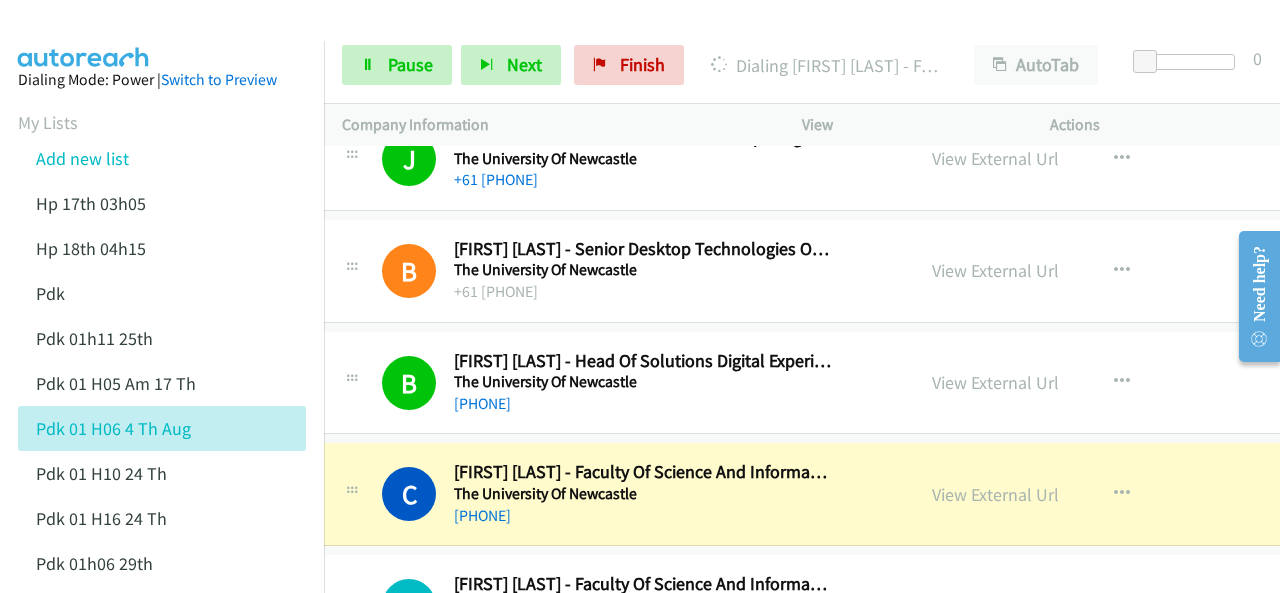 click at bounding box center (84, 35) 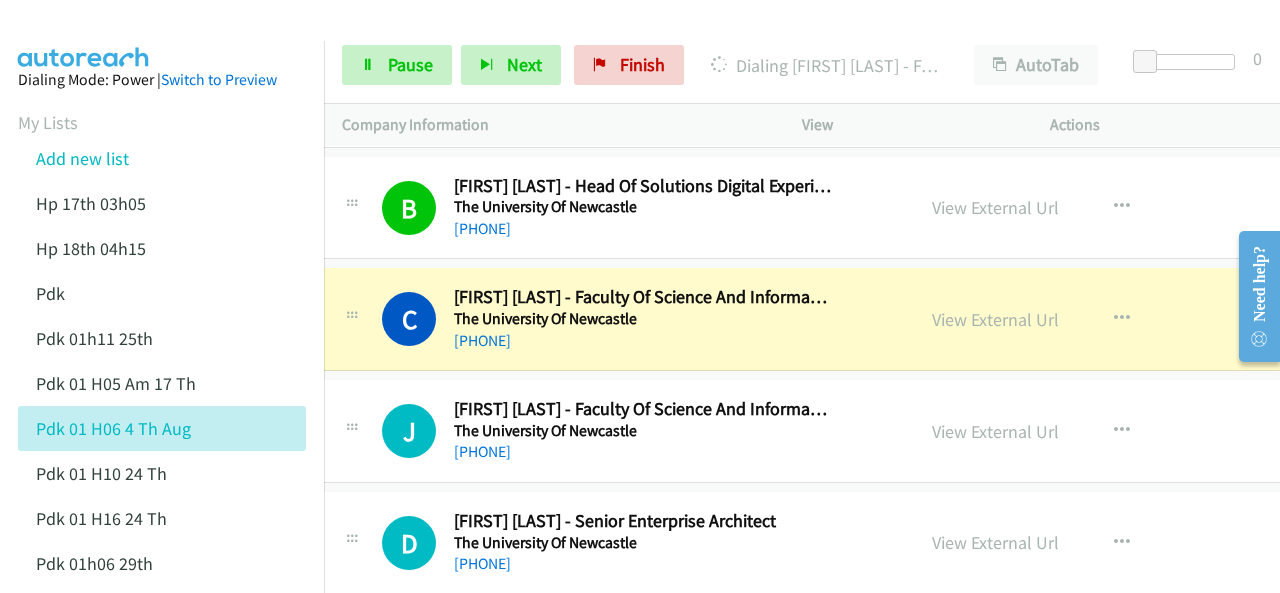 scroll, scrollTop: 13660, scrollLeft: 20, axis: both 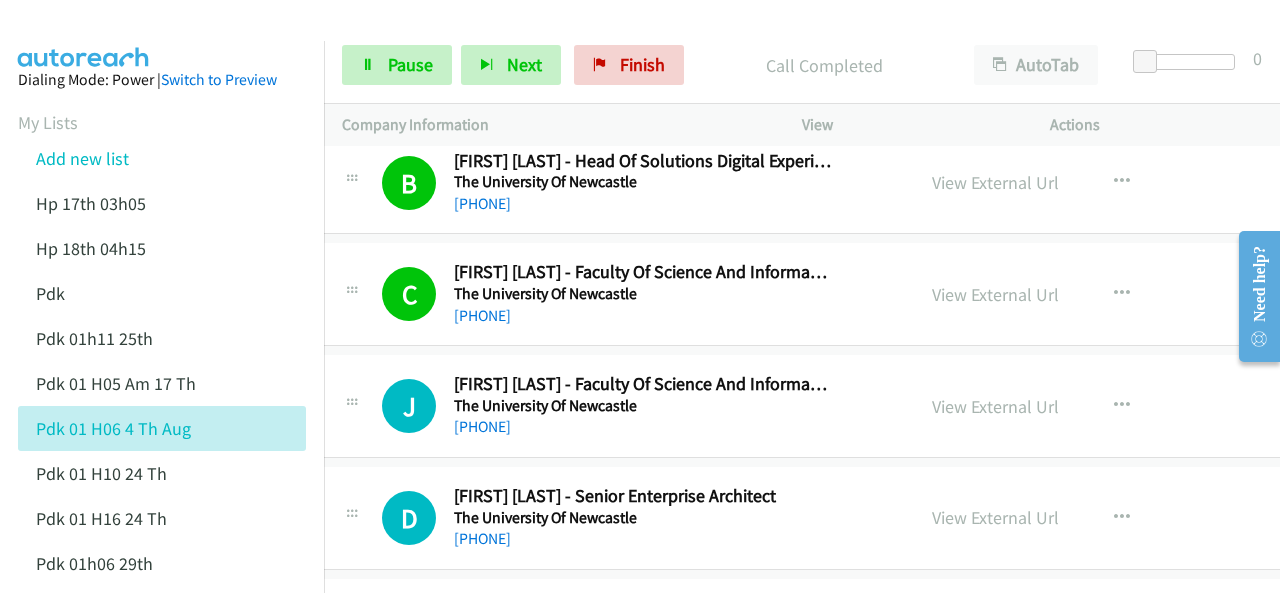 click on "Dialing Mode: Power
|
Switch to Preview
My Lists
Add new list
Hp 17th 03h05
Hp 18th 04h15
Pdk
Pdk  01h11 25th
Pdk 01h05 Am 17 Th
Pdk 01h06 4 Th Aug
Pdk 01h10 24 Th
Pdk 01h16 24 Th
Pdk 01h06 29th
Pdk 01h07am 18th
Pdk 01h11 31st
Pdk 01h28 21st
Pdk 02h02am 18th
Pdk 03h42 29th
Pdk 06h12 1st
Pdk 08h03 1st
Pdk 23rd 05h47
Pdk 28th 3h00
Pdk 30th
Pdk 31st 05h31
Pdk 4h39 01st
Pdk 7h05 28th
Pdk 8h19 30 Th
Hp 6am
Pdk
Pdk 01h00 22nd
Pdk 01h04 16th
Pdk 1h10 1st
Pdk 23rd
Pdk 24th 07h43
Back to Campaign Management
Scheduled Callbacks
FAQ
Agent Settings
Sign Out
Compact View
Email Support" at bounding box center (162, 932) 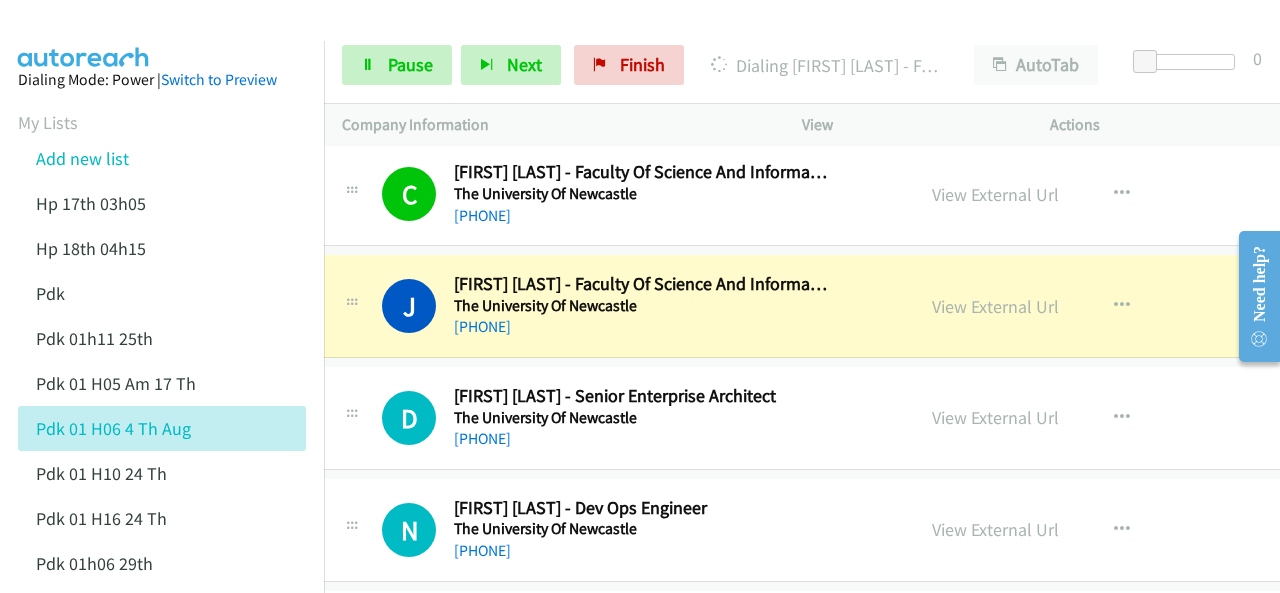 scroll, scrollTop: 13860, scrollLeft: 20, axis: both 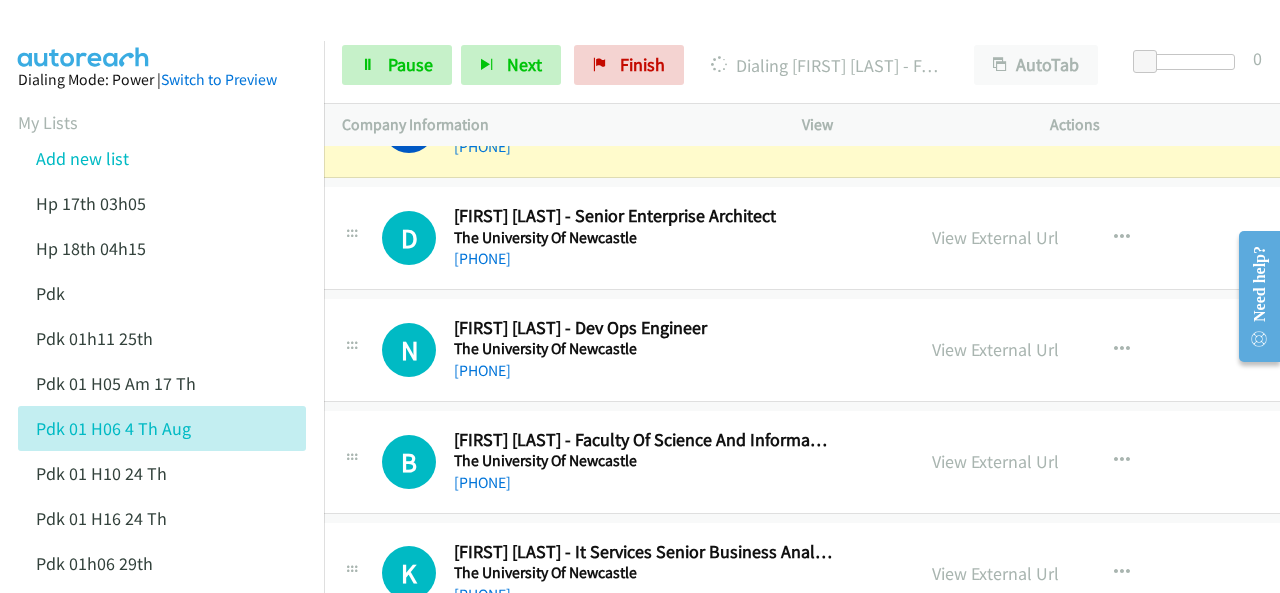 click at bounding box center (84, 35) 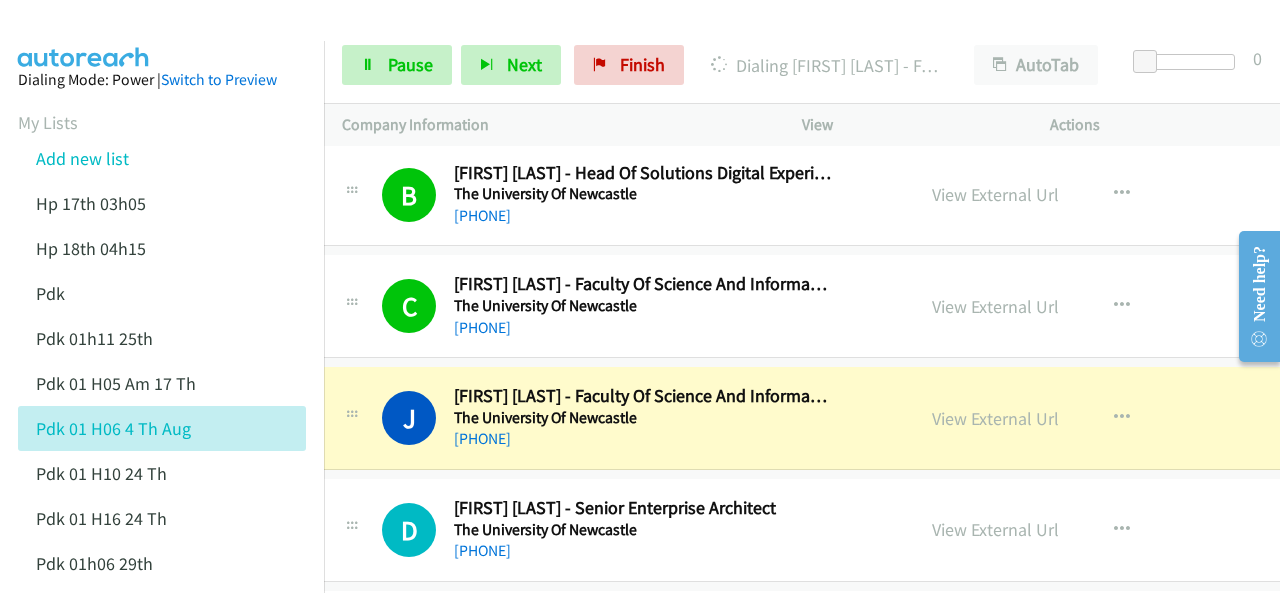 scroll, scrollTop: 13740, scrollLeft: 20, axis: both 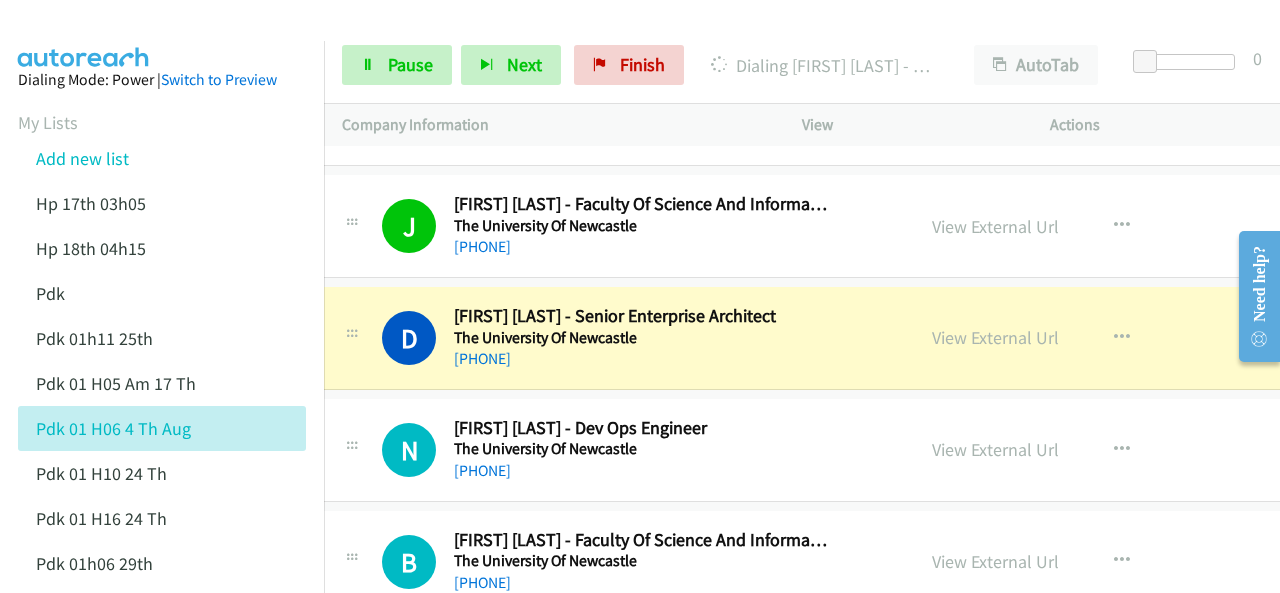 click at bounding box center (84, 35) 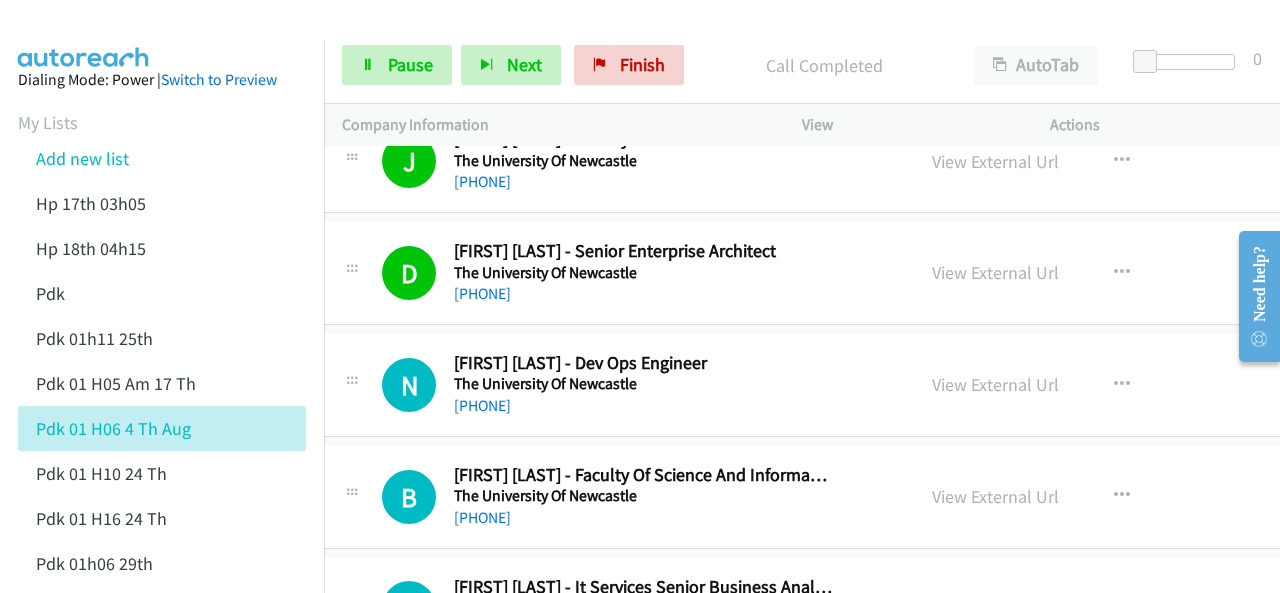 scroll, scrollTop: 13940, scrollLeft: 20, axis: both 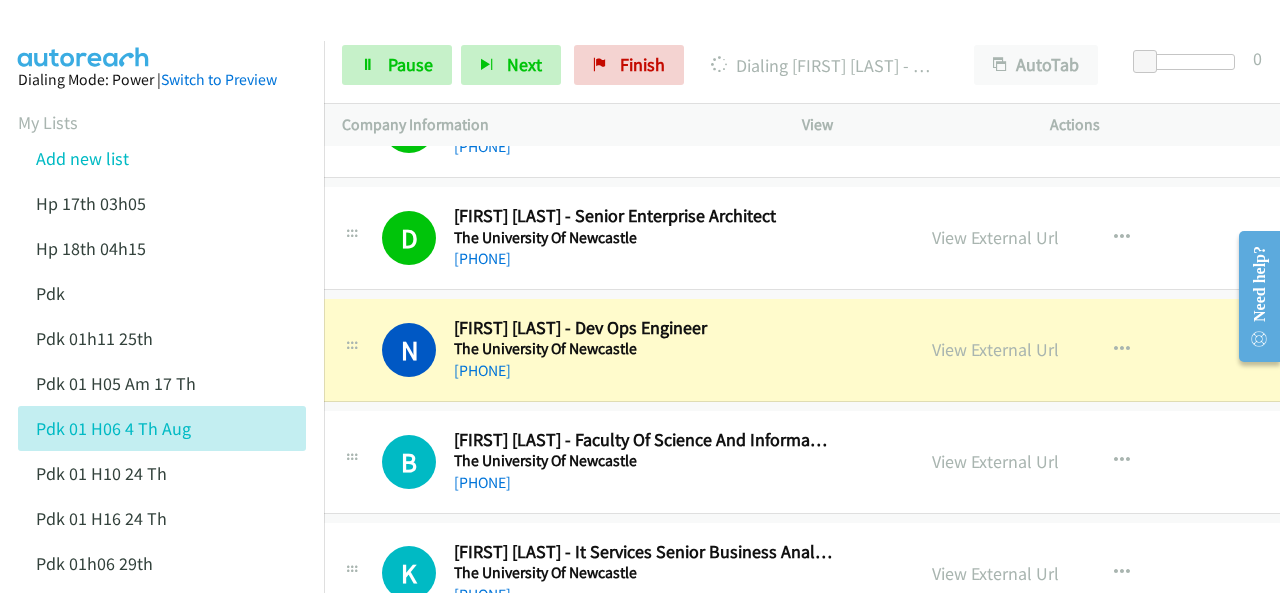 click at bounding box center [84, 35] 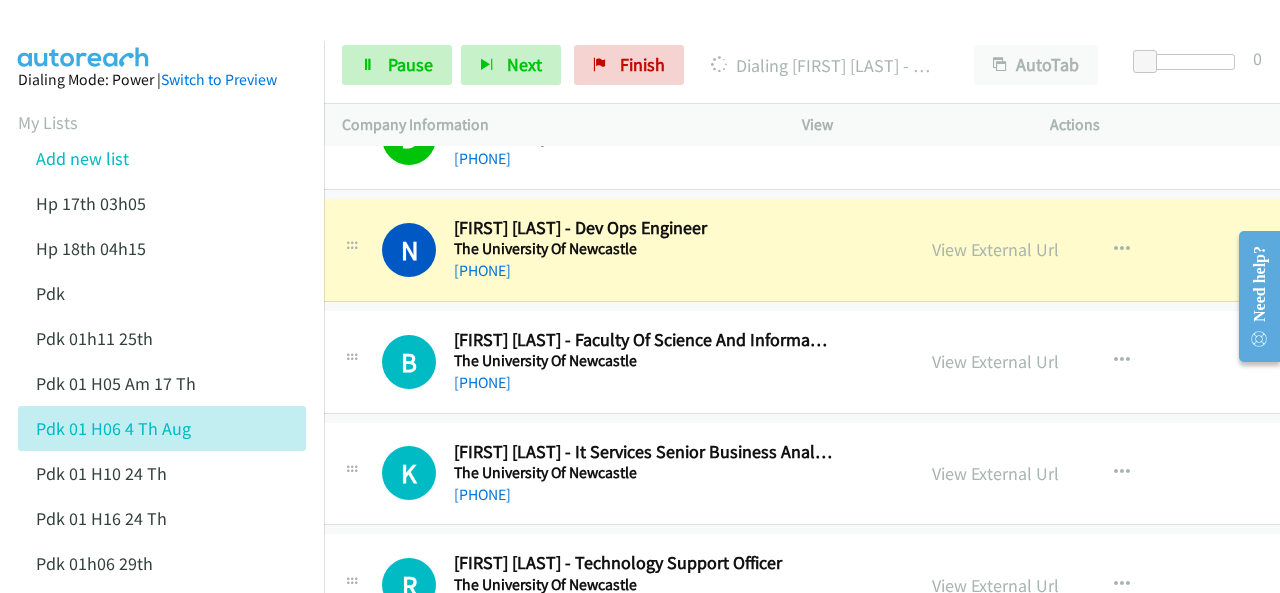 scroll, scrollTop: 14140, scrollLeft: 20, axis: both 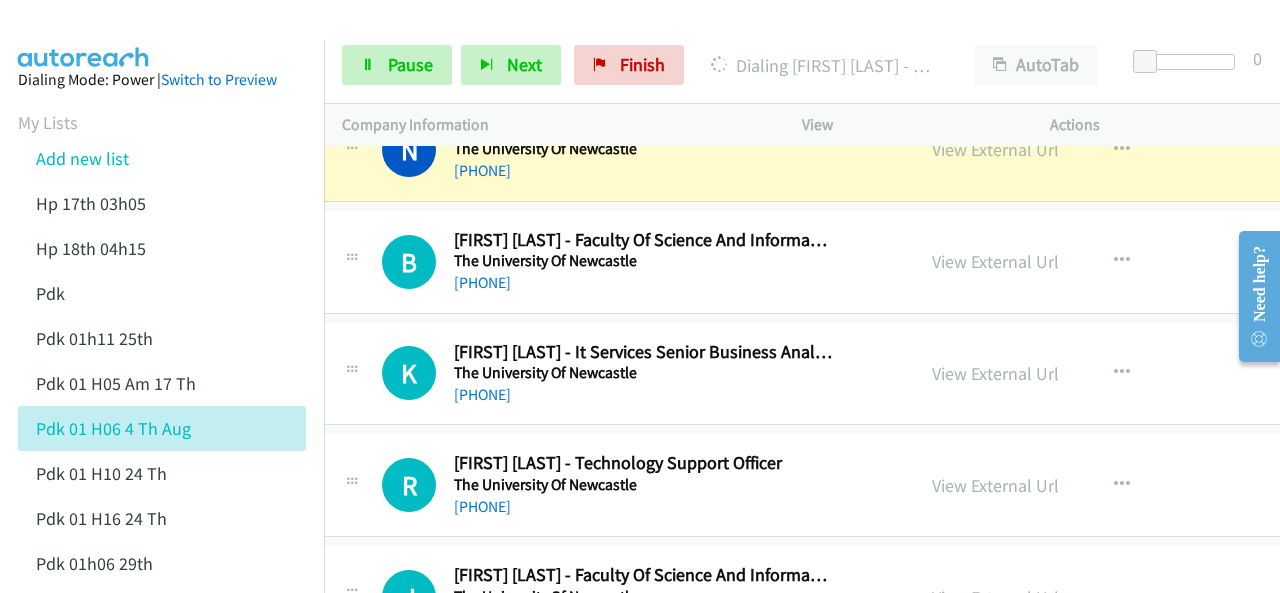 click on "Dialing Mode: Power
|
Switch to Preview
My Lists
Add new list
Hp 17th 03h05
Hp 18th 04h15
Pdk
Pdk  01h11 25th
Pdk 01h05 Am 17 Th
Pdk 01h06 4 Th Aug
Pdk 01h10 24 Th
Pdk 01h16 24 Th
Pdk 01h06 29th
Pdk 01h07am 18th
Pdk 01h11 31st
Pdk 01h28 21st
Pdk 02h02am 18th
Pdk 03h42 29th
Pdk 06h12 1st
Pdk 08h03 1st
Pdk 23rd 05h47
Pdk 28th 3h00
Pdk 30th
Pdk 31st 05h31
Pdk 4h39 01st
Pdk 7h05 28th
Pdk 8h19 30 Th
Hp 6am
Pdk
Pdk 01h00 22nd
Pdk 01h04 16th
Pdk 1h10 1st
Pdk 23rd
Pdk 24th 07h43
Back to Campaign Management
Scheduled Callbacks
FAQ
Agent Settings
Sign Out
Compact View
Email Support" at bounding box center [162, 932] 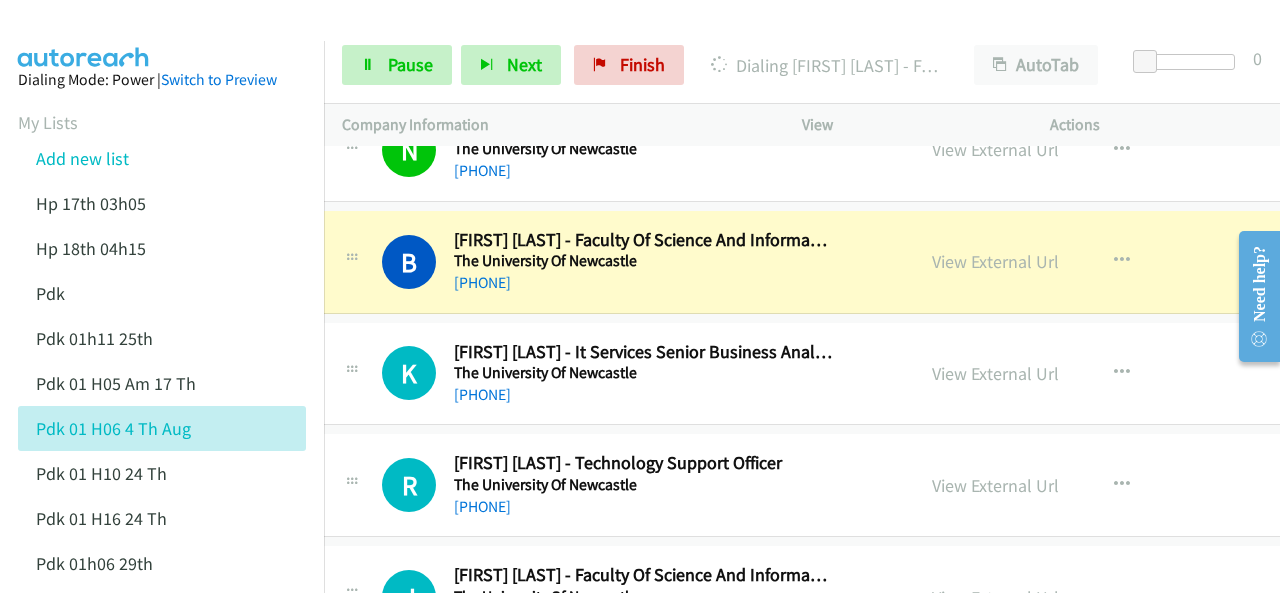 click at bounding box center (84, 35) 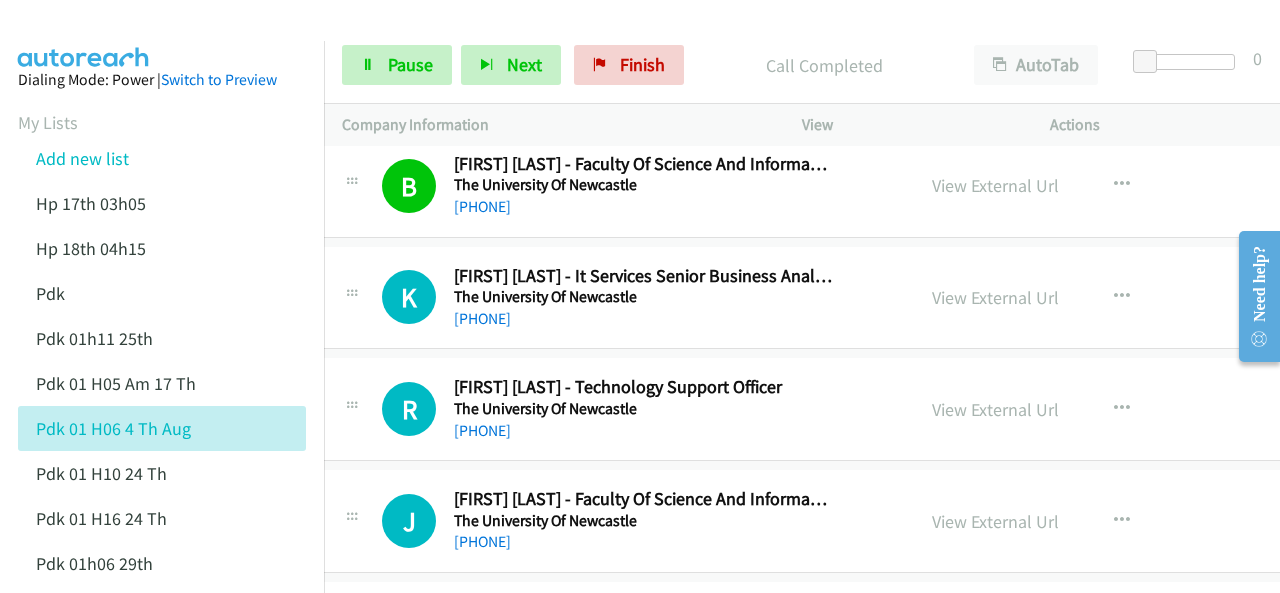 scroll, scrollTop: 14240, scrollLeft: 20, axis: both 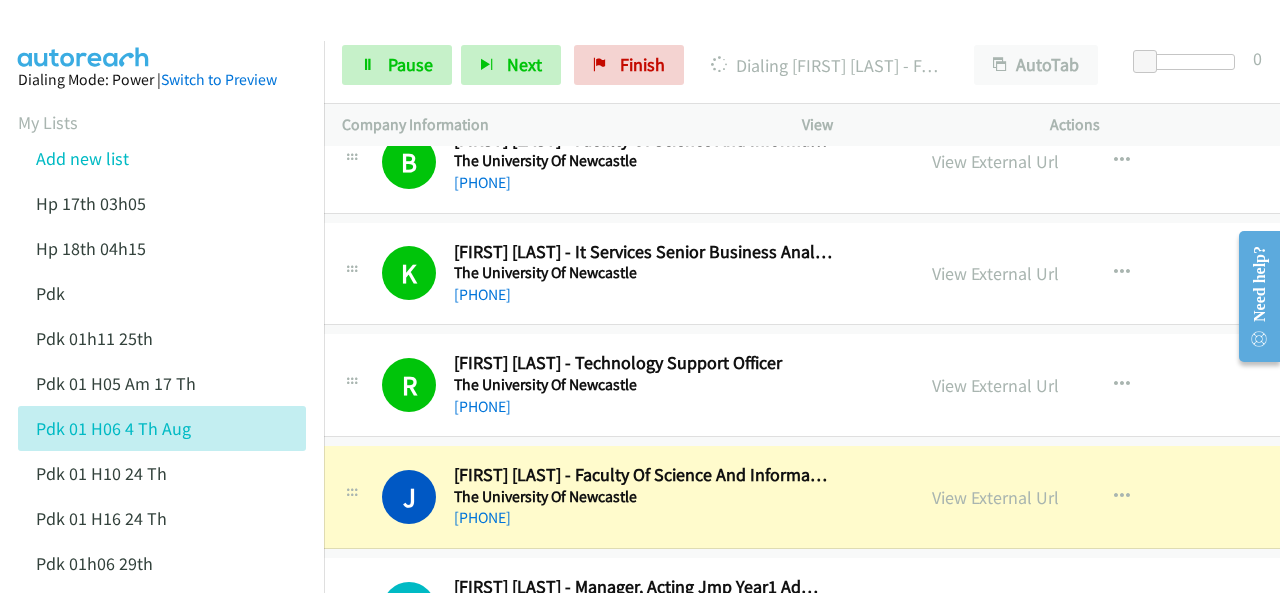 click at bounding box center (84, 35) 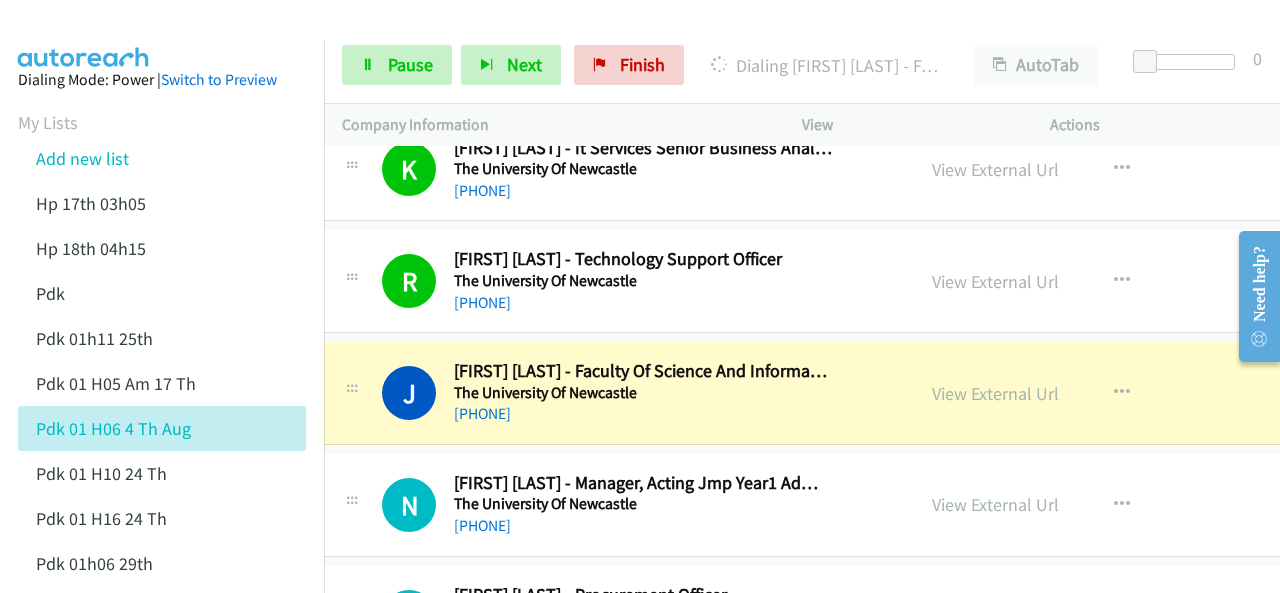 scroll, scrollTop: 14440, scrollLeft: 20, axis: both 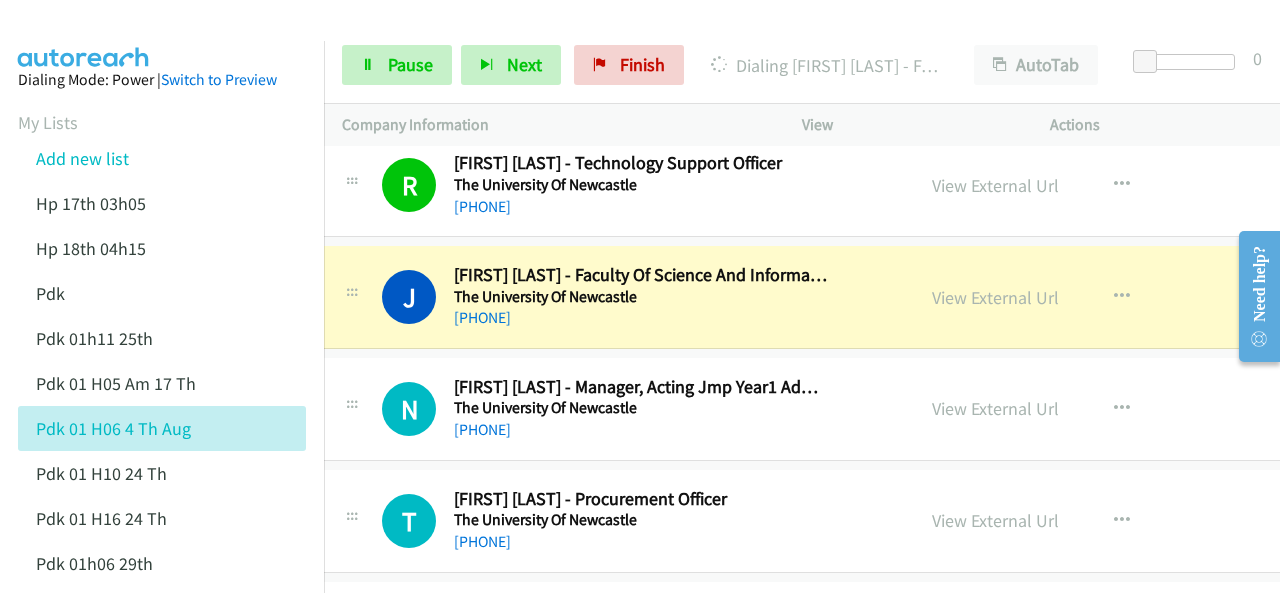 click at bounding box center (631, 38) 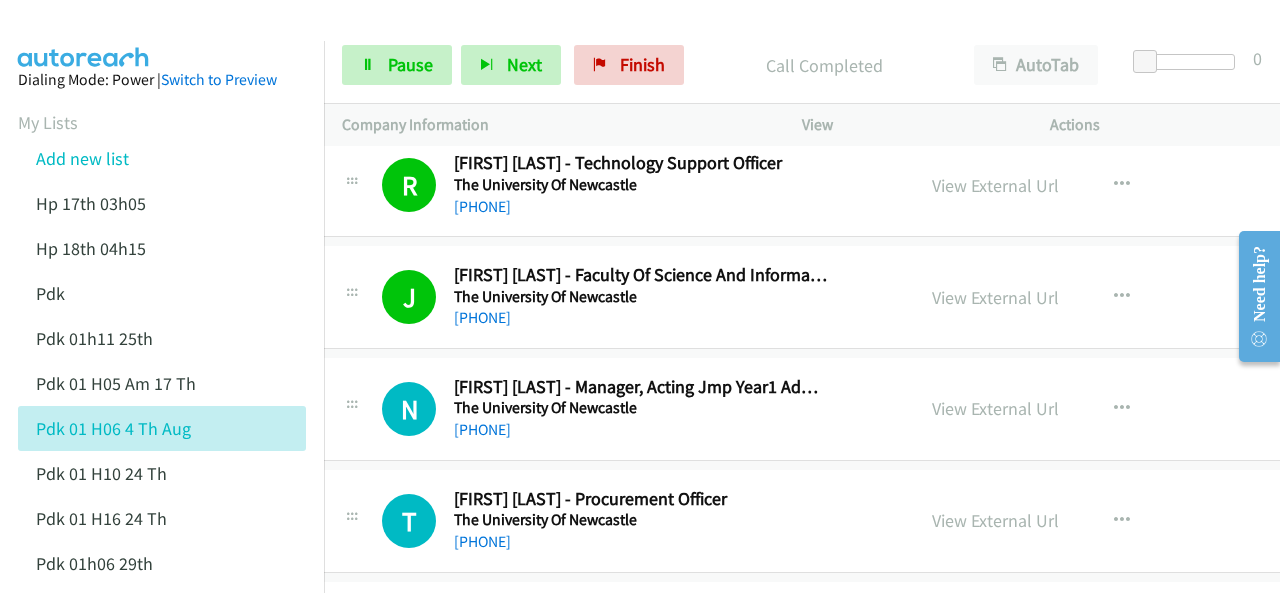 click at bounding box center [84, 35] 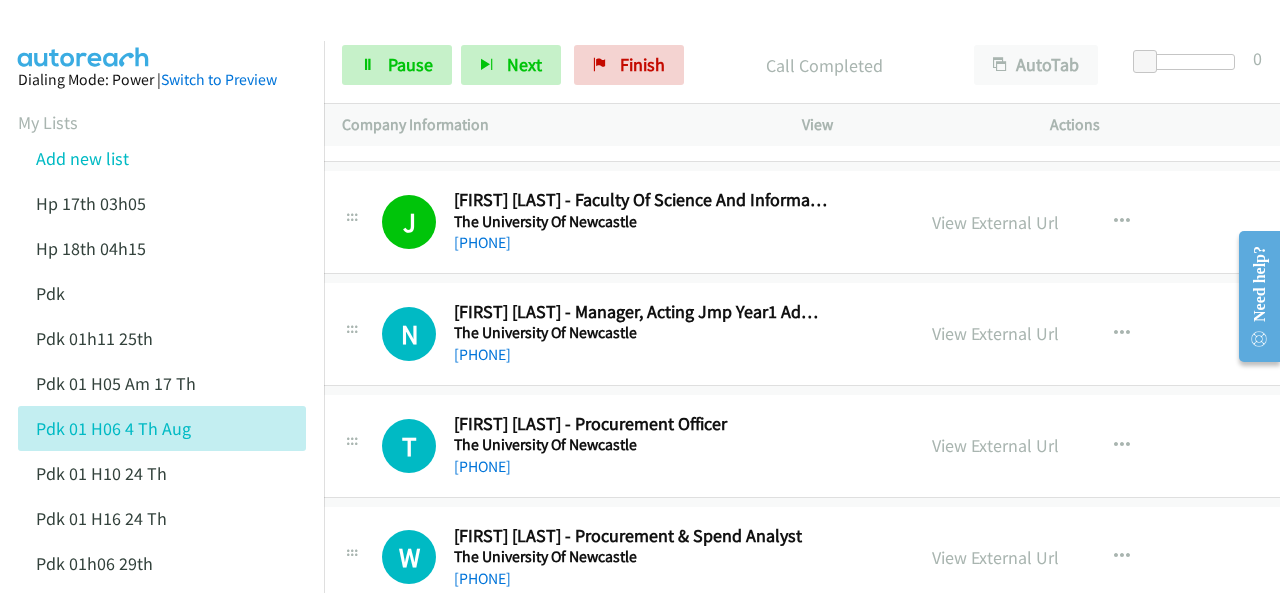 scroll, scrollTop: 14540, scrollLeft: 20, axis: both 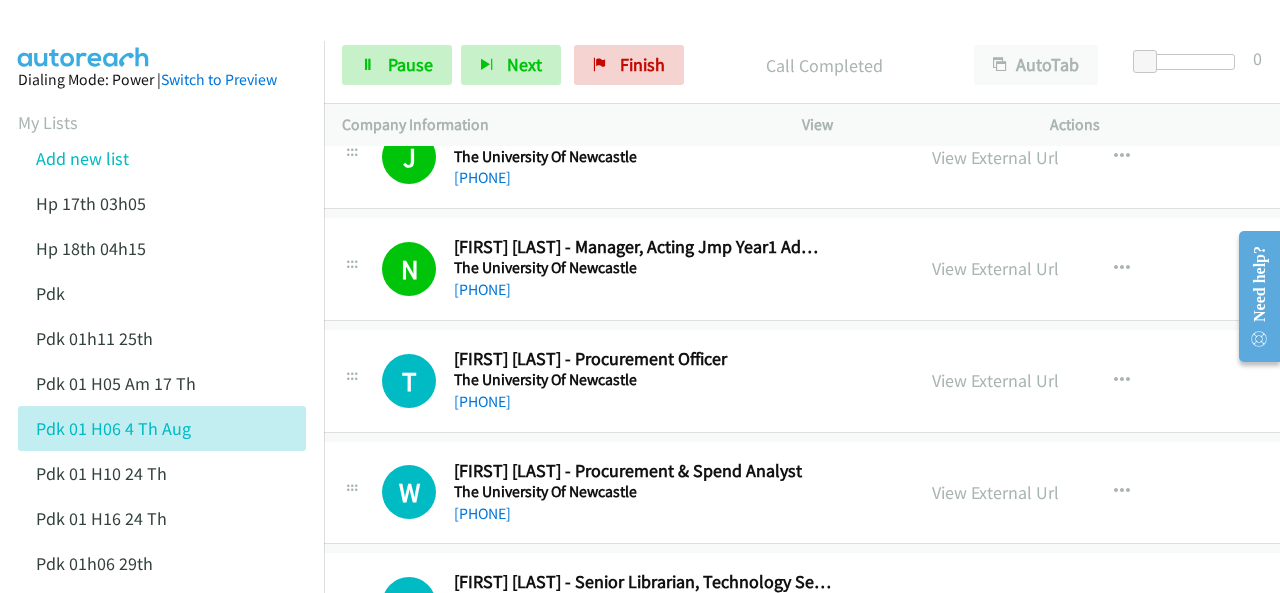 click at bounding box center [84, 35] 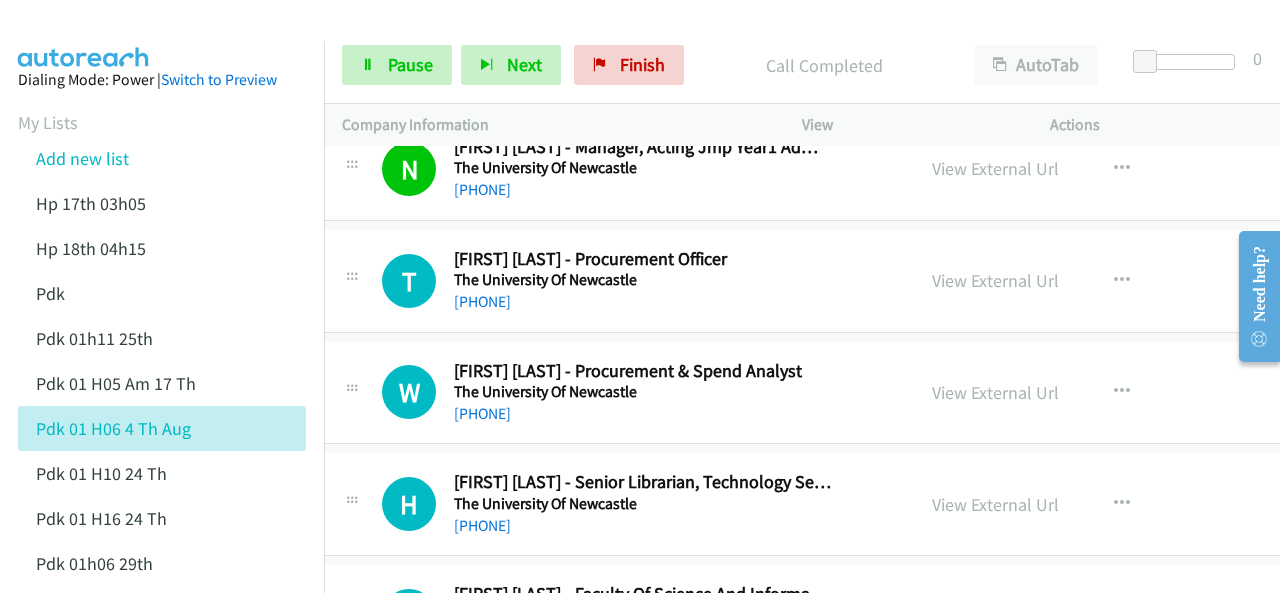 scroll, scrollTop: 14780, scrollLeft: 20, axis: both 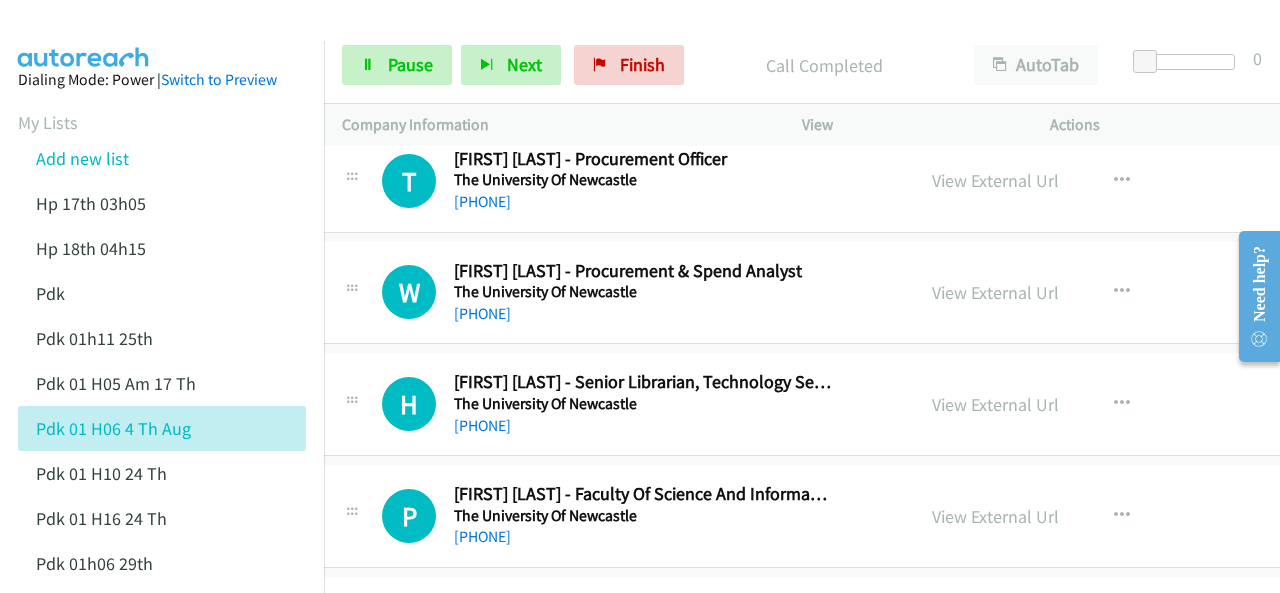 click at bounding box center (84, 35) 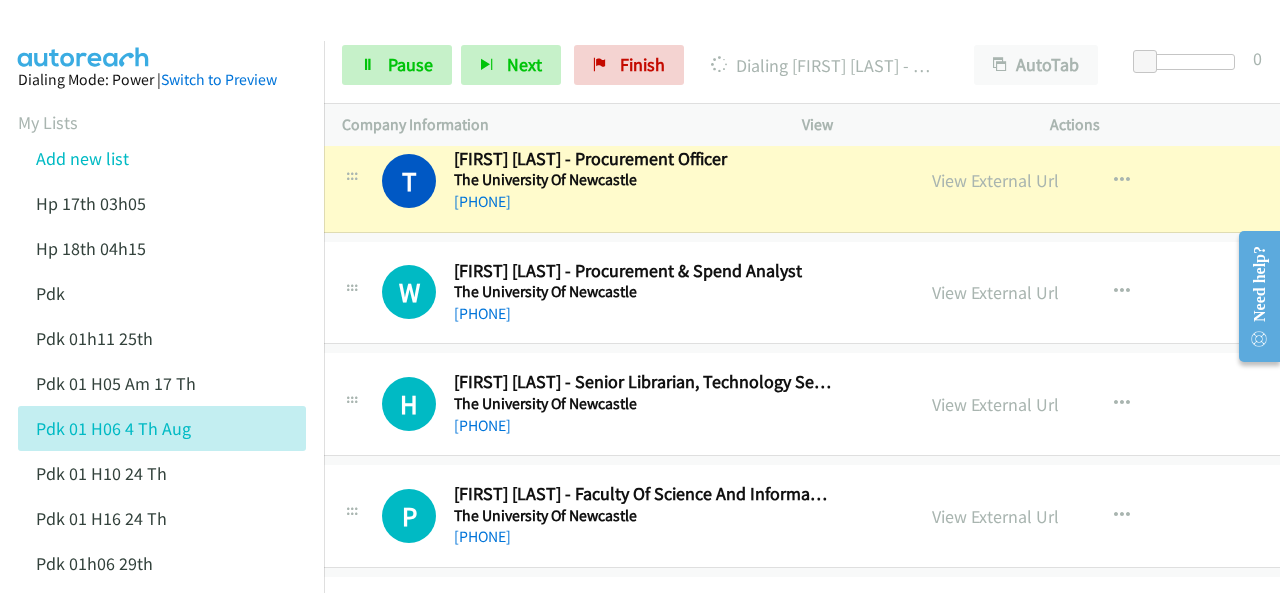 scroll, scrollTop: 14680, scrollLeft: 20, axis: both 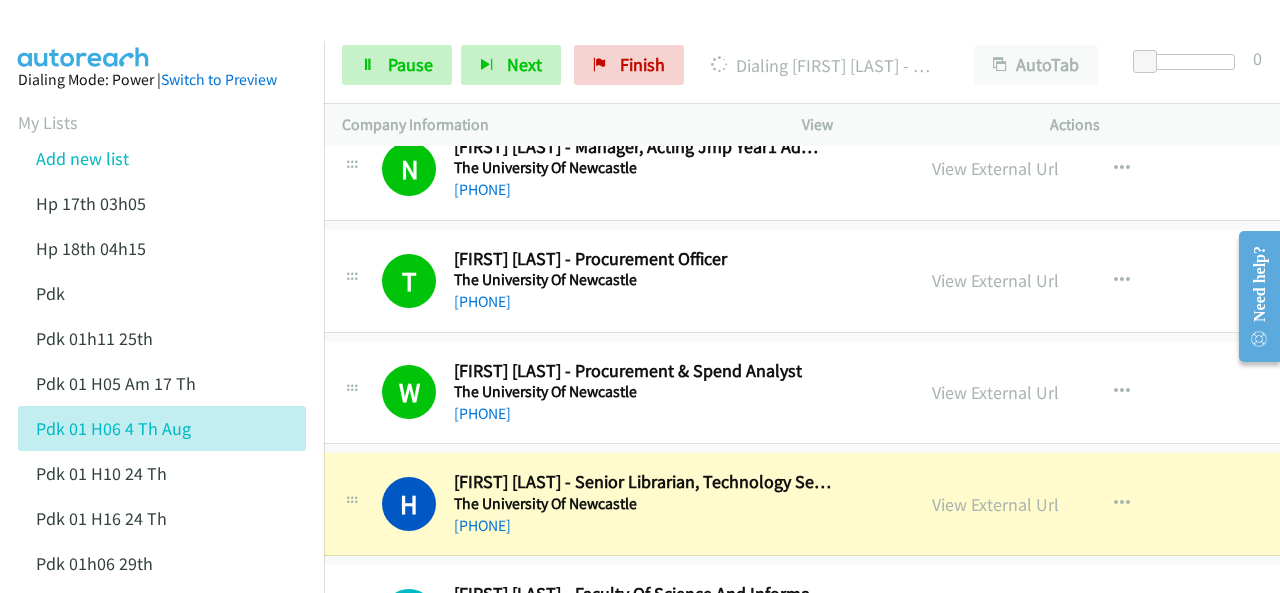 click at bounding box center [84, 35] 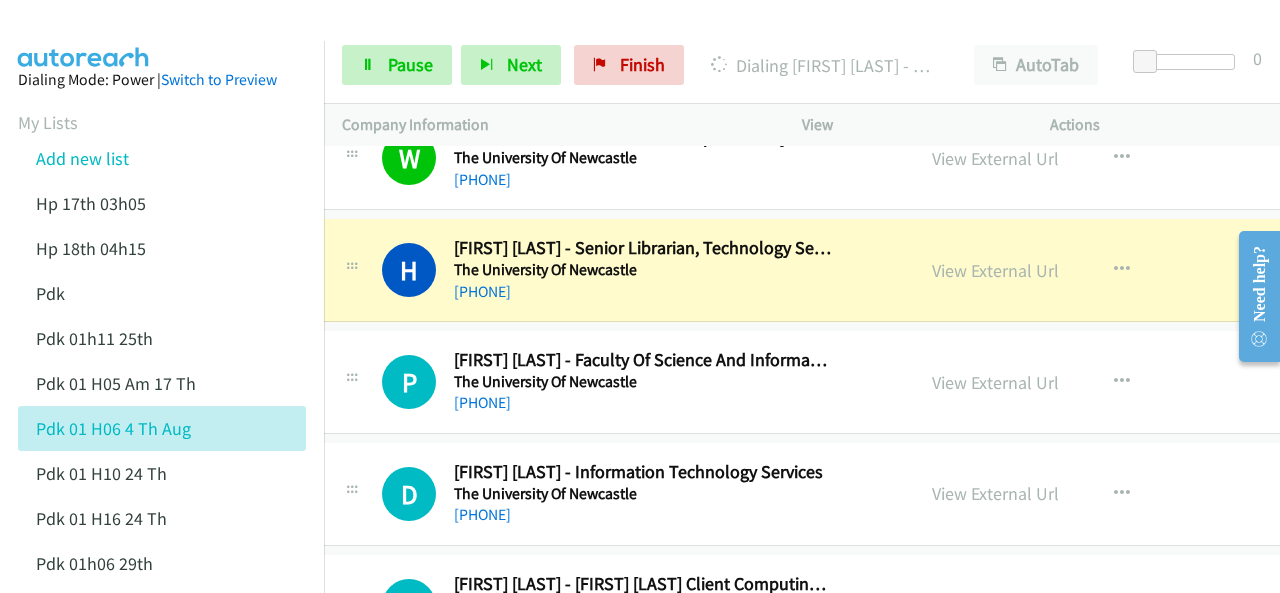 scroll, scrollTop: 14880, scrollLeft: 20, axis: both 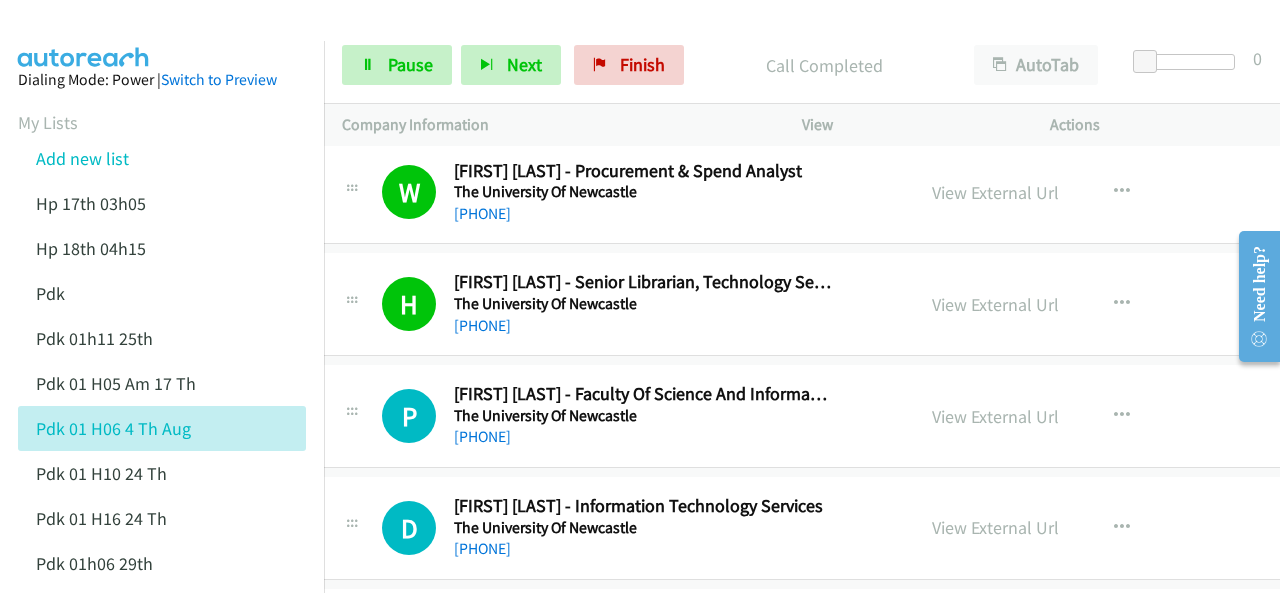 click at bounding box center (84, 35) 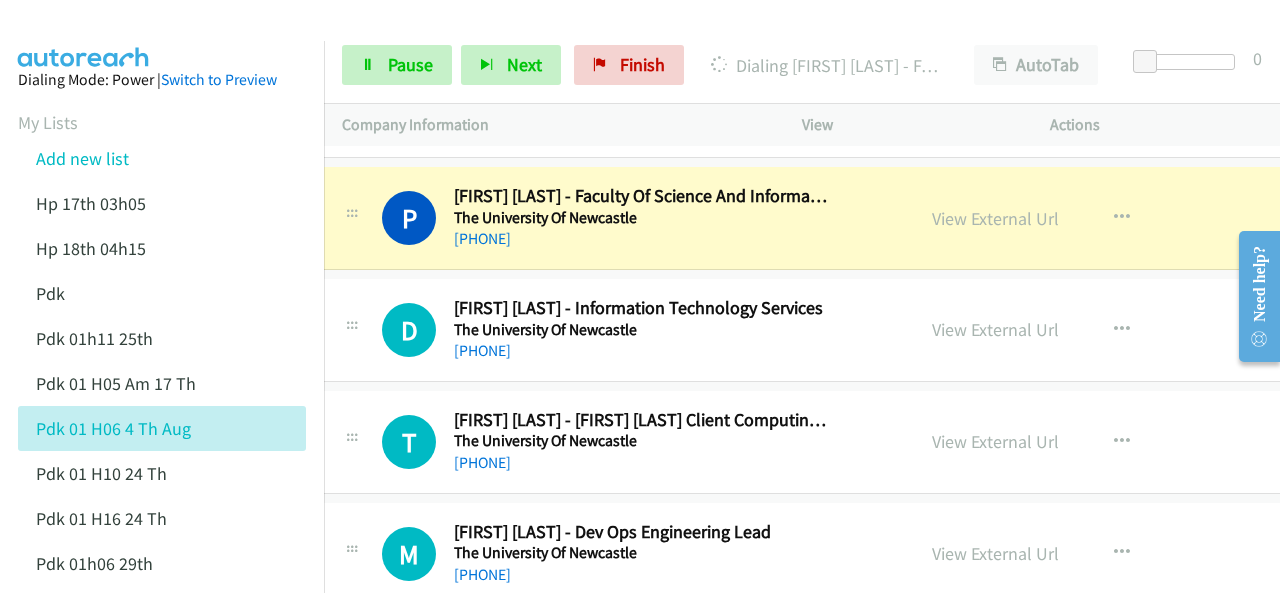 scroll, scrollTop: 15080, scrollLeft: 20, axis: both 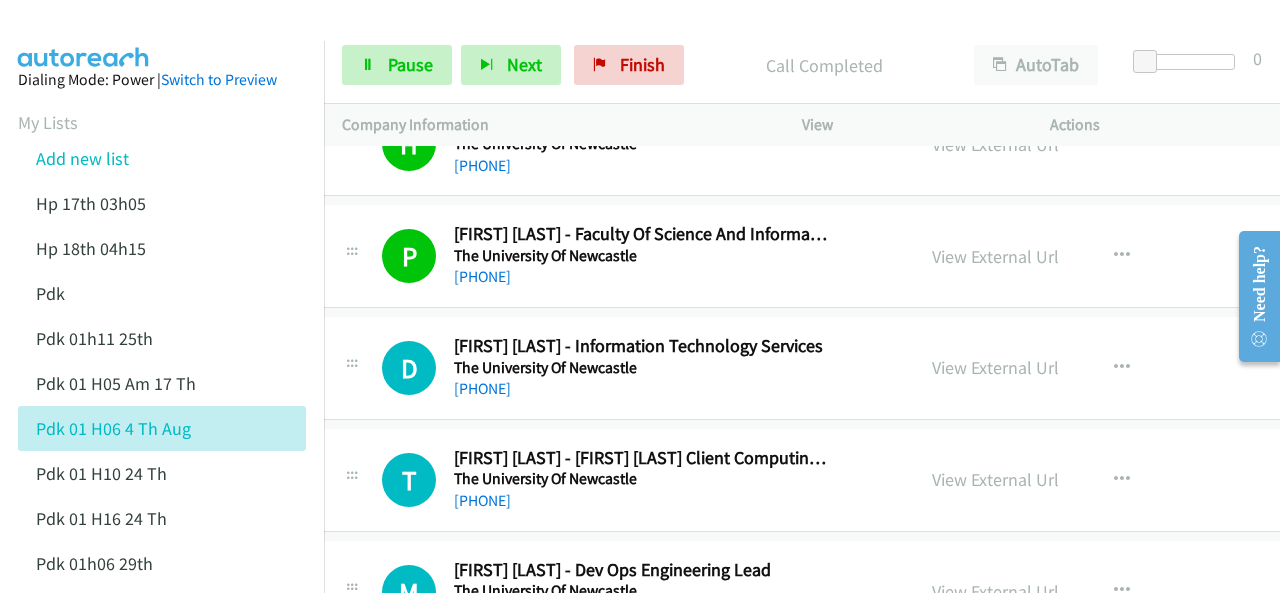 click at bounding box center [84, 35] 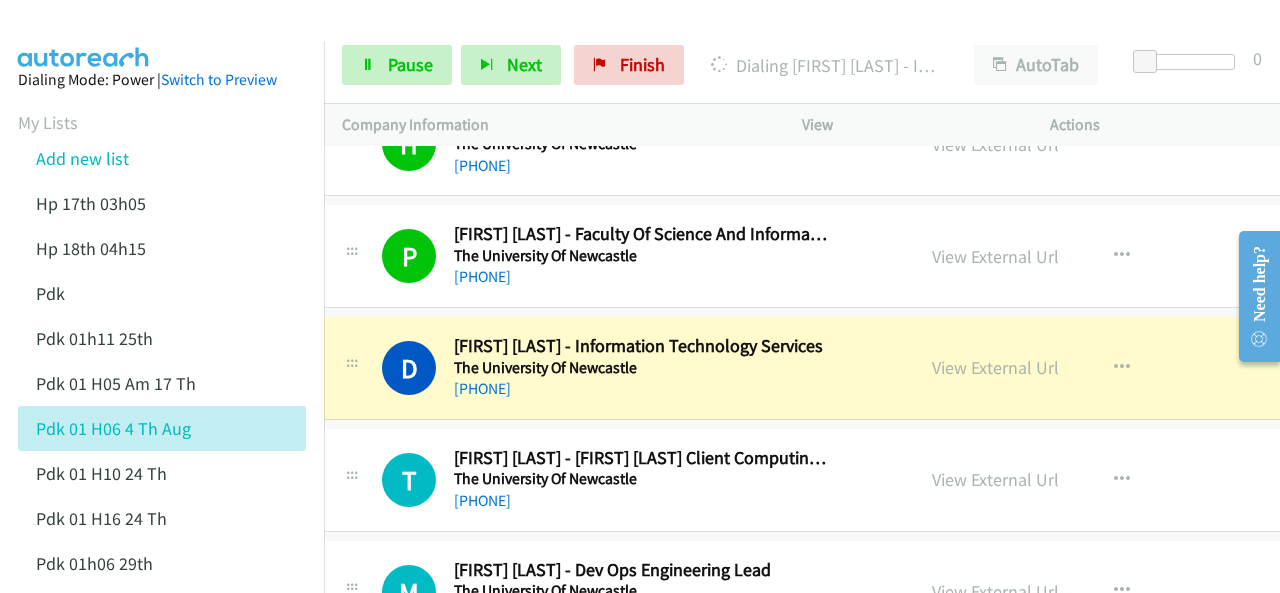 click at bounding box center [84, 35] 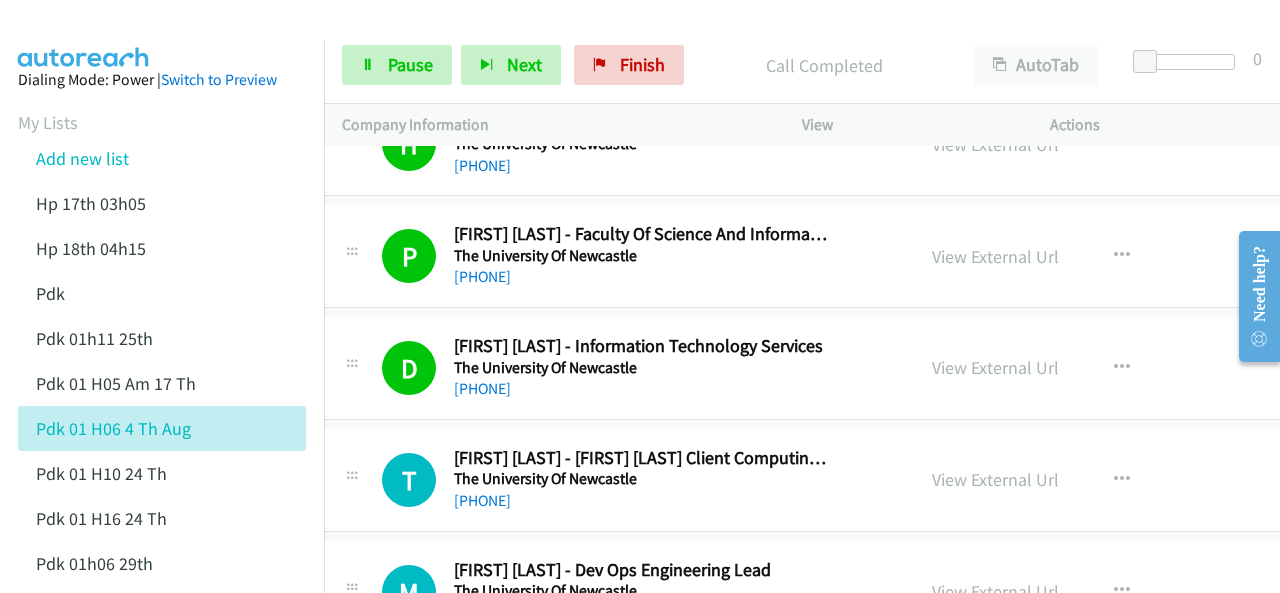 click at bounding box center [84, 35] 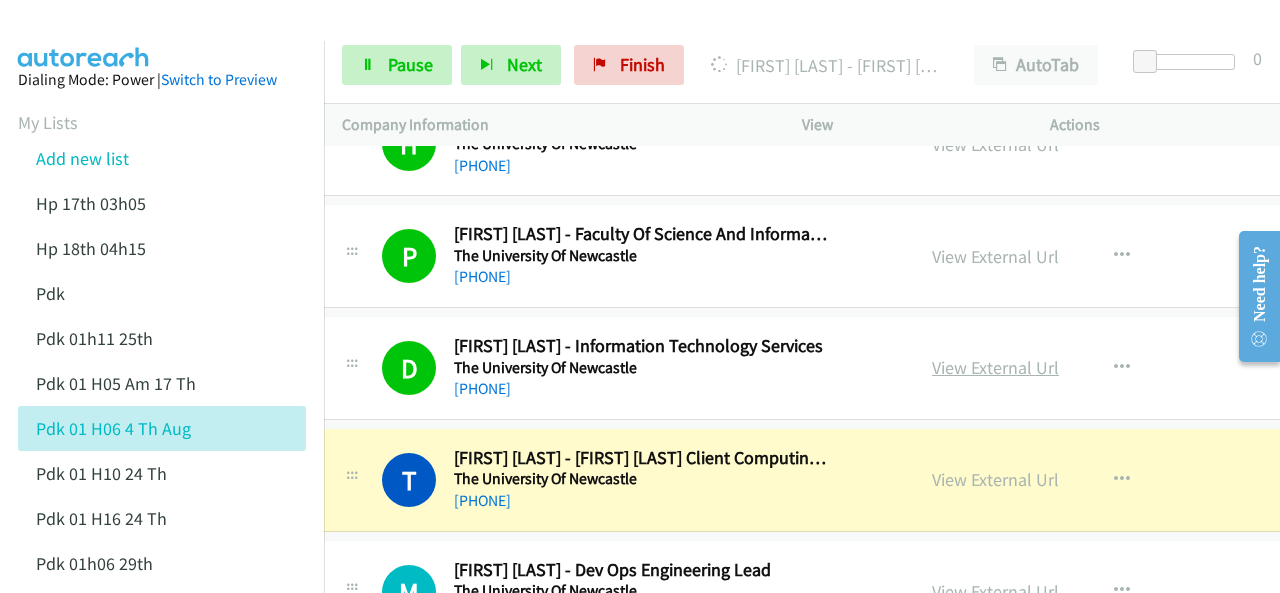 click on "View External Url" at bounding box center [995, 367] 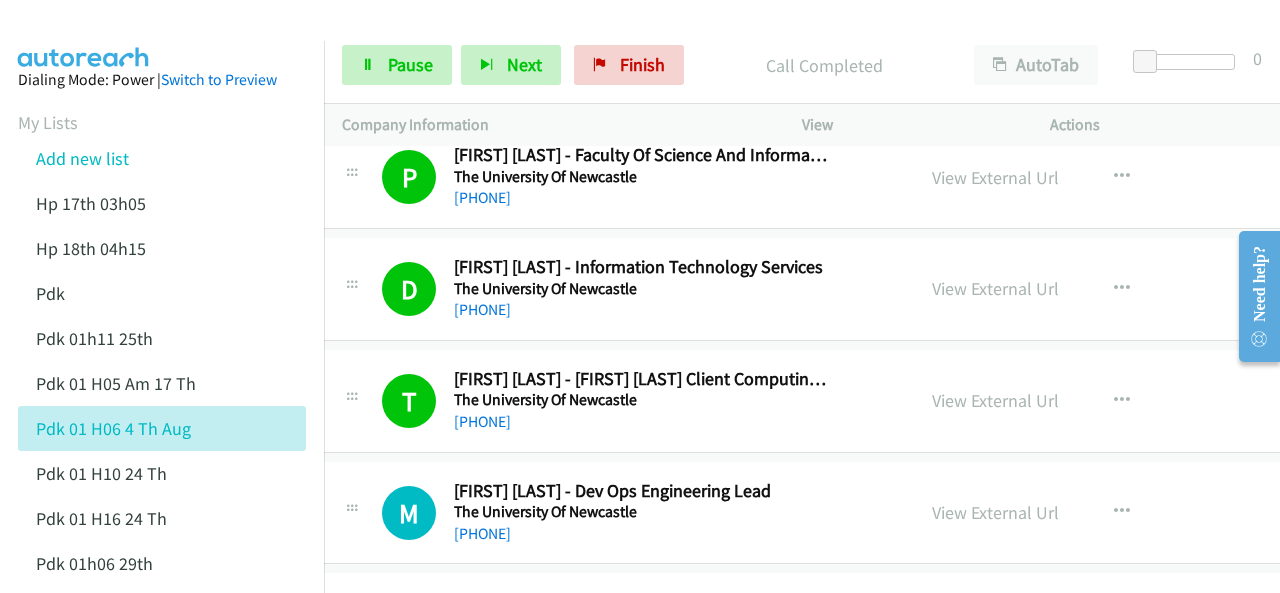 scroll, scrollTop: 15140, scrollLeft: 20, axis: both 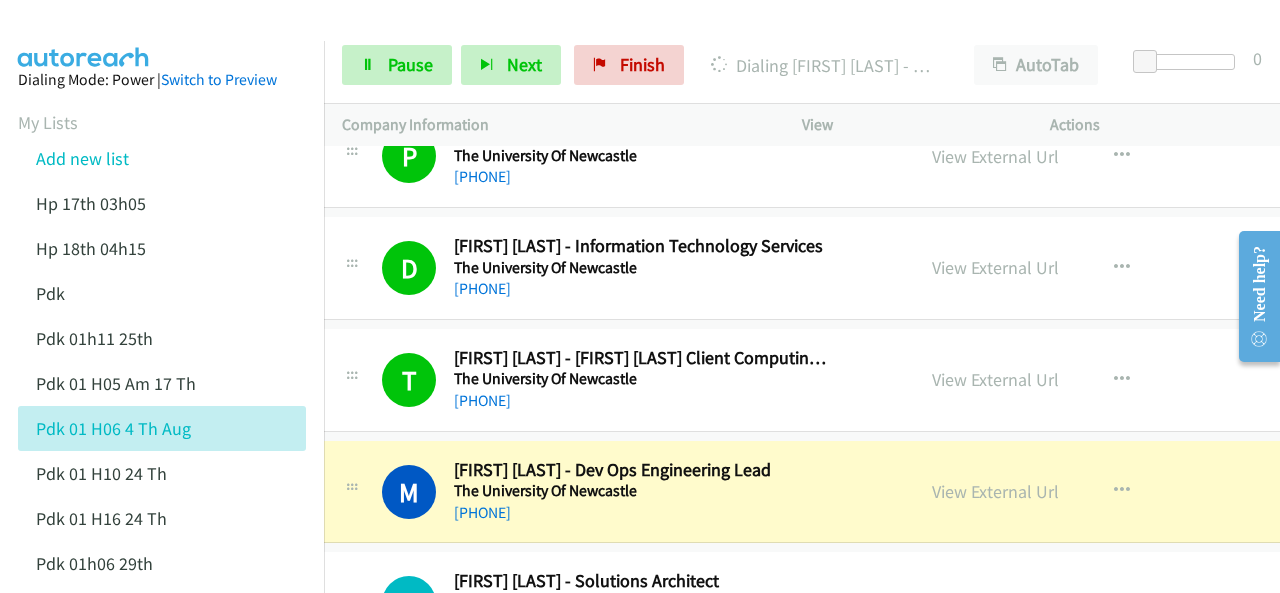 click on "Dialing Mode: Power
|
Switch to Preview
My Lists
Add new list
Hp 17th 03h05
Hp 18th 04h15
Pdk
Pdk  01h11 25th
Pdk 01h05 Am 17 Th
Pdk 01h06 4 Th Aug
Pdk 01h10 24 Th
Pdk 01h16 24 Th
Pdk 01h06 29th
Pdk 01h07am 18th
Pdk 01h11 31st
Pdk 01h28 21st
Pdk 02h02am 18th
Pdk 03h42 29th
Pdk 06h12 1st
Pdk 08h03 1st
Pdk 23rd 05h47
Pdk 28th 3h00
Pdk 30th
Pdk 31st 05h31
Pdk 4h39 01st
Pdk 7h05 28th
Pdk 8h19 30 Th
Hp 6am
Pdk
Pdk 01h00 22nd
Pdk 01h04 16th
Pdk 1h10 1st
Pdk 23rd
Pdk 24th 07h43
Back to Campaign Management
Scheduled Callbacks
FAQ
Agent Settings
Sign Out
Compact View
Email Support" at bounding box center [162, 932] 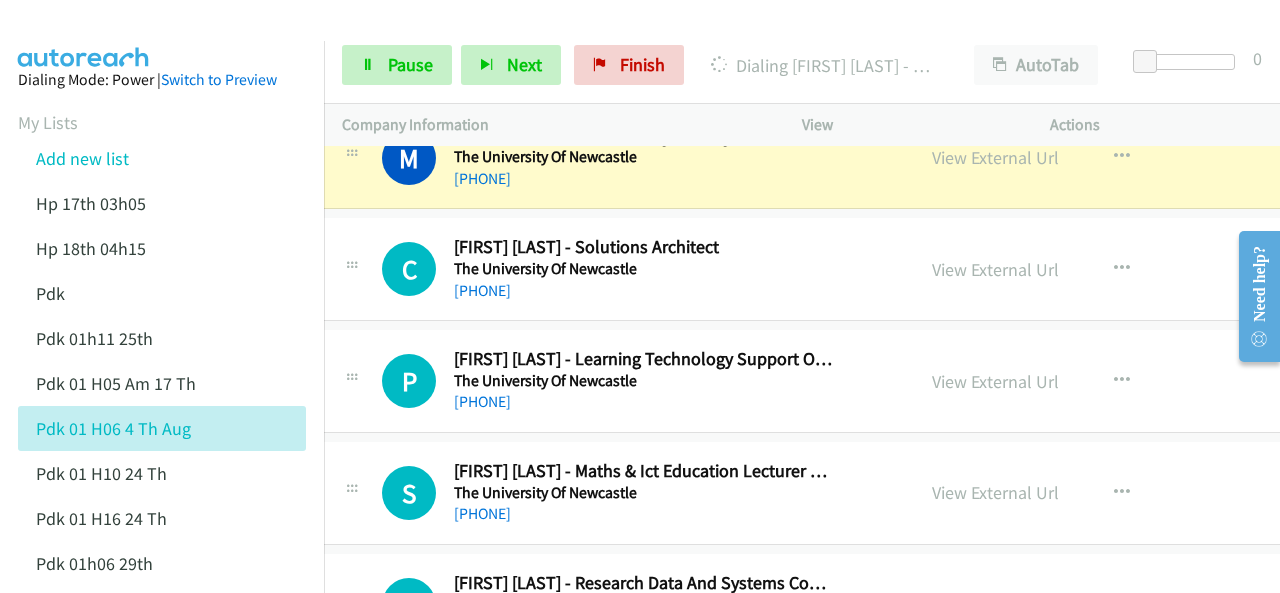 scroll, scrollTop: 15440, scrollLeft: 20, axis: both 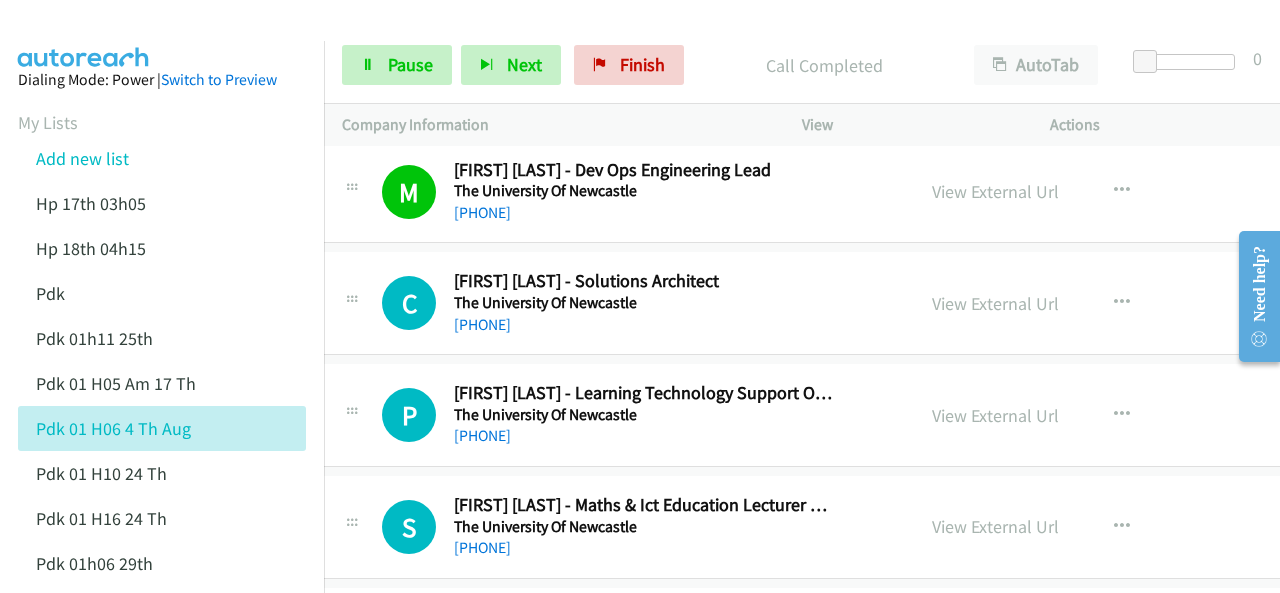 click at bounding box center (84, 35) 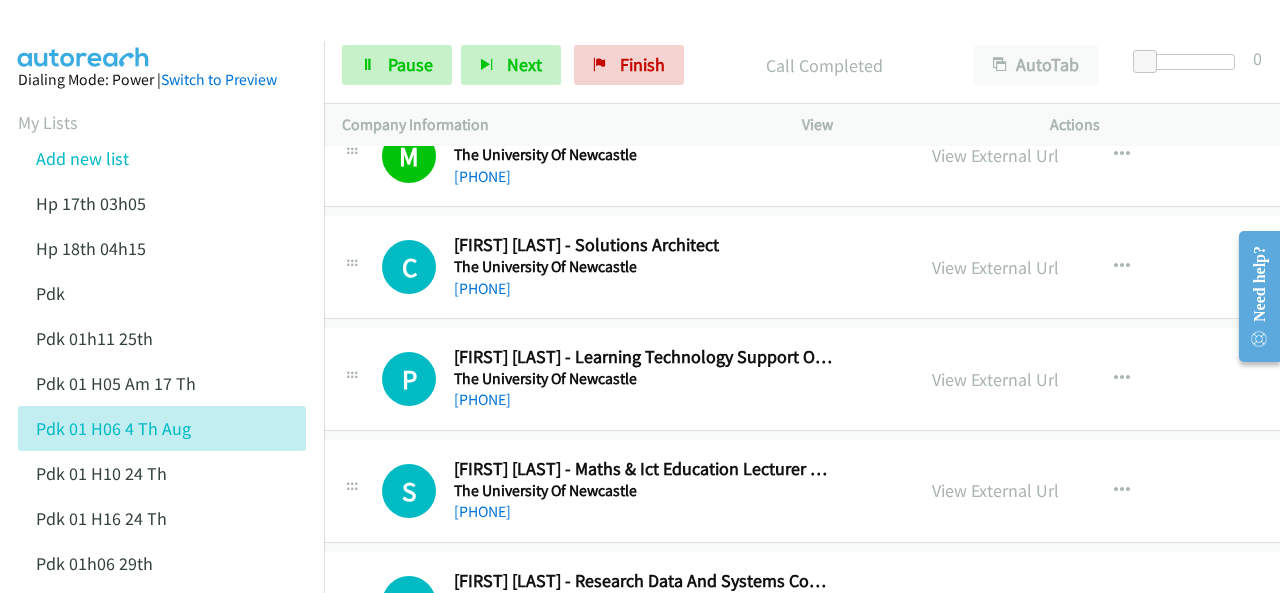scroll, scrollTop: 15540, scrollLeft: 20, axis: both 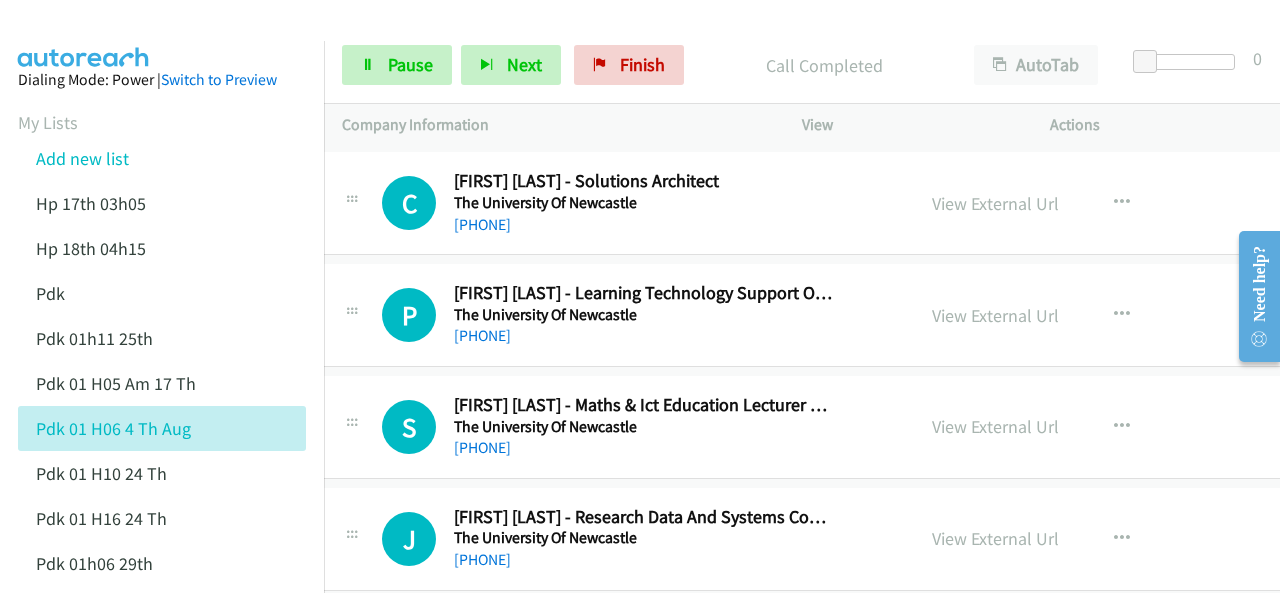click at bounding box center (84, 35) 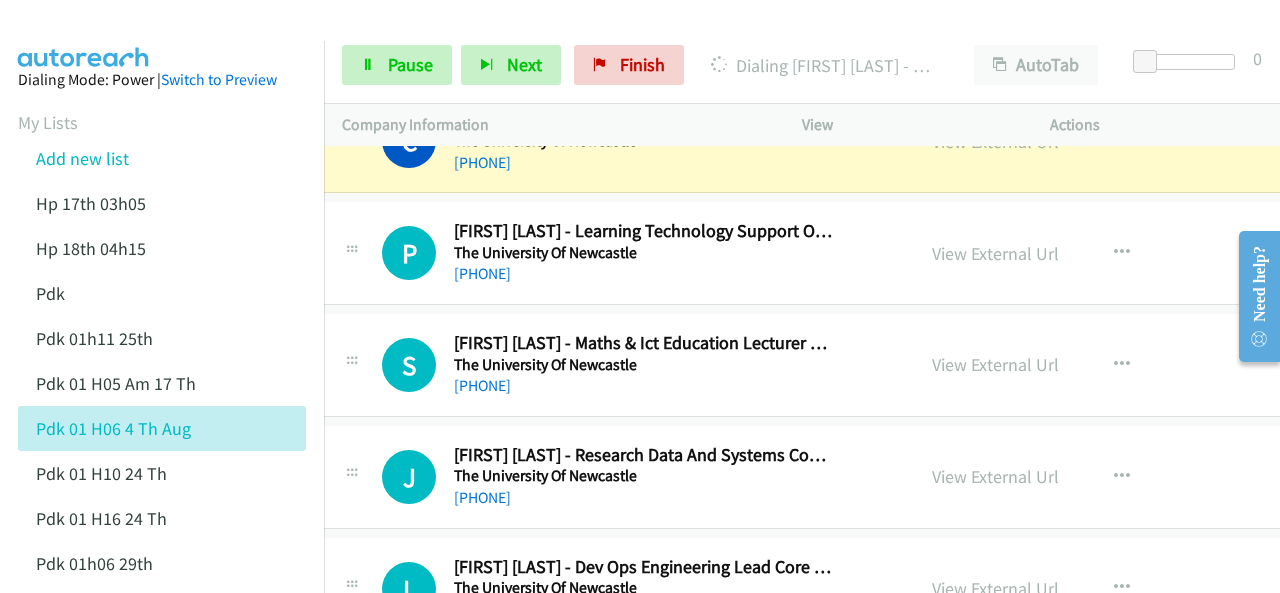 scroll, scrollTop: 15640, scrollLeft: 20, axis: both 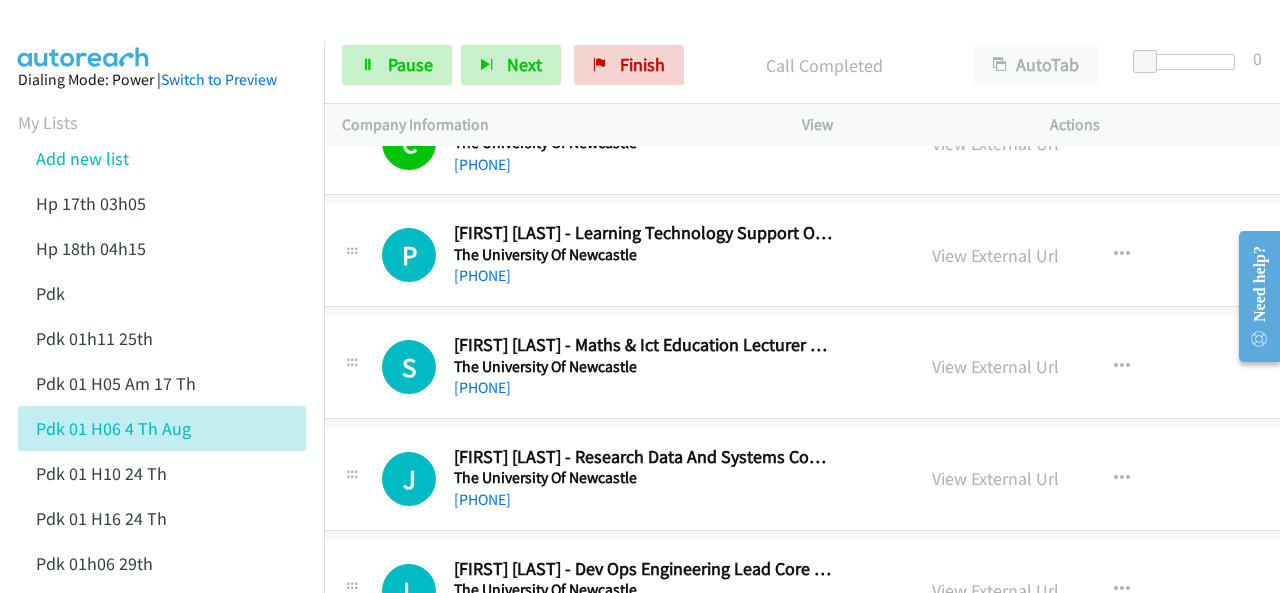 click at bounding box center [84, 35] 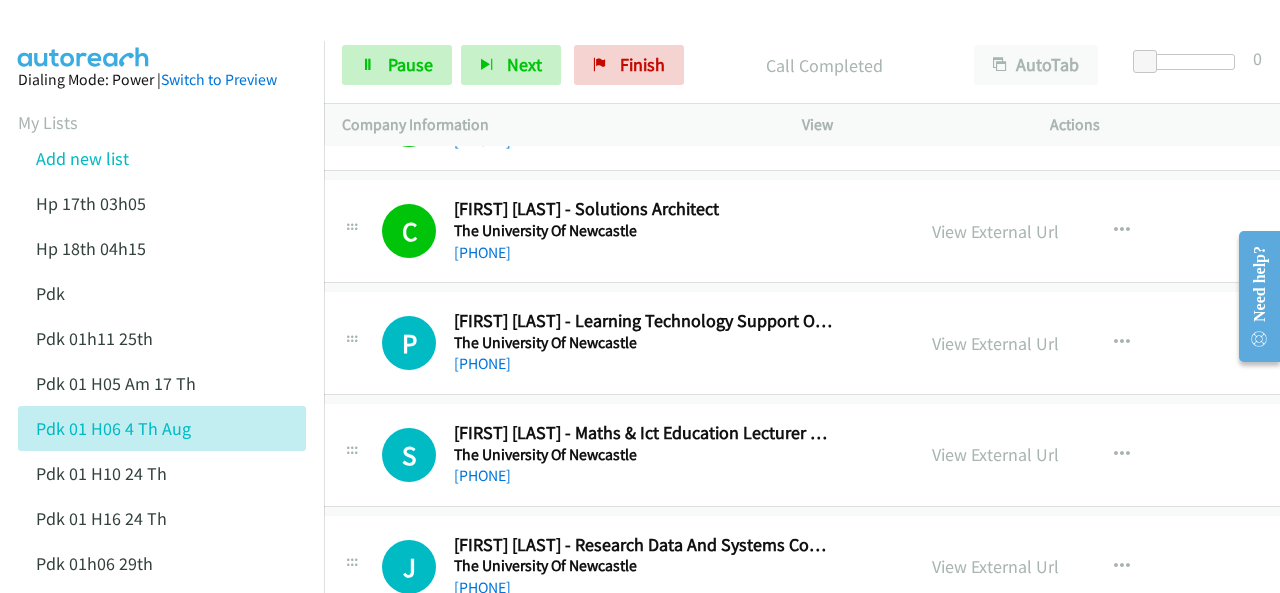 scroll, scrollTop: 15500, scrollLeft: 20, axis: both 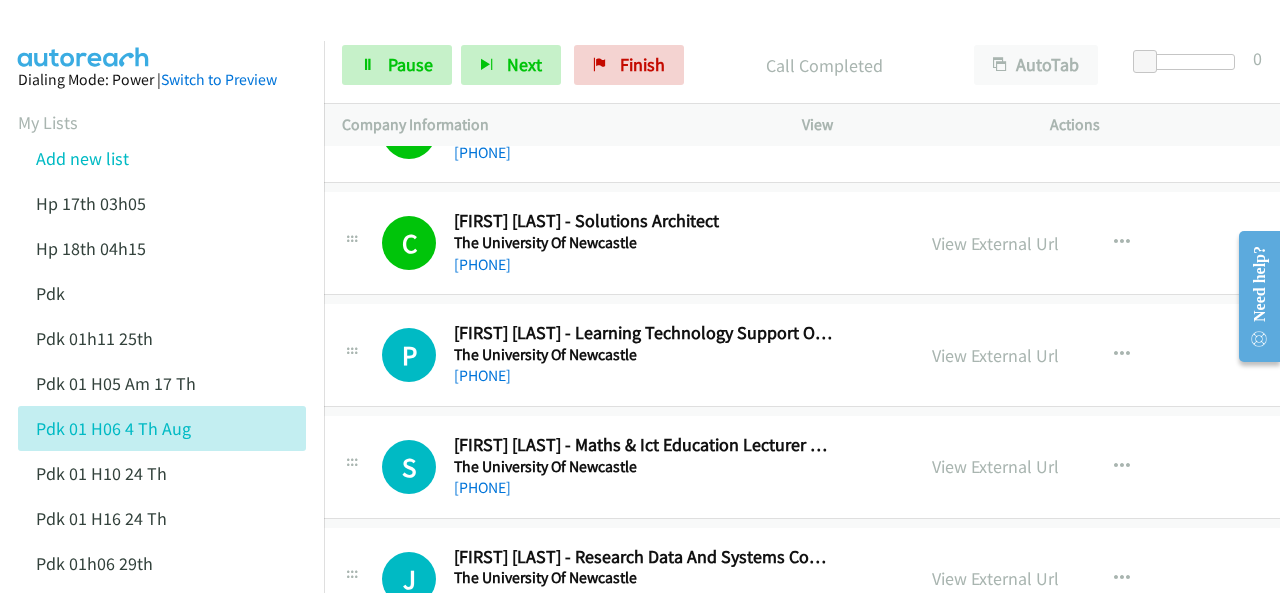 click on "Dialing Mode: Power
|
Switch to Preview
My Lists
Add new list
Hp 17th 03h05
Hp 18th 04h15
Pdk
Pdk  01h11 25th
Pdk 01h05 Am 17 Th
Pdk 01h06 4 Th Aug
Pdk 01h10 24 Th
Pdk 01h16 24 Th
Pdk 01h06 29th
Pdk 01h07am 18th
Pdk 01h11 31st
Pdk 01h28 21st
Pdk 02h02am 18th
Pdk 03h42 29th
Pdk 06h12 1st
Pdk 08h03 1st
Pdk 23rd 05h47
Pdk 28th 3h00
Pdk 30th
Pdk 31st 05h31
Pdk 4h39 01st
Pdk 7h05 28th
Pdk 8h19 30 Th
Hp 6am
Pdk
Pdk 01h00 22nd
Pdk 01h04 16th
Pdk 1h10 1st
Pdk 23rd
Pdk 24th 07h43
Back to Campaign Management
Scheduled Callbacks
FAQ
Agent Settings
Sign Out
Compact View
Email Support" at bounding box center (162, 932) 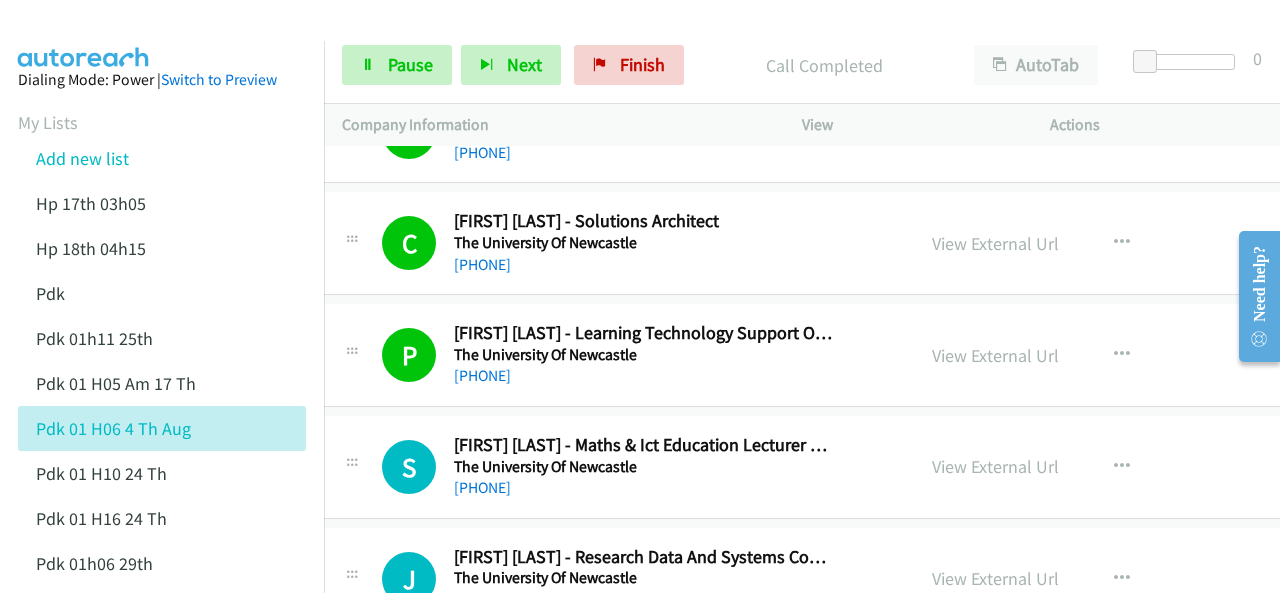 drag, startPoint x: 30, startPoint y: 18, endPoint x: 42, endPoint y: 21, distance: 12.369317 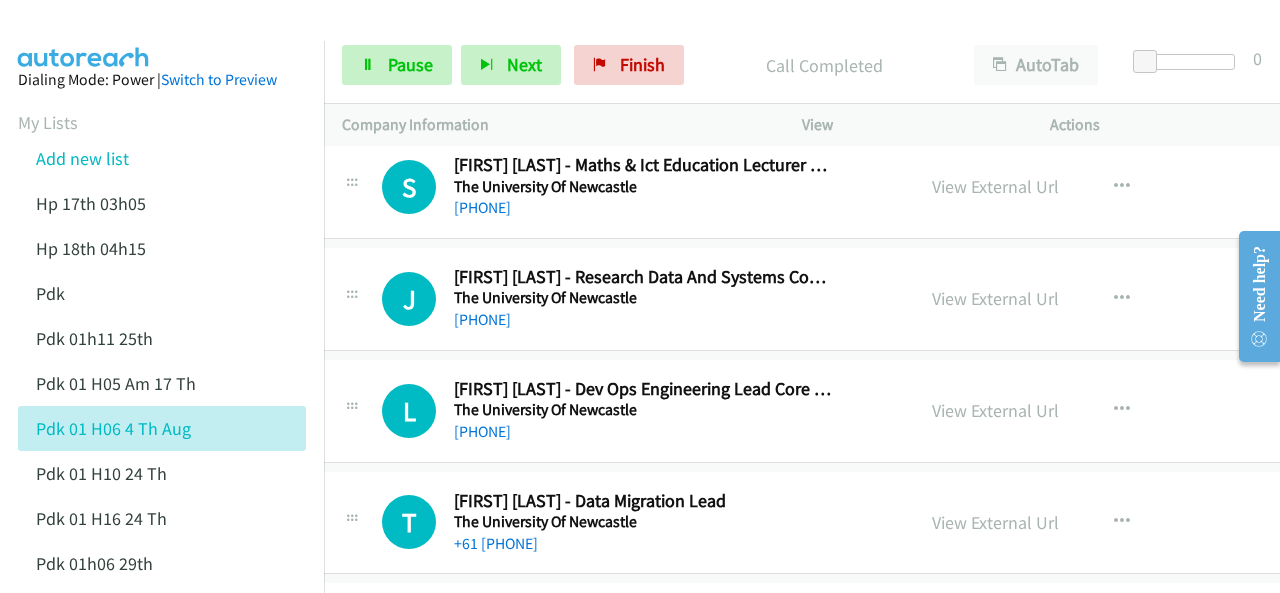 scroll, scrollTop: 15800, scrollLeft: 20, axis: both 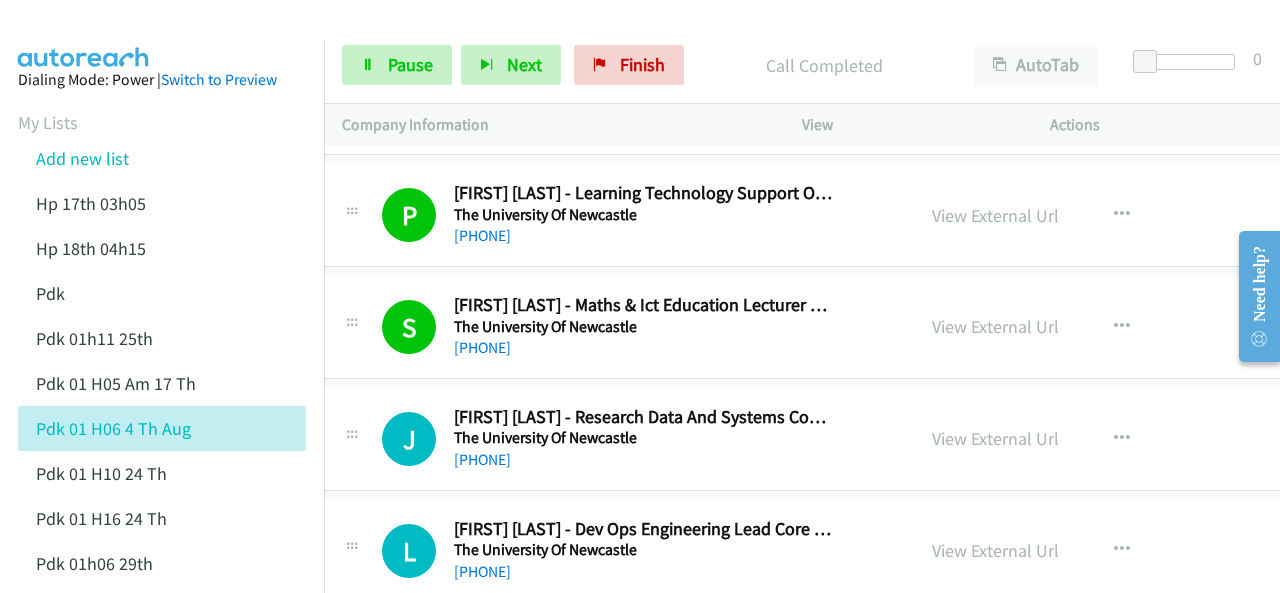 click at bounding box center (84, 35) 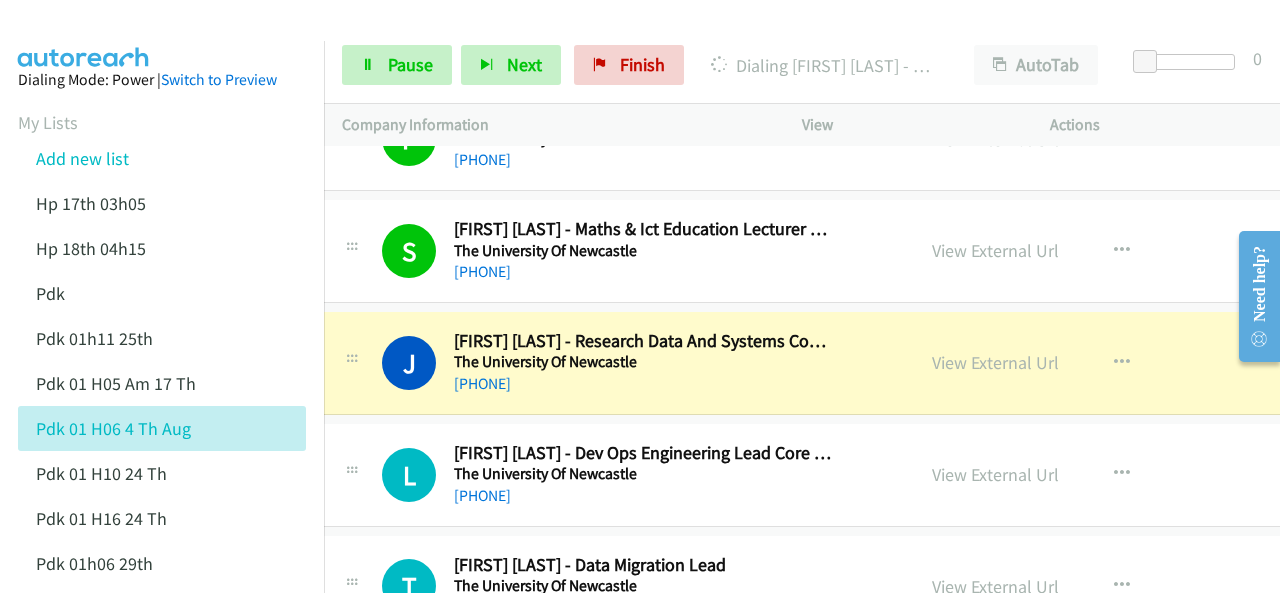 scroll, scrollTop: 15840, scrollLeft: 20, axis: both 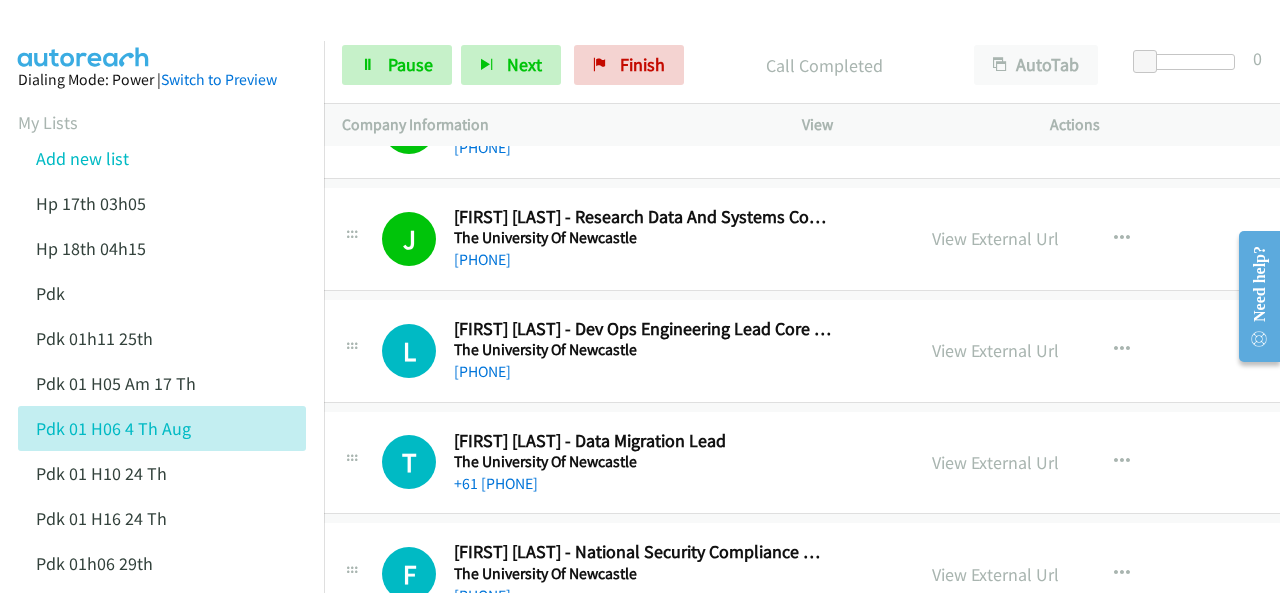 click at bounding box center (84, 35) 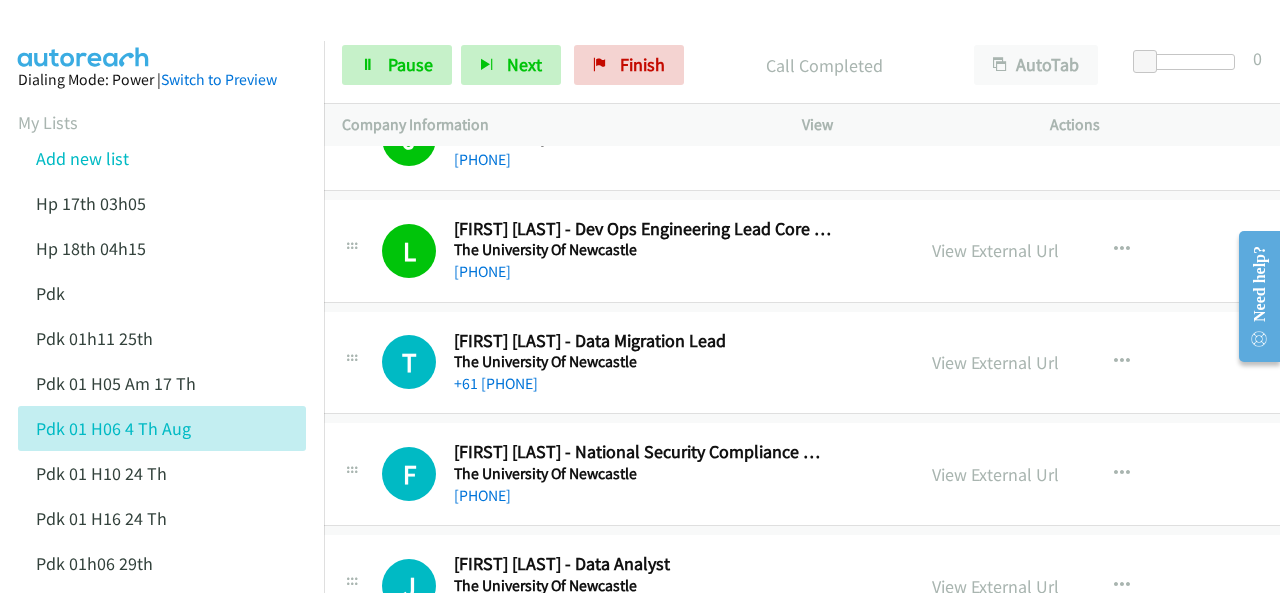 scroll, scrollTop: 16040, scrollLeft: 20, axis: both 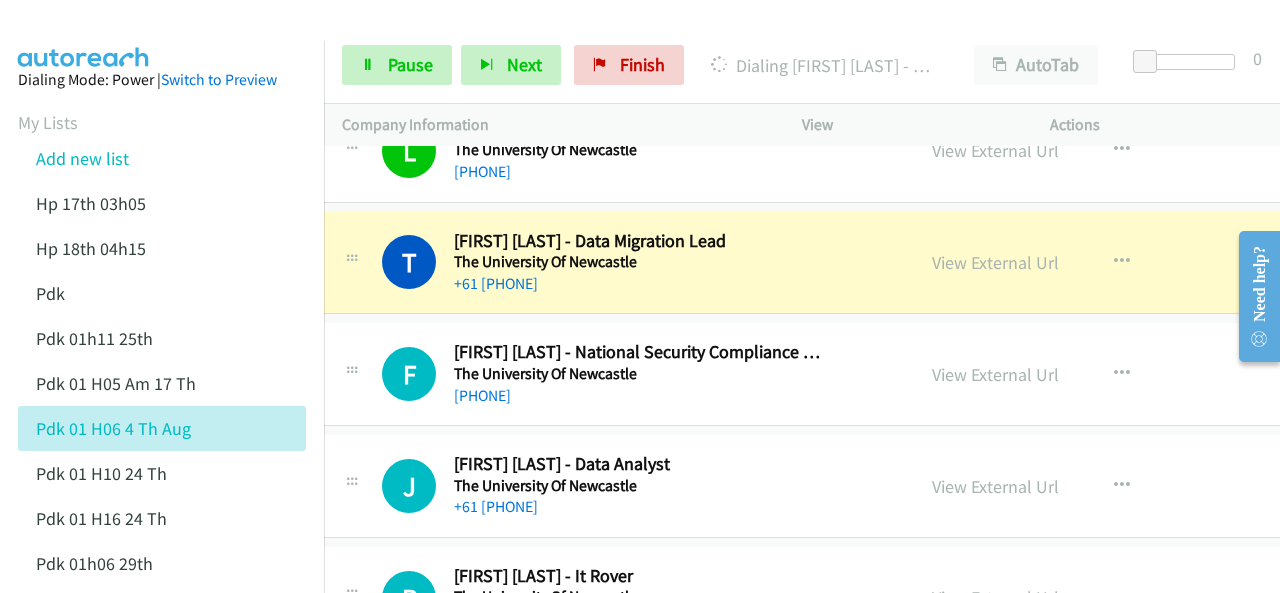 click at bounding box center (84, 35) 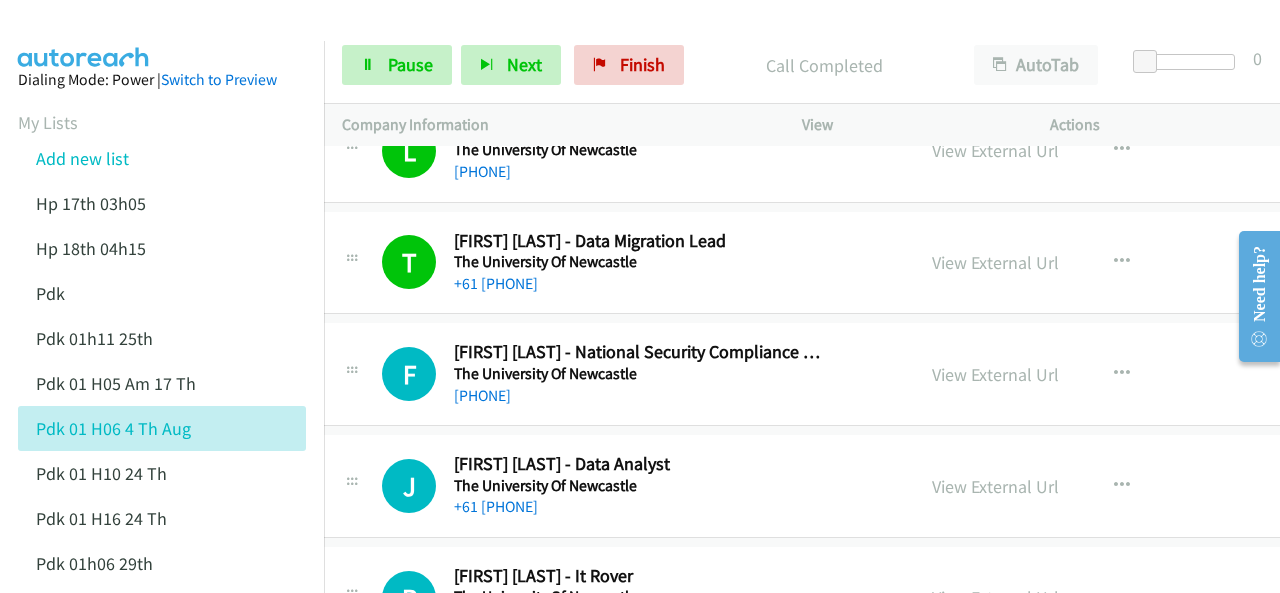 click on "Dialing Mode: Power
|
Switch to Preview
My Lists
Add new list
Hp 17th 03h05
Hp 18th 04h15
Pdk
Pdk  01h11 25th
Pdk 01h05 Am 17 Th
Pdk 01h06 4 Th Aug
Pdk 01h10 24 Th
Pdk 01h16 24 Th
Pdk 01h06 29th
Pdk 01h07am 18th
Pdk 01h11 31st
Pdk 01h28 21st
Pdk 02h02am 18th
Pdk 03h42 29th
Pdk 06h12 1st
Pdk 08h03 1st
Pdk 23rd 05h47
Pdk 28th 3h00
Pdk 30th
Pdk 31st 05h31
Pdk 4h39 01st
Pdk 7h05 28th
Pdk 8h19 30 Th
Hp 6am
Pdk
Pdk 01h00 22nd
Pdk 01h04 16th
Pdk 1h10 1st
Pdk 23rd
Pdk 24th 07h43
Back to Campaign Management
Scheduled Callbacks
FAQ
Agent Settings
Sign Out
Compact View
Email Support" at bounding box center [162, 932] 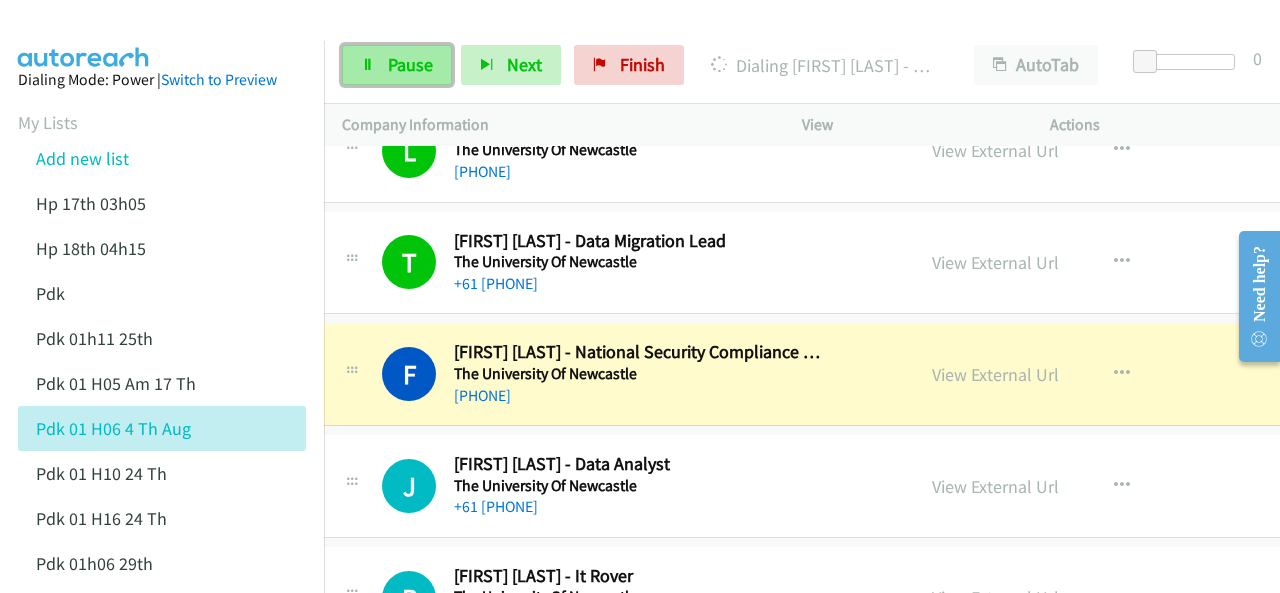 click on "Pause" at bounding box center [410, 64] 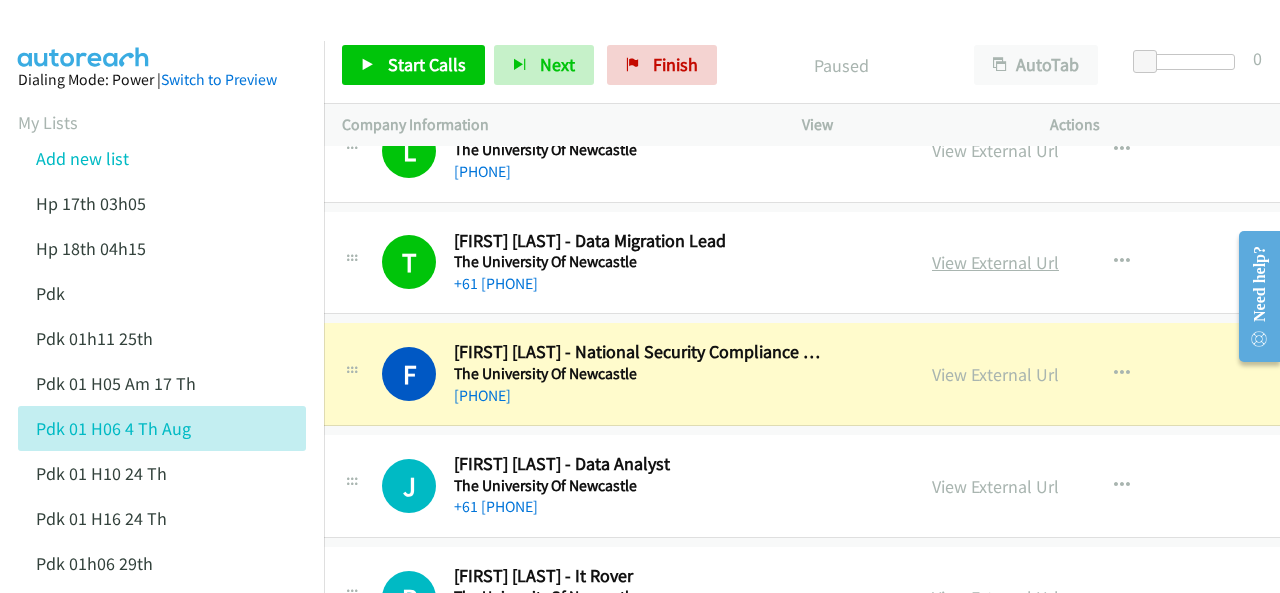click on "View External Url" at bounding box center (995, 262) 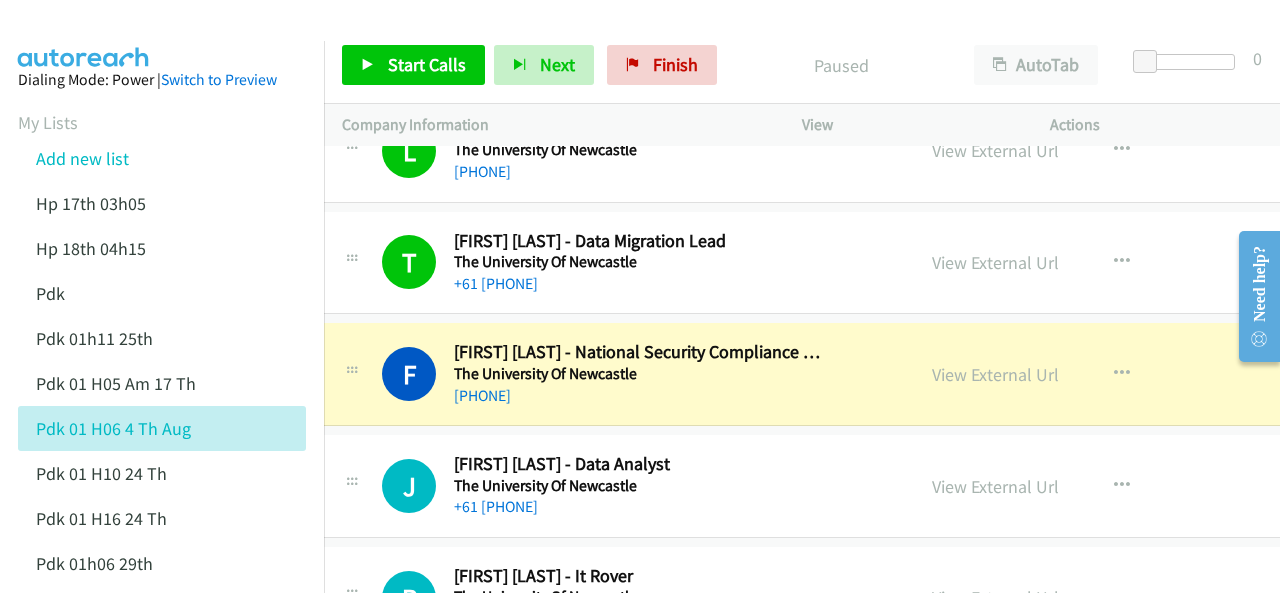 click at bounding box center (84, 35) 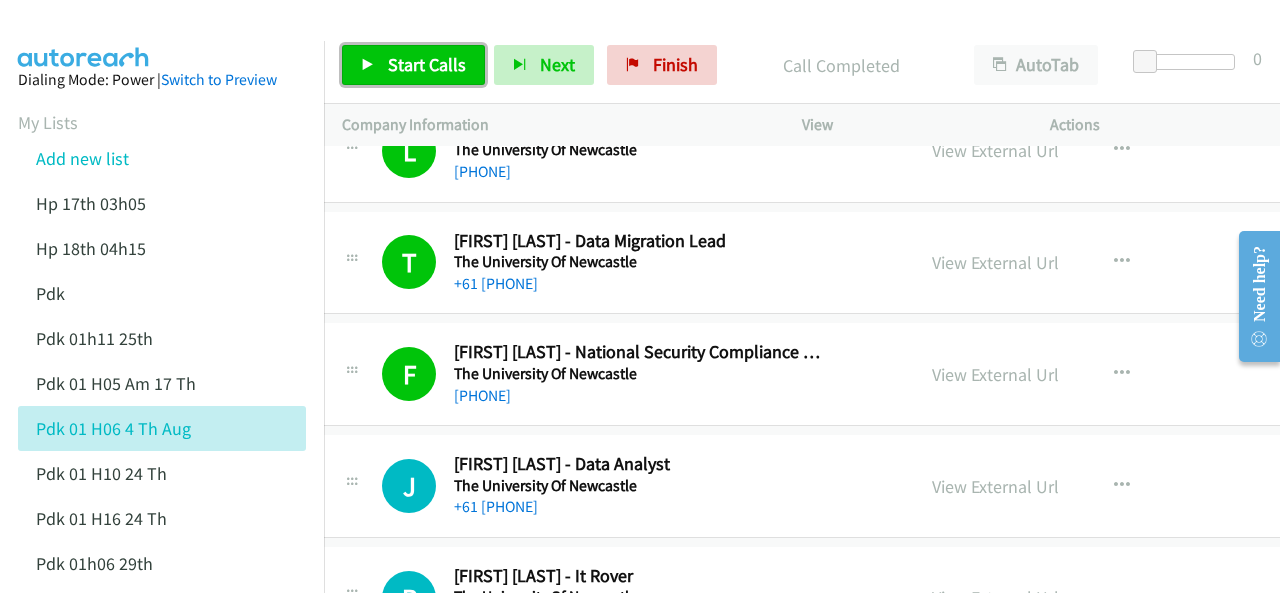 click at bounding box center (368, 66) 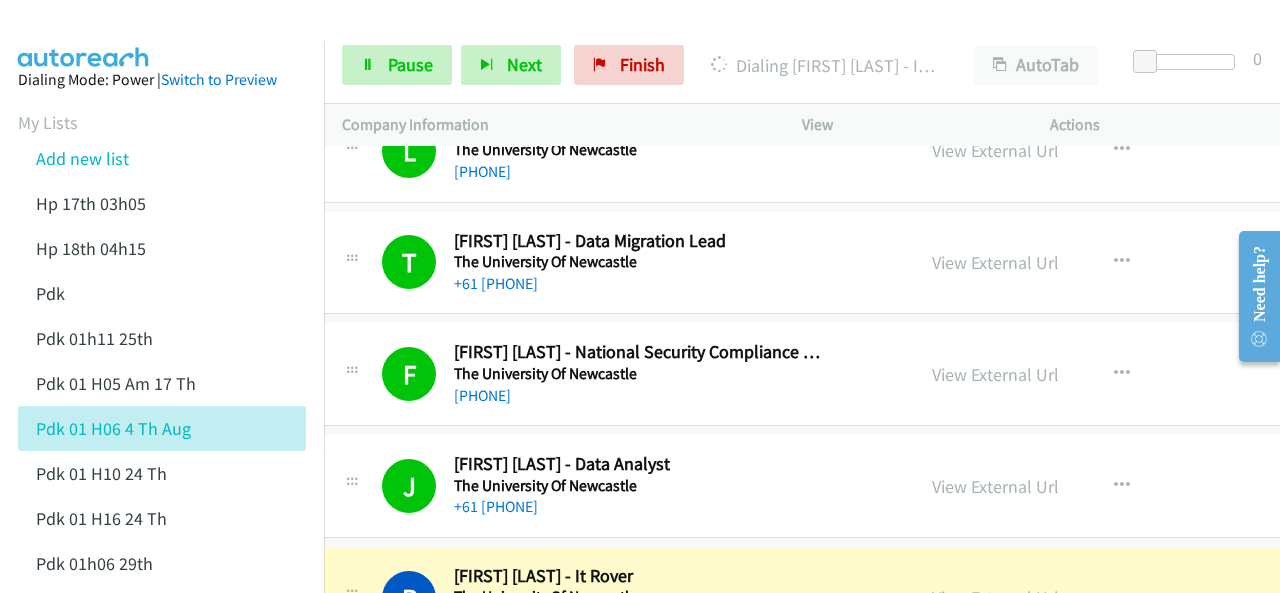 click at bounding box center (84, 35) 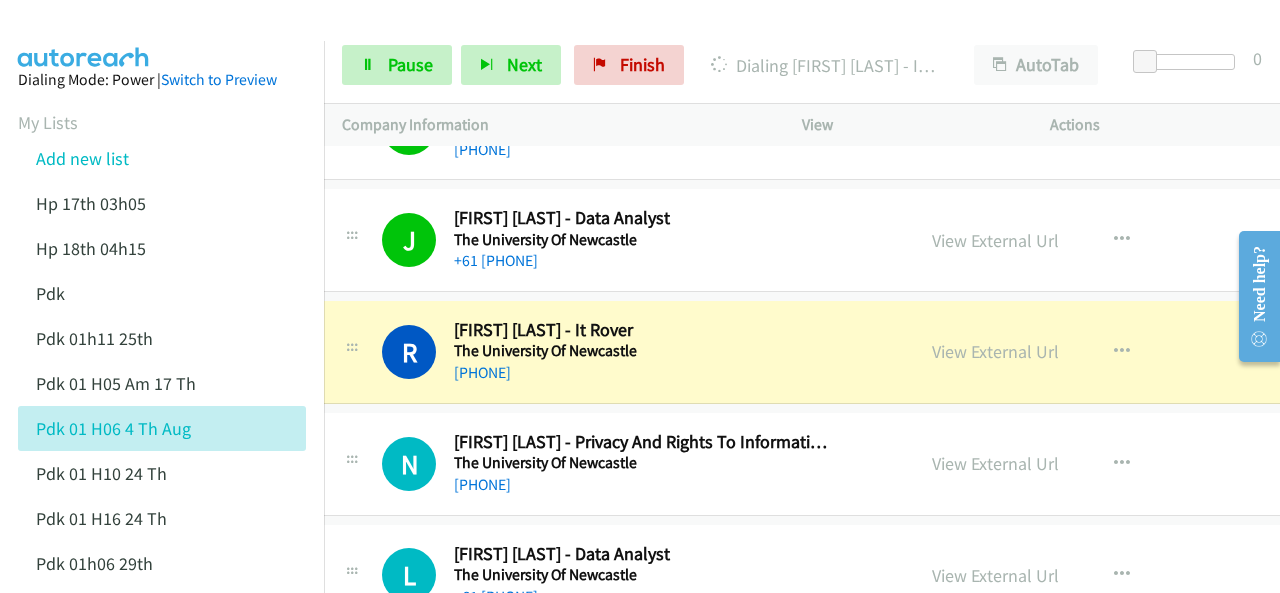 scroll, scrollTop: 16340, scrollLeft: 20, axis: both 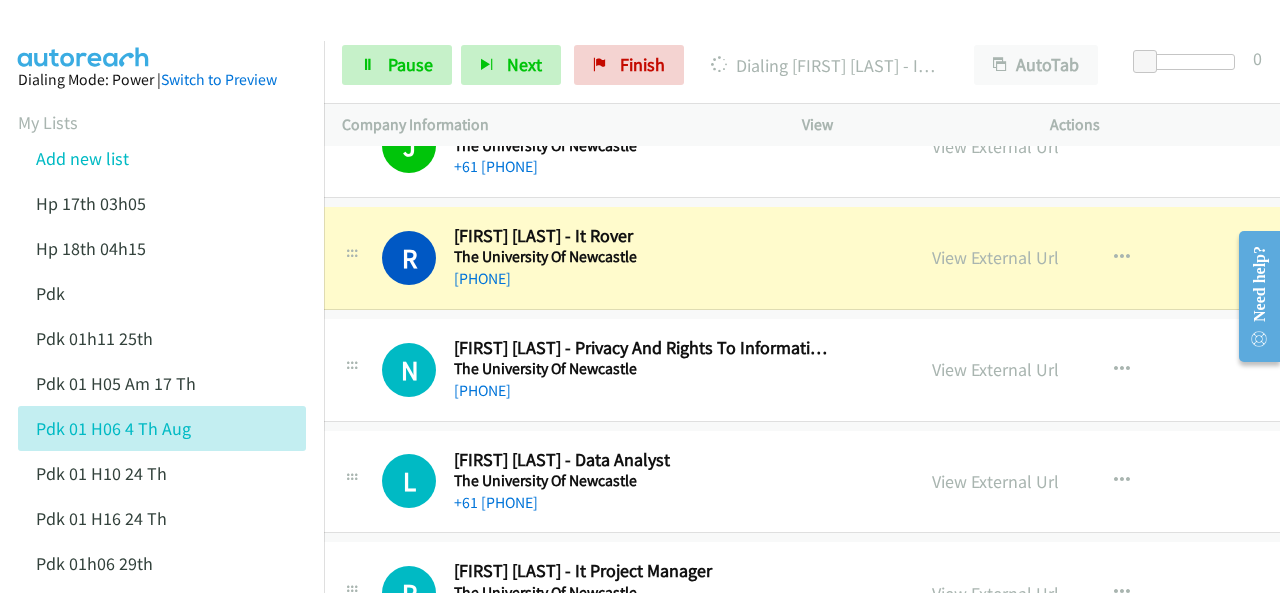 click on "Dialing Mode: Power
|
Switch to Preview
My Lists
Add new list
Hp 17th 03h05
Hp 18th 04h15
Pdk
Pdk  01h11 25th
Pdk 01h05 Am 17 Th
Pdk 01h06 4 Th Aug
Pdk 01h10 24 Th
Pdk 01h16 24 Th
Pdk 01h06 29th
Pdk 01h07am 18th
Pdk 01h11 31st
Pdk 01h28 21st
Pdk 02h02am 18th
Pdk 03h42 29th
Pdk 06h12 1st
Pdk 08h03 1st
Pdk 23rd 05h47
Pdk 28th 3h00
Pdk 30th
Pdk 31st 05h31
Pdk 4h39 01st
Pdk 7h05 28th
Pdk 8h19 30 Th
Hp 6am
Pdk
Pdk 01h00 22nd
Pdk 01h04 16th
Pdk 1h10 1st
Pdk 23rd
Pdk 24th 07h43
Back to Campaign Management
Scheduled Callbacks
FAQ
Agent Settings
Sign Out
Compact View
Email Support" at bounding box center [162, 932] 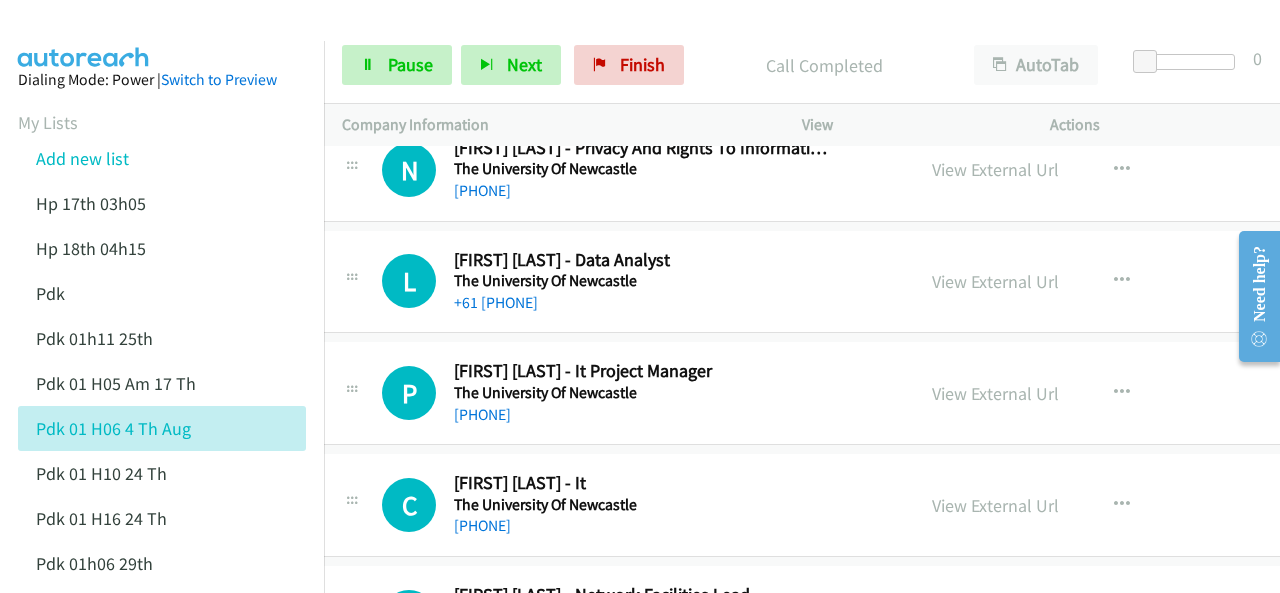 scroll, scrollTop: 16480, scrollLeft: 20, axis: both 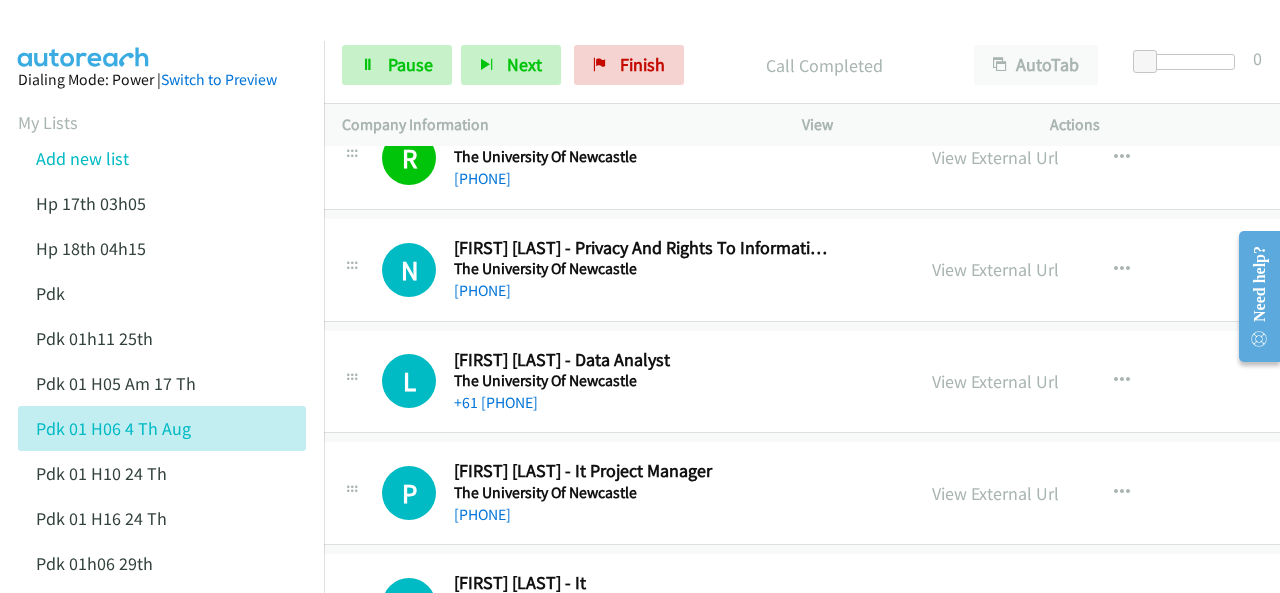 click at bounding box center (84, 35) 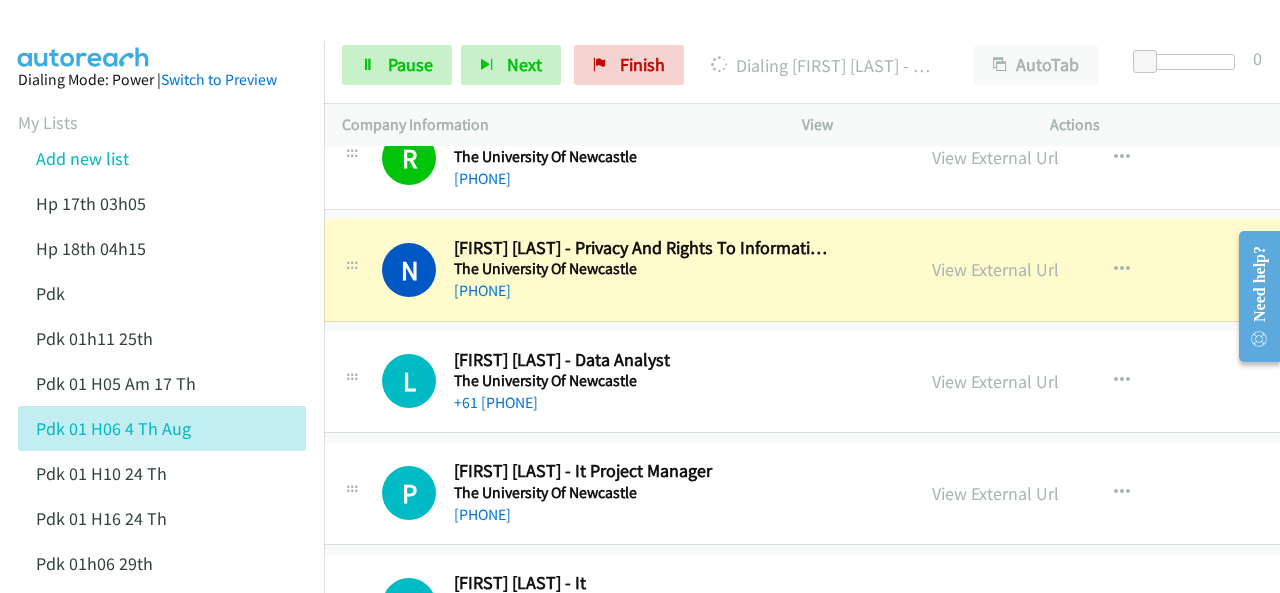 click on "Dialing Mode: Power
|
Switch to Preview
My Lists
Add new list
Hp 17th 03h05
Hp 18th 04h15
Pdk
Pdk  01h11 25th
Pdk 01h05 Am 17 Th
Pdk 01h06 4 Th Aug
Pdk 01h10 24 Th
Pdk 01h16 24 Th
Pdk 01h06 29th
Pdk 01h07am 18th
Pdk 01h11 31st
Pdk 01h28 21st
Pdk 02h02am 18th
Pdk 03h42 29th
Pdk 06h12 1st
Pdk 08h03 1st
Pdk 23rd 05h47
Pdk 28th 3h00
Pdk 30th
Pdk 31st 05h31
Pdk 4h39 01st
Pdk 7h05 28th
Pdk 8h19 30 Th
Hp 6am
Pdk
Pdk 01h00 22nd
Pdk 01h04 16th
Pdk 1h10 1st
Pdk 23rd
Pdk 24th 07h43
Back to Campaign Management
Scheduled Callbacks
FAQ
Agent Settings
Sign Out
Compact View
Email Support" at bounding box center [162, 932] 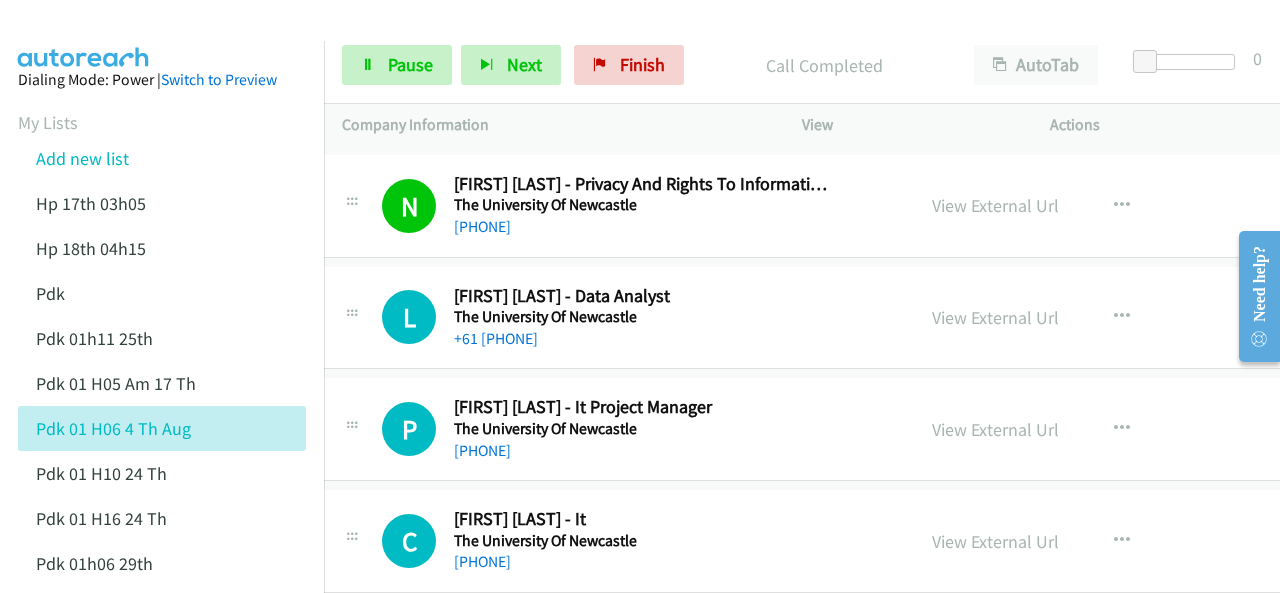 scroll, scrollTop: 16580, scrollLeft: 20, axis: both 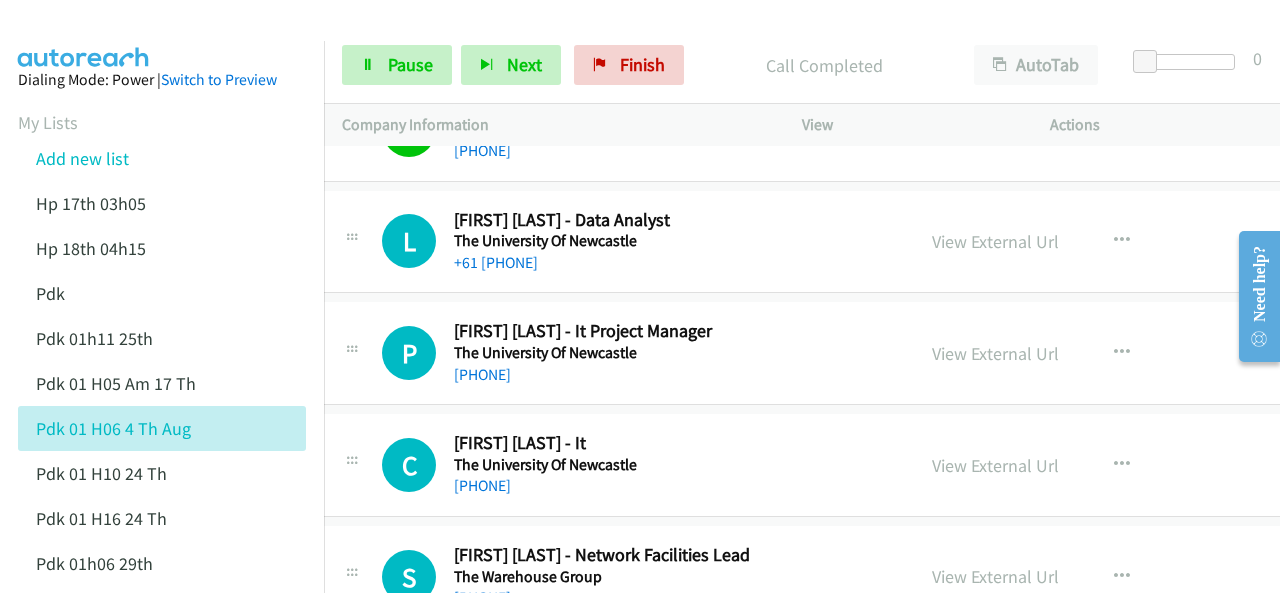 click at bounding box center [84, 35] 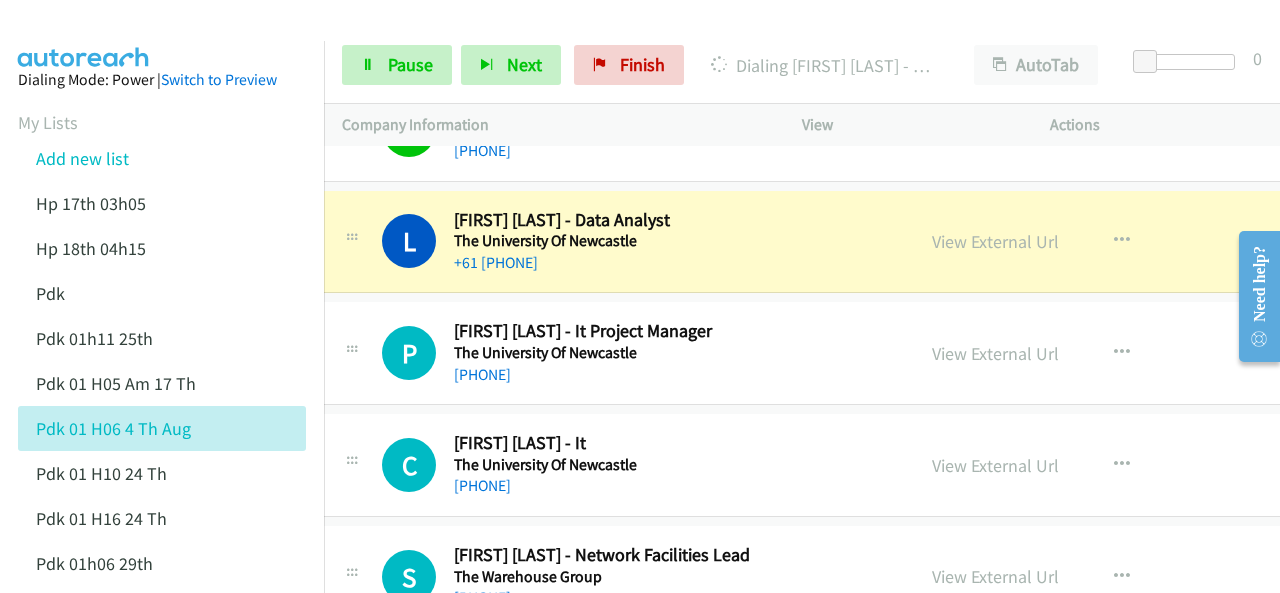click on "Dialing Mode: Power
|
Switch to Preview
My Lists
Add new list
Hp 17th 03h05
Hp 18th 04h15
Pdk
Pdk  01h11 25th
Pdk 01h05 Am 17 Th
Pdk 01h06 4 Th Aug
Pdk 01h10 24 Th
Pdk 01h16 24 Th
Pdk 01h06 29th
Pdk 01h07am 18th
Pdk 01h11 31st
Pdk 01h28 21st
Pdk 02h02am 18th
Pdk 03h42 29th
Pdk 06h12 1st
Pdk 08h03 1st
Pdk 23rd 05h47
Pdk 28th 3h00
Pdk 30th
Pdk 31st 05h31
Pdk 4h39 01st
Pdk 7h05 28th
Pdk 8h19 30 Th
Hp 6am
Pdk
Pdk 01h00 22nd
Pdk 01h04 16th
Pdk 1h10 1st
Pdk 23rd
Pdk 24th 07h43
Back to Campaign Management
Scheduled Callbacks
FAQ
Agent Settings
Sign Out
Compact View
Email Support" at bounding box center [162, 932] 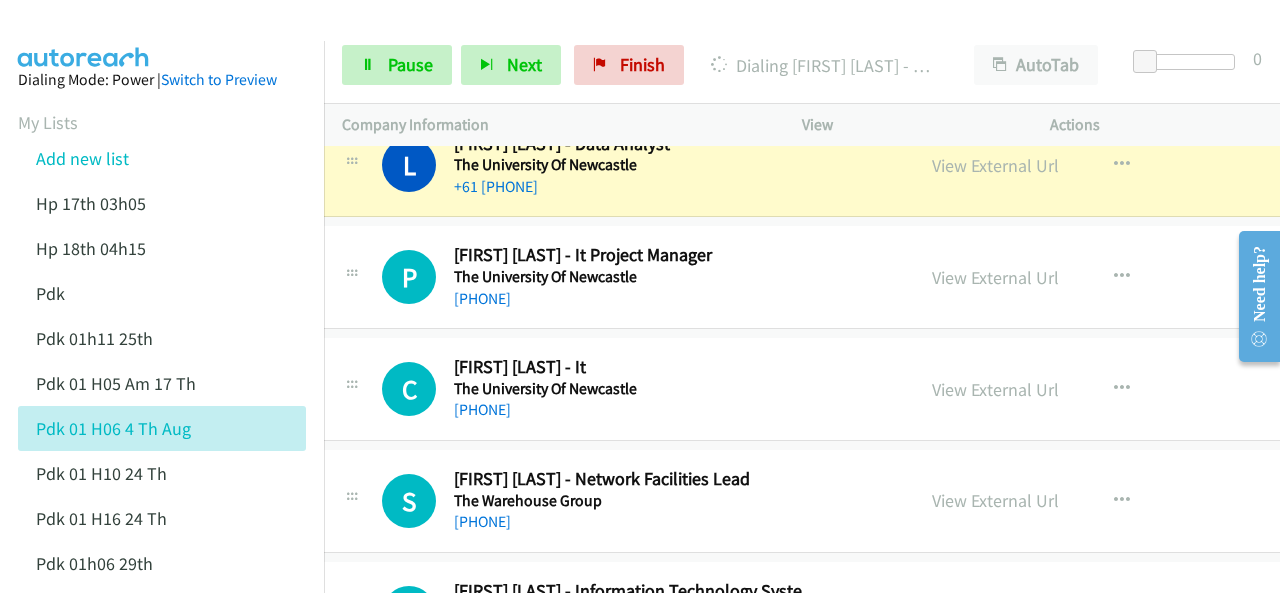 scroll, scrollTop: 16720, scrollLeft: 20, axis: both 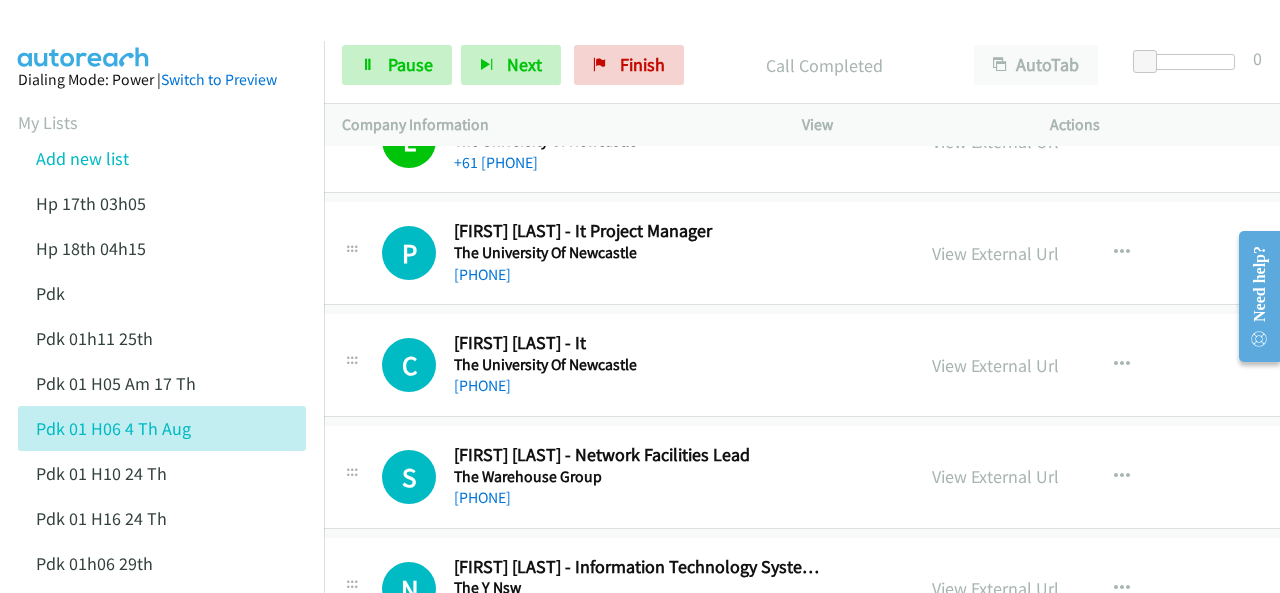 click at bounding box center [84, 35] 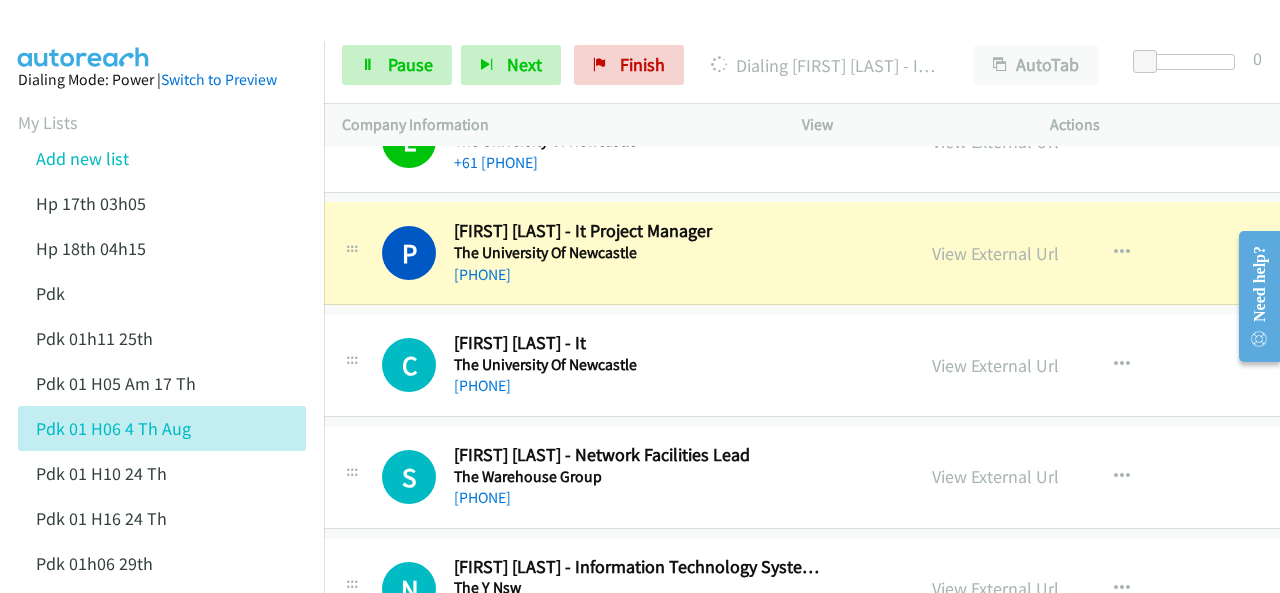 scroll, scrollTop: 16820, scrollLeft: 20, axis: both 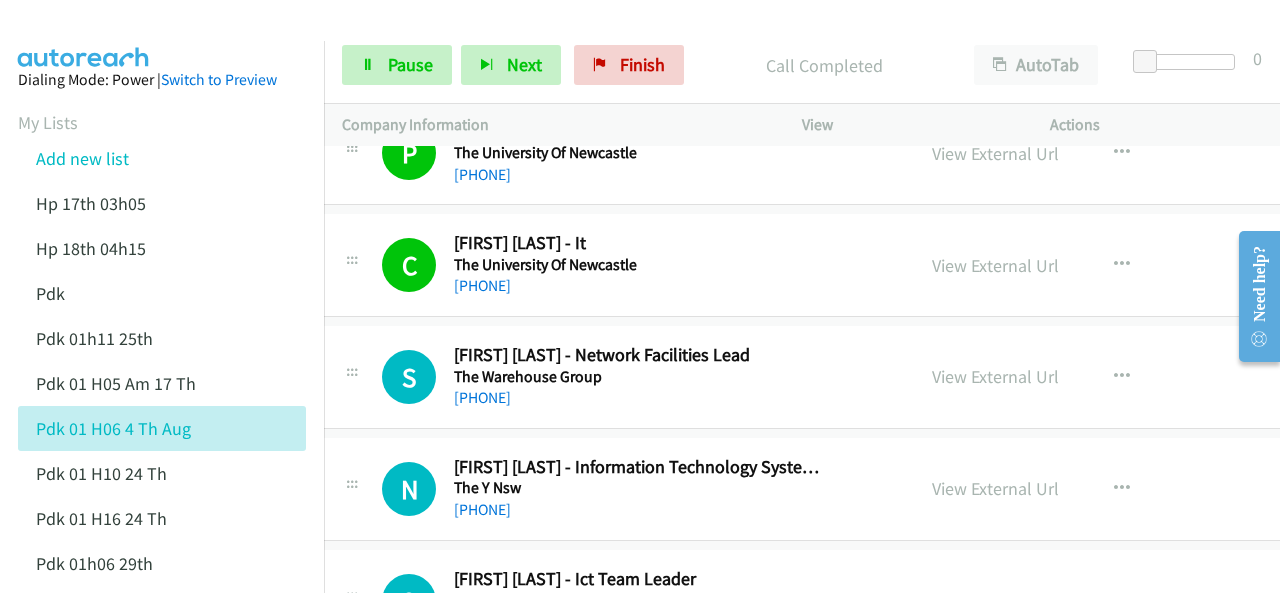 click at bounding box center (84, 35) 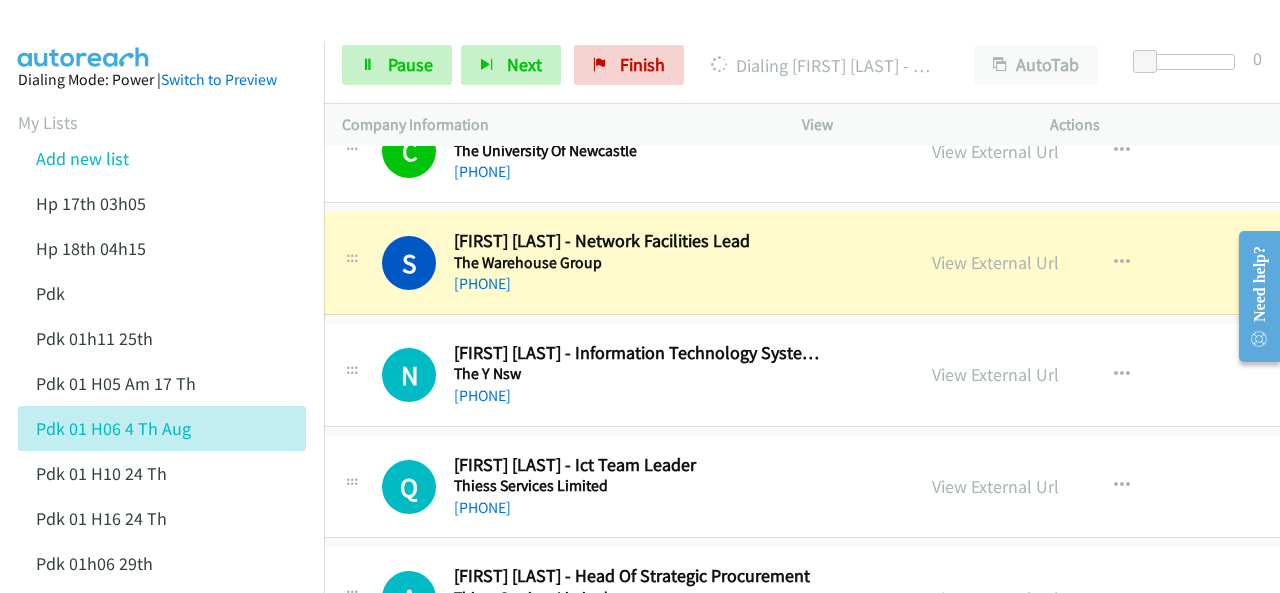 scroll, scrollTop: 16920, scrollLeft: 20, axis: both 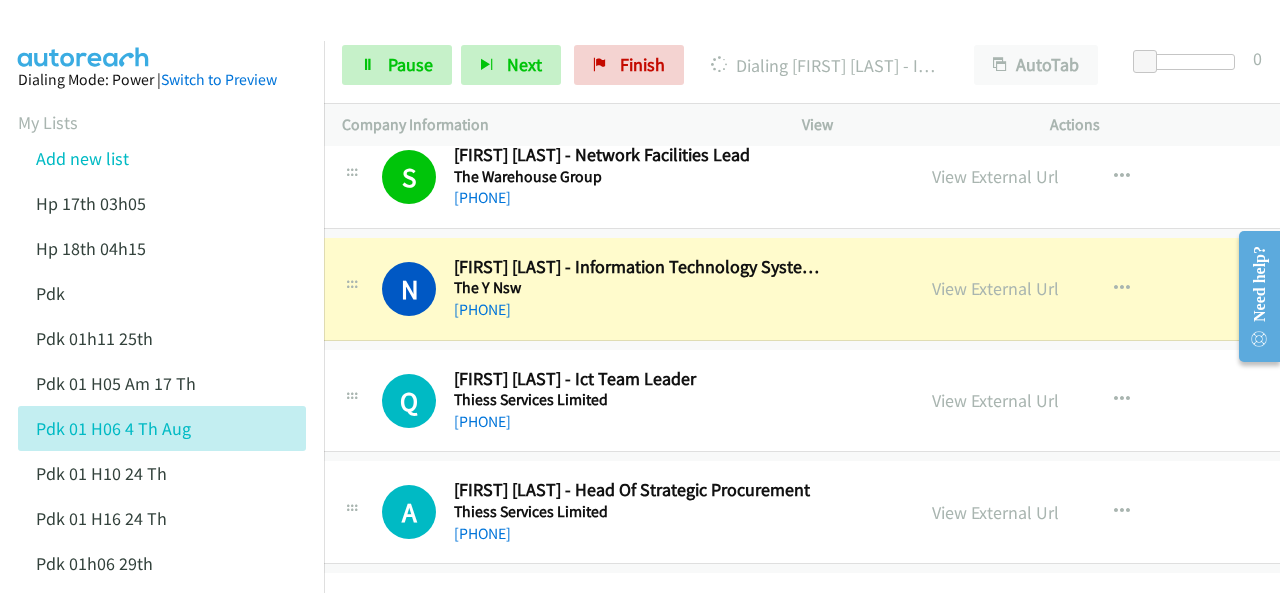 drag, startPoint x: 80, startPoint y: 43, endPoint x: 124, endPoint y: 41, distance: 44.04543 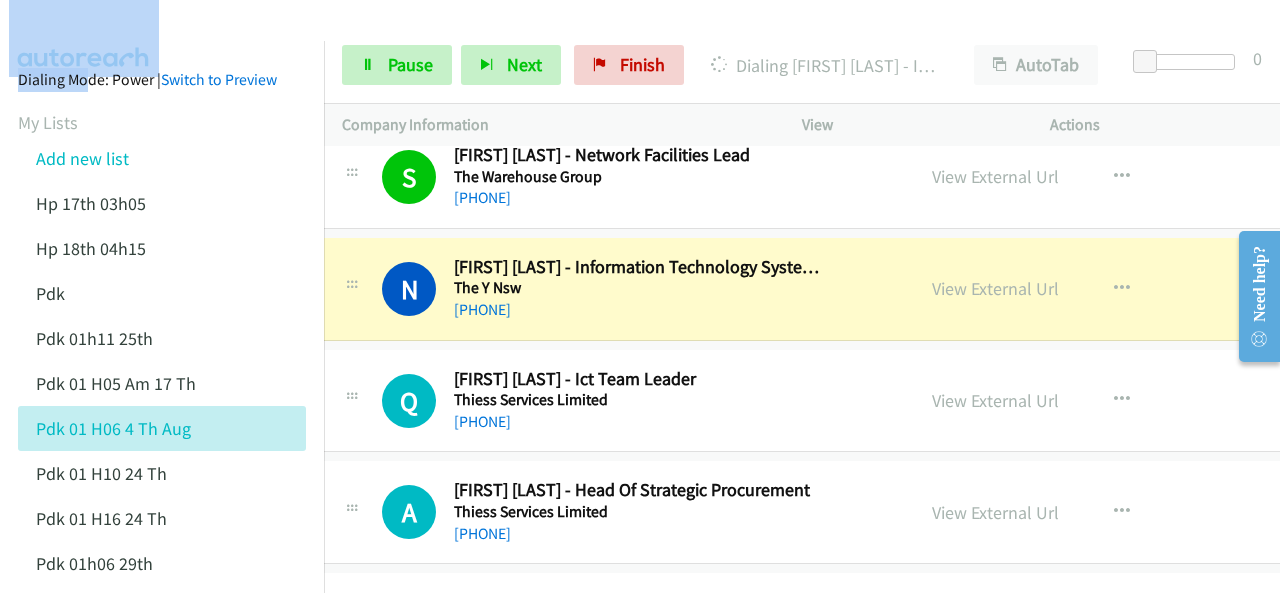 scroll, scrollTop: 17060, scrollLeft: 20, axis: both 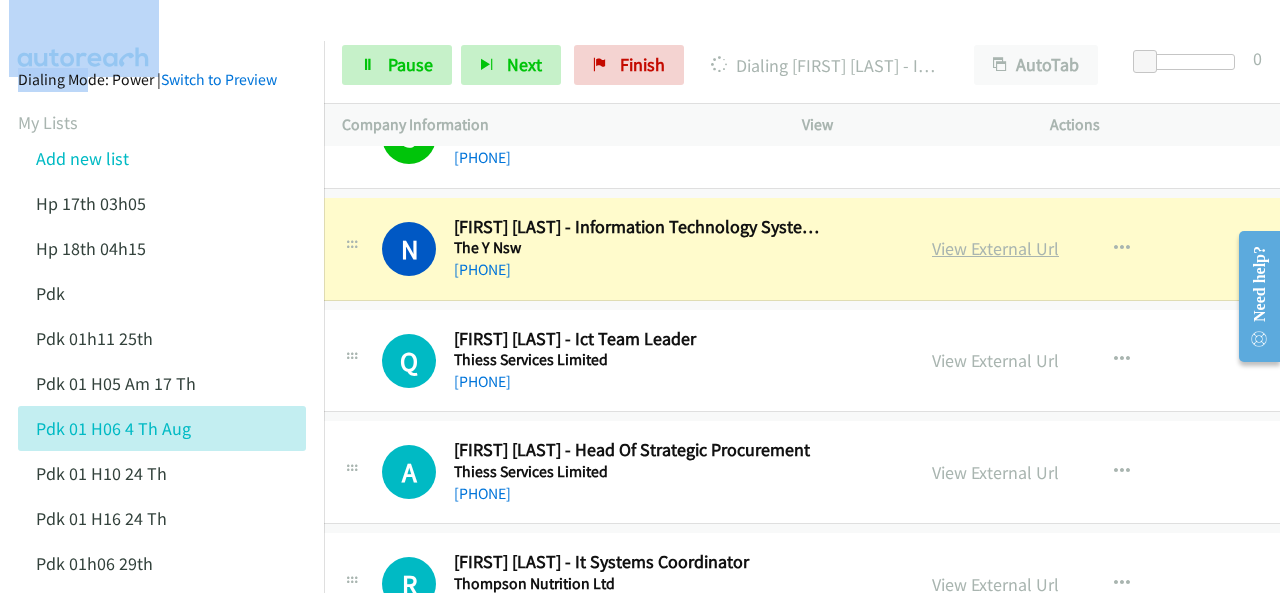 click on "View External Url" at bounding box center [995, 248] 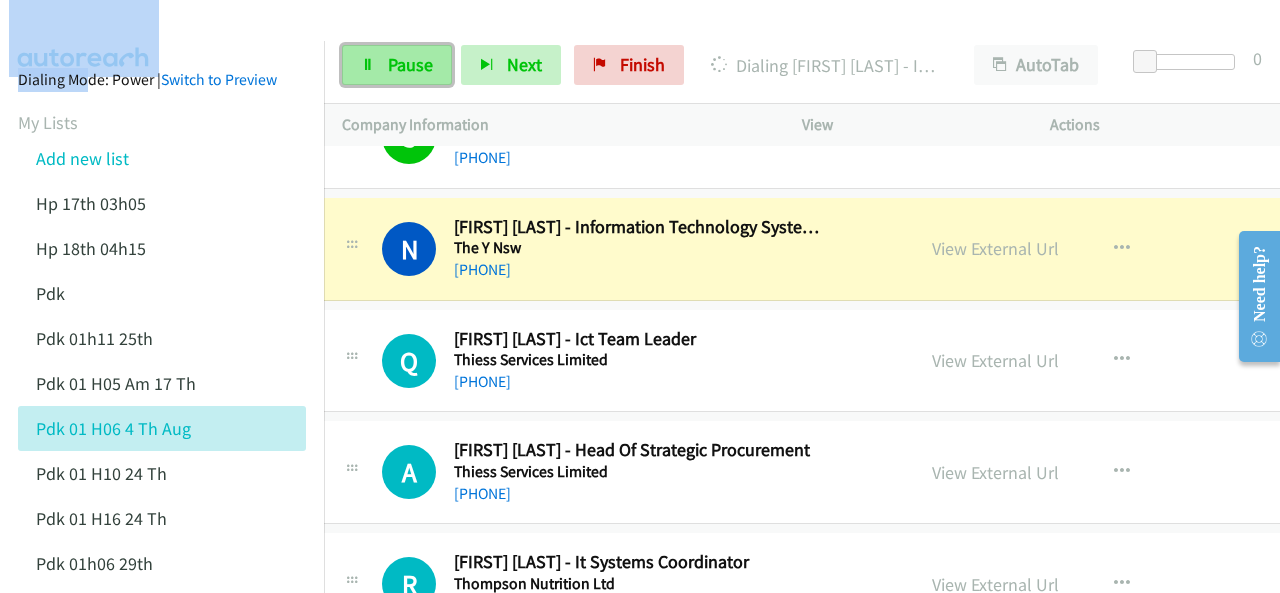 click on "Pause" at bounding box center (410, 64) 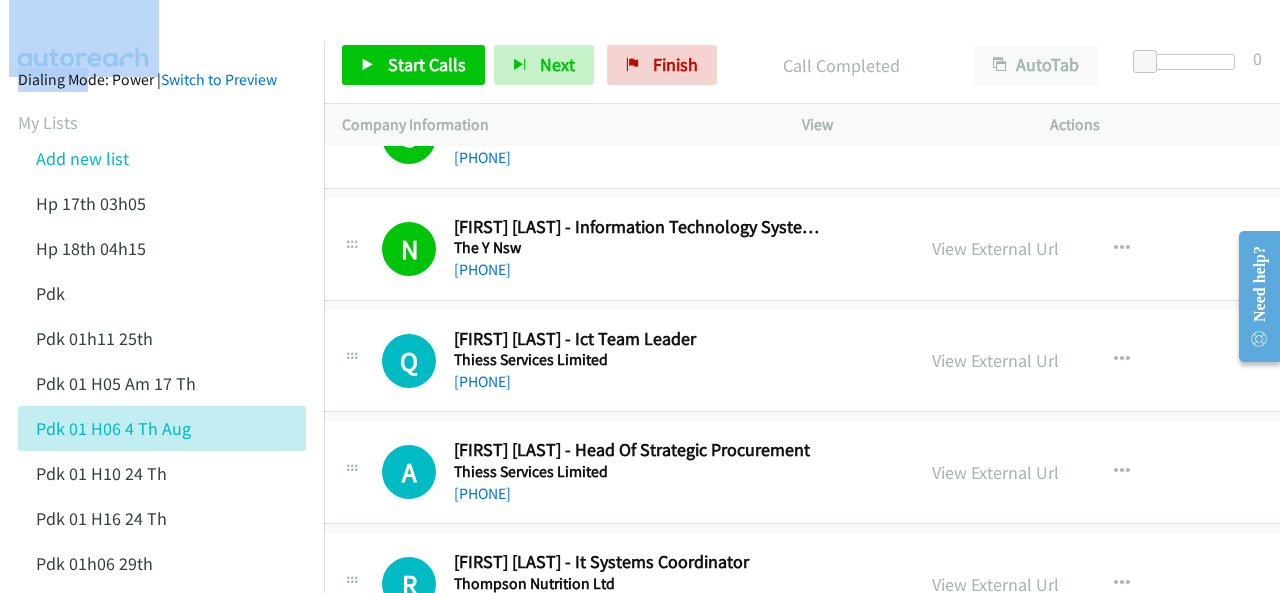 click on "View External Url
View External Url
Schedule/Manage Callback
Start Calls Here
Remove from list
Add to do not call list
Reset Call Status" at bounding box center [1071, 249] 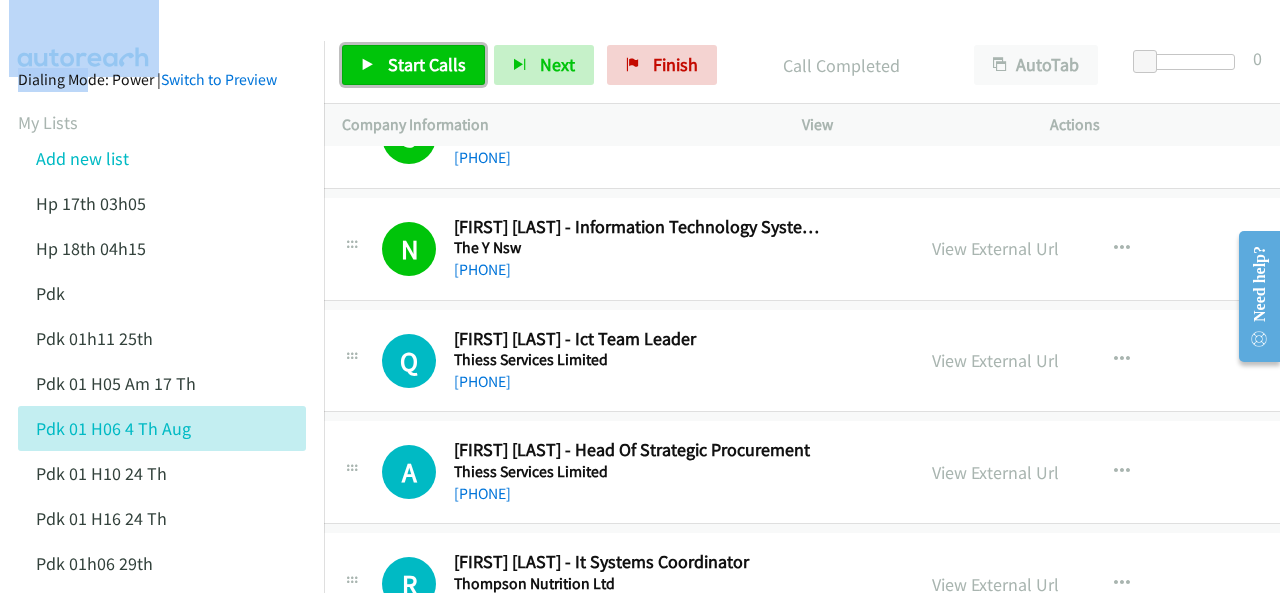 click on "Start Calls" at bounding box center [413, 65] 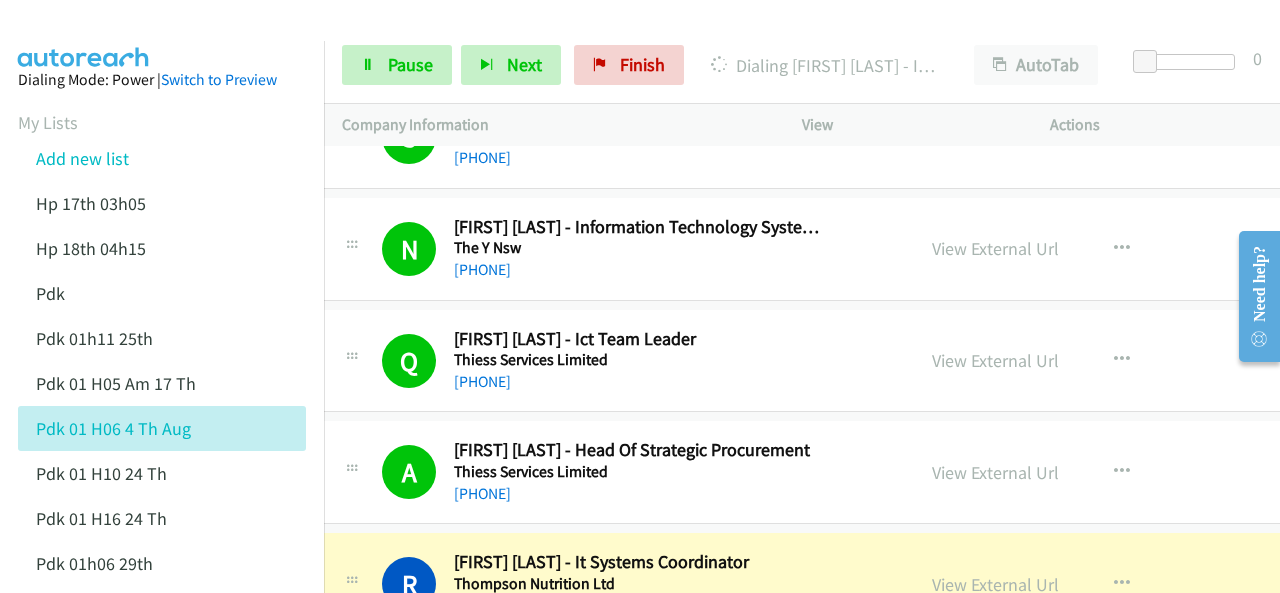 click on "My Lists
Add new list
Hp 17th 03h05
Hp 18th 04h15
Pdk
Pdk  01h11 25th
Pdk 01 H05 Am 17 Th
Pdk 01 H06 4 Th Aug
Pdk 01 H10 24 Th
Pdk 01 H16 24 Th
Pdk 01h06 29th
Pdk 01h07am 18th
Pdk 01h11 31st
Pdk 01h28 21st
Pdk 02h02am 18th
Pdk 03h42 29th
Pdk 06h12 1st
Pdk 08h03 1st
Pdk 23rd 05h47
Pdk 28th 3h00
Pdk 30th
Pdk 31st 05h31
Pdk 4h39 01st
Pdk 7h05 28th
Pdk 8h19 30 Th
Hp 6am
Pdk
Pdk 01h00 22nd
Pdk 01h04 16th
Pdk 1h10 1st
Pdk 23rd
Pdk 24th 07h43" at bounding box center (162, 820) 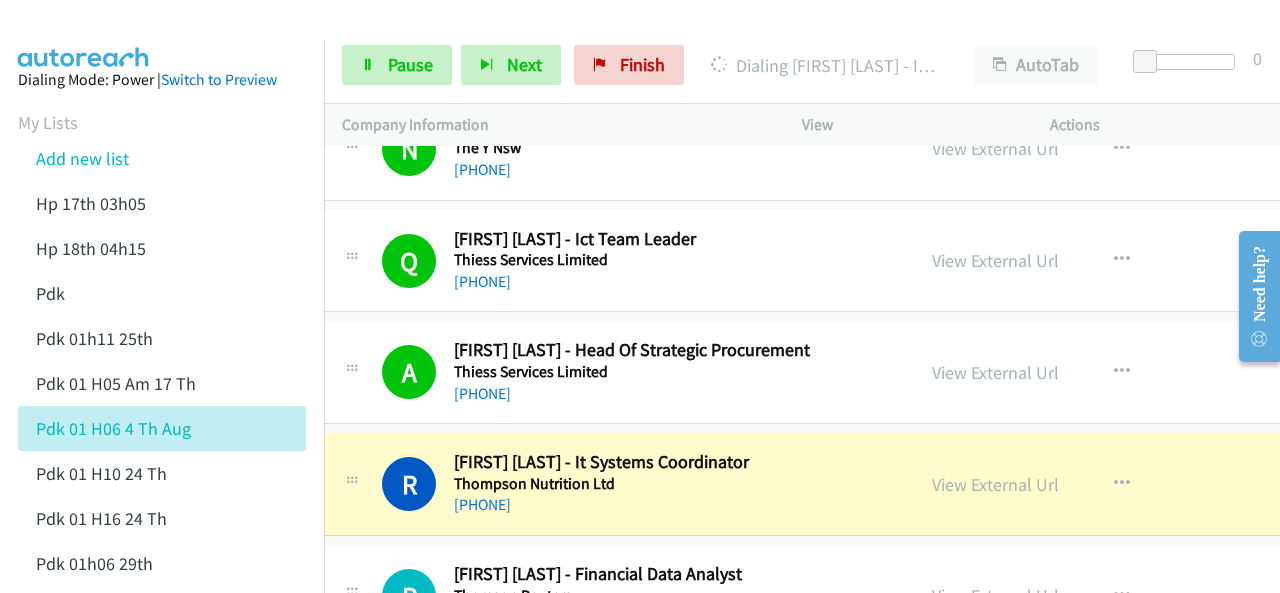 click at bounding box center (84, 35) 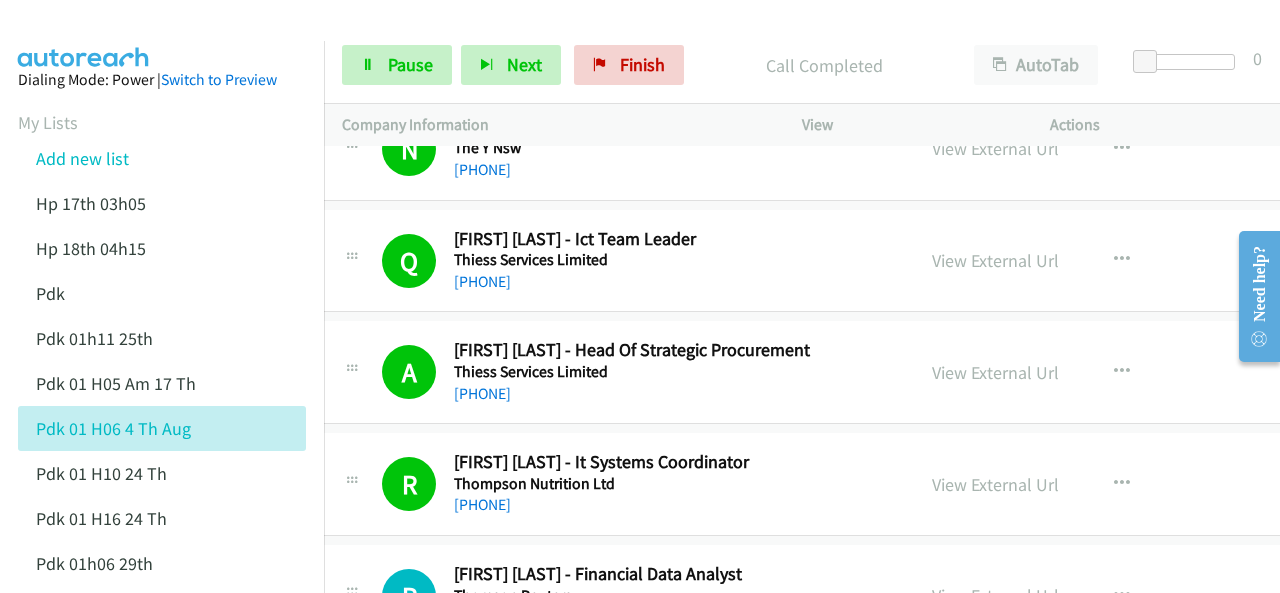 click at bounding box center [84, 35] 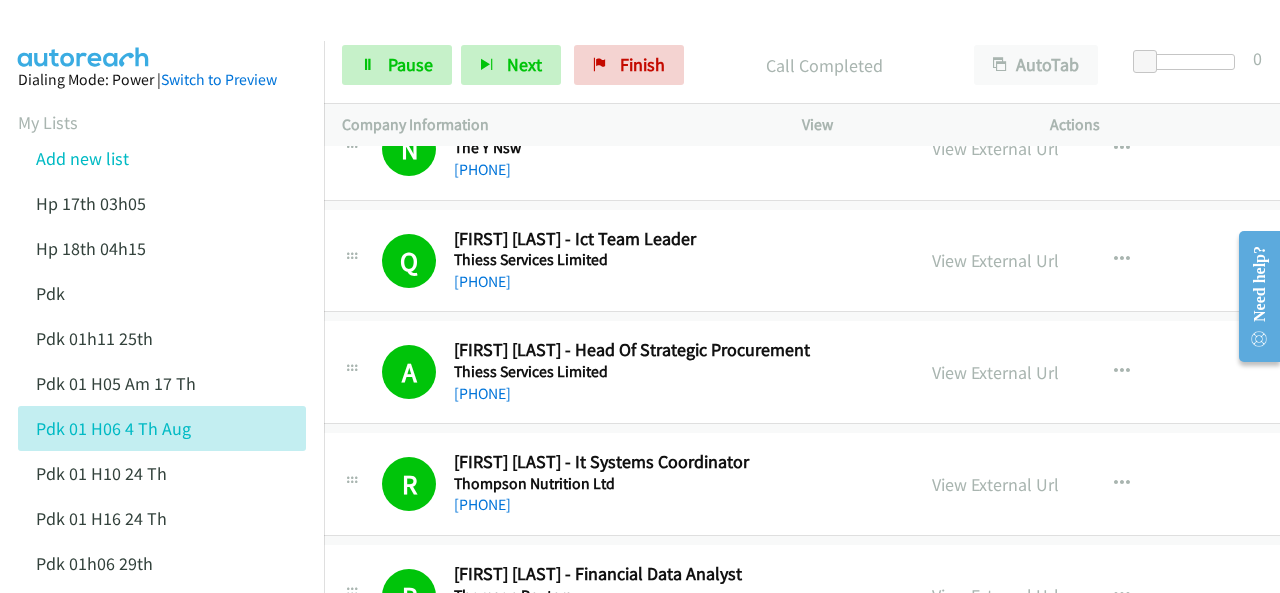 click at bounding box center [84, 35] 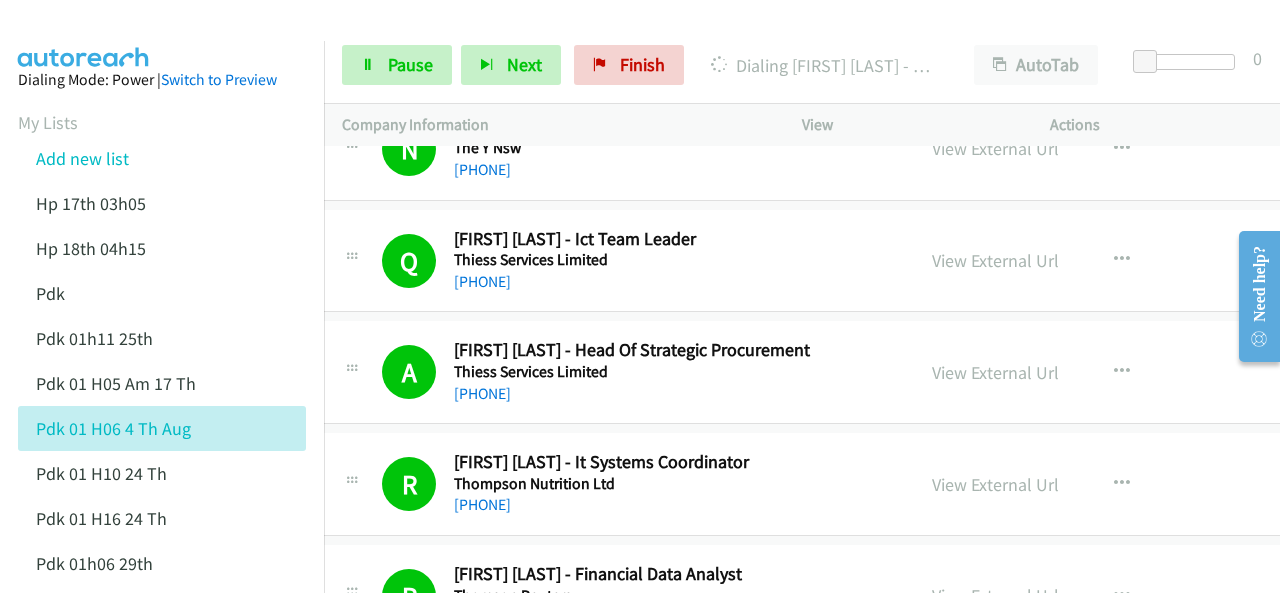 click at bounding box center [84, 35] 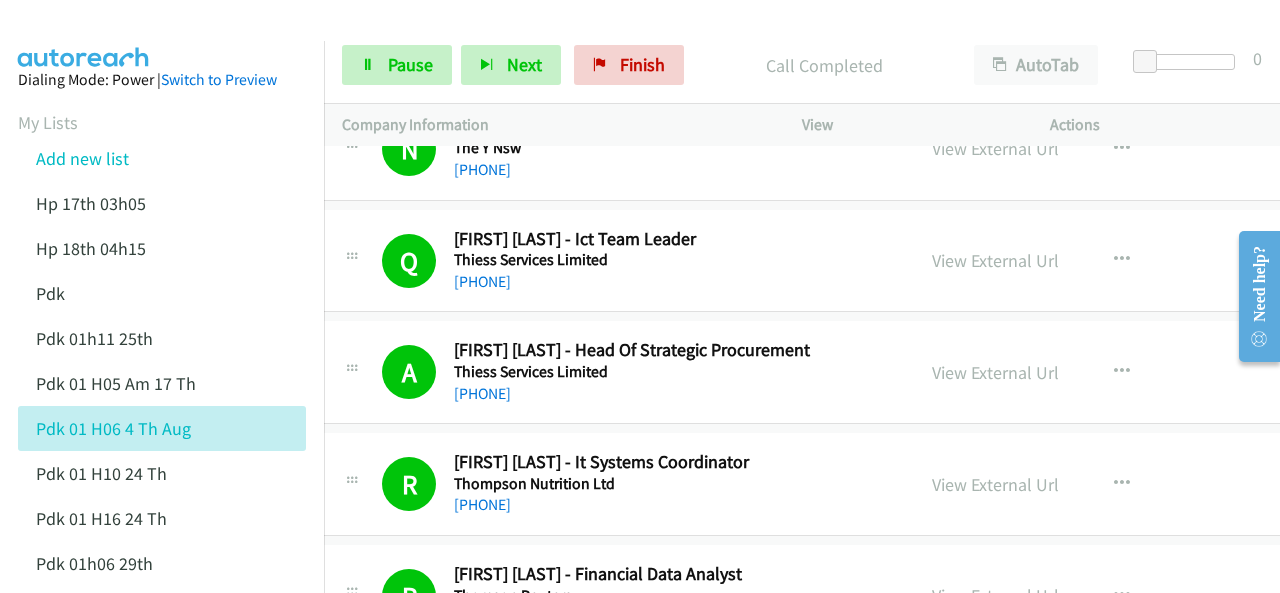click at bounding box center (84, 35) 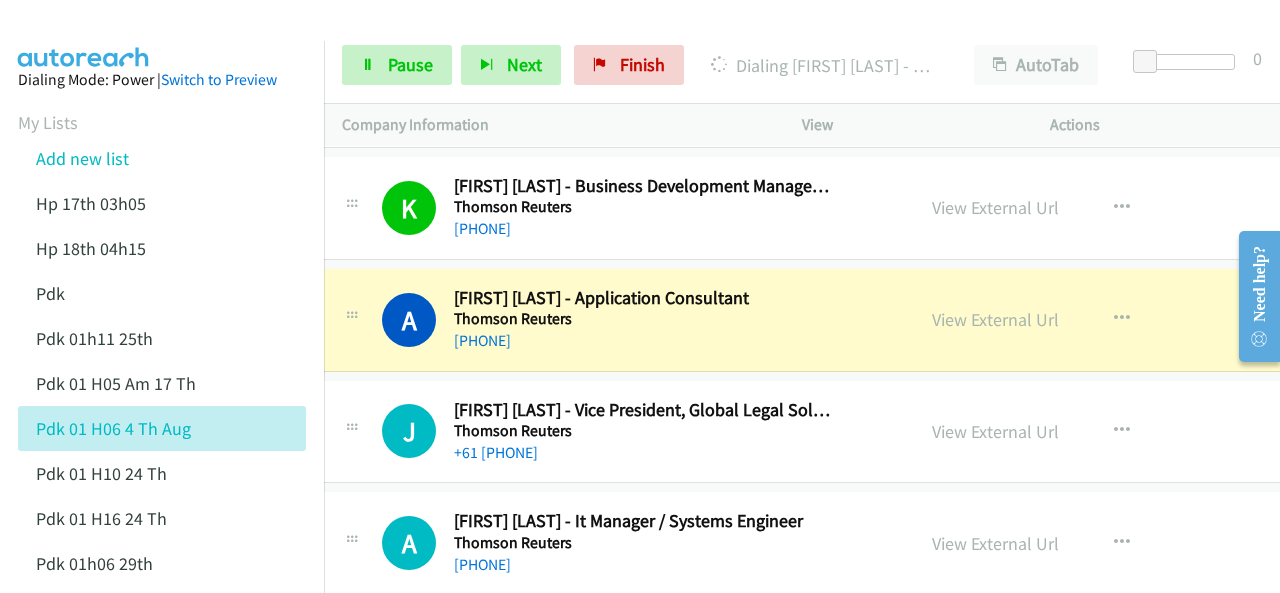 scroll, scrollTop: 17760, scrollLeft: 20, axis: both 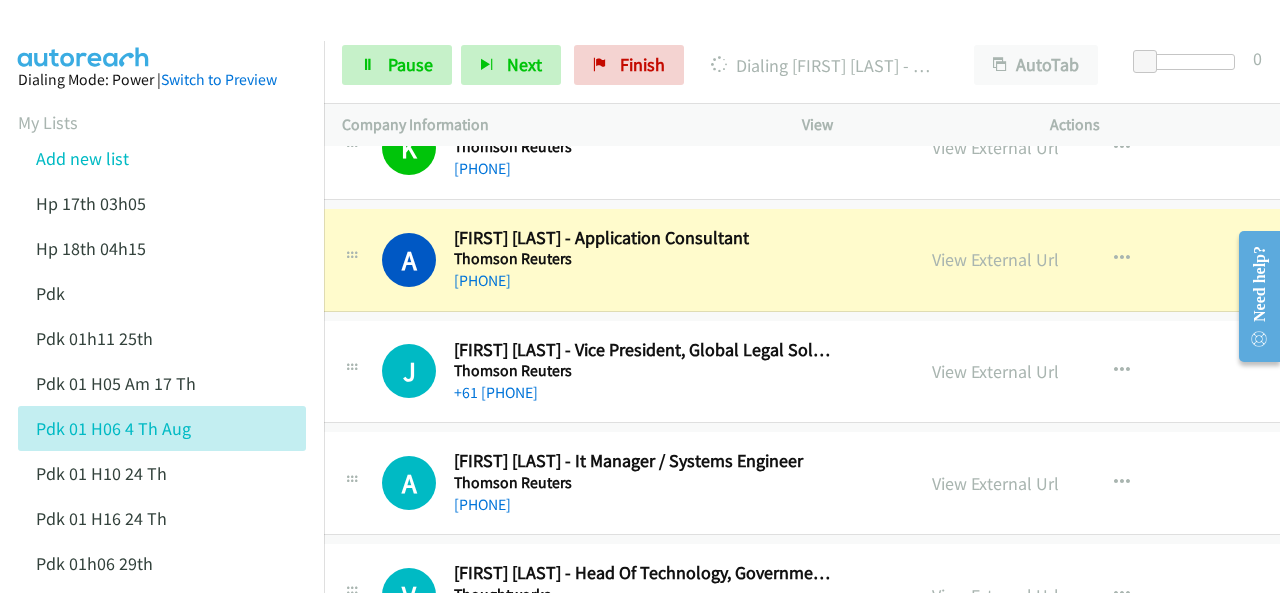 click at bounding box center (84, 35) 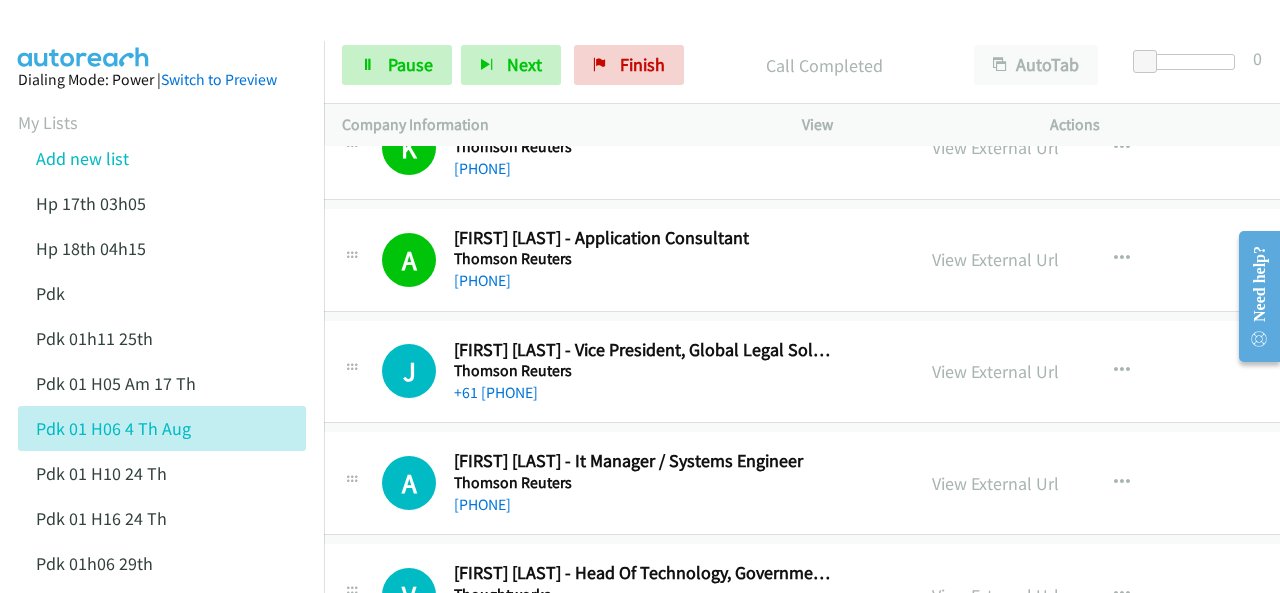 click on "[FIRST] [LAST] - Manager, Legal Innovation And Technology" at bounding box center (640, 47) 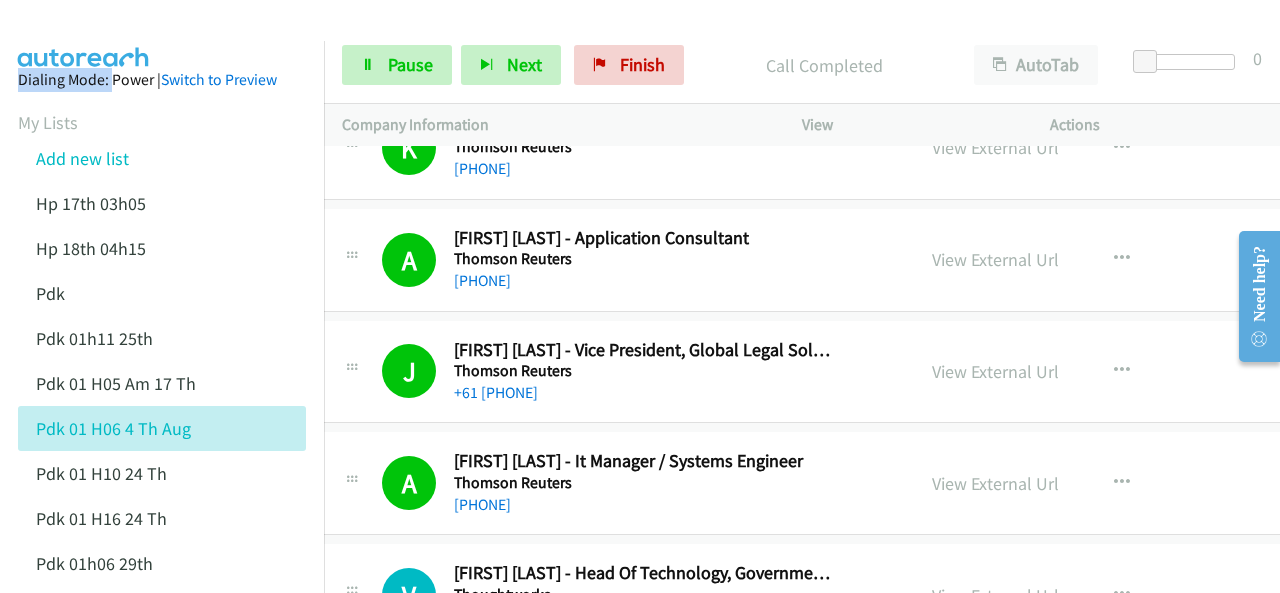 click at bounding box center (84, 35) 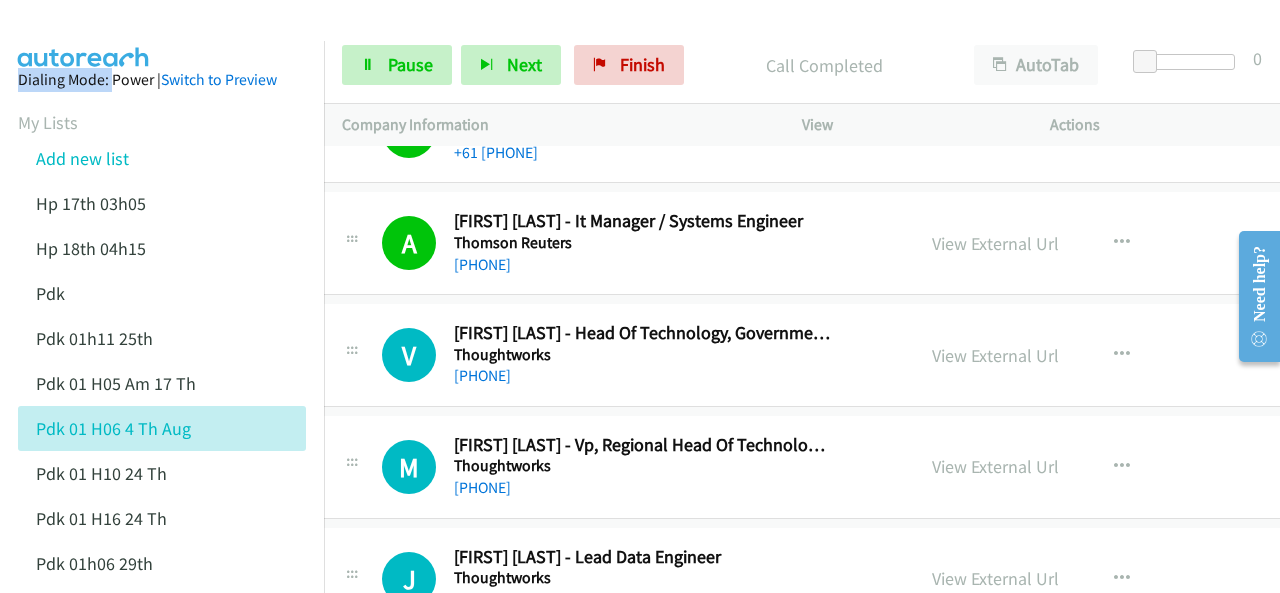 scroll, scrollTop: 18020, scrollLeft: 20, axis: both 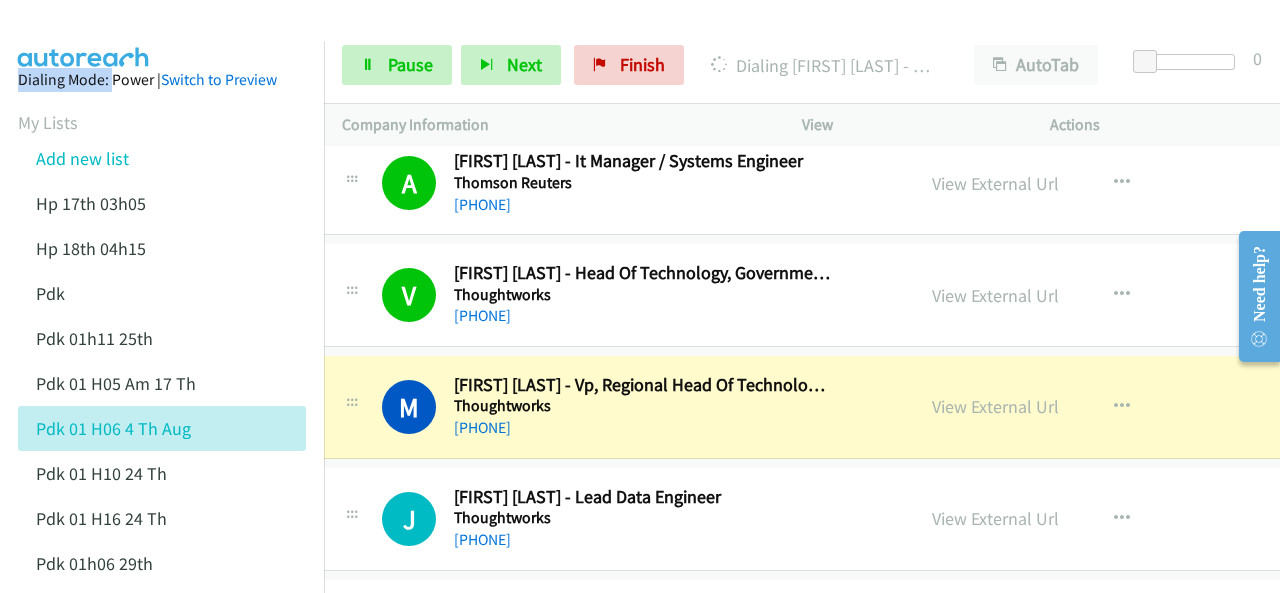 click at bounding box center [84, 35] 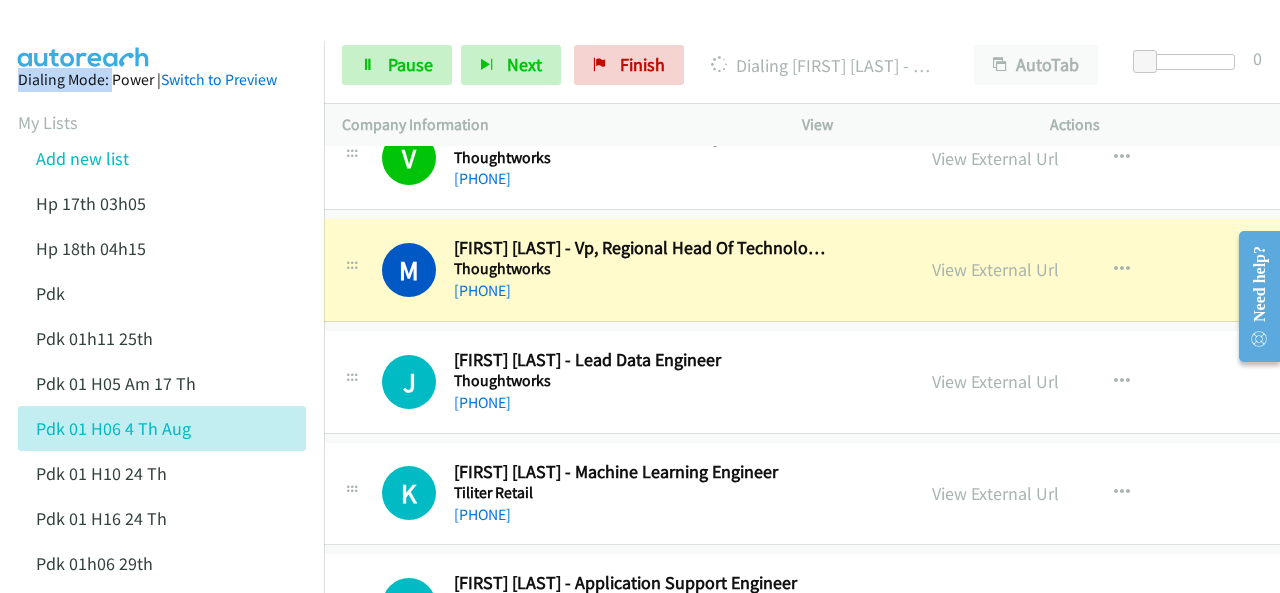 scroll, scrollTop: 18120, scrollLeft: 20, axis: both 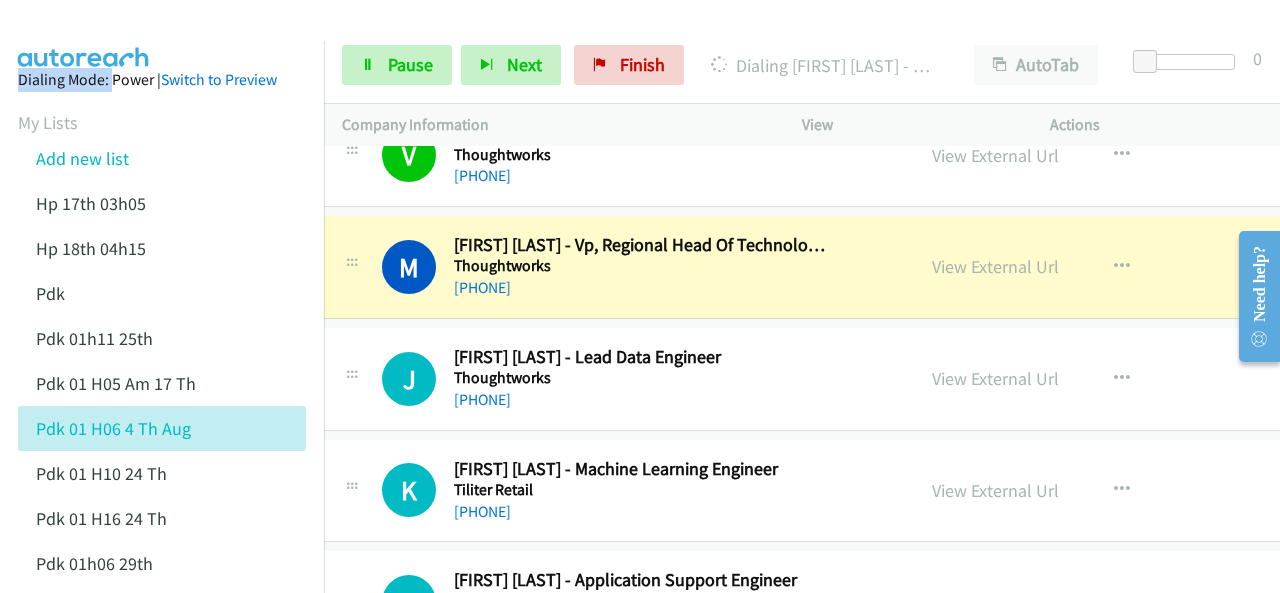 click at bounding box center (631, 38) 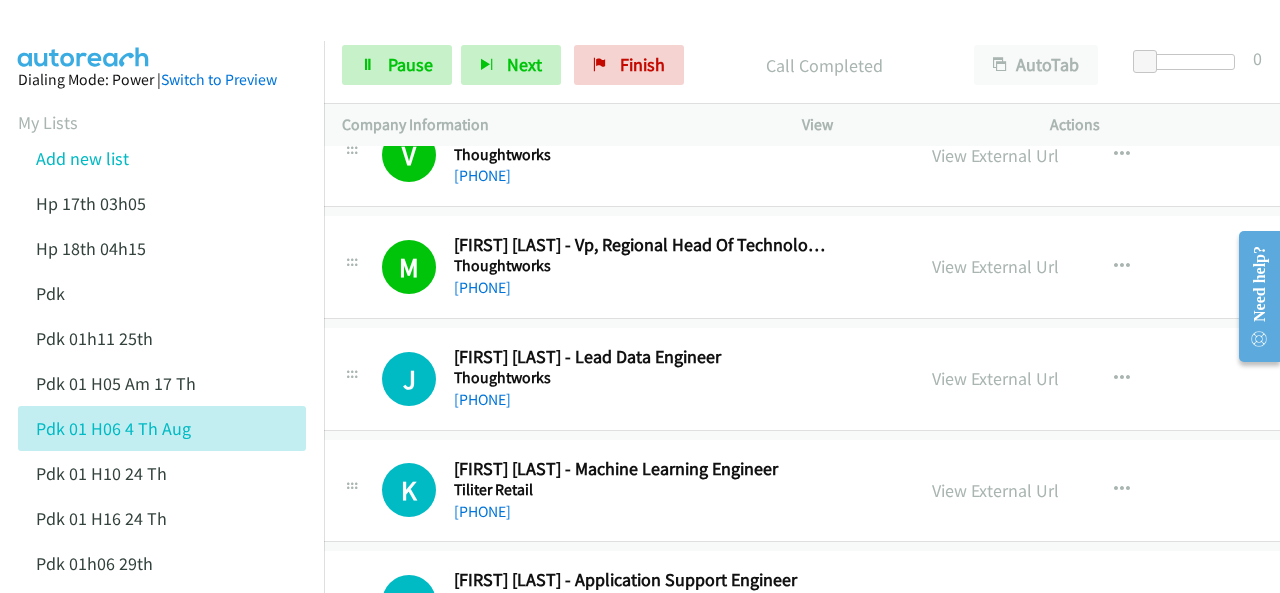 click at bounding box center (84, 35) 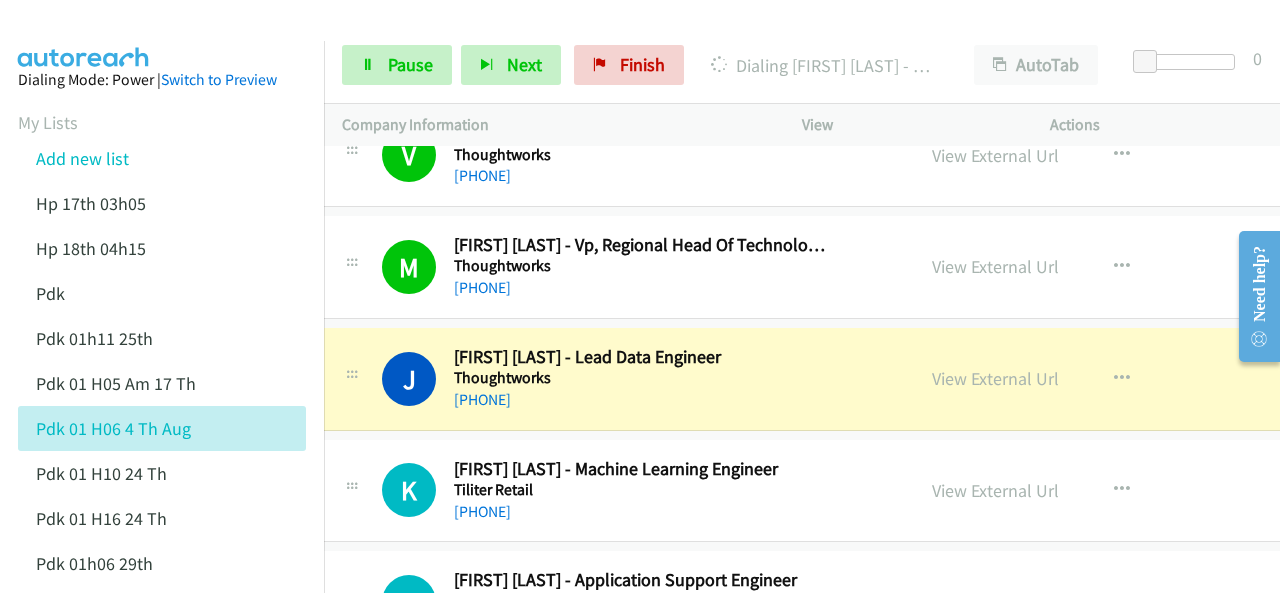 click at bounding box center [84, 35] 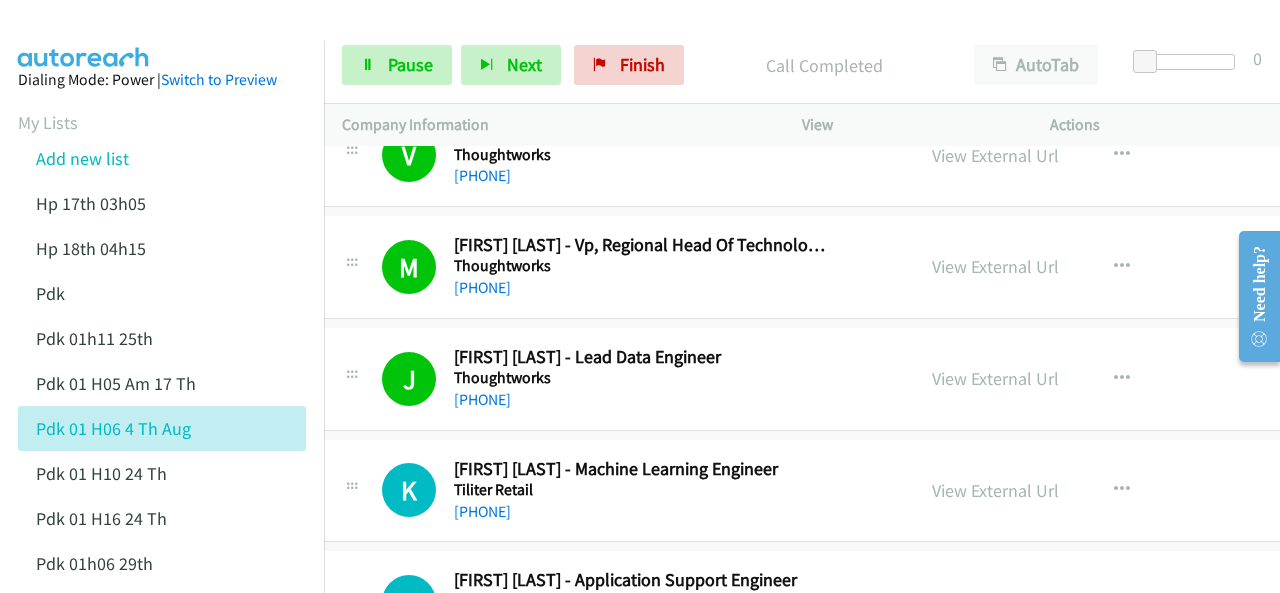 click at bounding box center (84, 35) 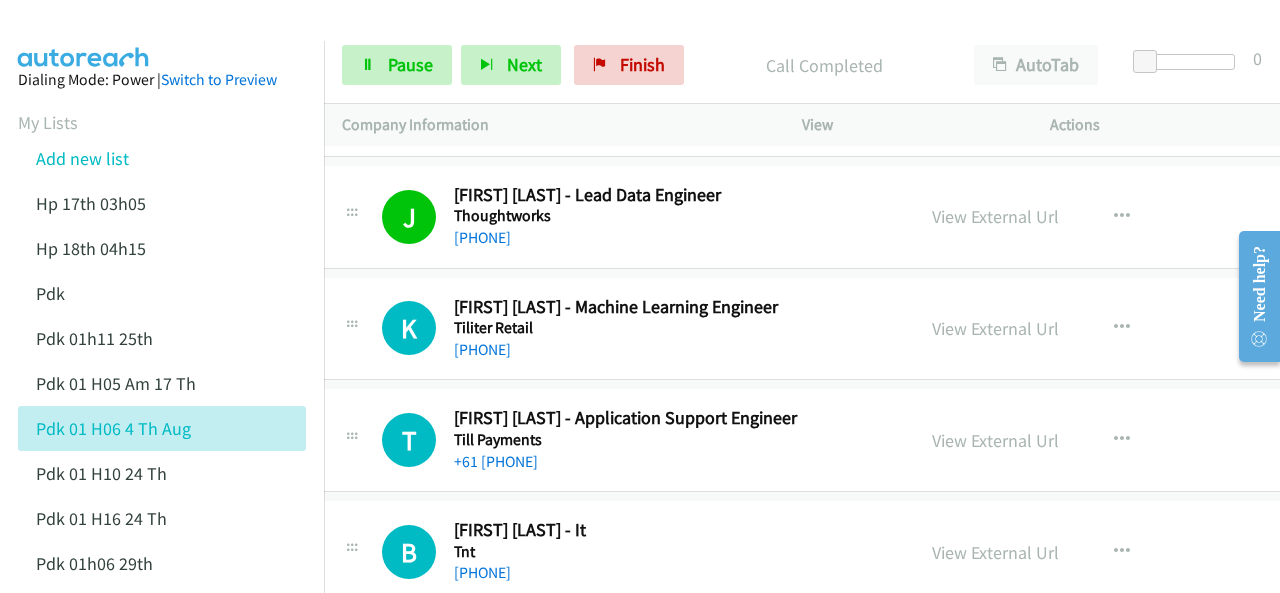 scroll, scrollTop: 18360, scrollLeft: 20, axis: both 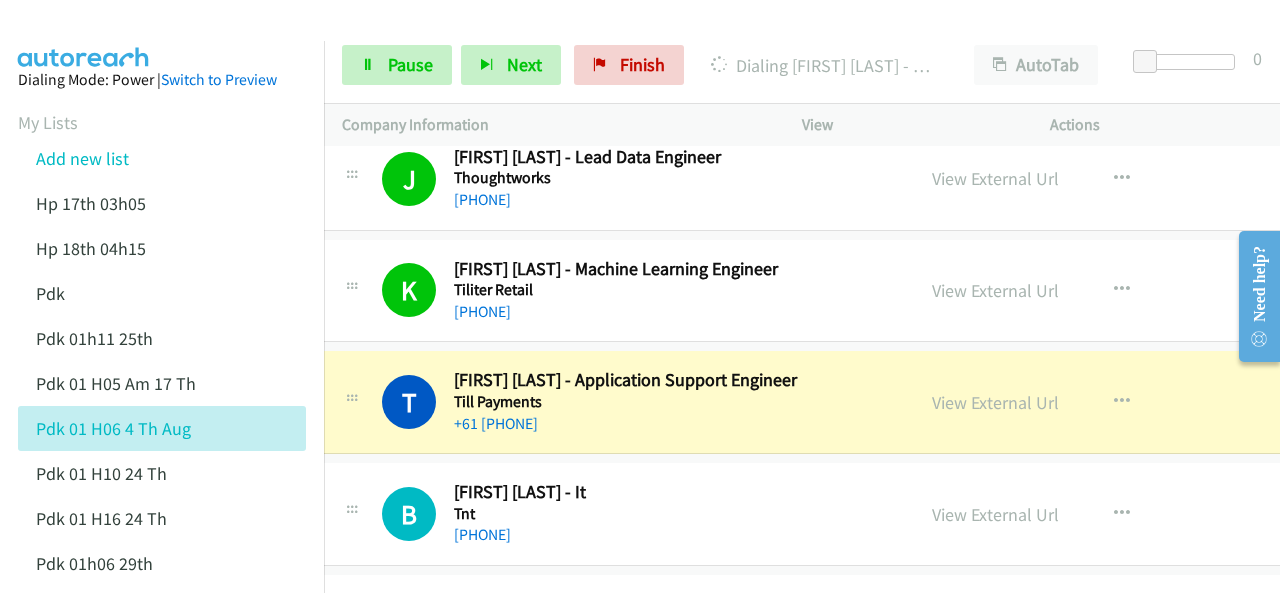 click on "[FIRST] [LAST] - Manager, Legal   Innovation And Technology
The Nrma
[REGION]
[PHONE]
View External Url" at bounding box center (640, 47) 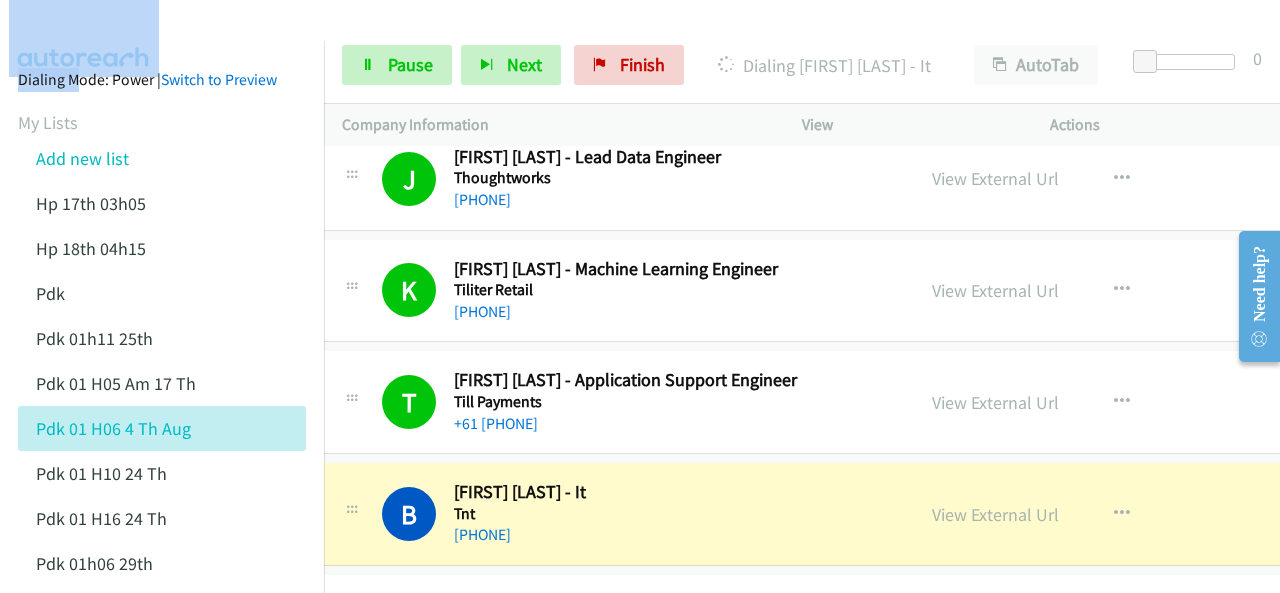 click at bounding box center [631, 38] 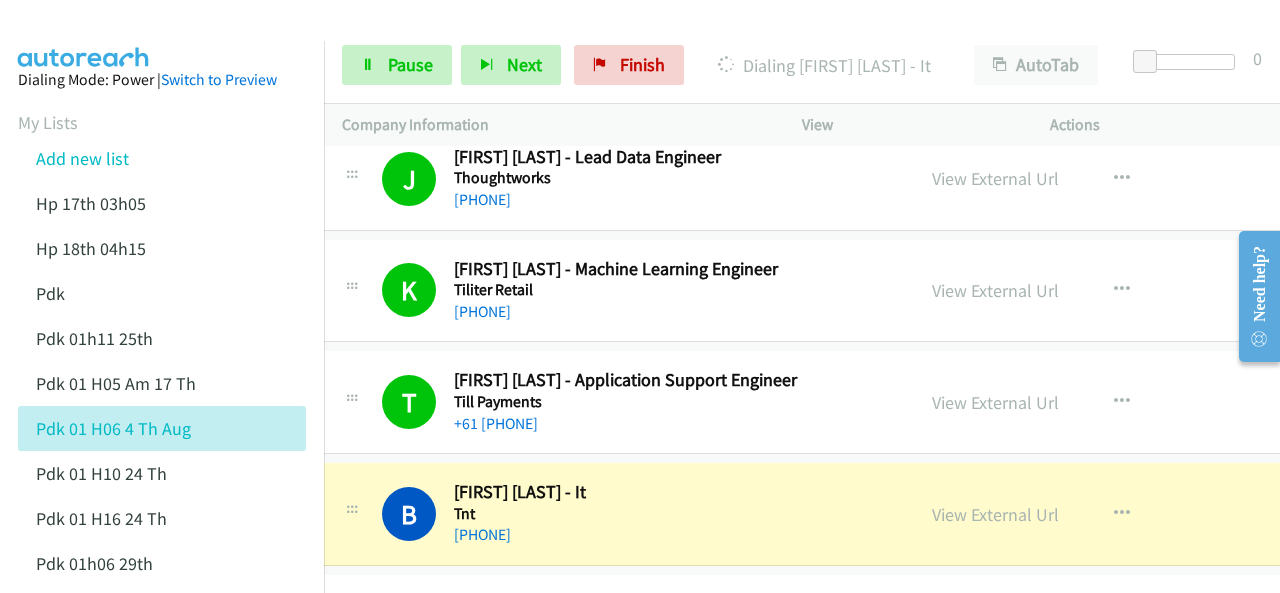 scroll, scrollTop: 18560, scrollLeft: 20, axis: both 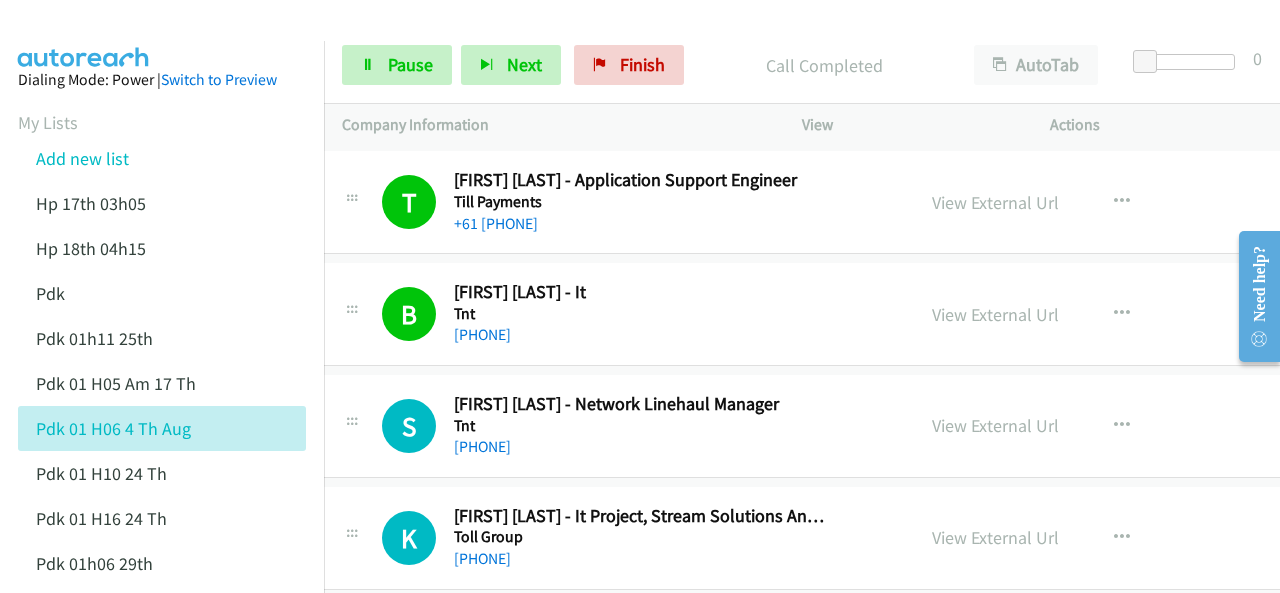 click at bounding box center (84, 35) 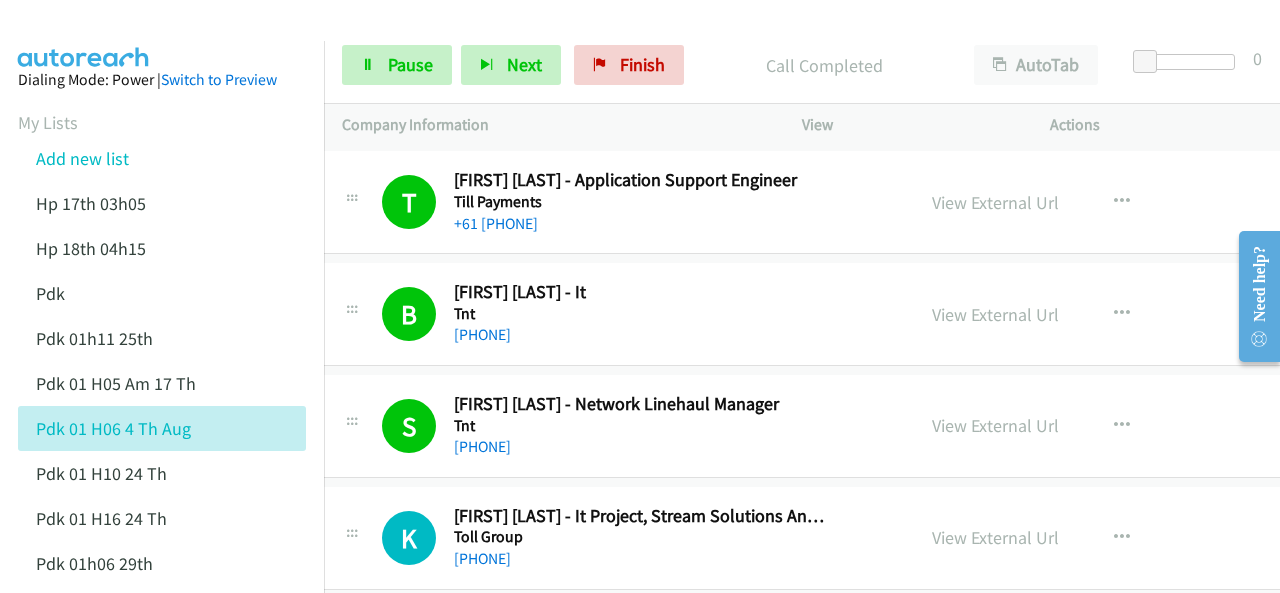 click at bounding box center [84, 35] 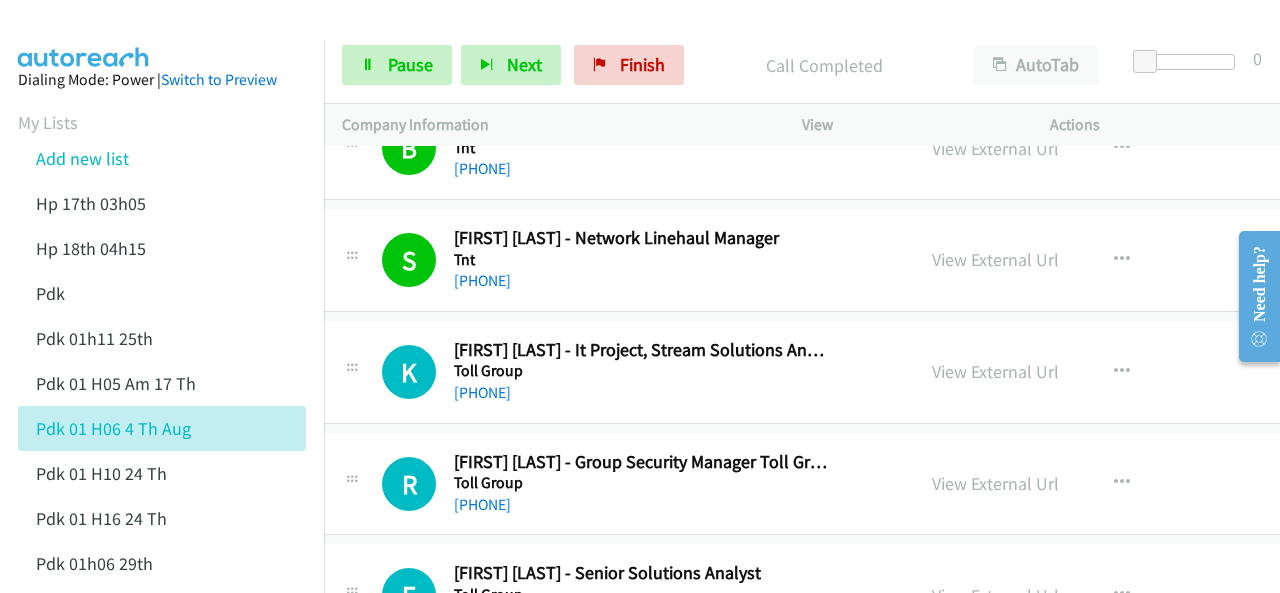 scroll, scrollTop: 18760, scrollLeft: 20, axis: both 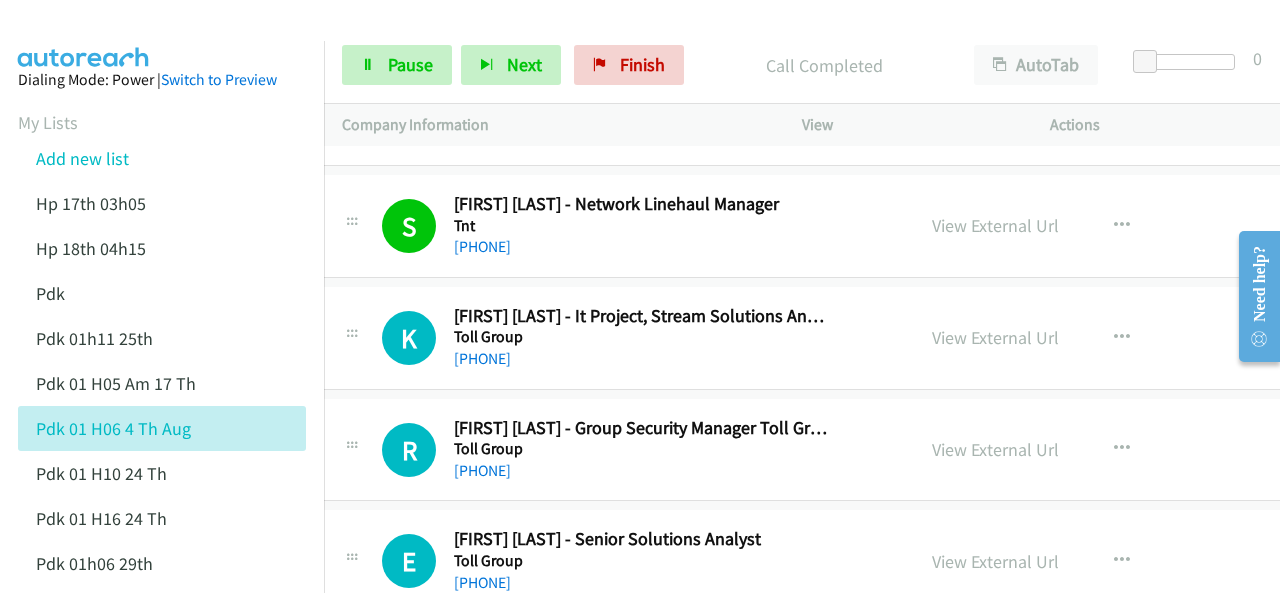 click at bounding box center (84, 35) 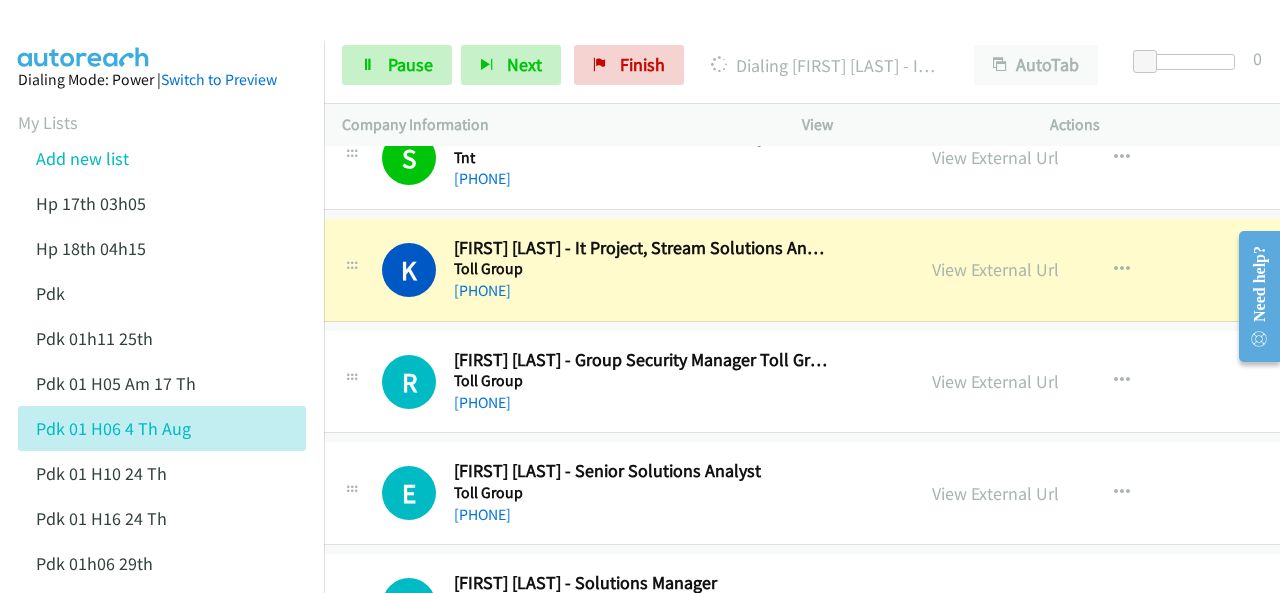 scroll, scrollTop: 18860, scrollLeft: 20, axis: both 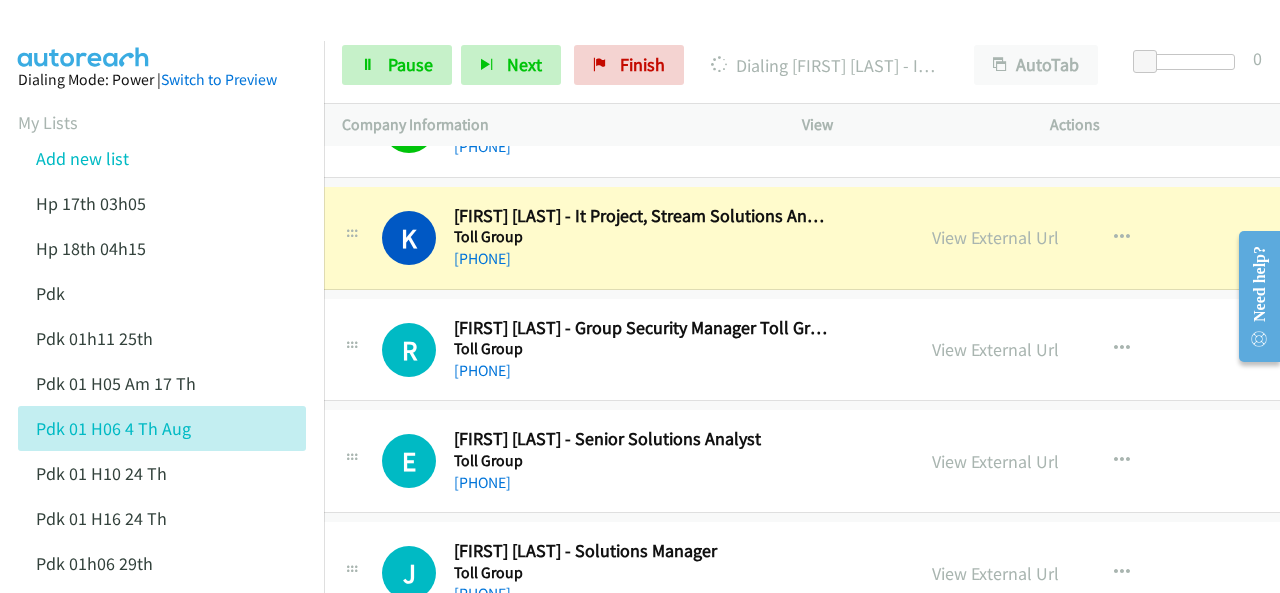 click at bounding box center (84, 35) 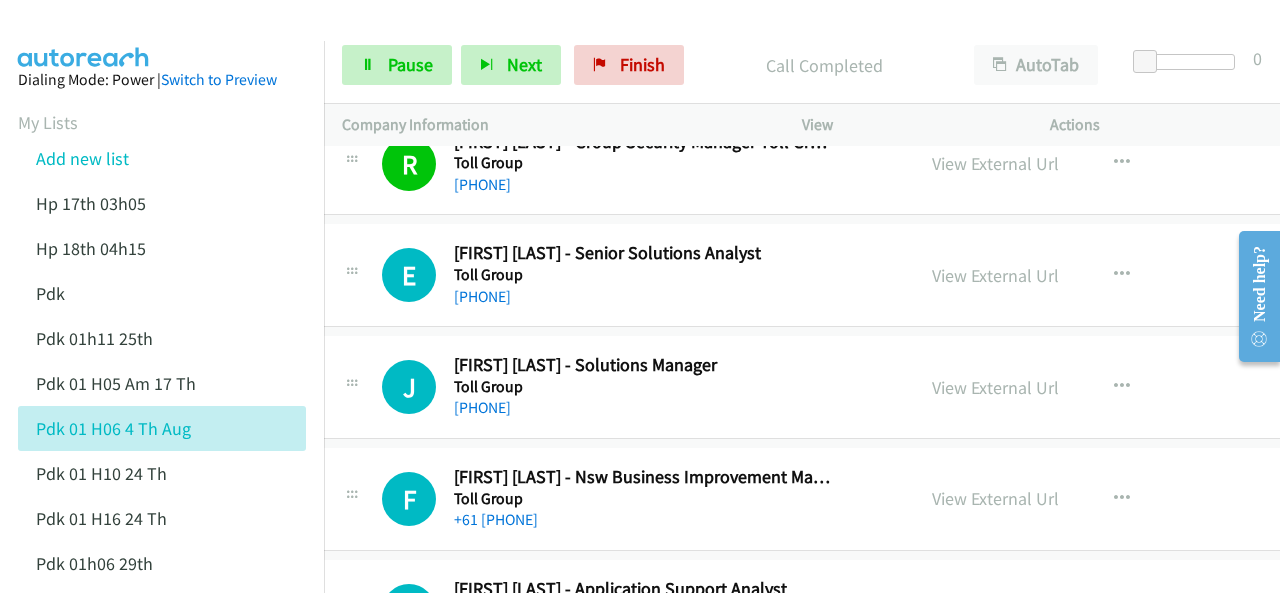 scroll, scrollTop: 19060, scrollLeft: 20, axis: both 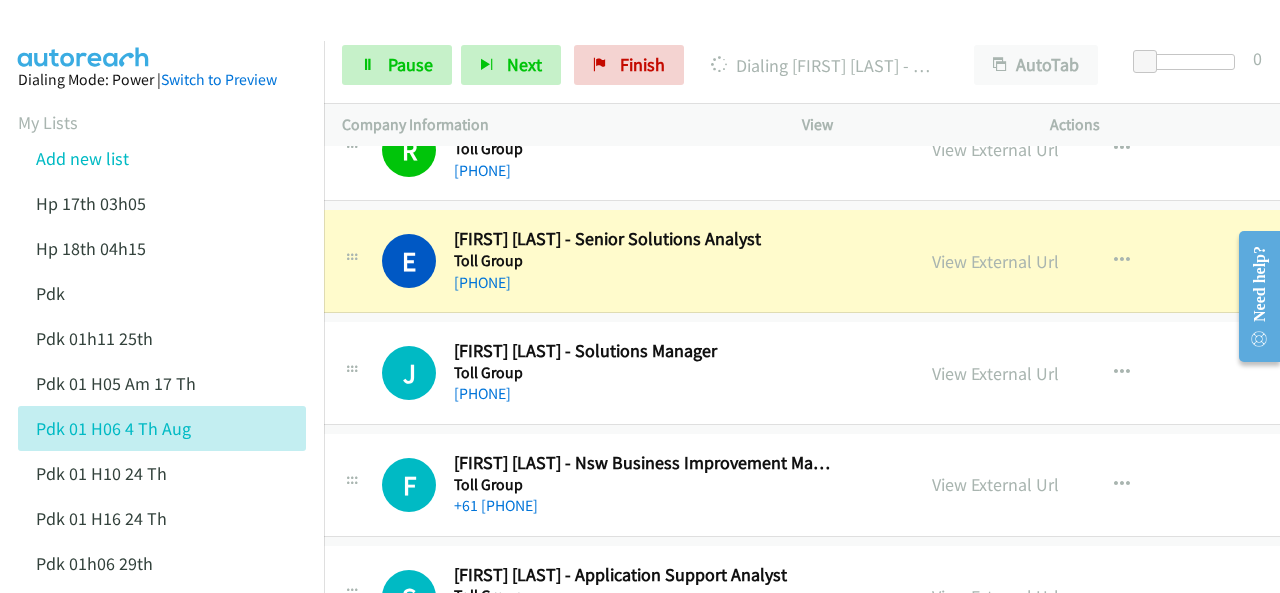 click at bounding box center (84, 35) 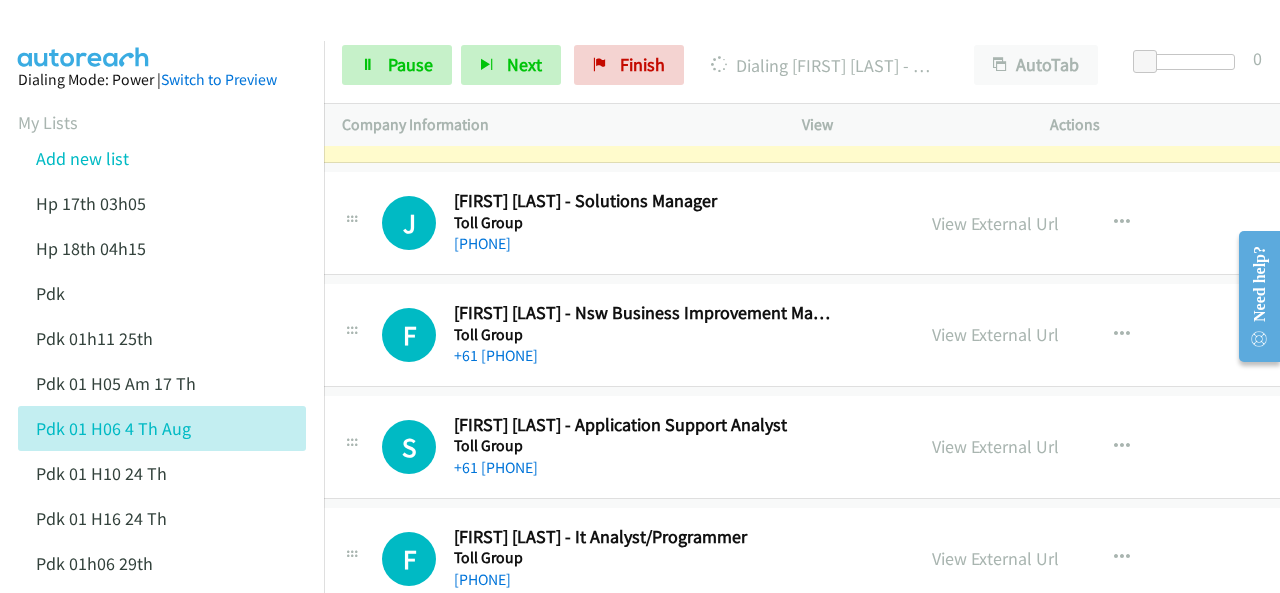 scroll, scrollTop: 19160, scrollLeft: 20, axis: both 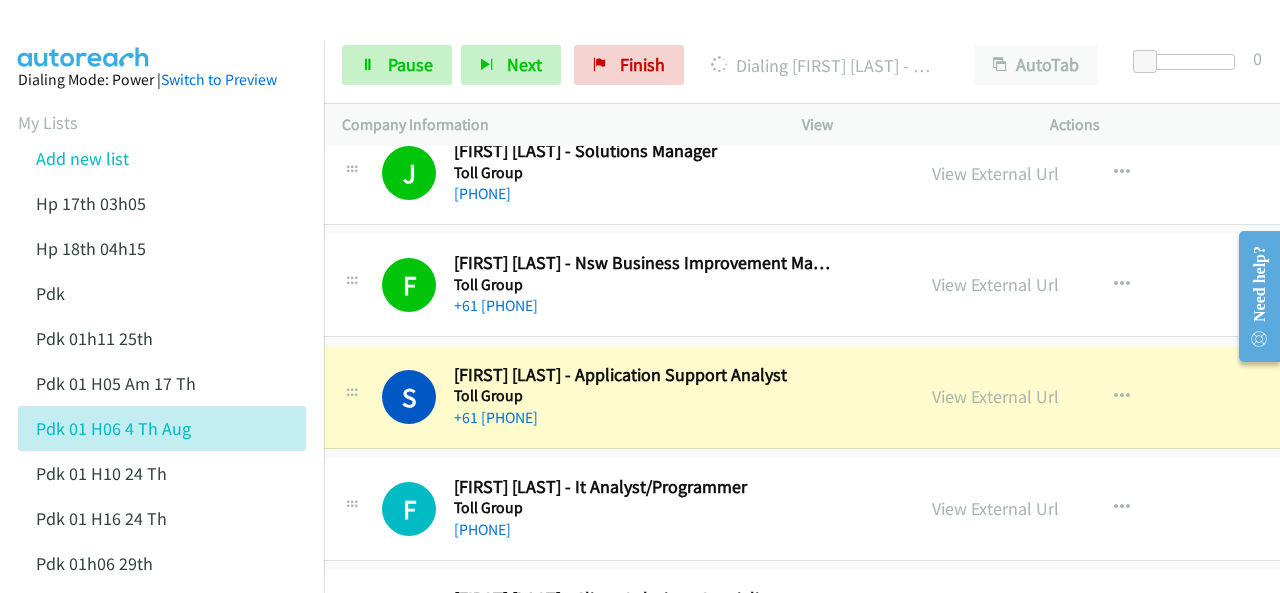 click at bounding box center [84, 35] 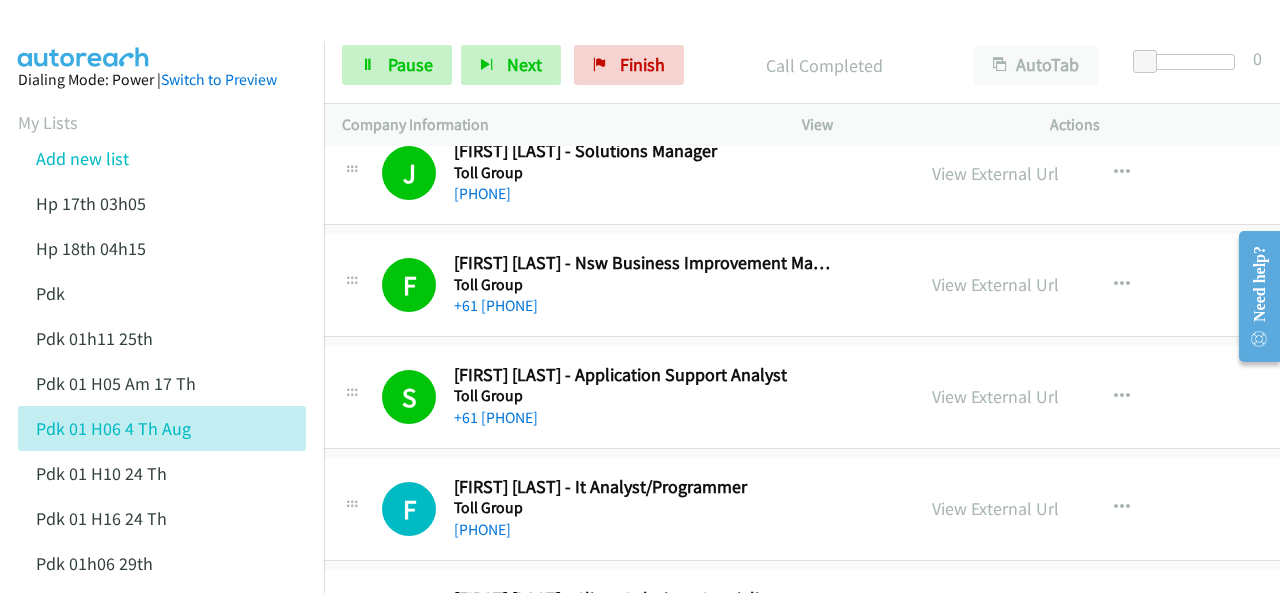 click on "Dialing Mode: Power
|
Switch to Preview
My Lists
Add new list
Hp 17th 03h05
Hp 18th 04h15
Pdk
Pdk  01h11 25th
Pdk 01h05 Am 17 Th
Pdk 01h06 4 Th Aug
Pdk 01h10 24 Th
Pdk 01h16 24 Th
Pdk 01h06 29th
Pdk 01h07am 18th
Pdk 01h11 31st
Pdk 01h28 21st
Pdk 02h02am 18th
Pdk 03h42 29th
Pdk 06h12 1st
Pdk 08h03 1st
Pdk 23rd 05h47
Pdk 28th 3h00
Pdk 30th
Pdk 31st 05h31
Pdk 4h39 01st
Pdk 7h05 28th
Pdk 8h19 30 Th
Hp 6am
Pdk
Pdk 01h00 22nd
Pdk 01h04 16th
Pdk 1h10 1st
Pdk 23rd
Pdk 24th 07h43
Back to Campaign Management
Scheduled Callbacks
FAQ
Agent Settings
Sign Out
Compact View
Email Support" at bounding box center [162, 932] 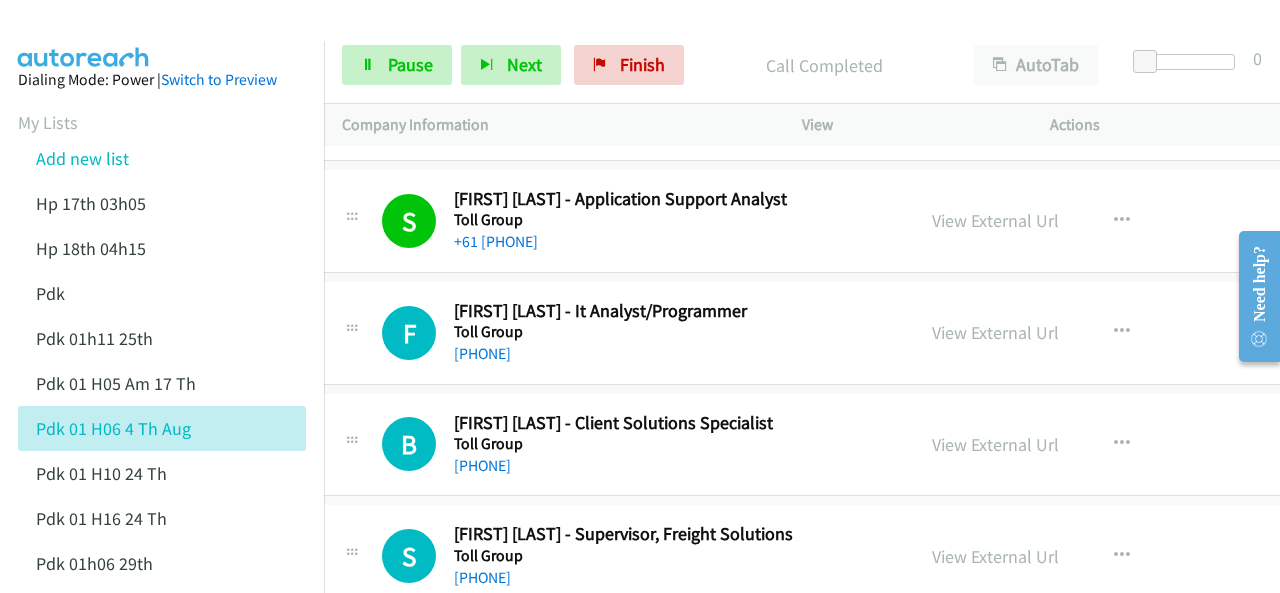scroll, scrollTop: 19460, scrollLeft: 20, axis: both 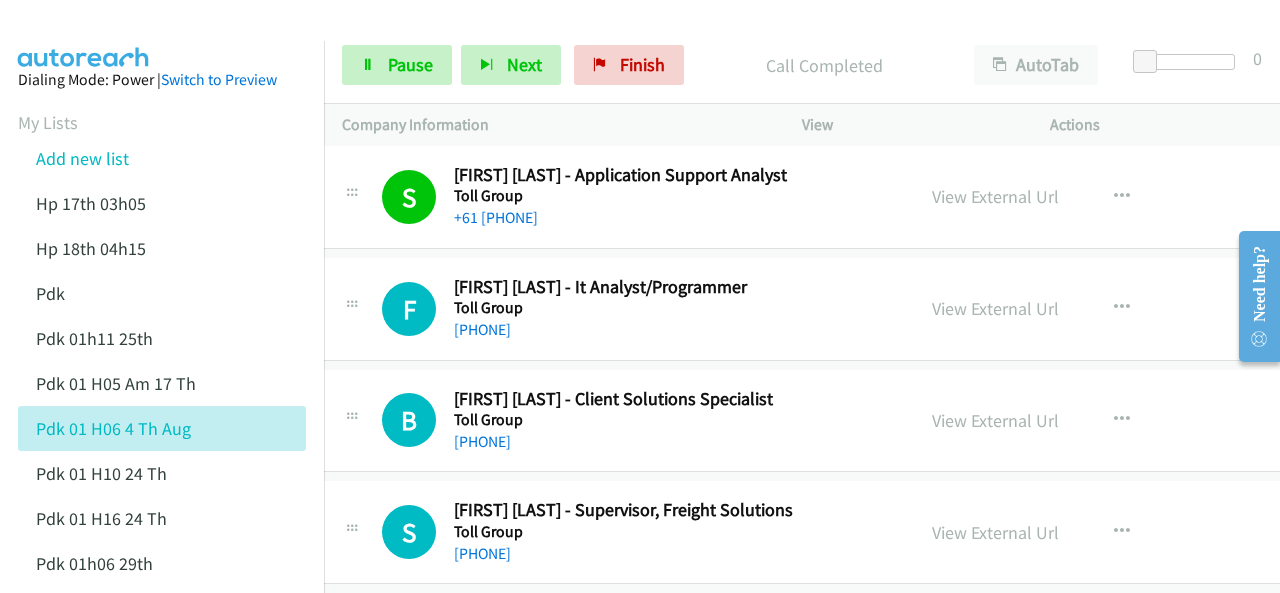 click at bounding box center [84, 35] 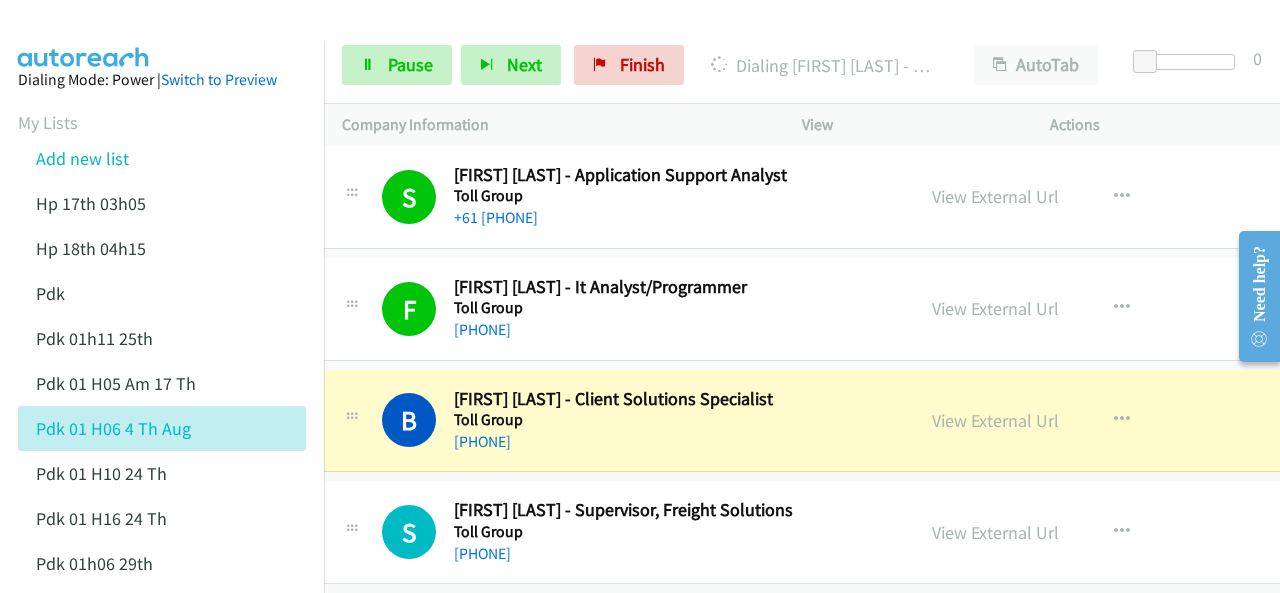 click at bounding box center [84, 35] 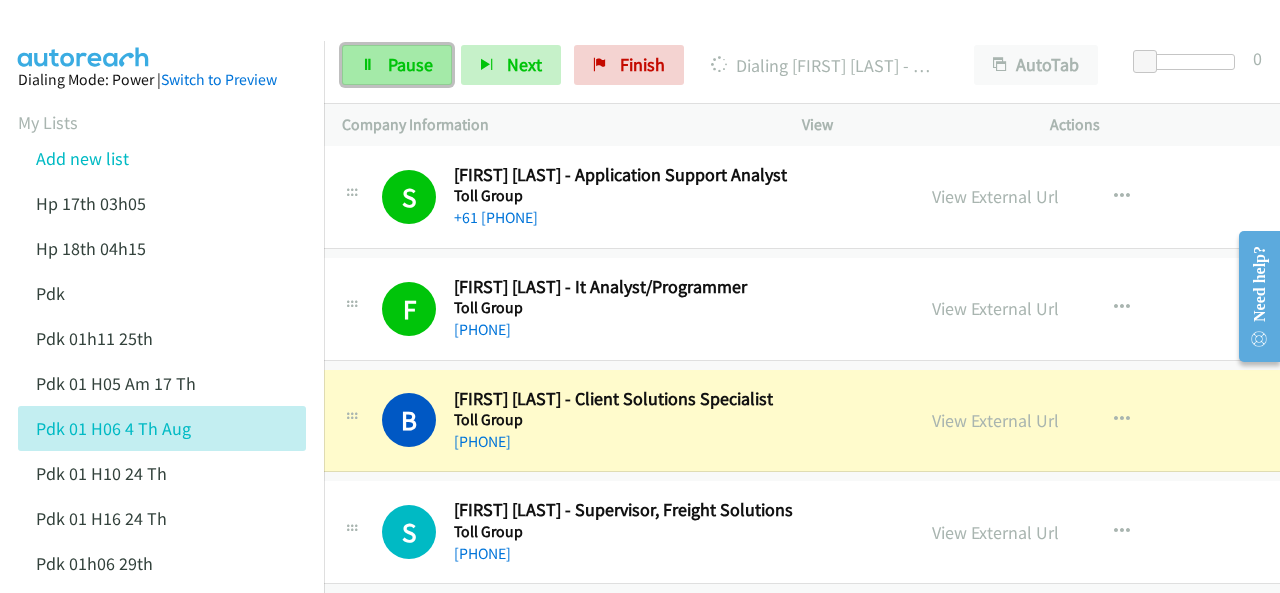 click on "Pause" at bounding box center (410, 64) 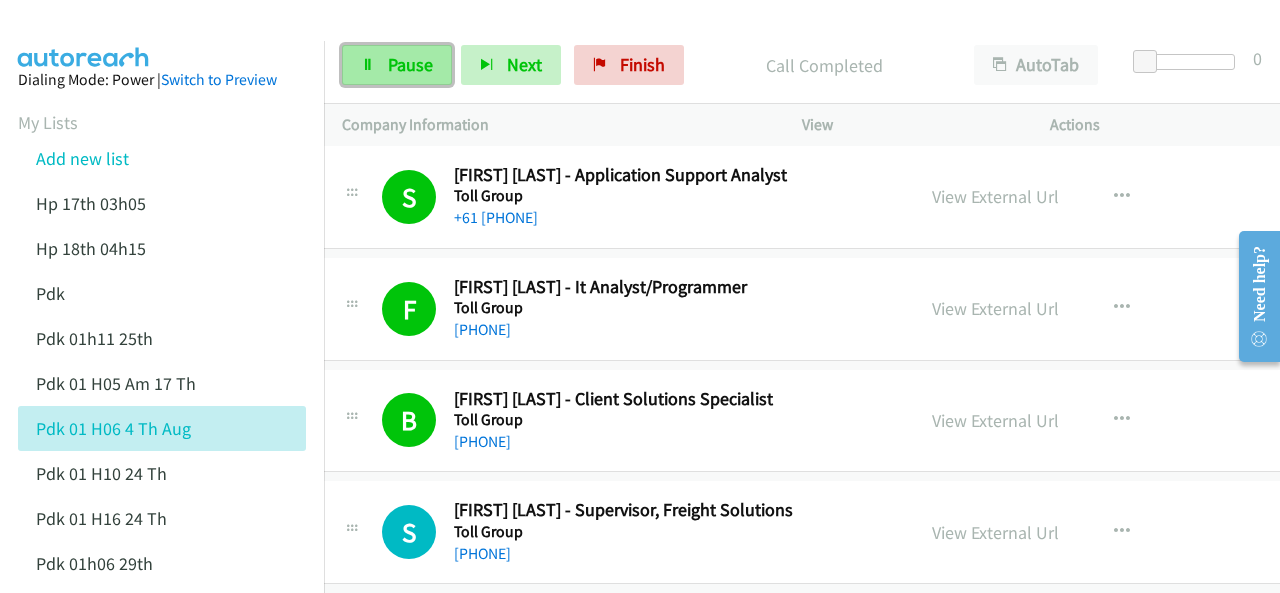 click on "Pause" at bounding box center [410, 64] 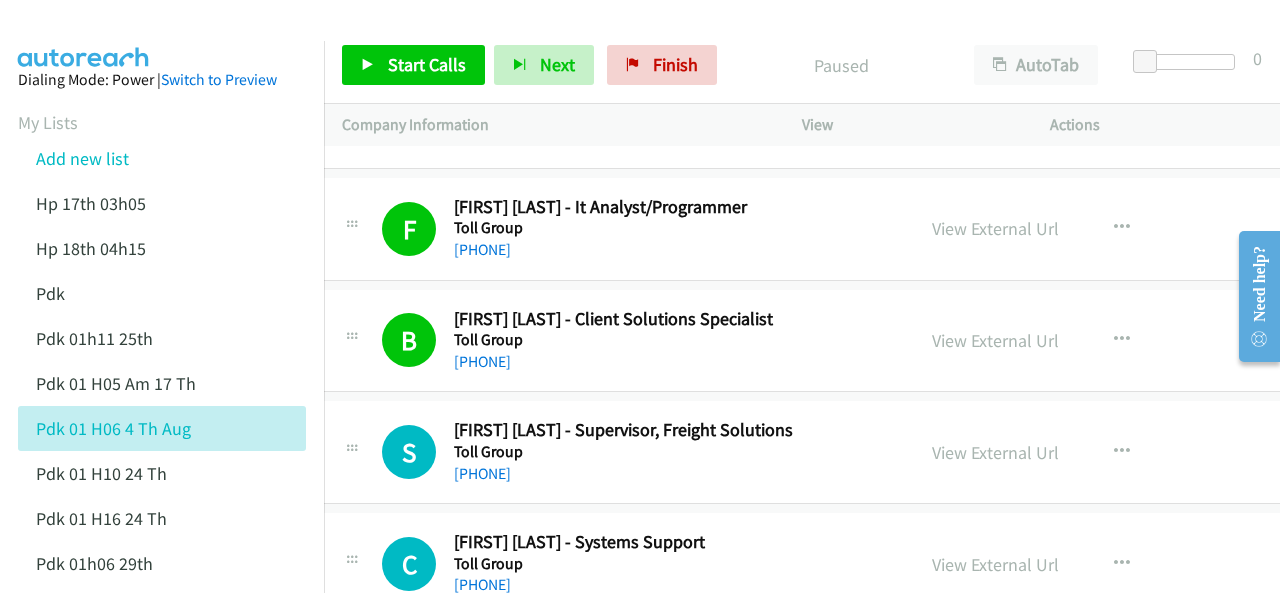 scroll, scrollTop: 19560, scrollLeft: 20, axis: both 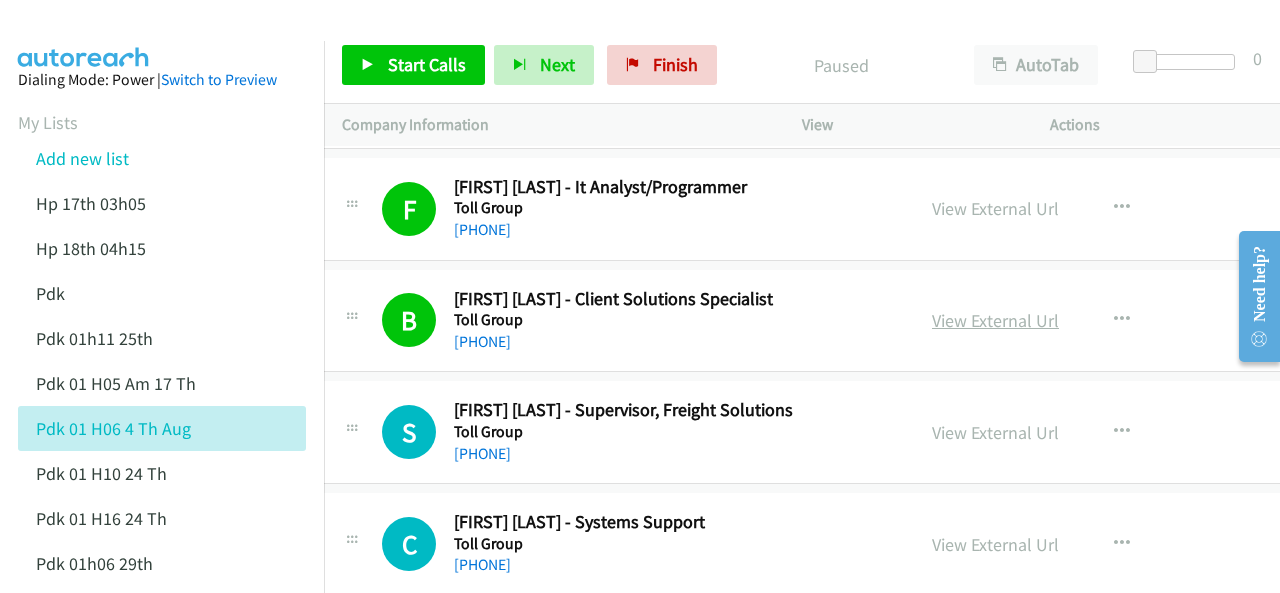 click on "View External Url" at bounding box center (995, 320) 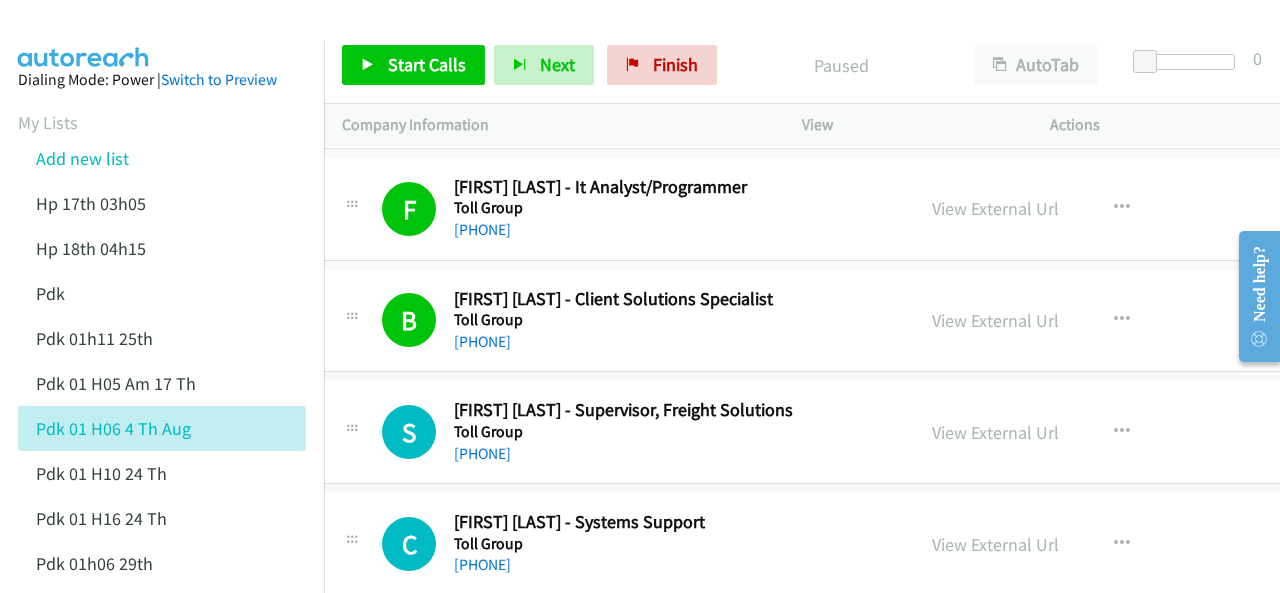 scroll, scrollTop: 19660, scrollLeft: 20, axis: both 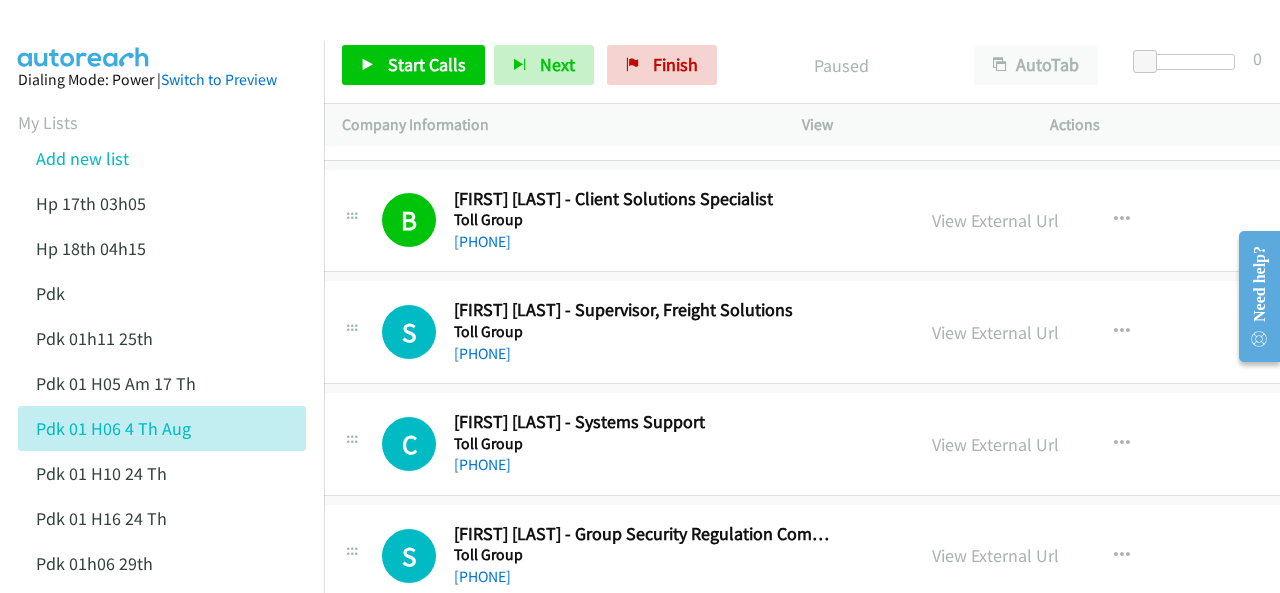 click at bounding box center [84, 35] 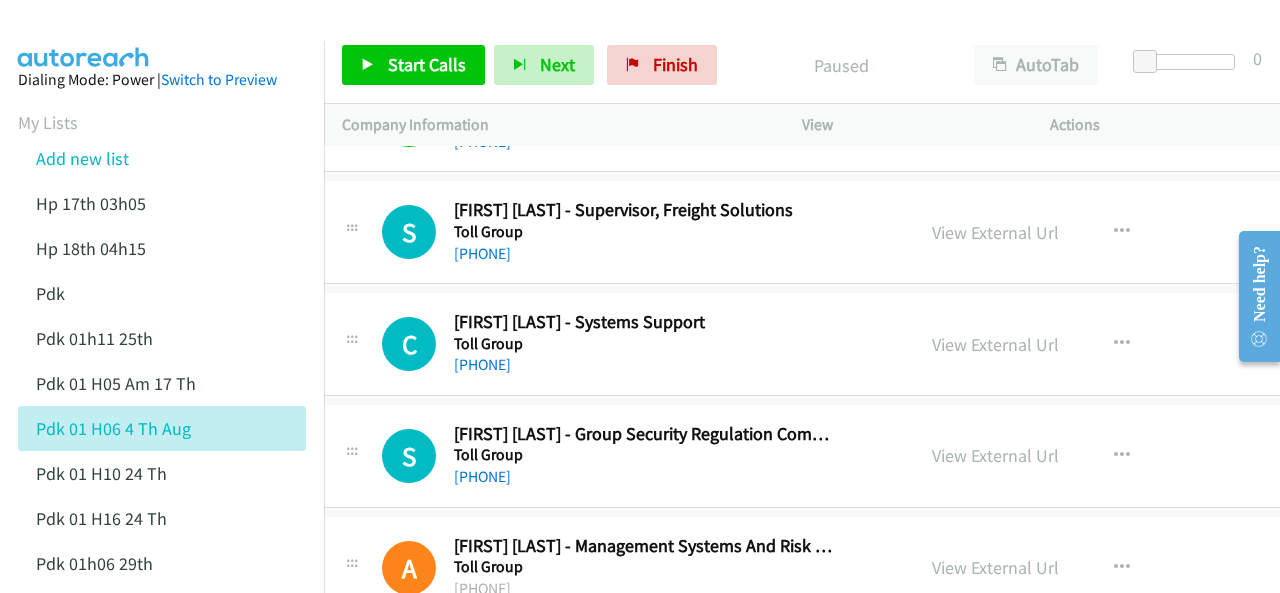 scroll, scrollTop: 19660, scrollLeft: 20, axis: both 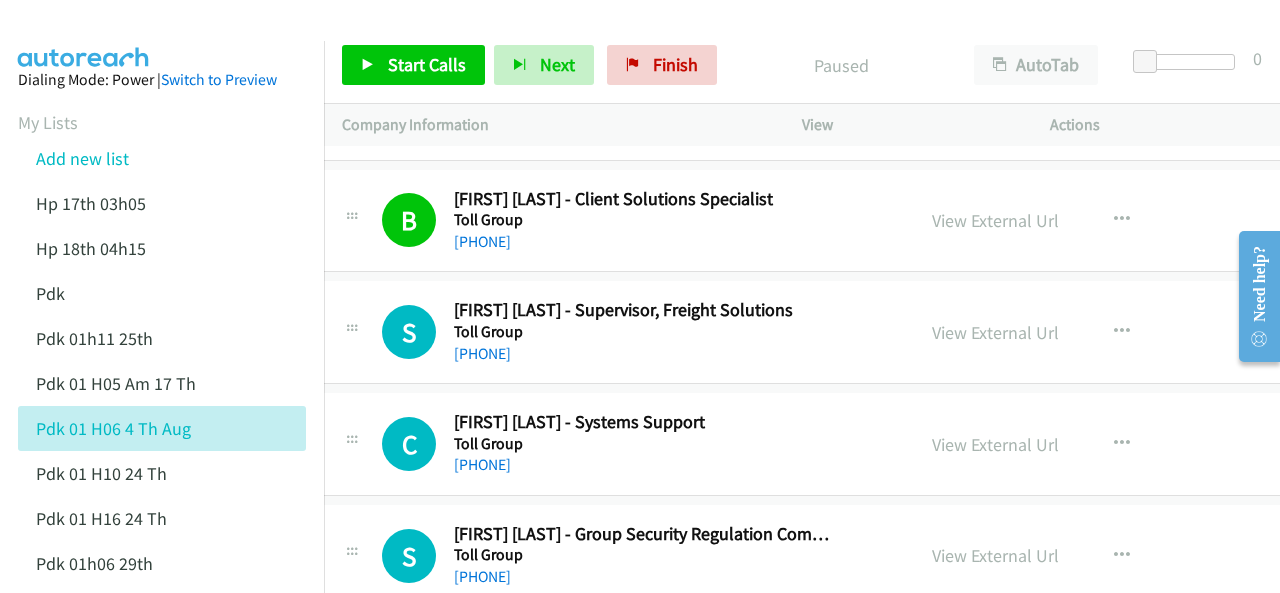 click at bounding box center (84, 35) 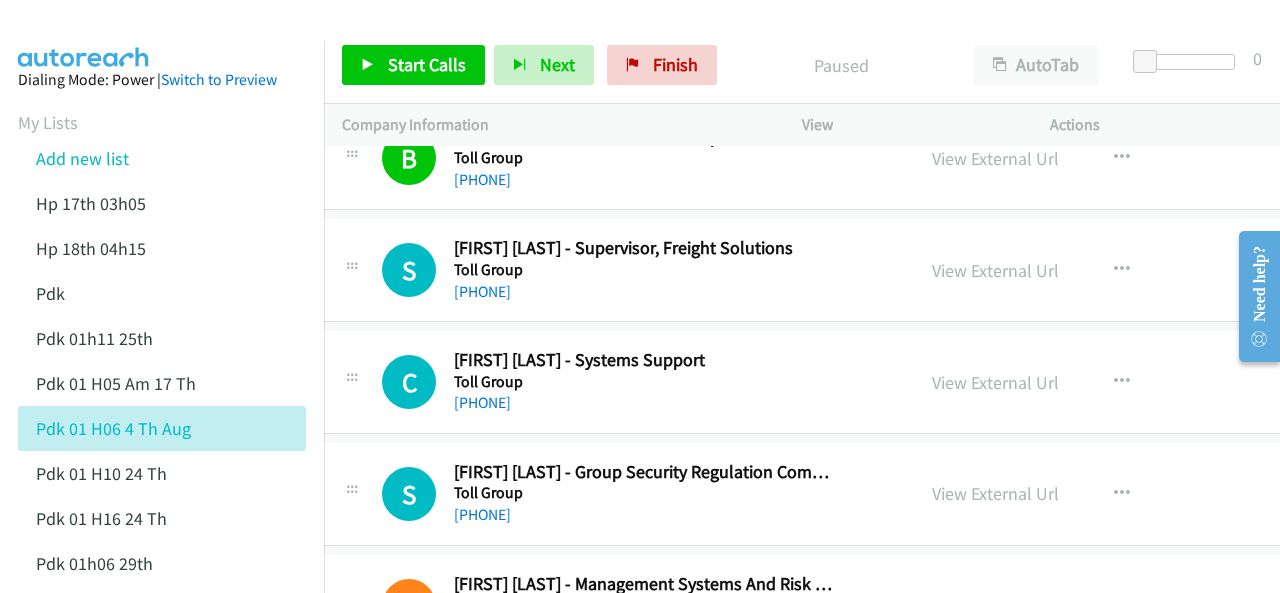 scroll, scrollTop: 19760, scrollLeft: 20, axis: both 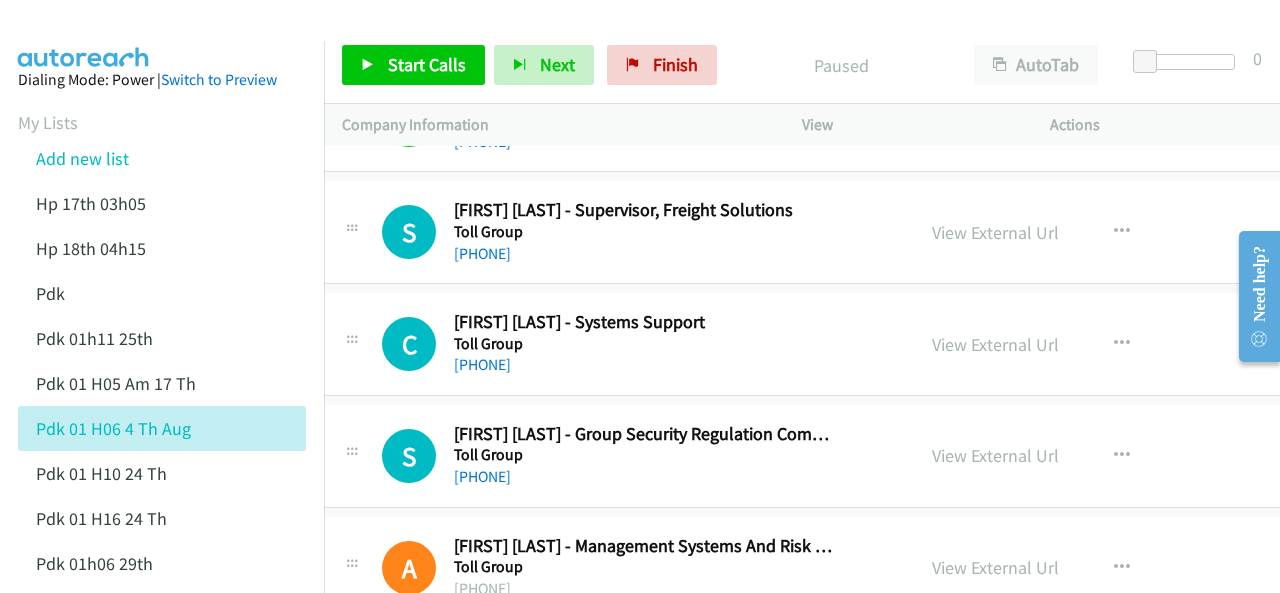 click at bounding box center [84, 35] 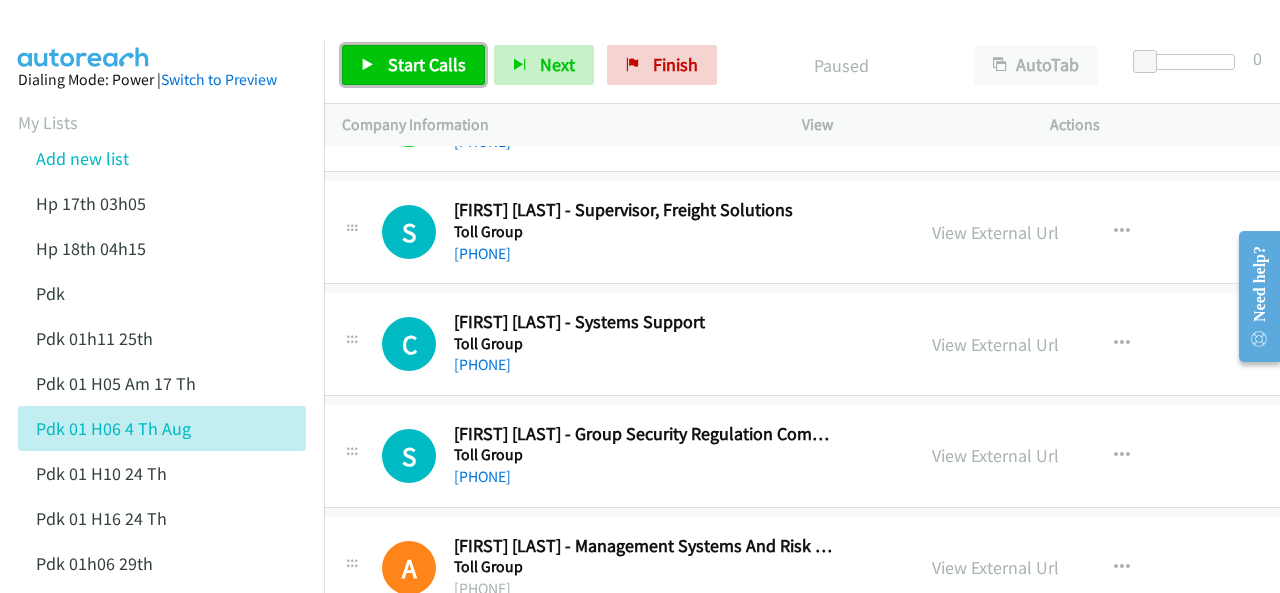 click on "Start Calls" at bounding box center [413, 65] 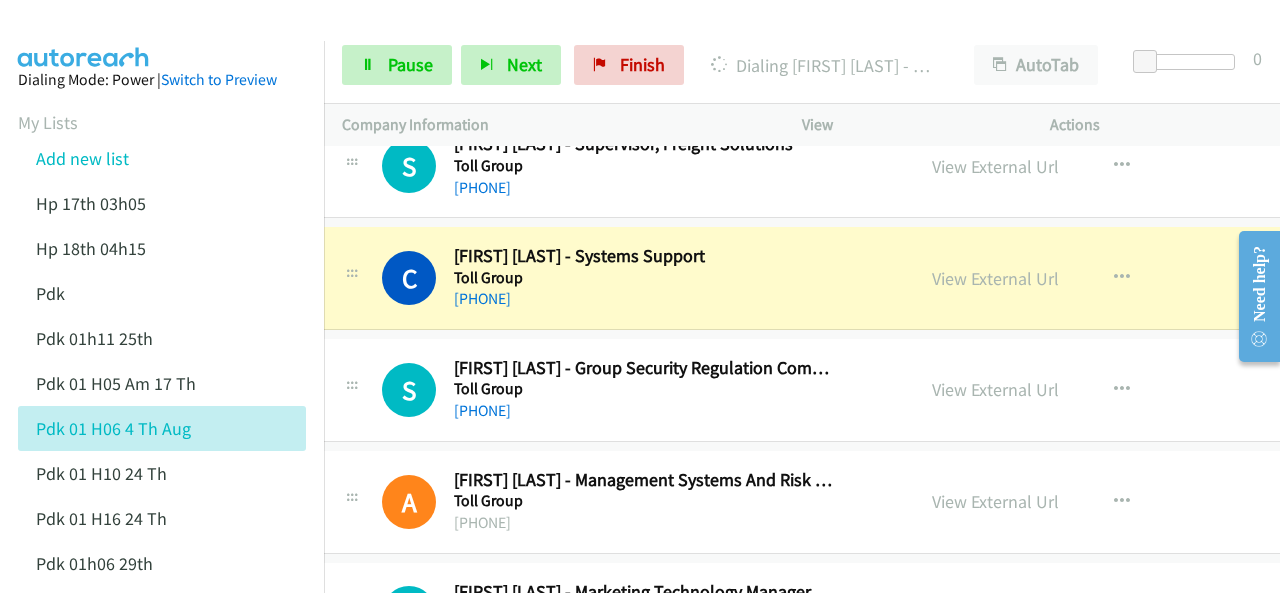 scroll, scrollTop: 19860, scrollLeft: 20, axis: both 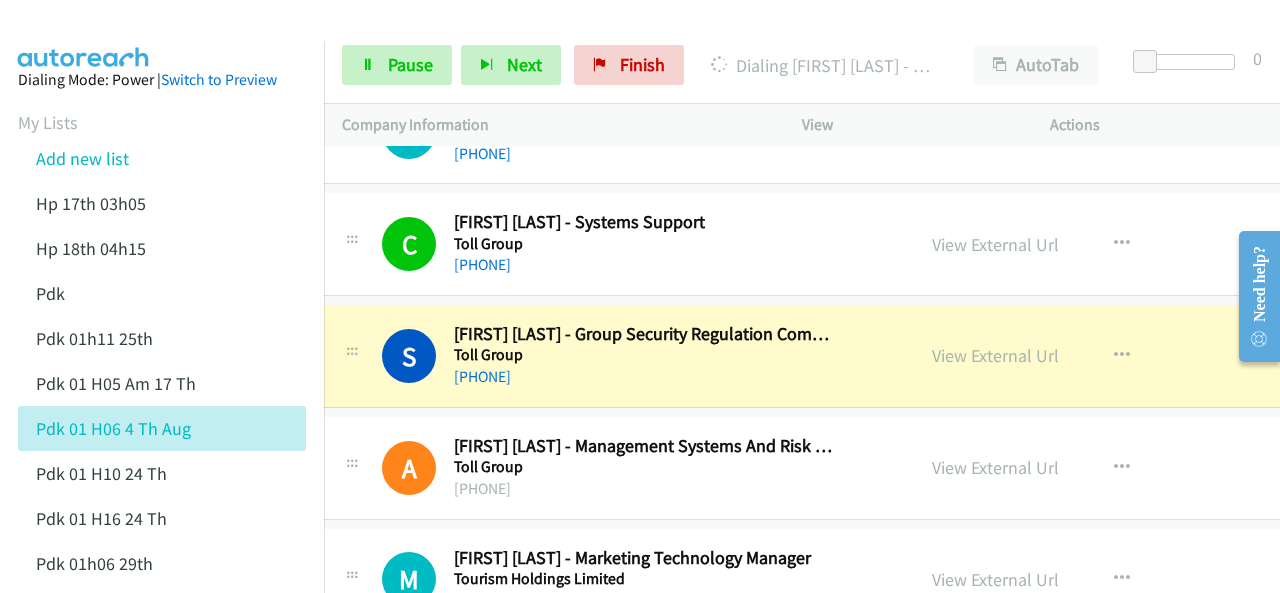 click at bounding box center [84, 35] 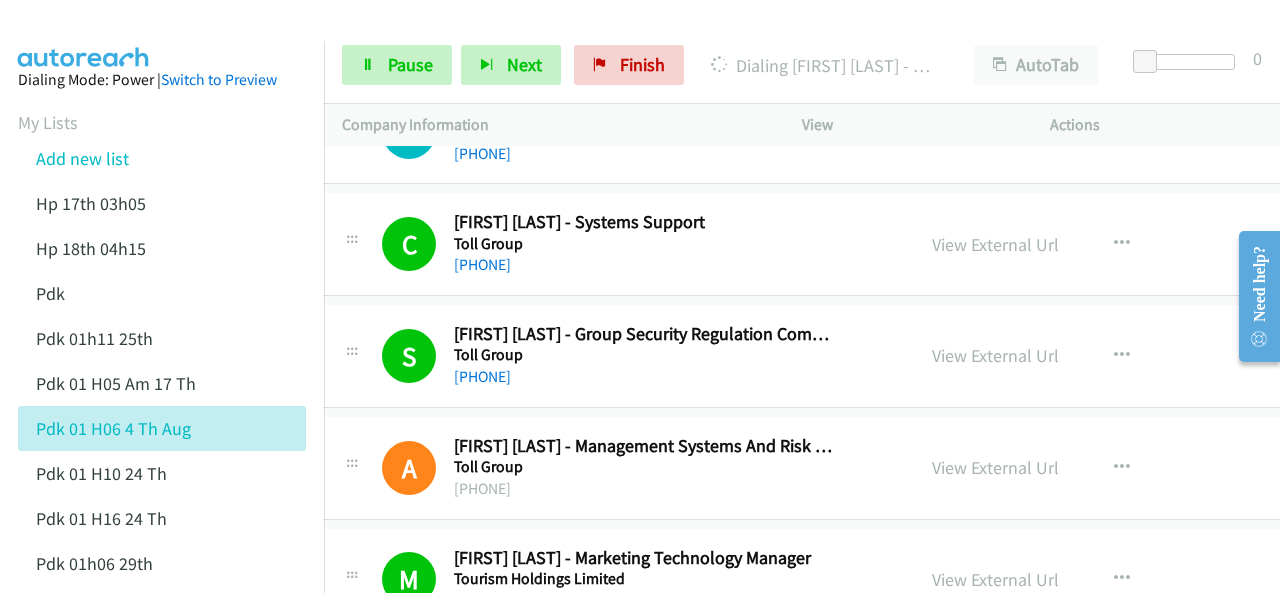click at bounding box center (84, 35) 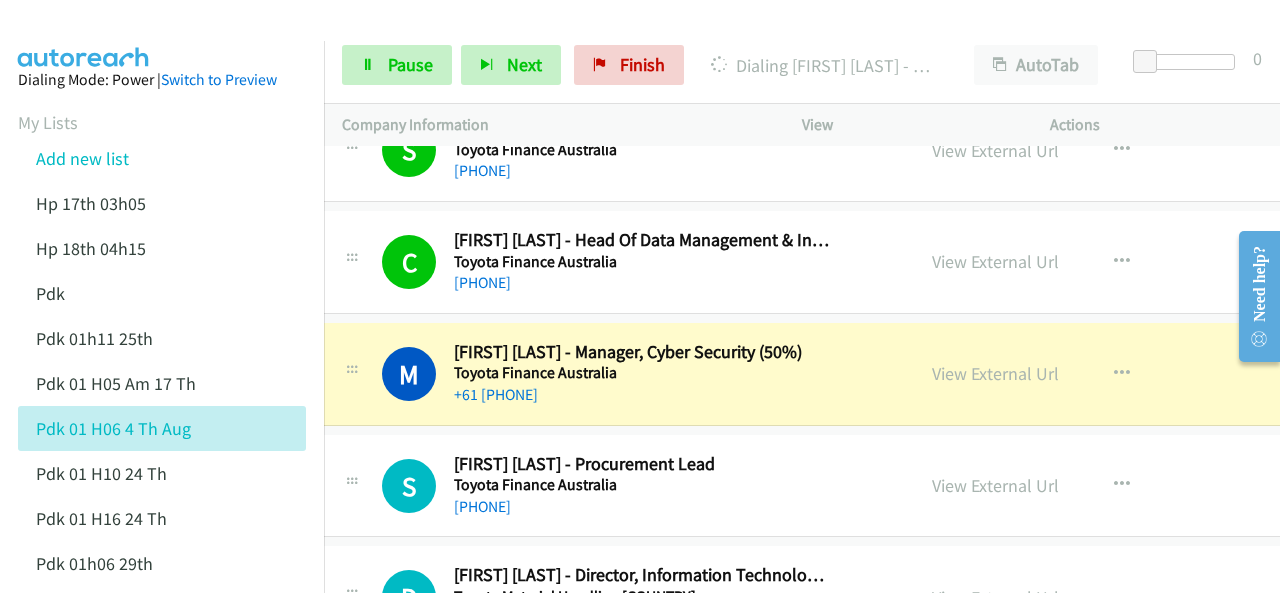 scroll, scrollTop: 20560, scrollLeft: 20, axis: both 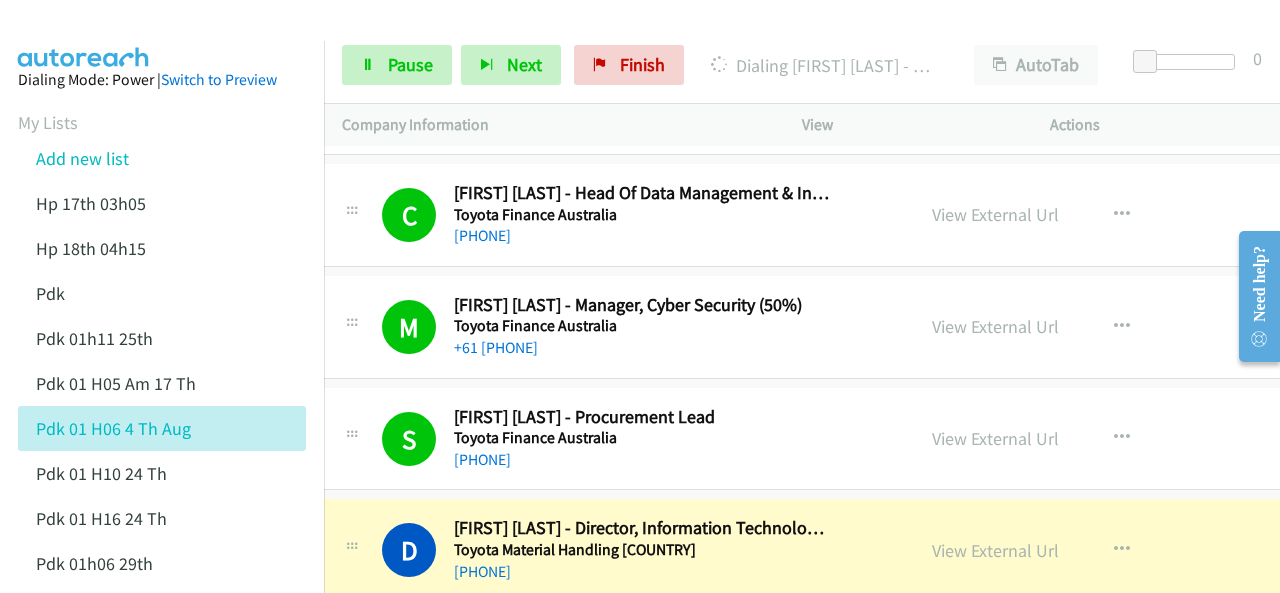 click at bounding box center (84, 35) 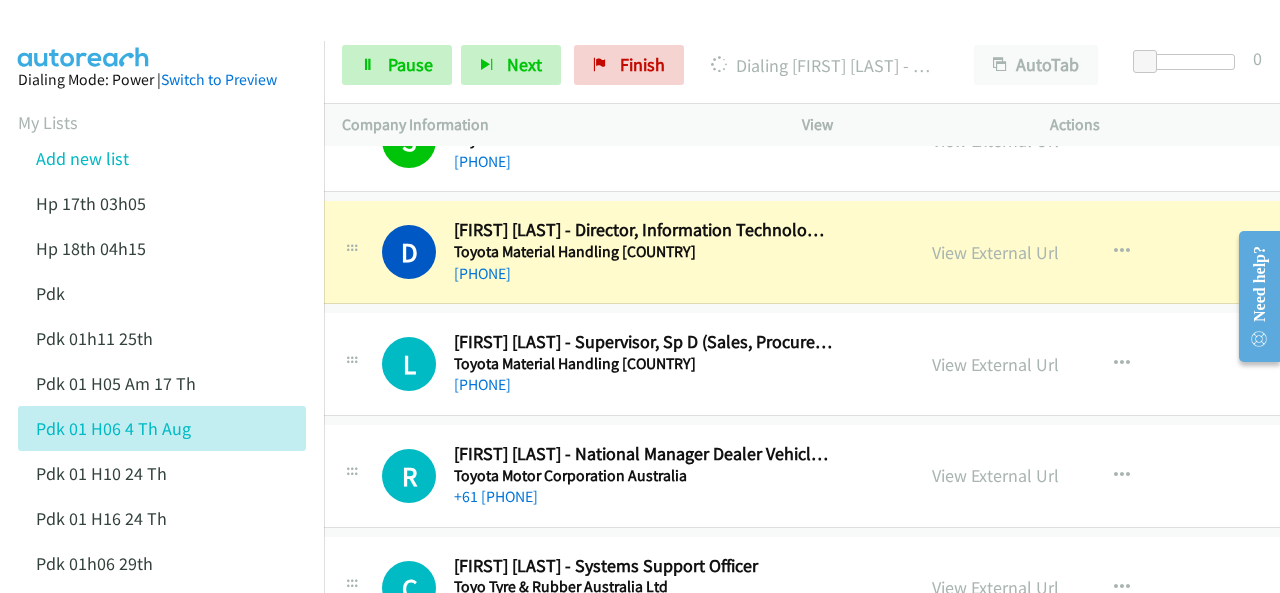 scroll, scrollTop: 20860, scrollLeft: 20, axis: both 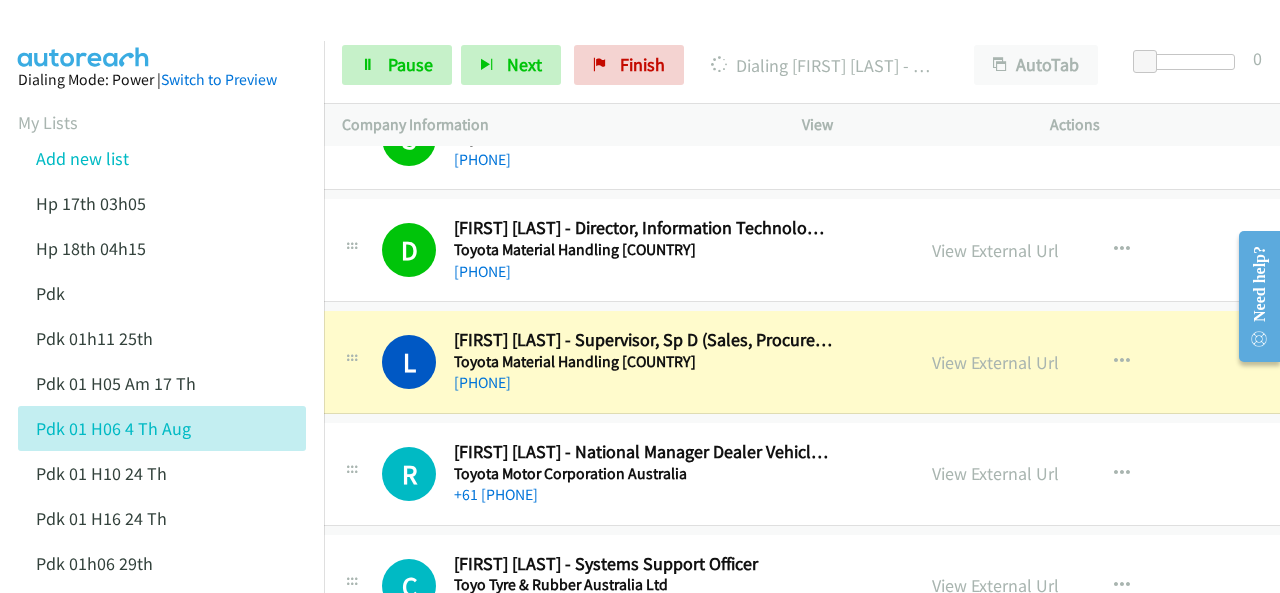 click at bounding box center [84, 35] 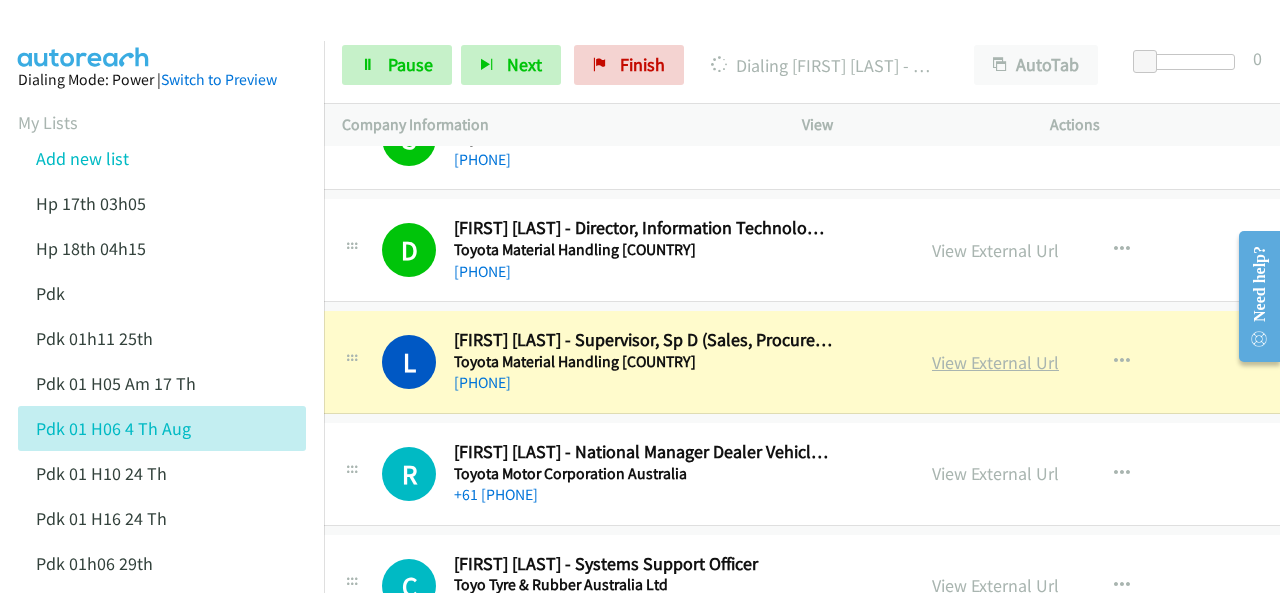 click on "View External Url" at bounding box center [995, 362] 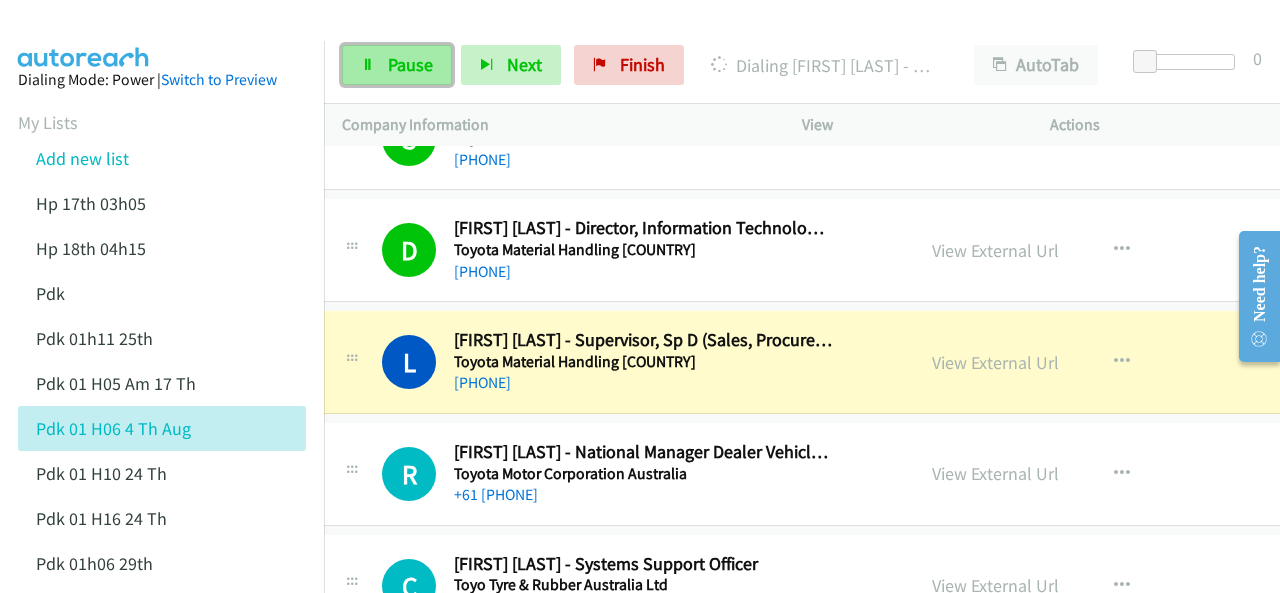 click on "Pause" at bounding box center [410, 64] 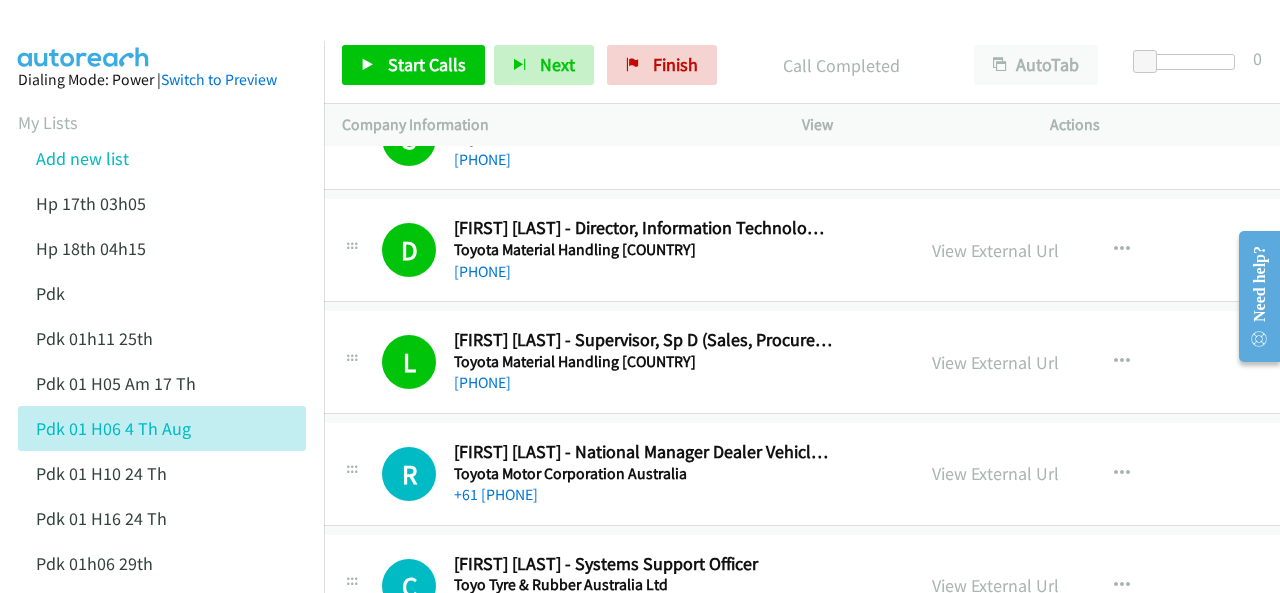 click on "Dialing Mode: Power
|
Switch to Preview
My Lists
Add new list
Hp 17th 03h05
Hp 18th 04h15
Pdk
Pdk  01h11 25th
Pdk 01h05 Am 17 Th
Pdk 01h06 4 Th Aug
Pdk 01h10 24 Th
Pdk 01h16 24 Th
Pdk 01h06 29th
Pdk 01h07am 18th
Pdk 01h11 31st
Pdk 01h28 21st
Pdk 02h02am 18th
Pdk 03h42 29th
Pdk 06h12 1st
Pdk 08h03 1st
Pdk 23rd 05h47
Pdk 28th 3h00
Pdk 30th
Pdk 31st 05h31
Pdk 4h39 01st
Pdk 7h05 28th
Pdk 8h19 30 Th
Hp 6am
Pdk
Pdk 01h00 22nd
Pdk 01h04 16th
Pdk 1h10 1st
Pdk 23rd
Pdk 24th 07h43
Back to Campaign Management
Scheduled Callbacks
FAQ
Agent Settings
Sign Out
Compact View
Email Support" at bounding box center [162, 932] 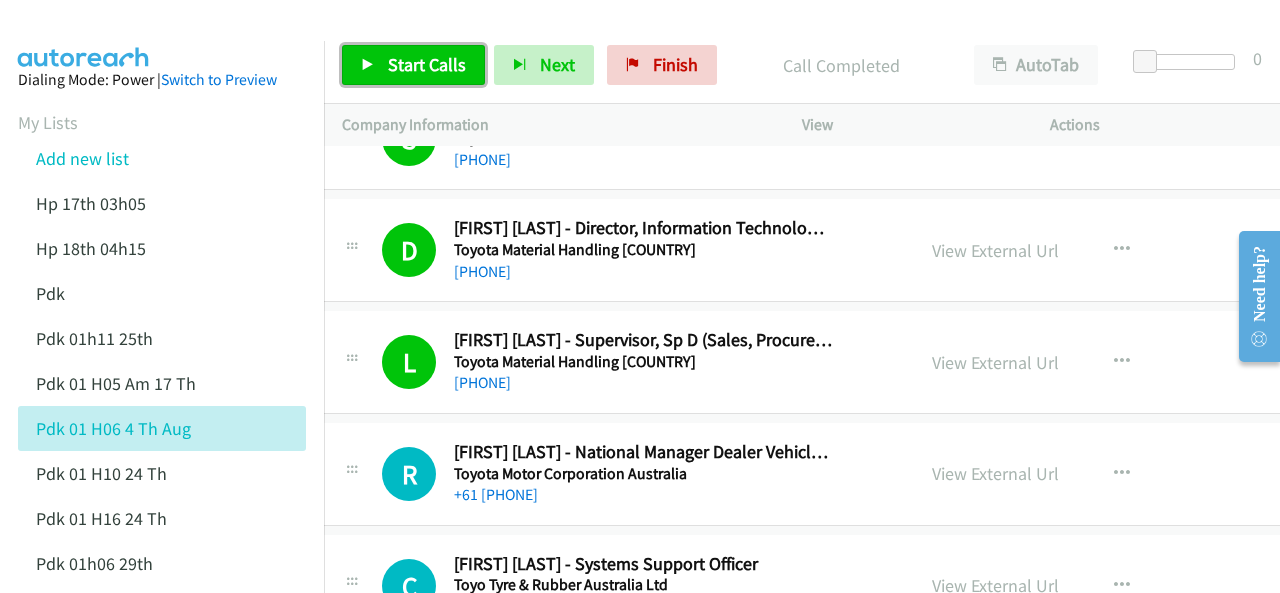 click on "Start Calls" at bounding box center [413, 65] 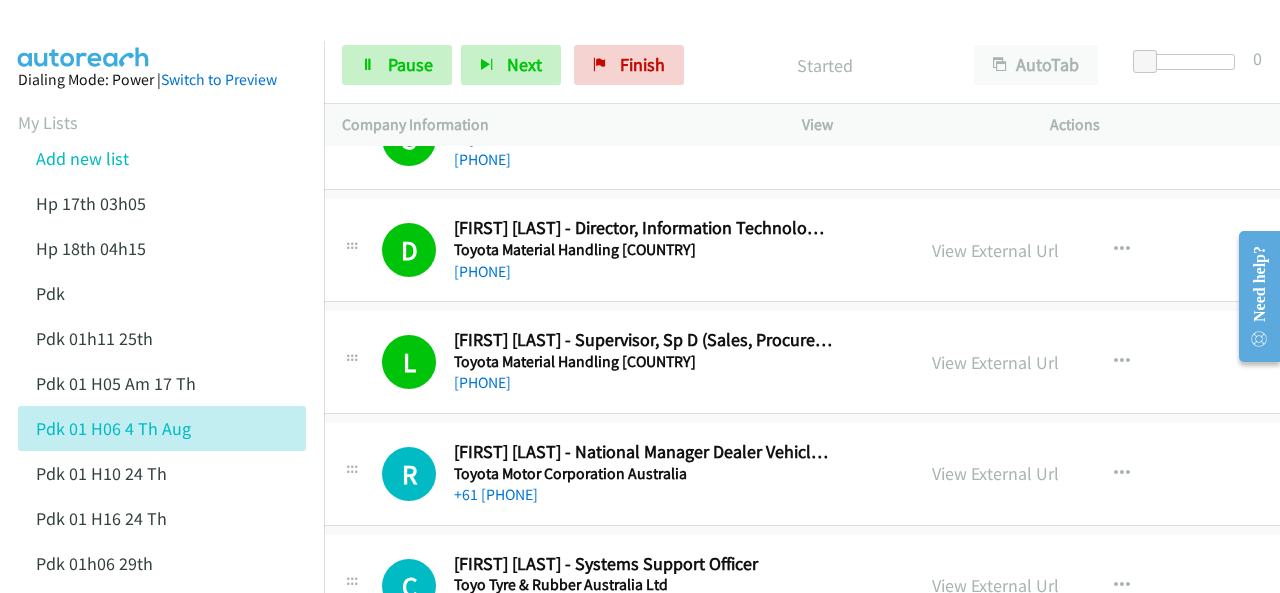 click at bounding box center (84, 35) 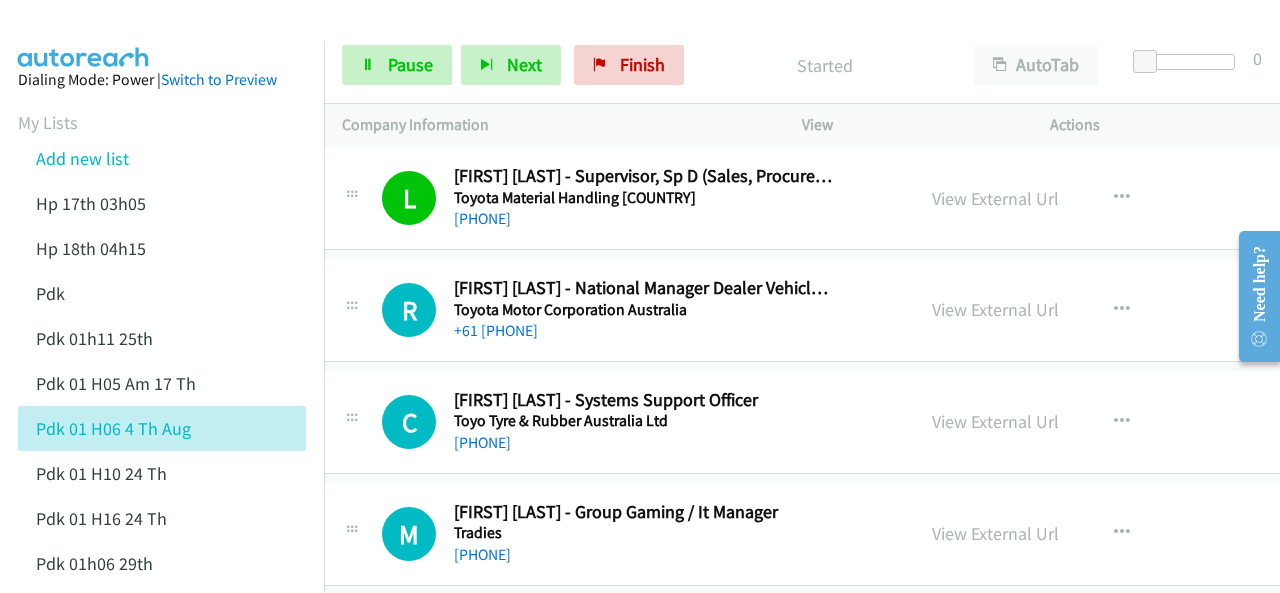 scroll, scrollTop: 21060, scrollLeft: 20, axis: both 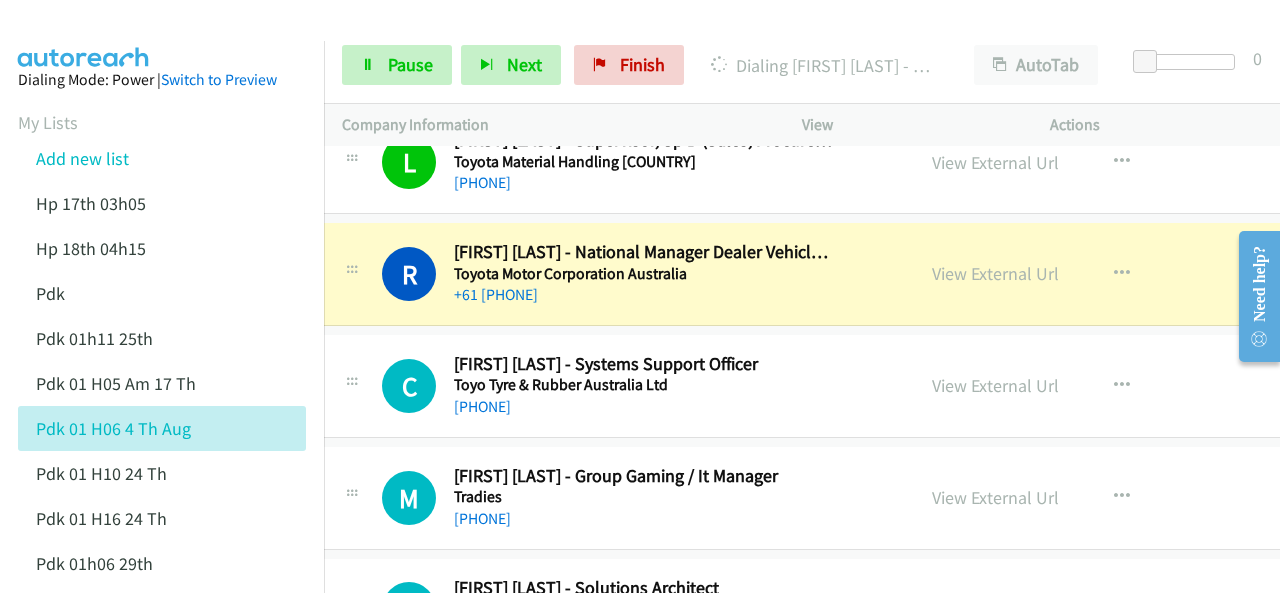 click at bounding box center (84, 35) 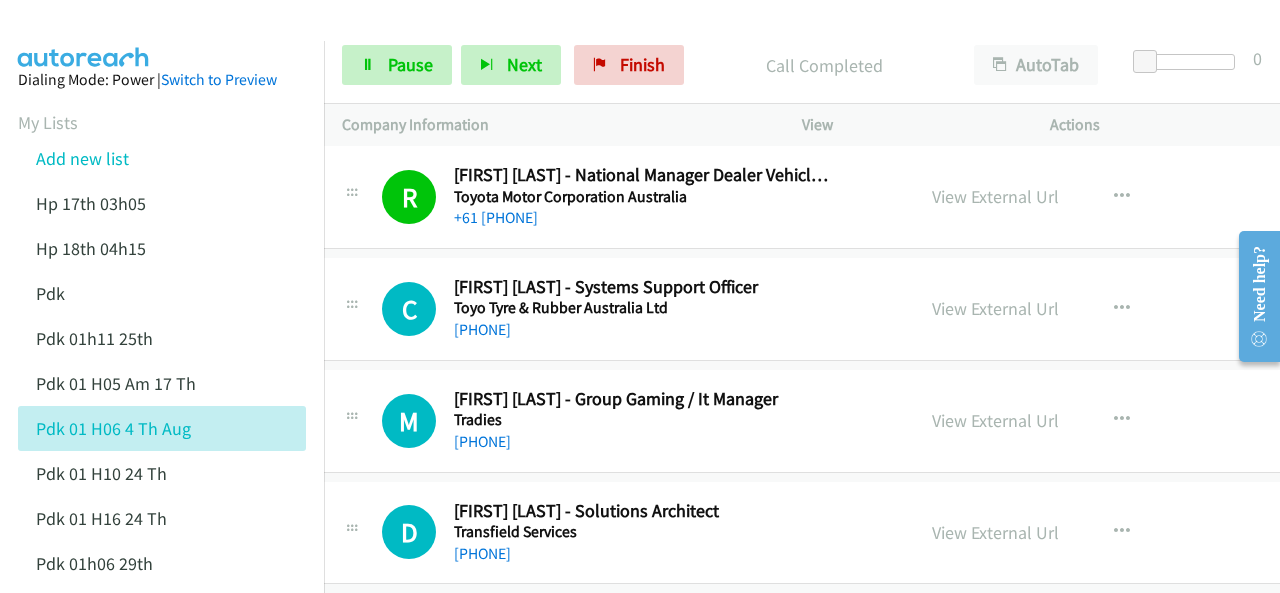 scroll, scrollTop: 21160, scrollLeft: 20, axis: both 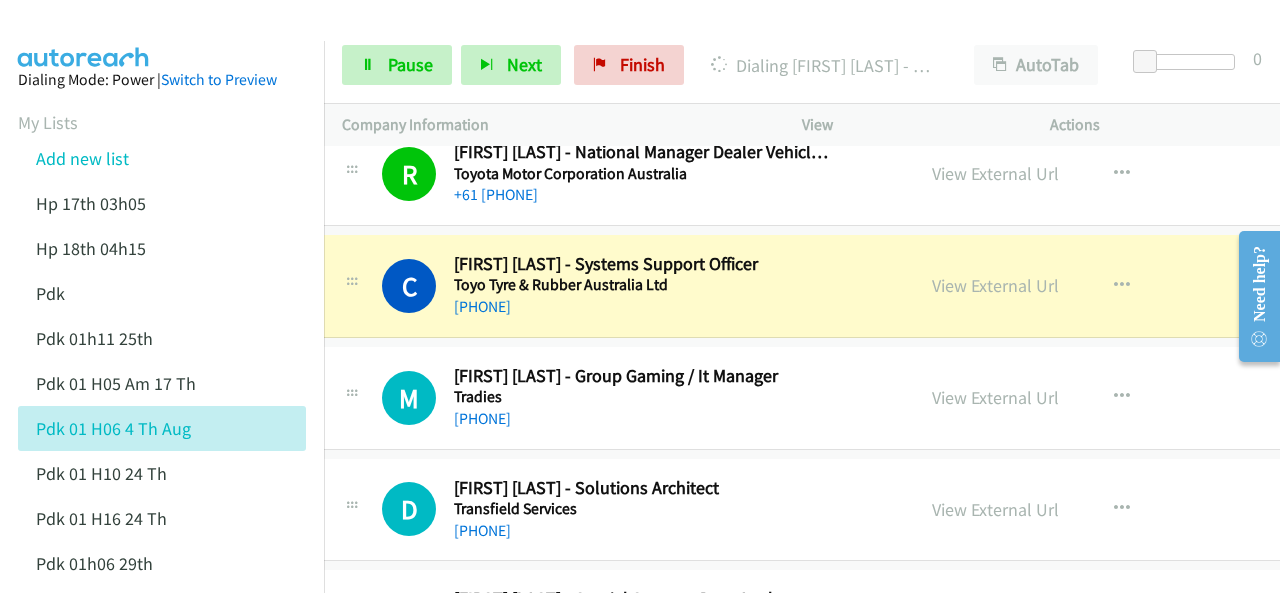 drag, startPoint x: 70, startPoint y: 27, endPoint x: 63, endPoint y: 16, distance: 13.038404 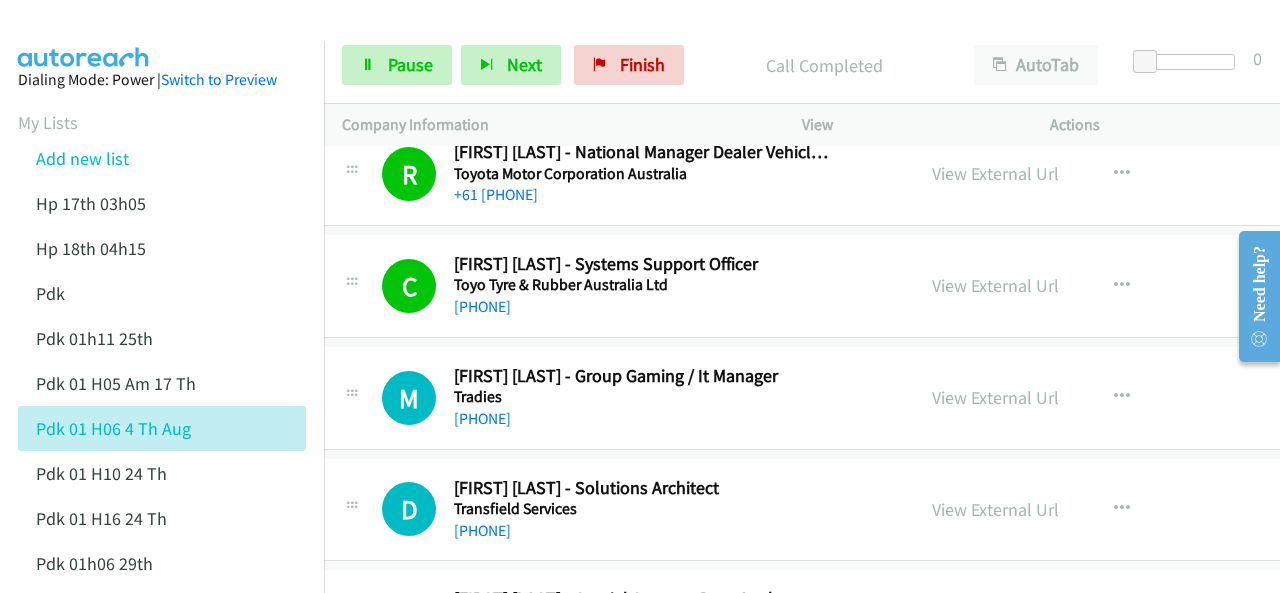 scroll, scrollTop: 21260, scrollLeft: 20, axis: both 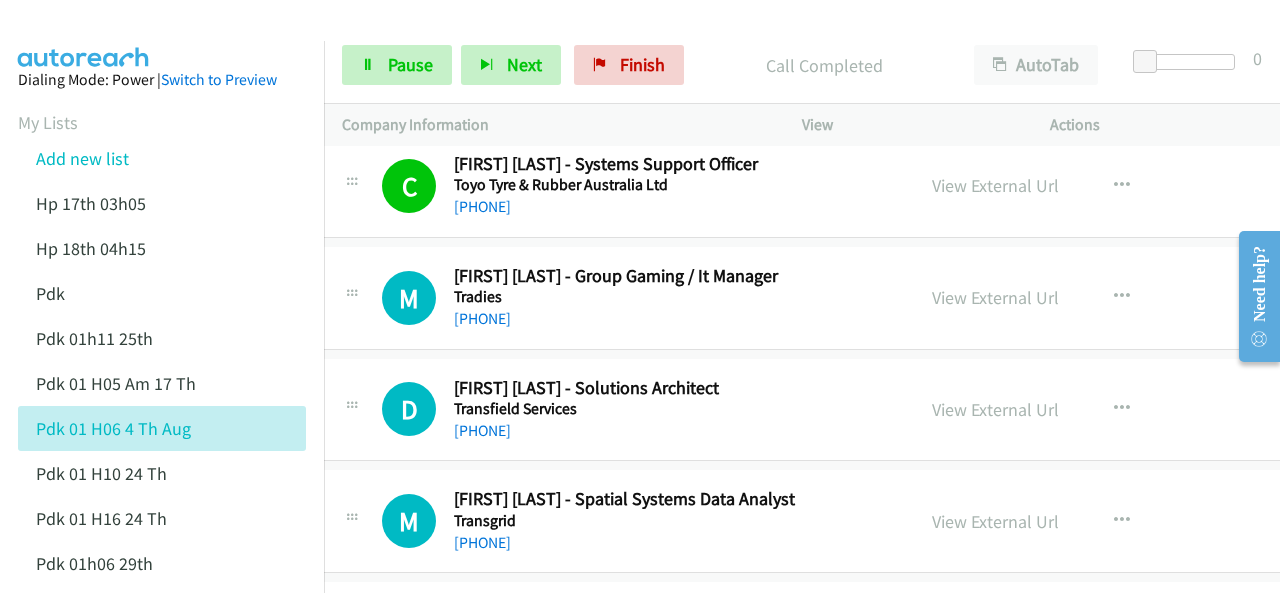 drag, startPoint x: 54, startPoint y: 35, endPoint x: 100, endPoint y: 35, distance: 46 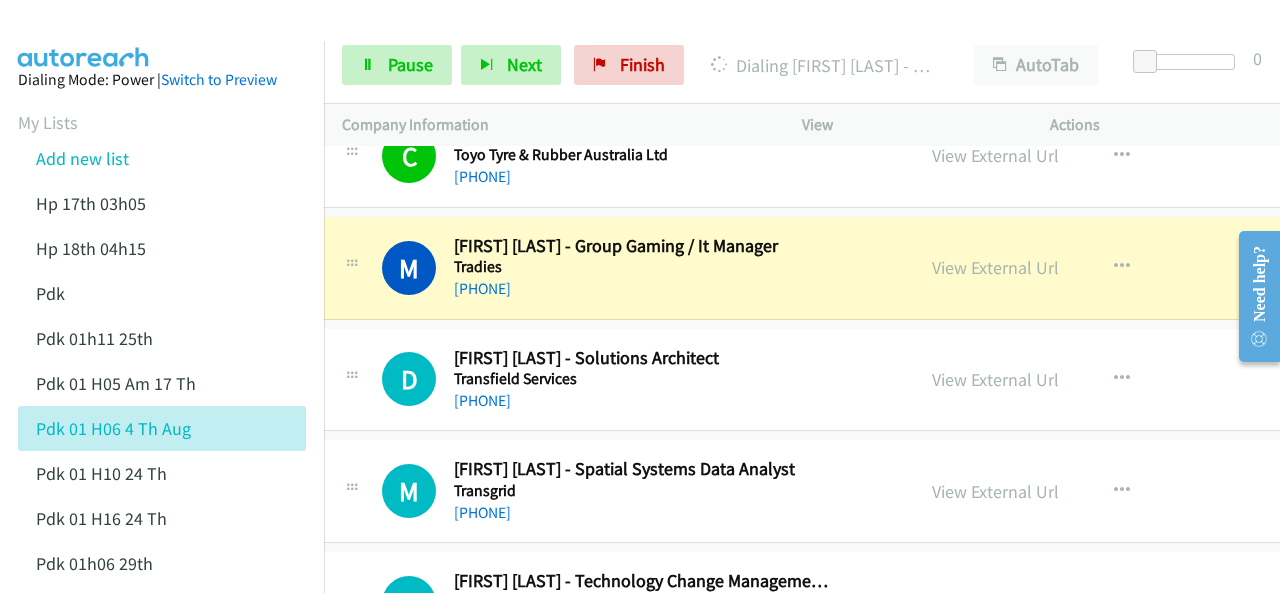 scroll, scrollTop: 21300, scrollLeft: 20, axis: both 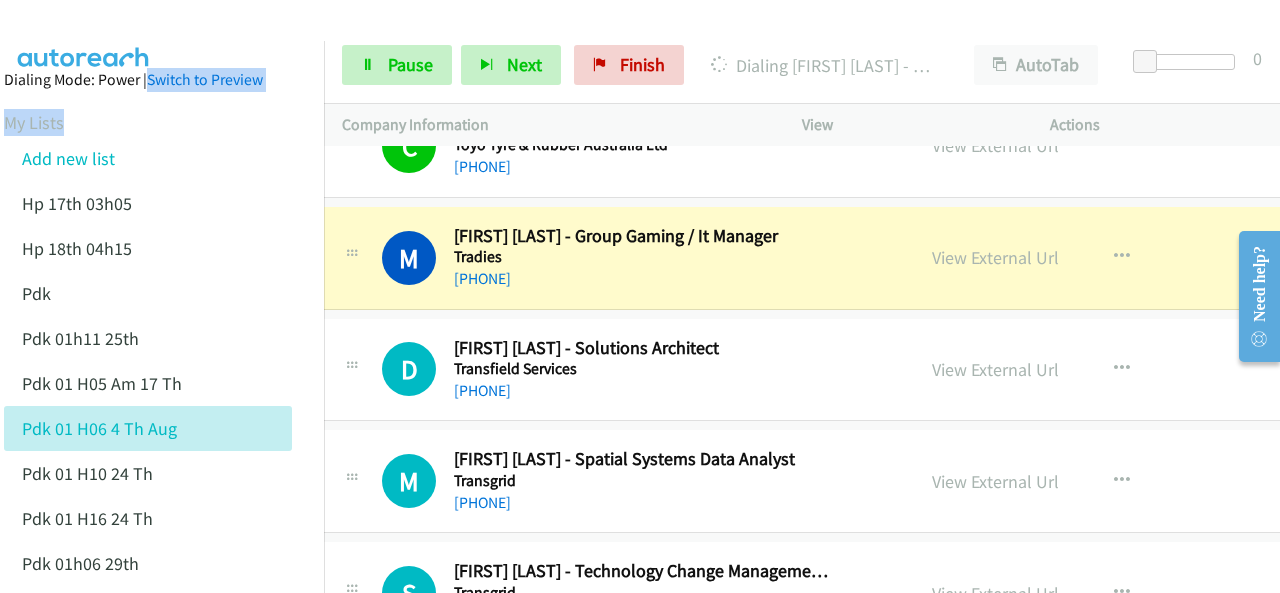 drag, startPoint x: 161, startPoint y: 78, endPoint x: 296, endPoint y: 93, distance: 135.83078 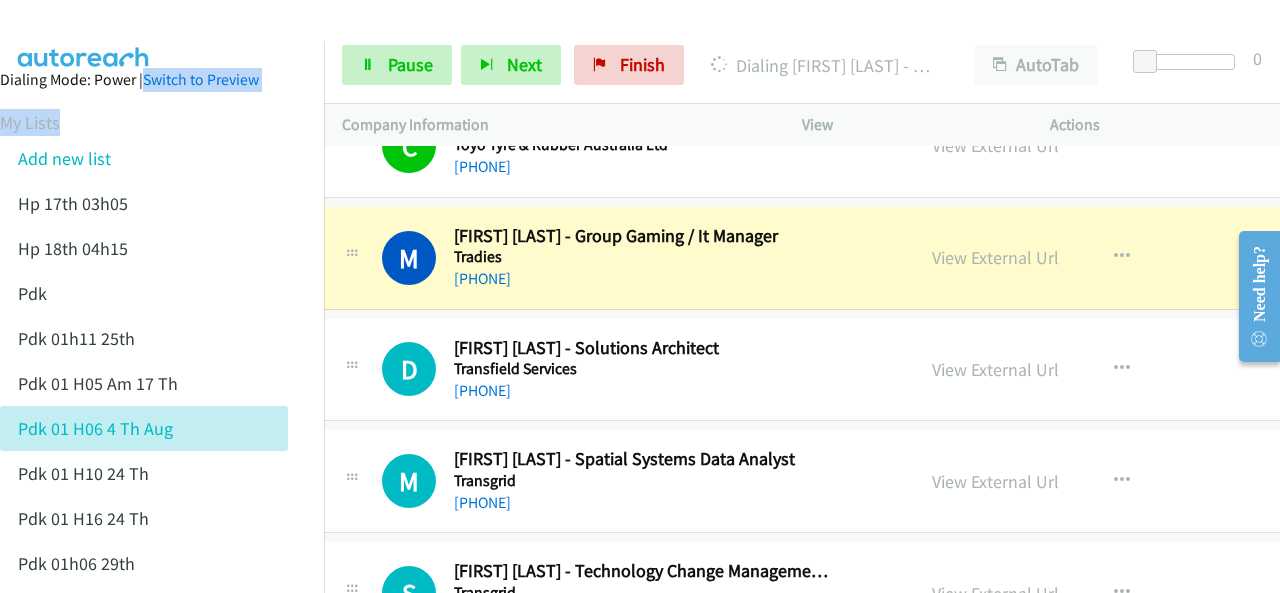 click at bounding box center (84, 35) 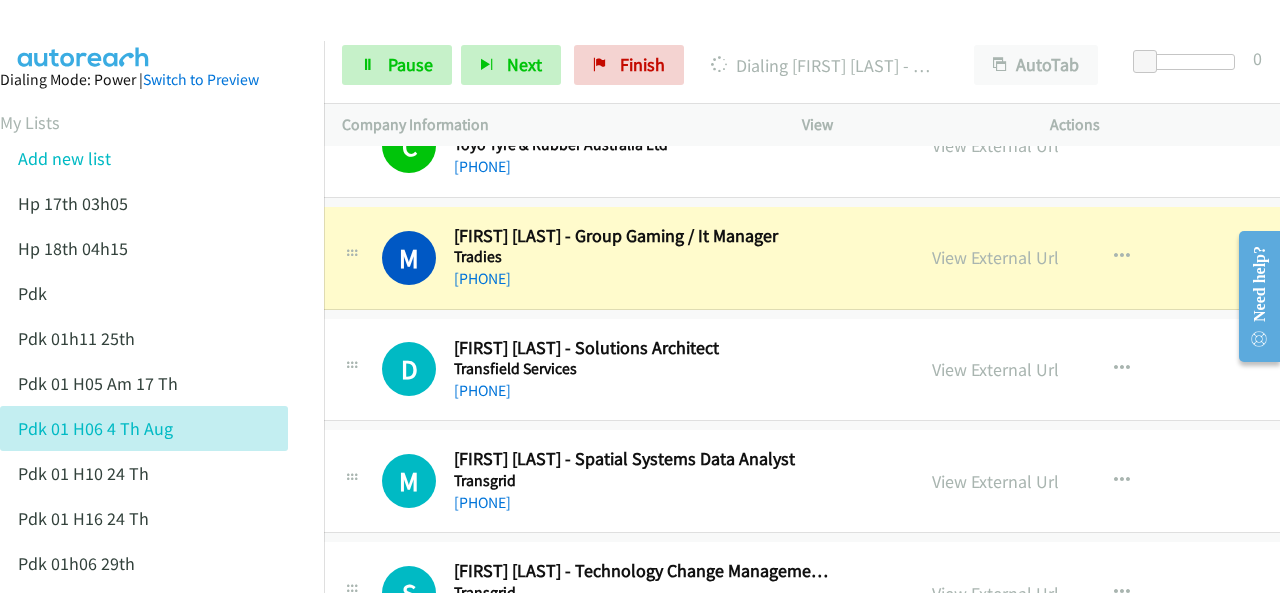 click at bounding box center (631, 38) 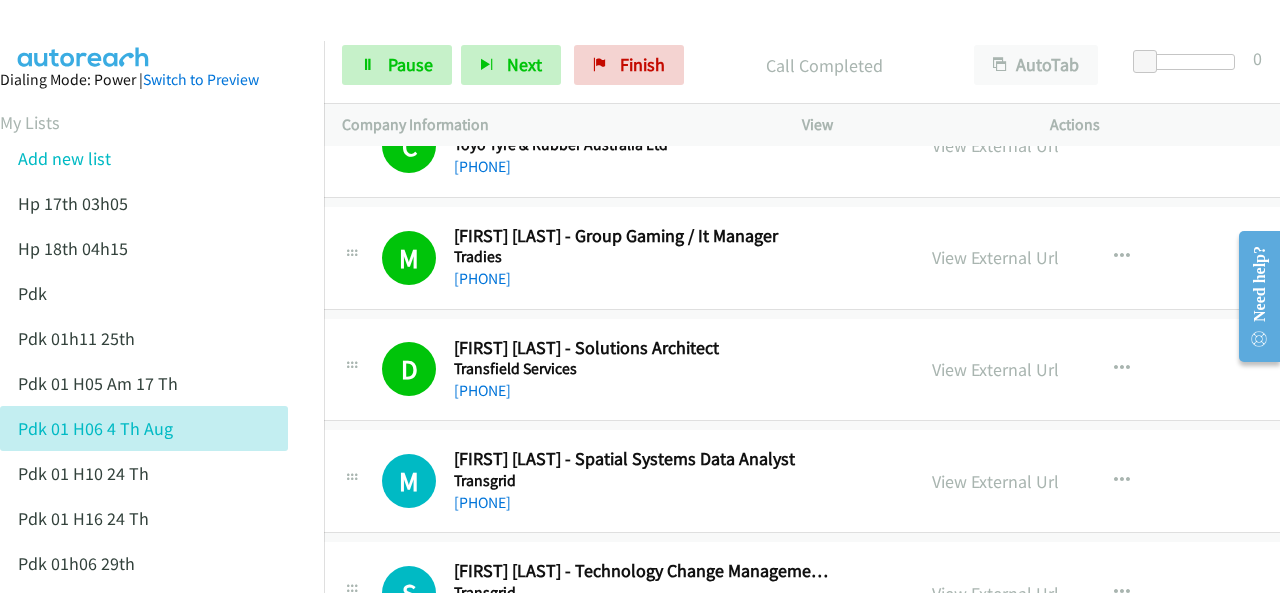 click at bounding box center (84, 35) 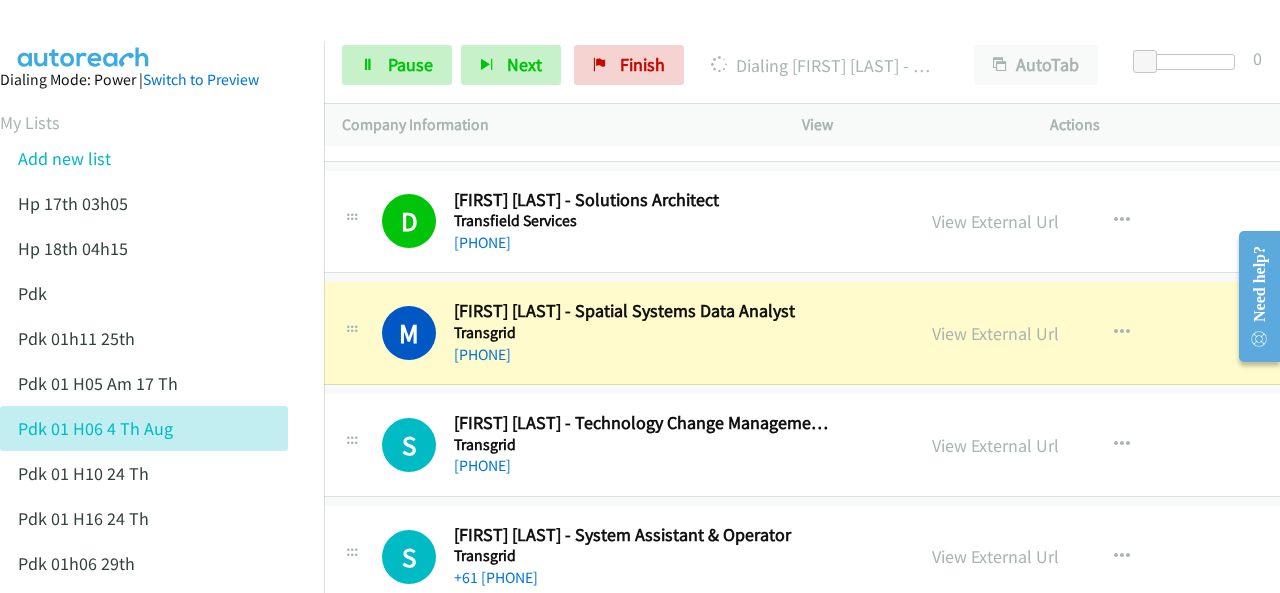scroll, scrollTop: 21500, scrollLeft: 20, axis: both 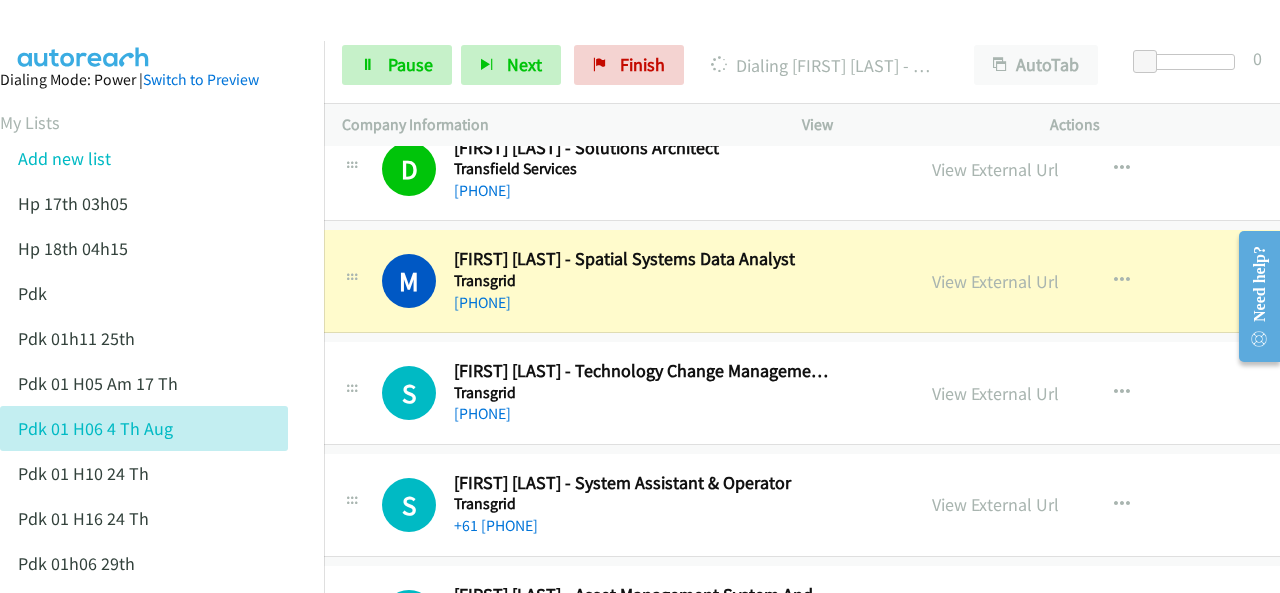 click at bounding box center [84, 35] 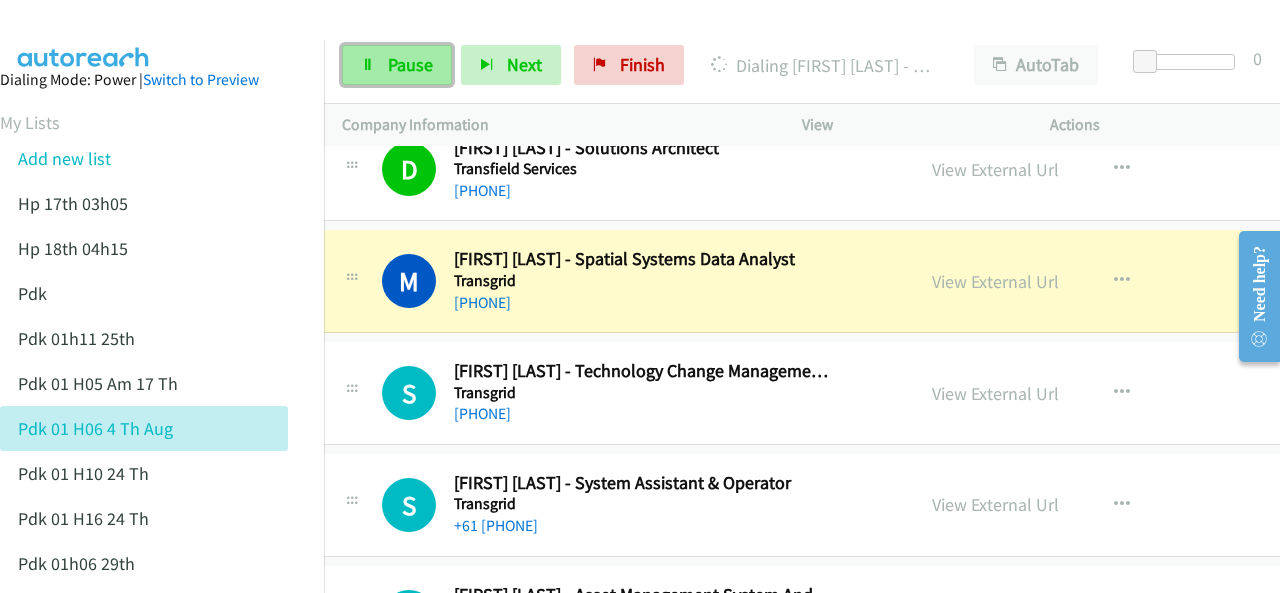 click on "Pause" at bounding box center (410, 64) 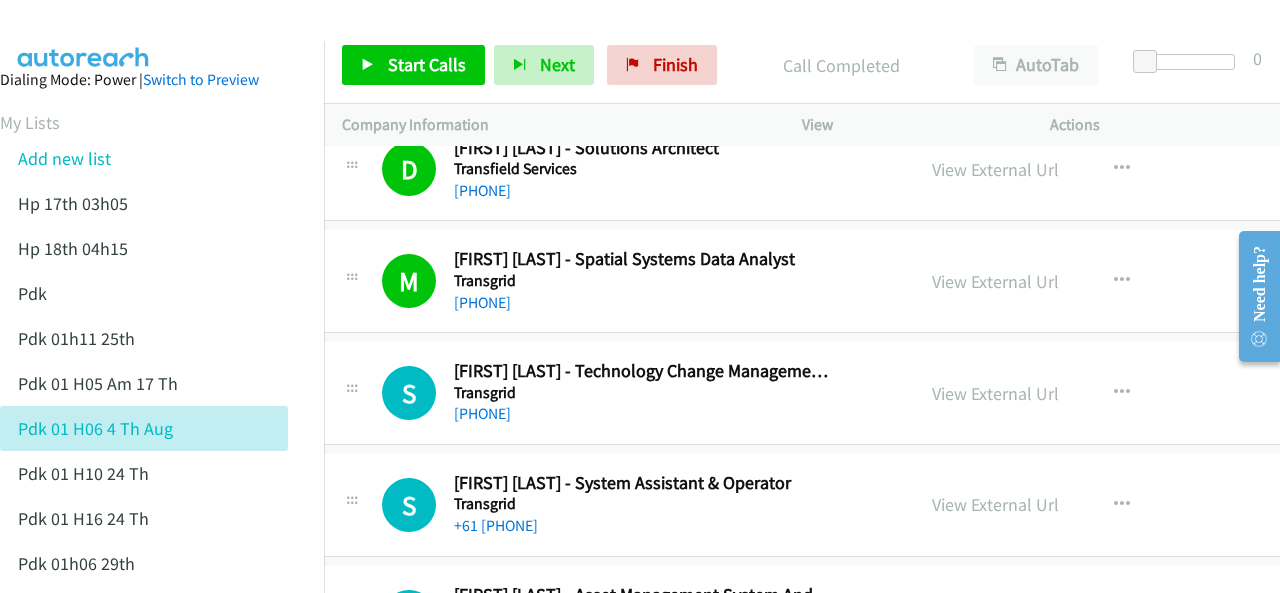 drag, startPoint x: 97, startPoint y: 32, endPoint x: 156, endPoint y: 21, distance: 60.016663 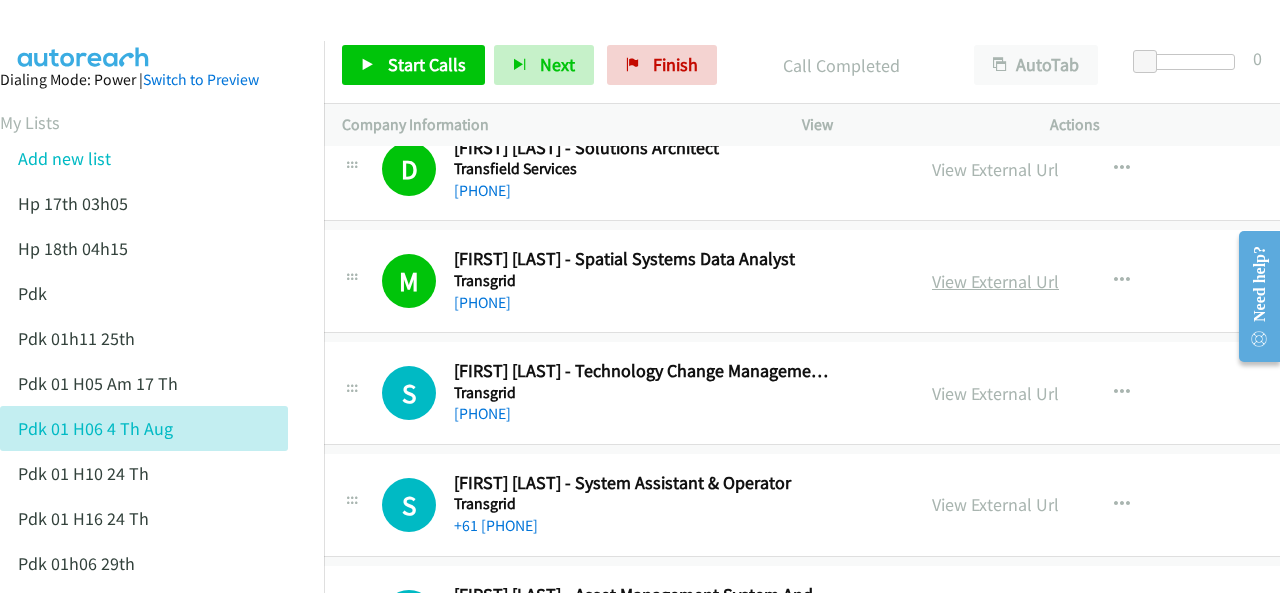 click on "View External Url" at bounding box center [995, 281] 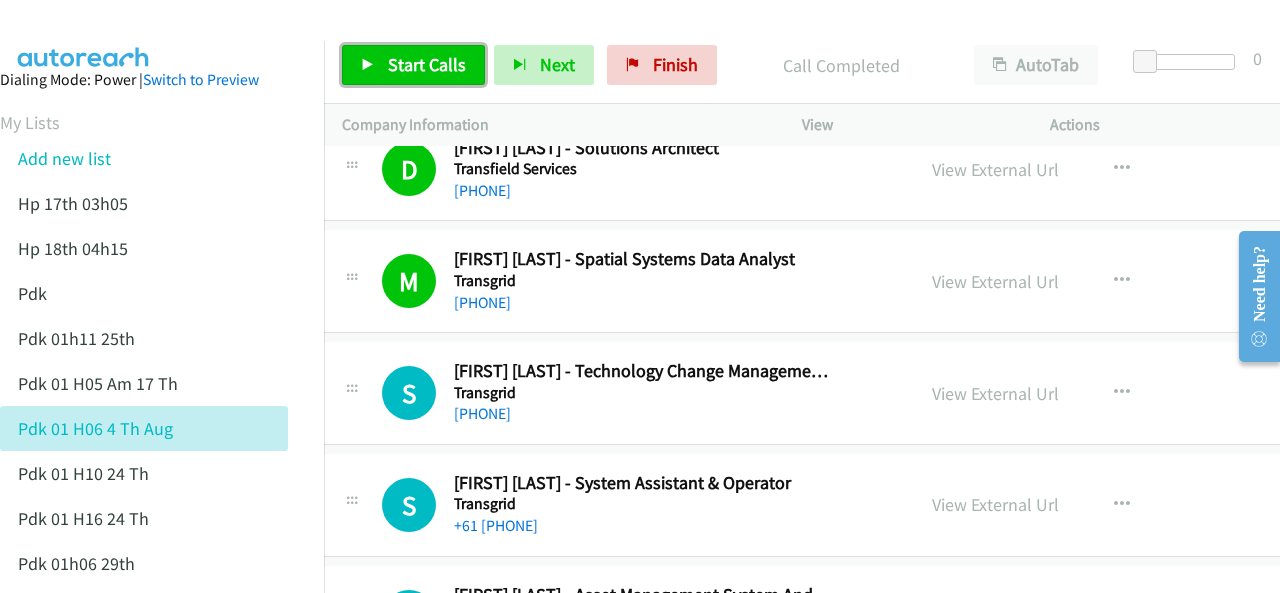 click on "Start Calls" at bounding box center (413, 65) 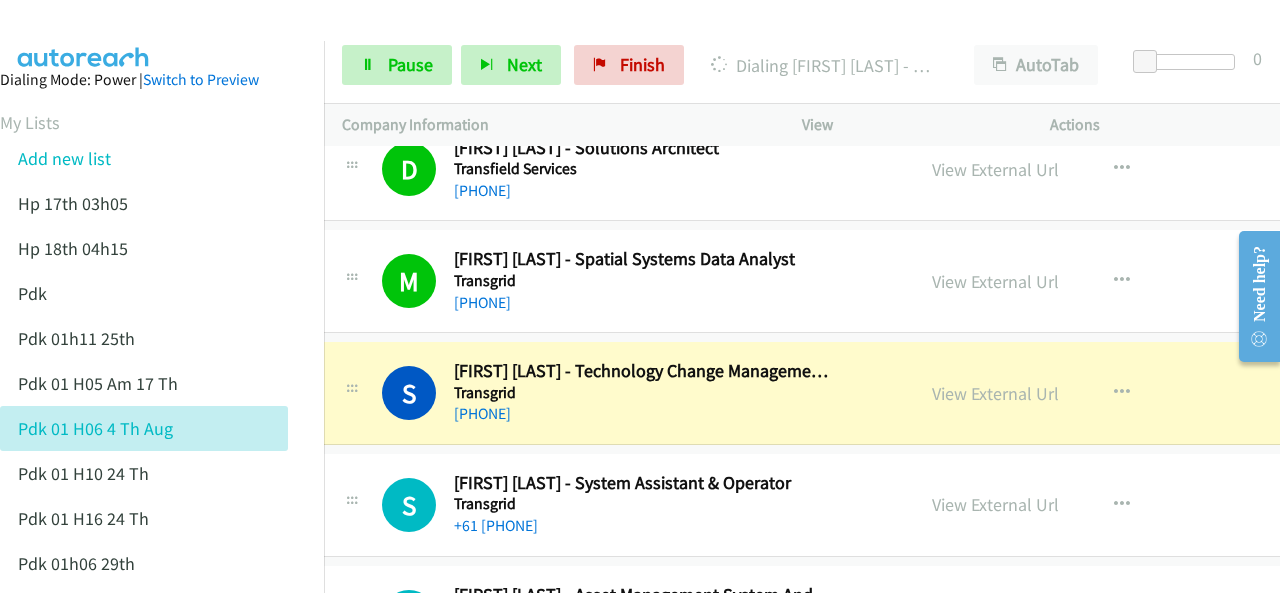 click at bounding box center (84, 35) 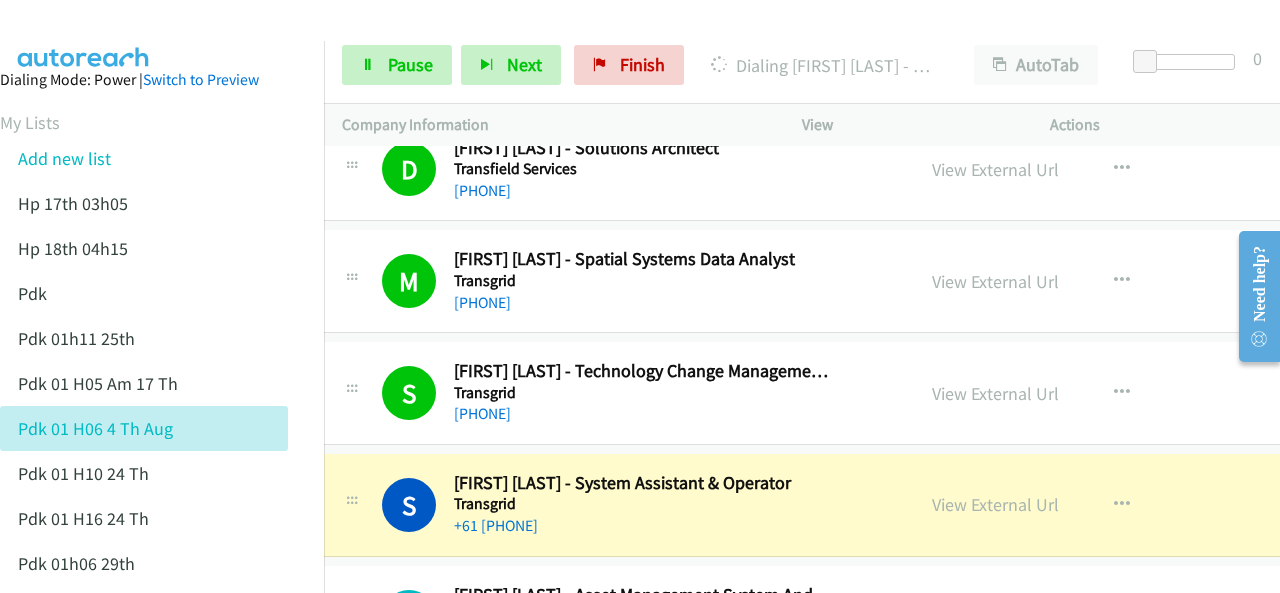 click at bounding box center (84, 35) 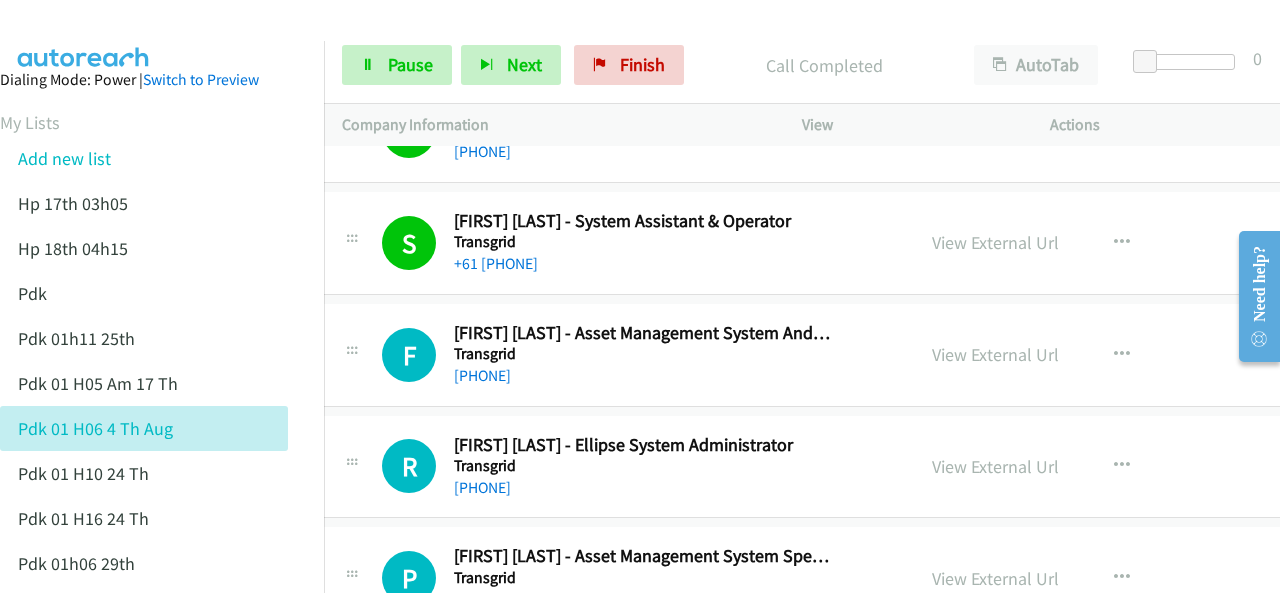 scroll, scrollTop: 21800, scrollLeft: 20, axis: both 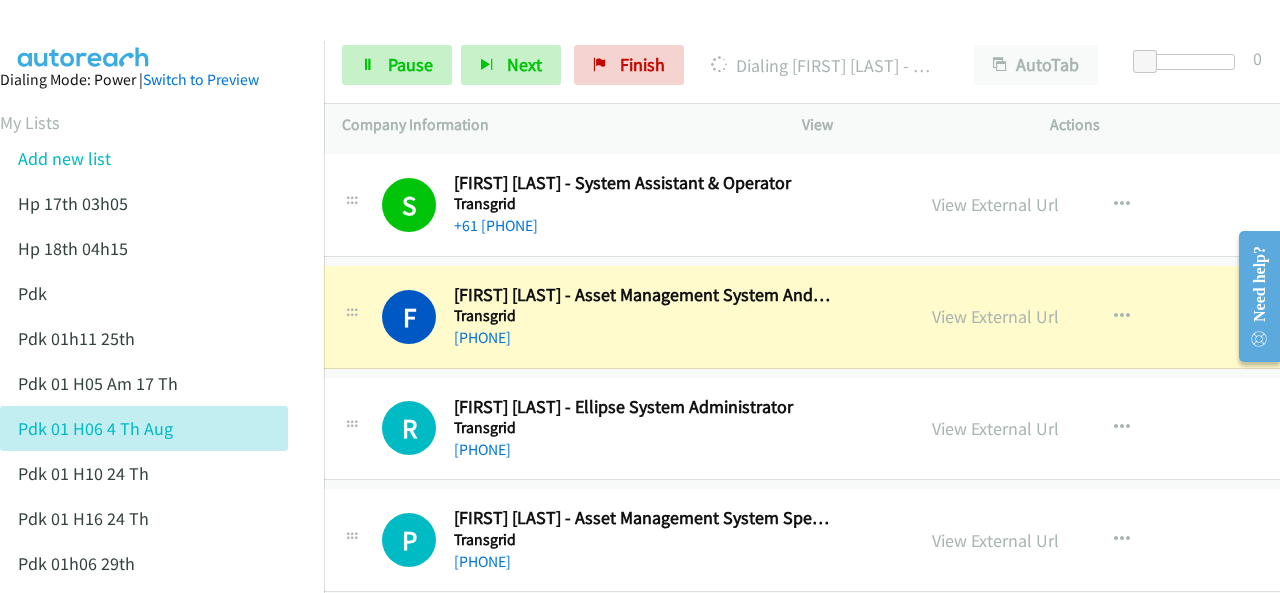 click on "Dialing Mode: Power
|
Switch to Preview
My Lists
Add new list
Hp 17th 03h05
Hp 18th 04h15
Pdk
Pdk  01h11 25th
Pdk 01h05 Am 17 Th
Pdk 01h06 4 Th Aug
Pdk 01h10 24 Th
Pdk 01h16 24 Th
Pdk 01h06 29th
Pdk 01h07am 18th
Pdk 01h11 31st
Pdk 01h28 21st
Pdk 02h02am 18th
Pdk 03h42 29th
Pdk 06h12 1st
Pdk 08h03 1st
Pdk 23rd 05h47
Pdk 28th 3h00
Pdk 30th
Pdk 31st 05h31
Pdk 4h39 01st
Pdk 7h05 28th
Pdk 8h19 30 Th
Hp 6am
Pdk
Pdk 01h00 22nd
Pdk 01h04 16th
Pdk 1h10 1st
Pdk 23rd
Pdk 24th 07h43
Back to Campaign Management
Scheduled Callbacks
FAQ
Agent Settings
Sign Out
Compact View
Email Support" at bounding box center [144, 932] 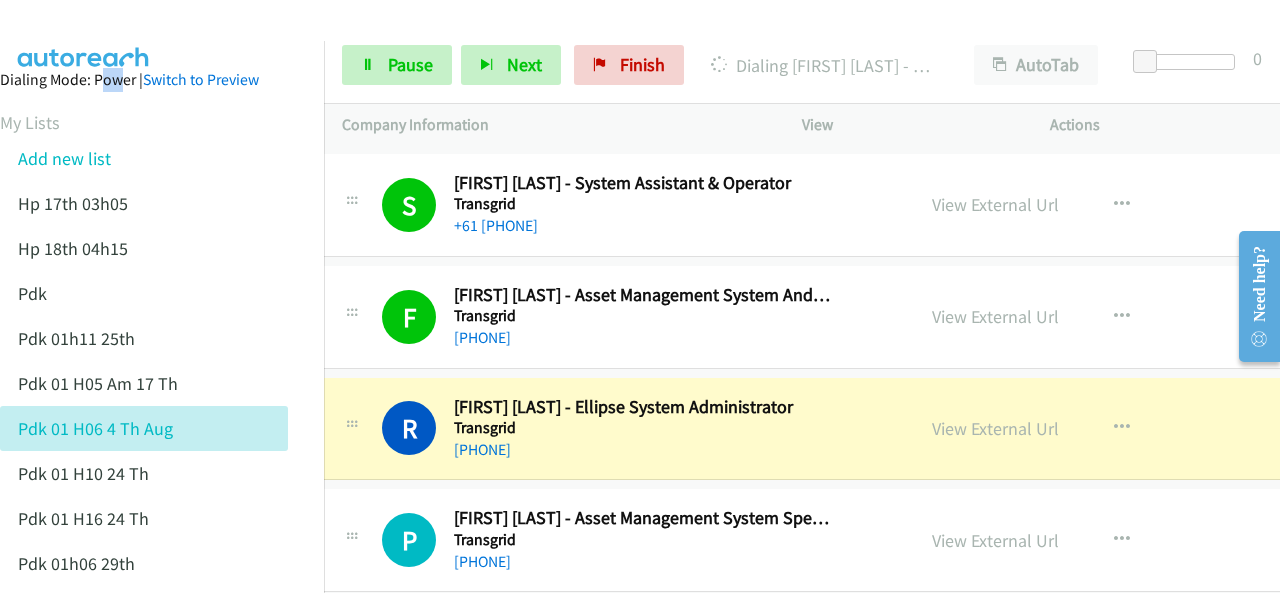 click on "Dialing Mode: Power
|
Switch to Preview
My Lists
Add new list
Hp 17th 03h05
Hp 18th 04h15
Pdk
Pdk  01h11 25th
Pdk 01h05 Am 17 Th
Pdk 01h06 4 Th Aug
Pdk 01h10 24 Th
Pdk 01h16 24 Th
Pdk 01h06 29th
Pdk 01h07am 18th
Pdk 01h11 31st
Pdk 01h28 21st
Pdk 02h02am 18th
Pdk 03h42 29th
Pdk 06h12 1st
Pdk 08h03 1st
Pdk 23rd 05h47
Pdk 28th 3h00
Pdk 30th
Pdk 31st 05h31
Pdk 4h39 01st
Pdk 7h05 28th
Pdk 8h19 30 Th
Hp 6am
Pdk
Pdk 01h00 22nd
Pdk 01h04 16th
Pdk 1h10 1st
Pdk 23rd
Pdk 24th 07h43
Back to Campaign Management
Scheduled Callbacks
FAQ
Agent Settings
Sign Out
Compact View
Email Support" at bounding box center (144, 932) 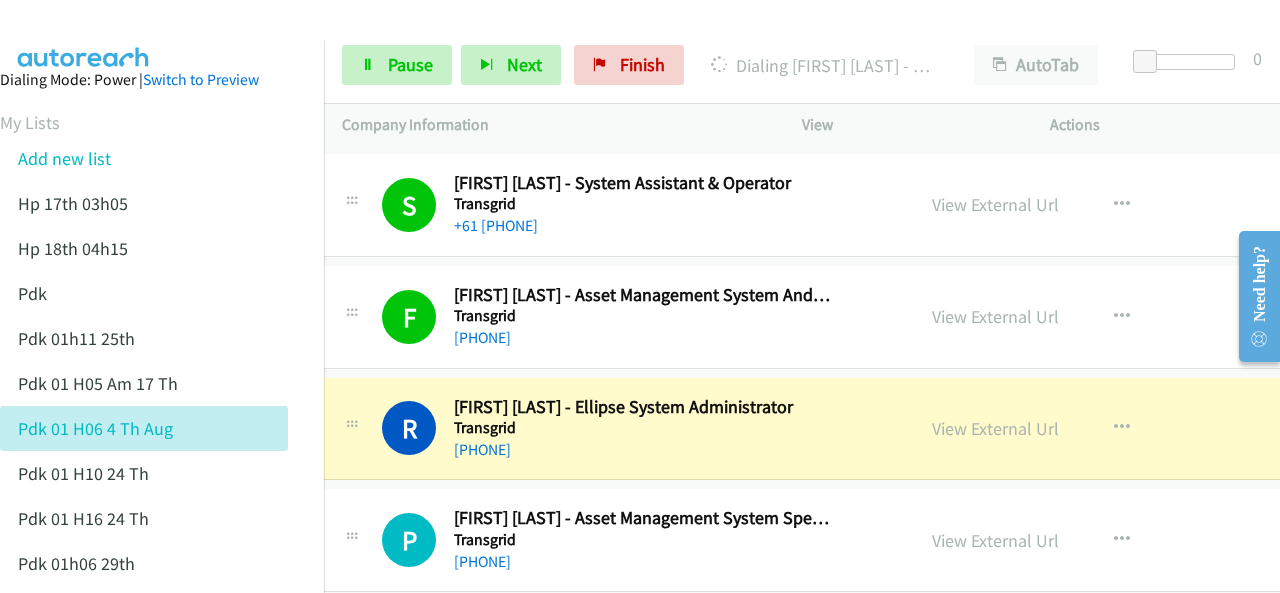 click at bounding box center (84, 35) 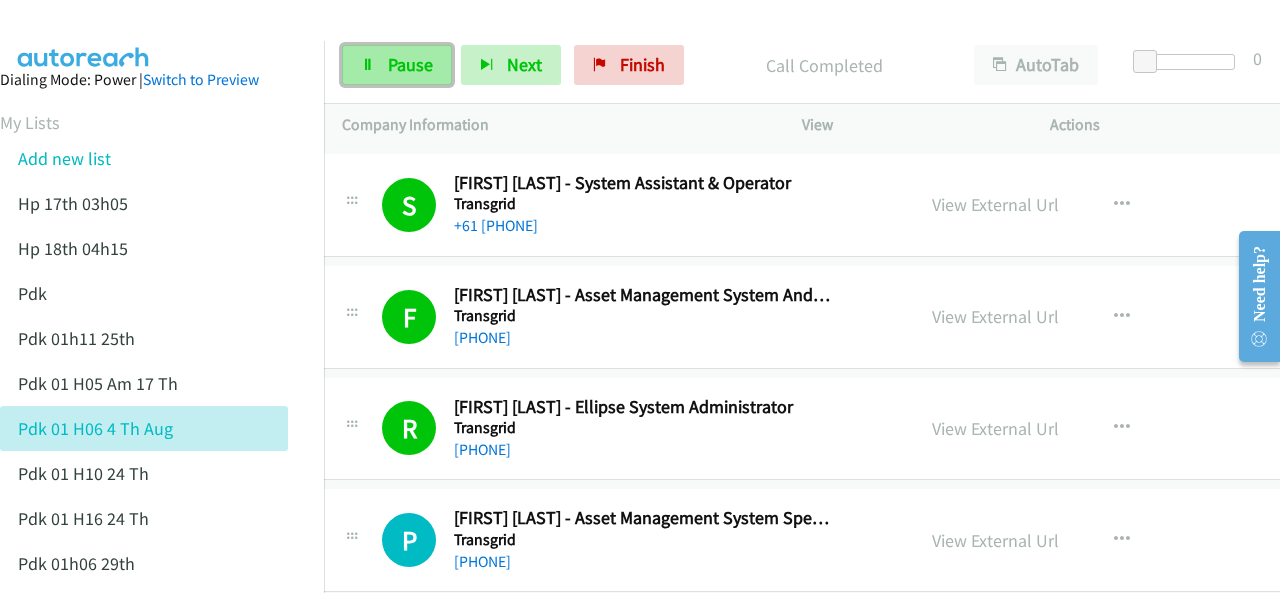 drag, startPoint x: 400, startPoint y: 50, endPoint x: 405, endPoint y: 59, distance: 10.29563 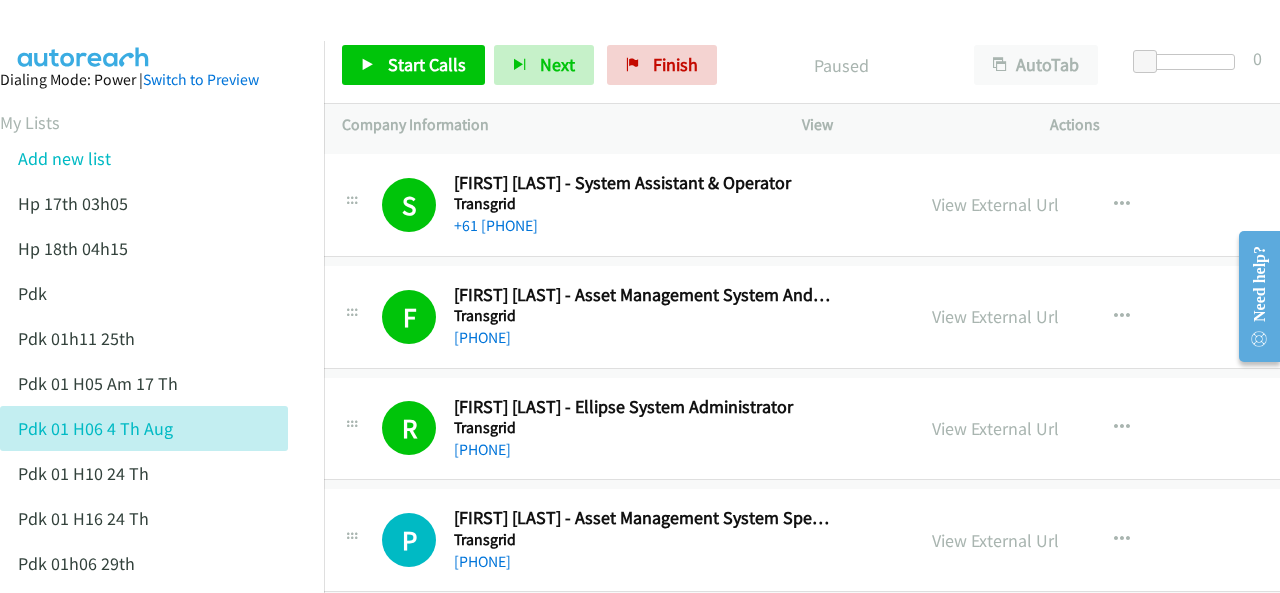 click at bounding box center [84, 35] 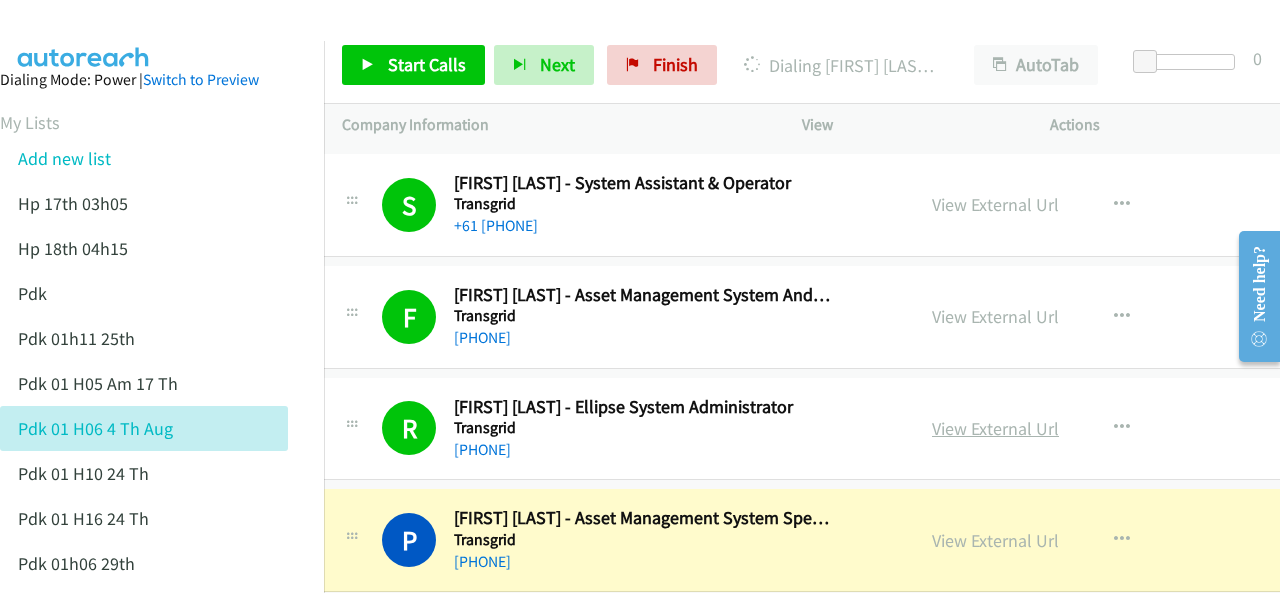 drag, startPoint x: 966, startPoint y: 363, endPoint x: 953, endPoint y: 361, distance: 13.152946 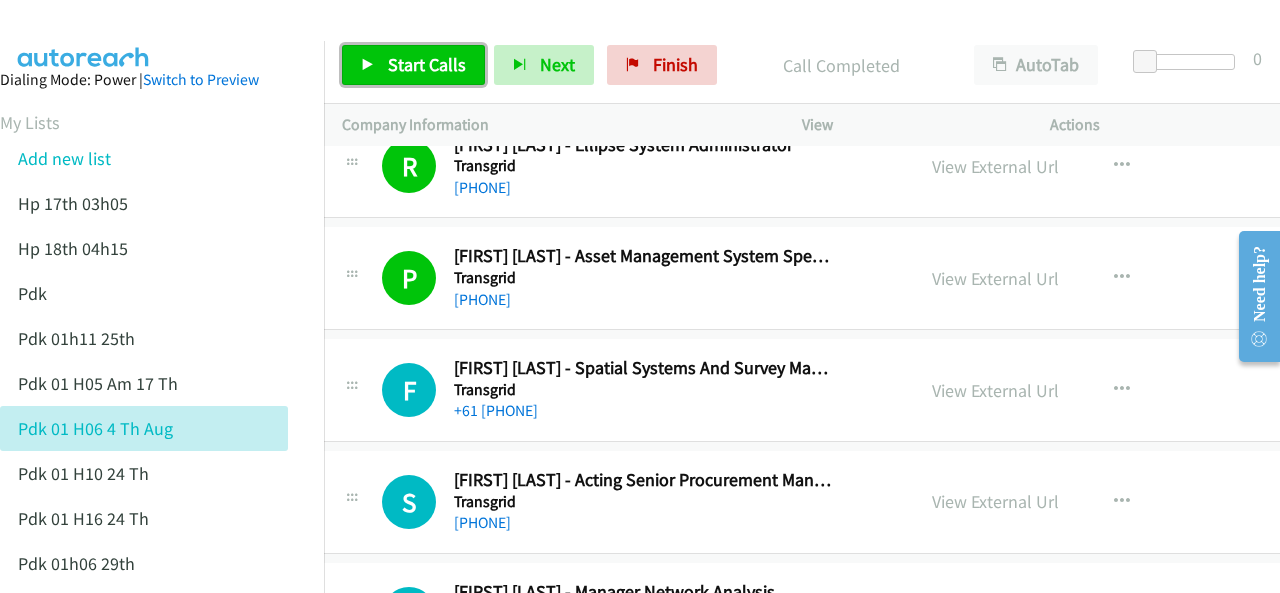 scroll, scrollTop: 22100, scrollLeft: 20, axis: both 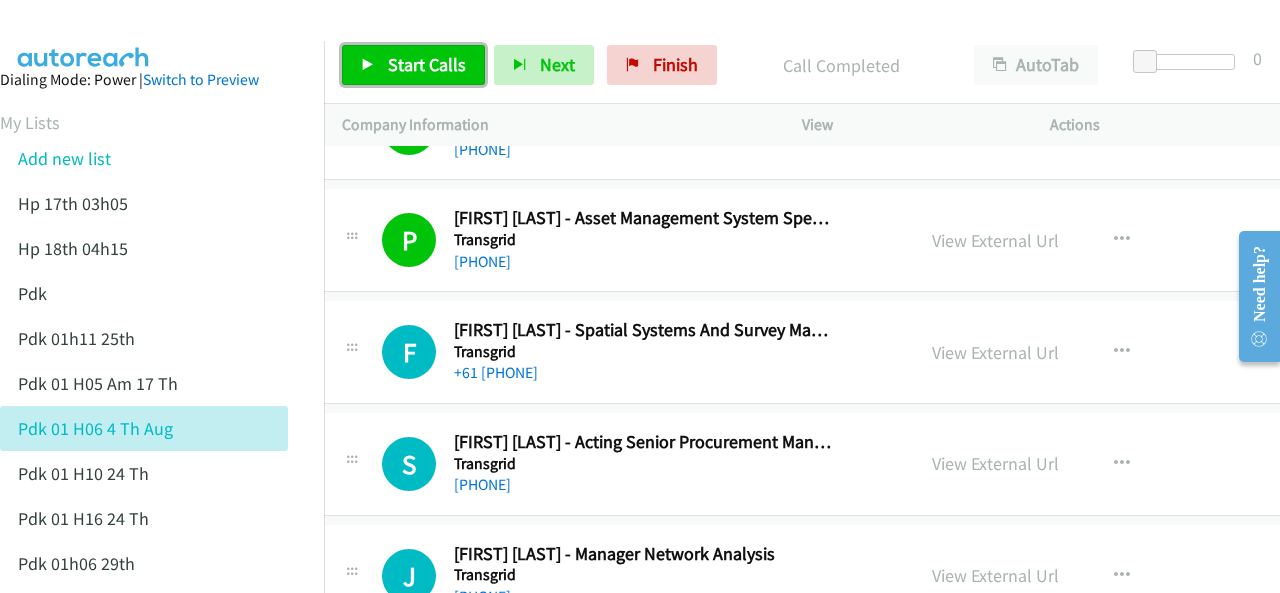click on "Start Calls" at bounding box center (427, 64) 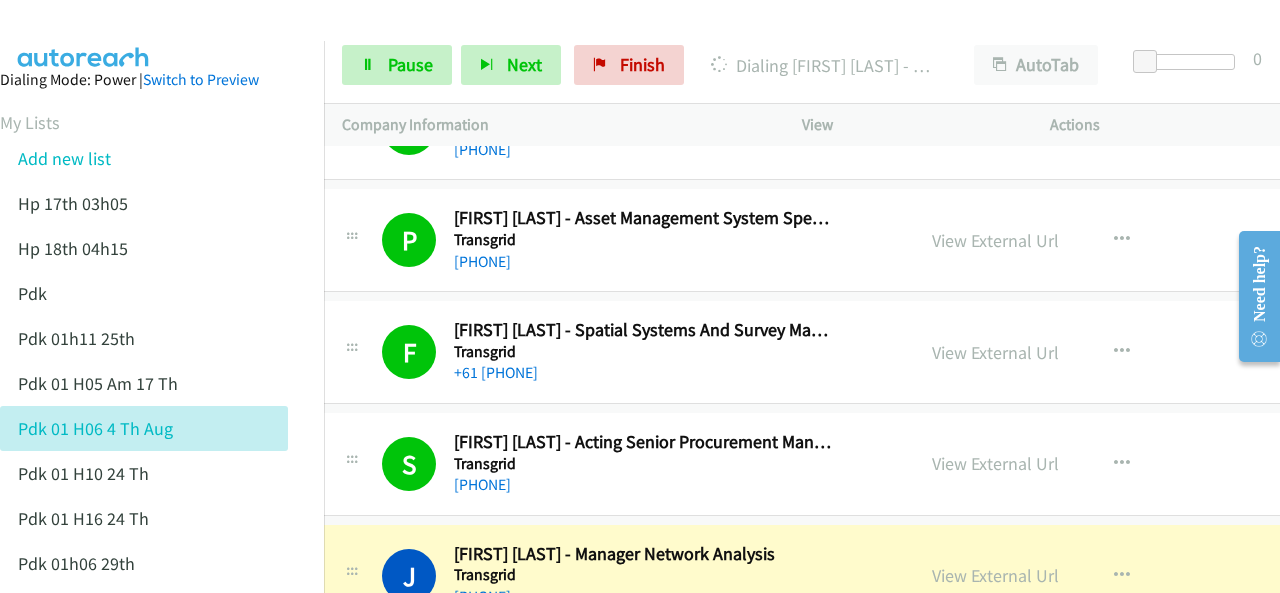 click at bounding box center [84, 35] 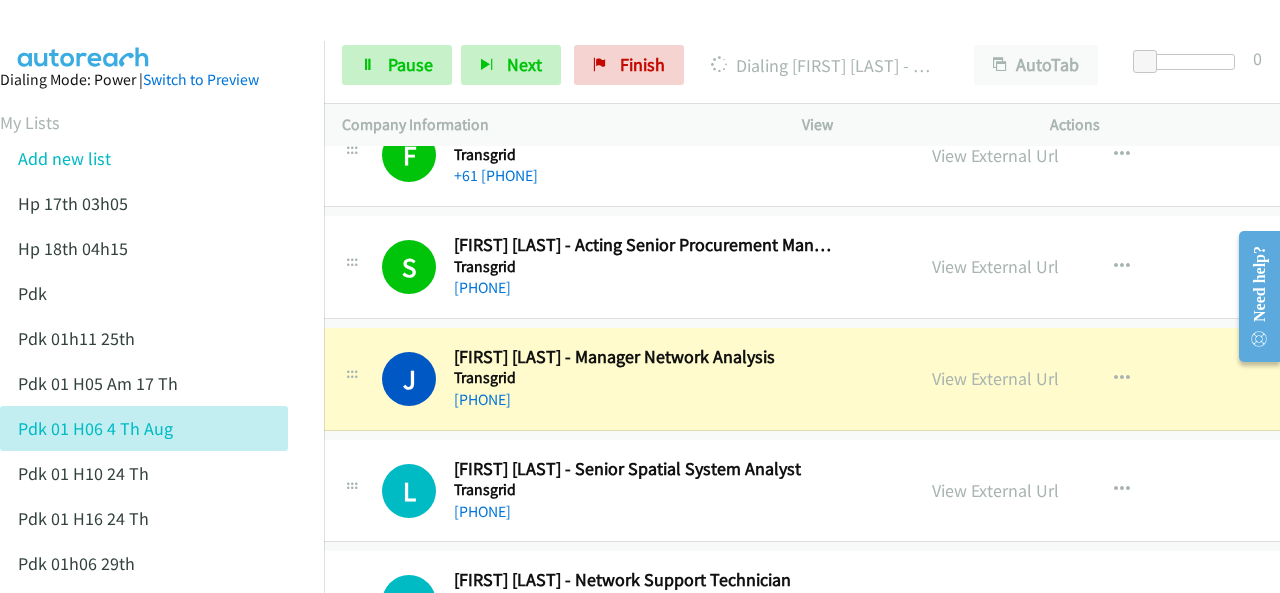 scroll, scrollTop: 22400, scrollLeft: 20, axis: both 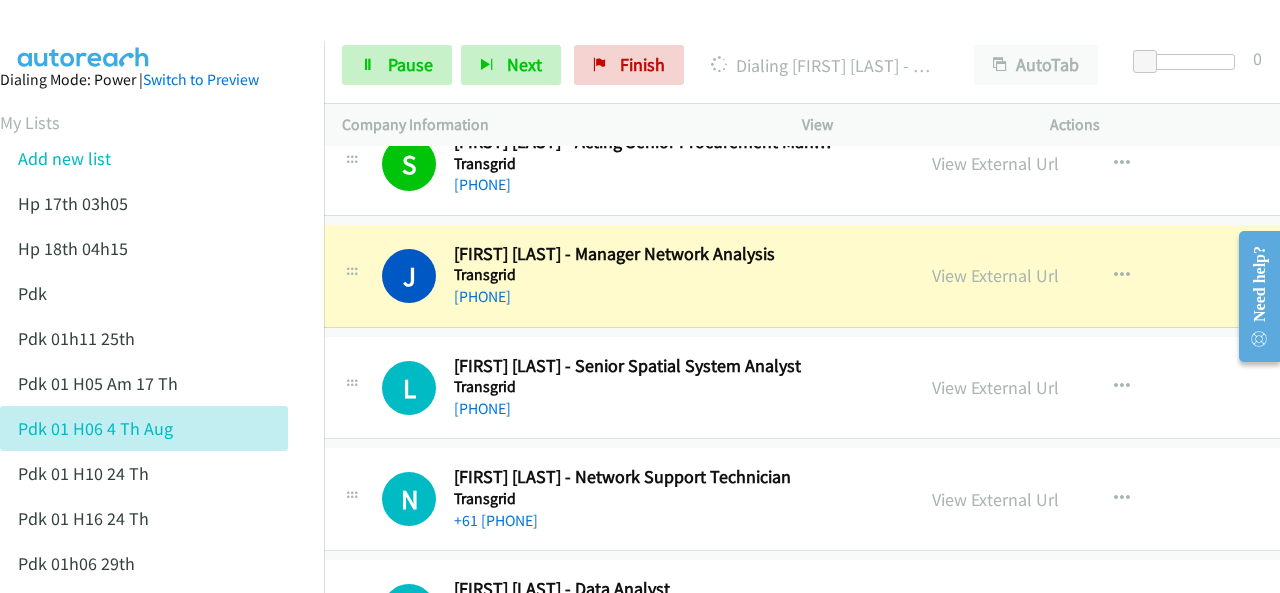 click at bounding box center [631, 38] 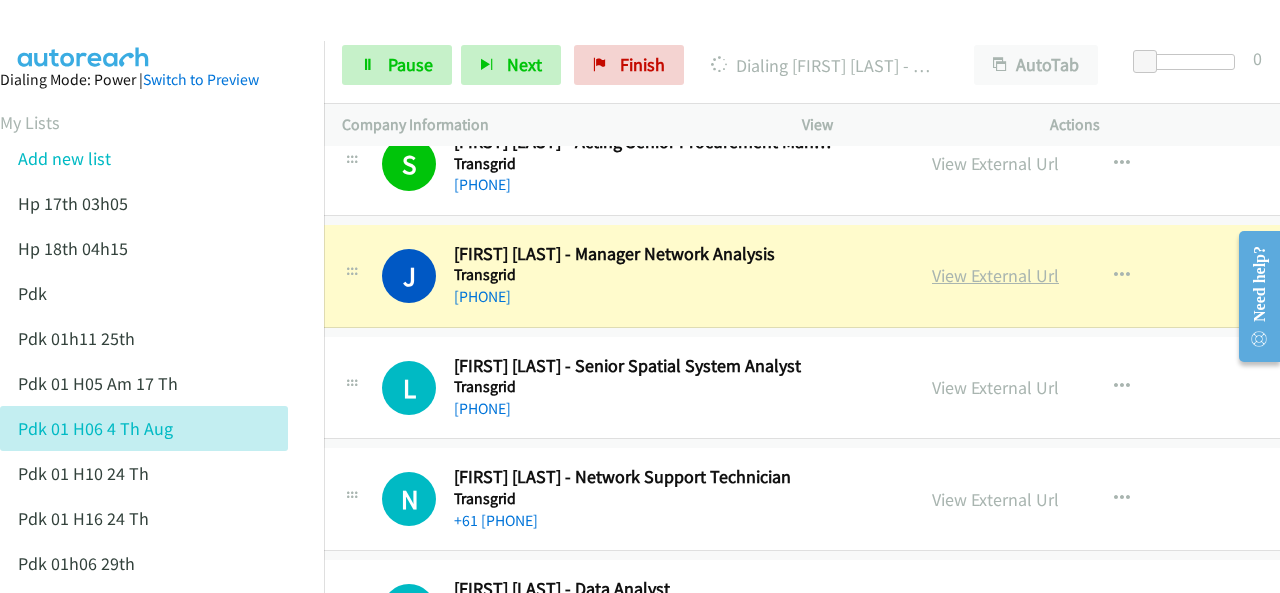click on "View External Url" at bounding box center (995, 275) 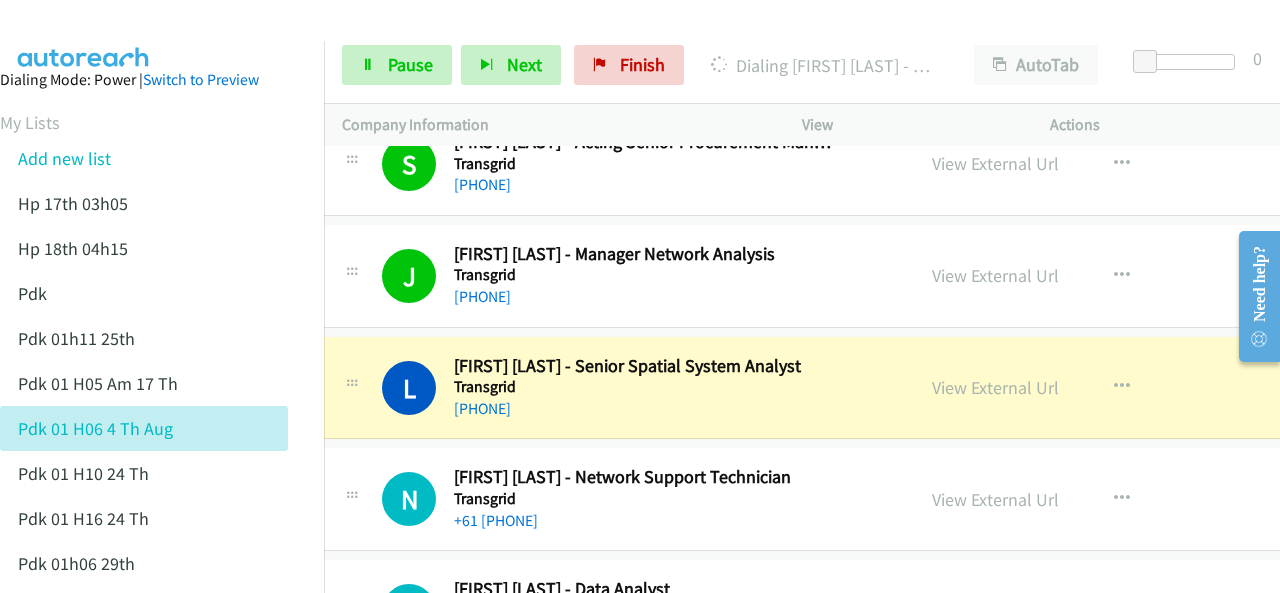 click at bounding box center [84, 35] 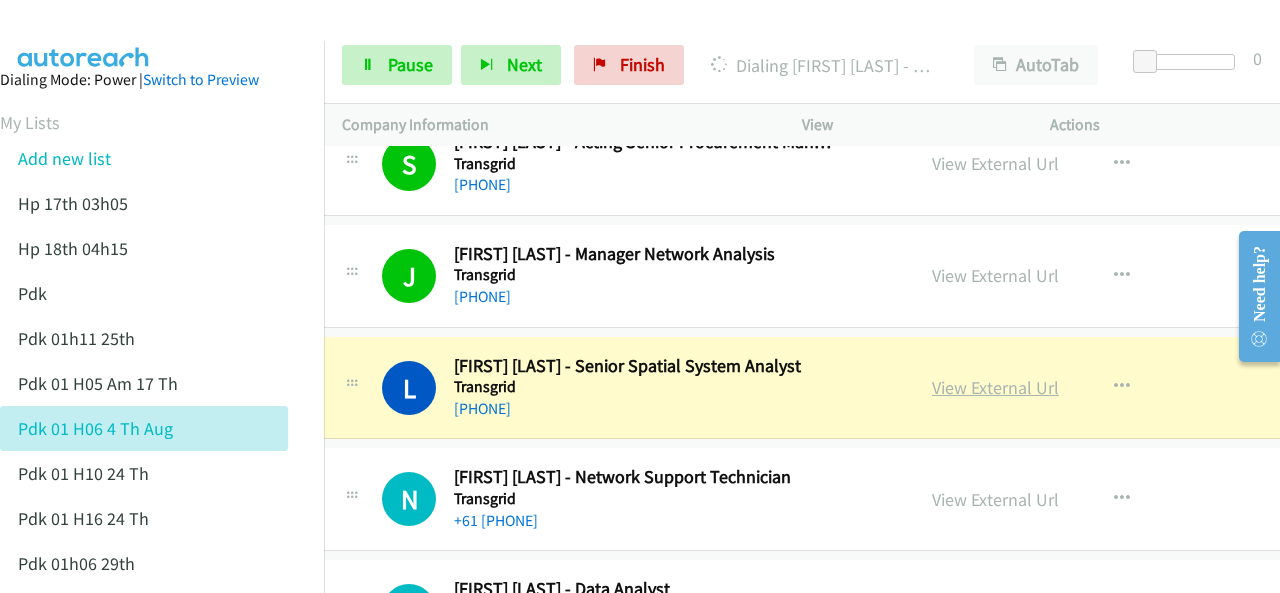 click on "View External Url" at bounding box center [995, 387] 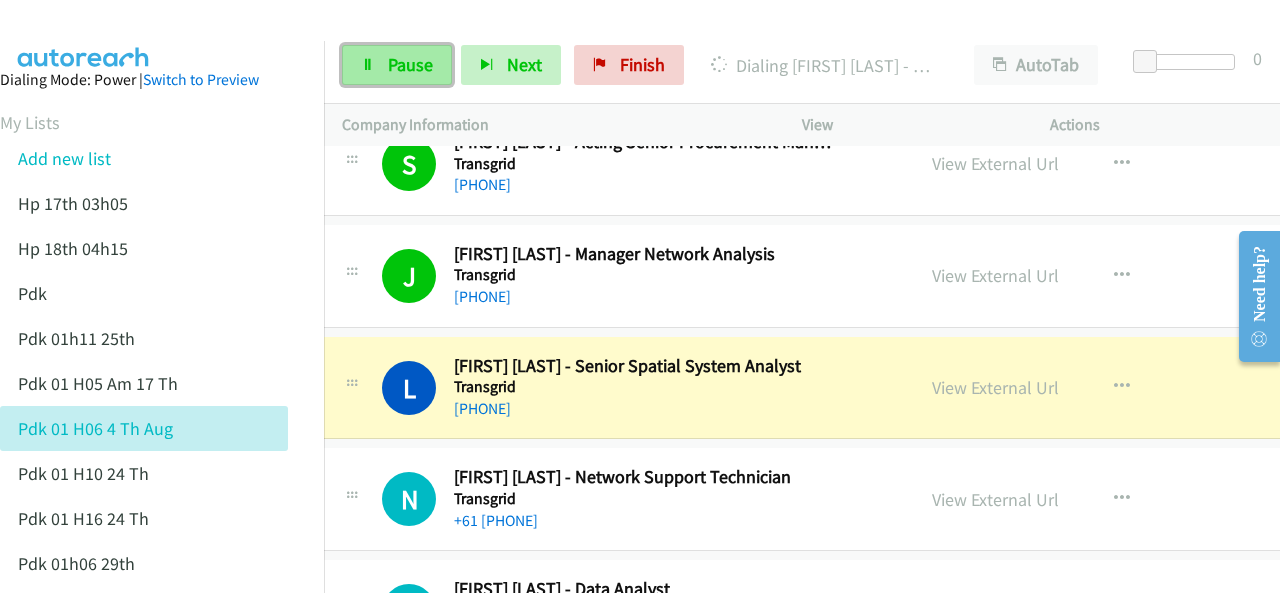 click on "Pause" at bounding box center (397, 65) 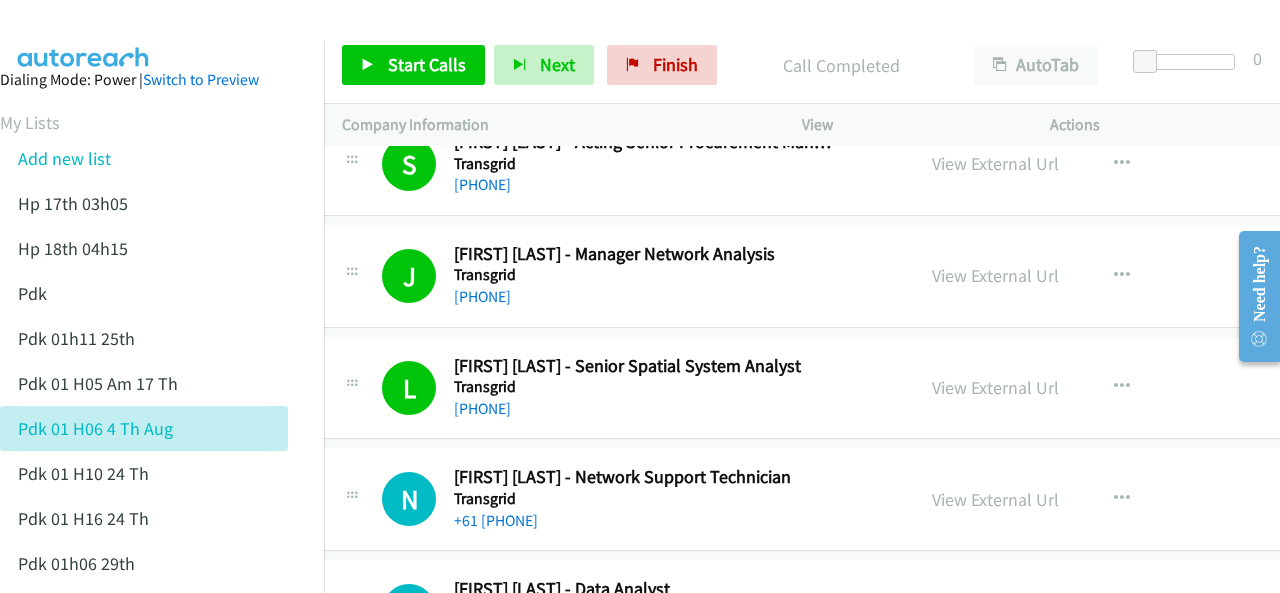 click at bounding box center [84, 35] 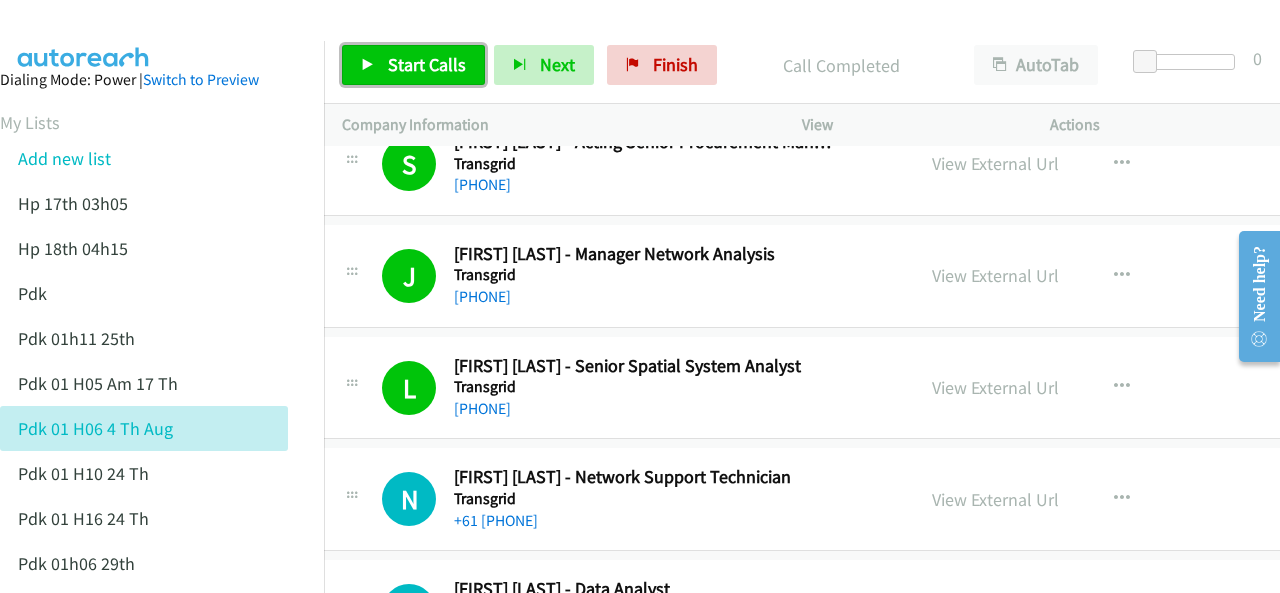 click on "Start Calls" at bounding box center [427, 64] 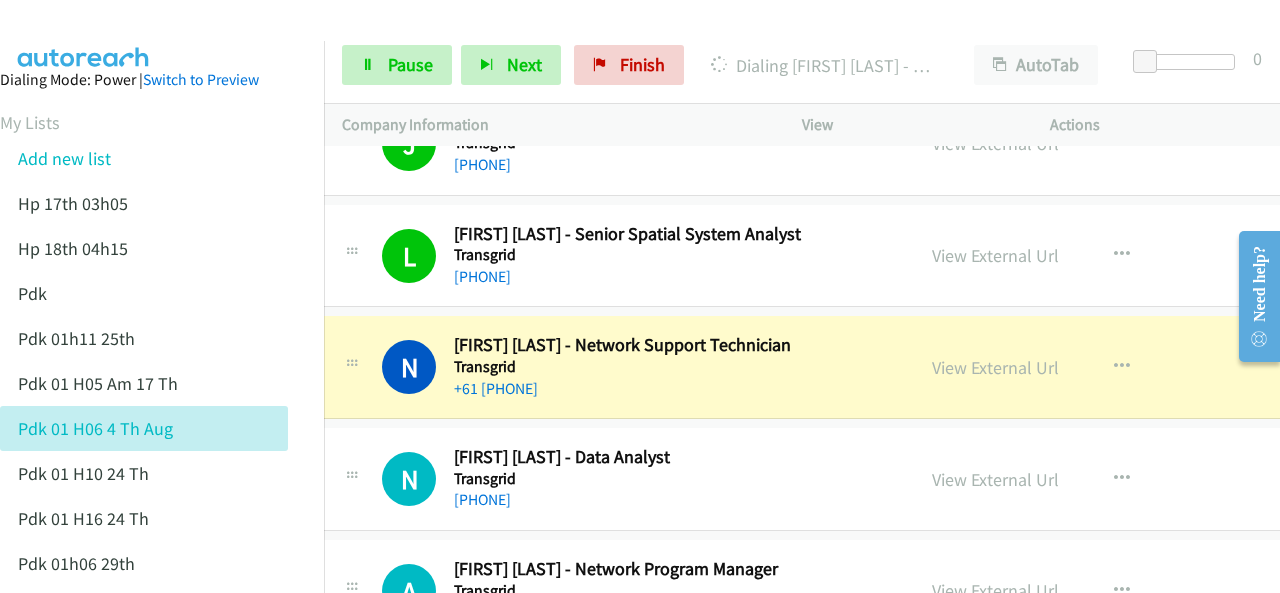 scroll, scrollTop: 22600, scrollLeft: 20, axis: both 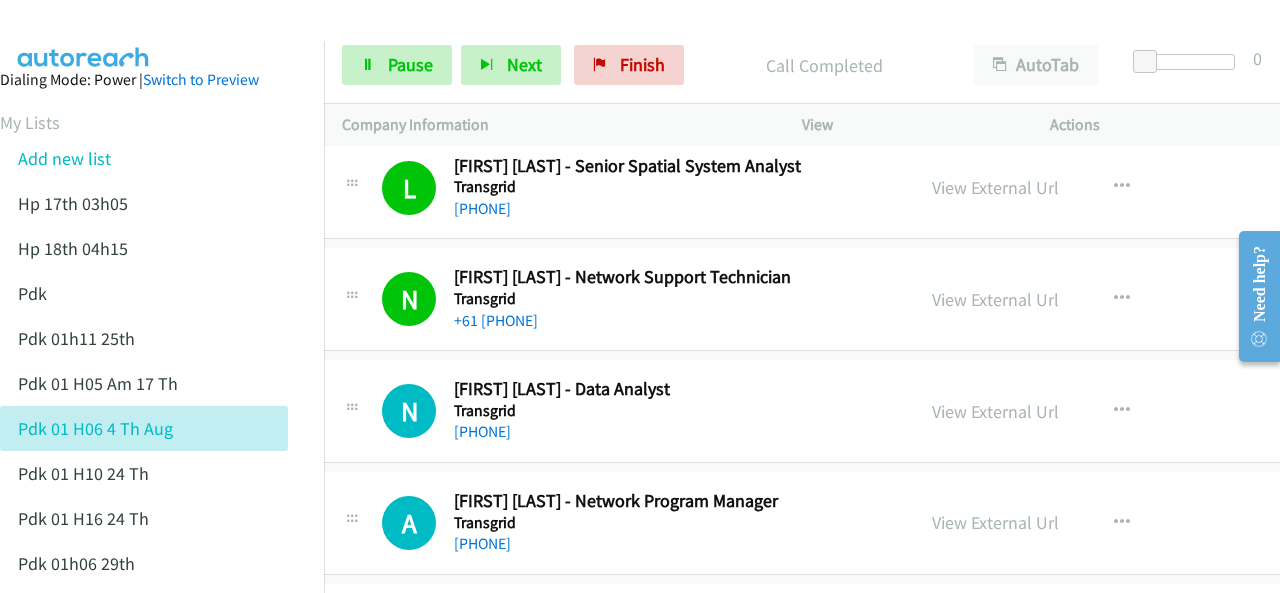 click at bounding box center [84, 35] 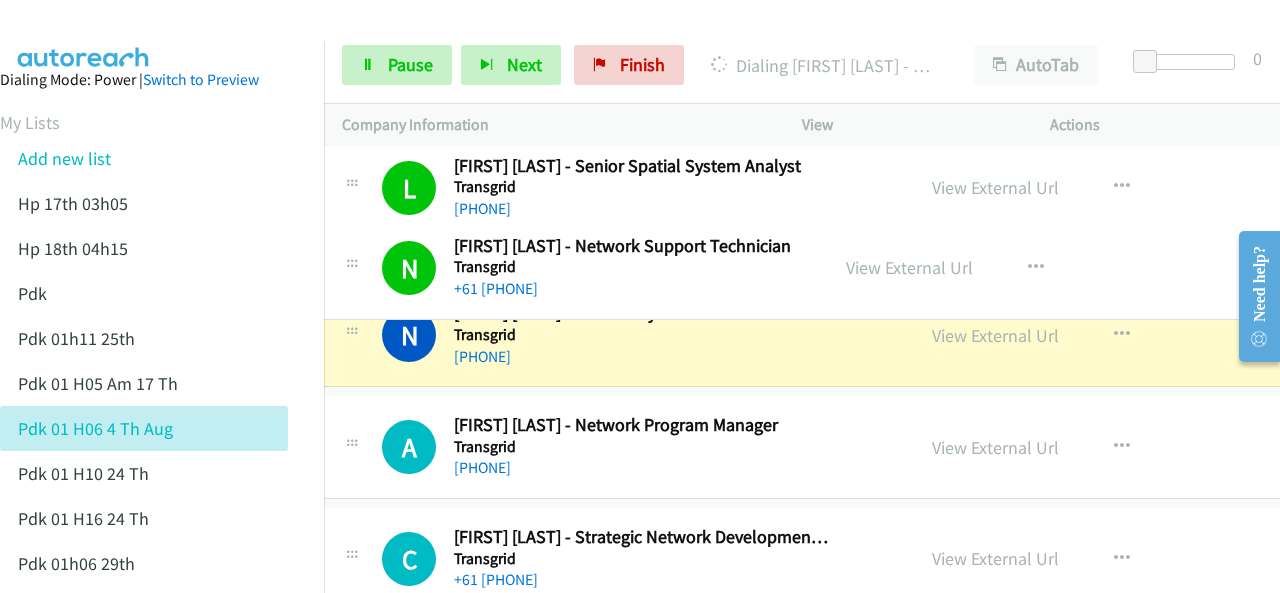 drag, startPoint x: 452, startPoint y: 203, endPoint x: 519, endPoint y: 239, distance: 76.05919 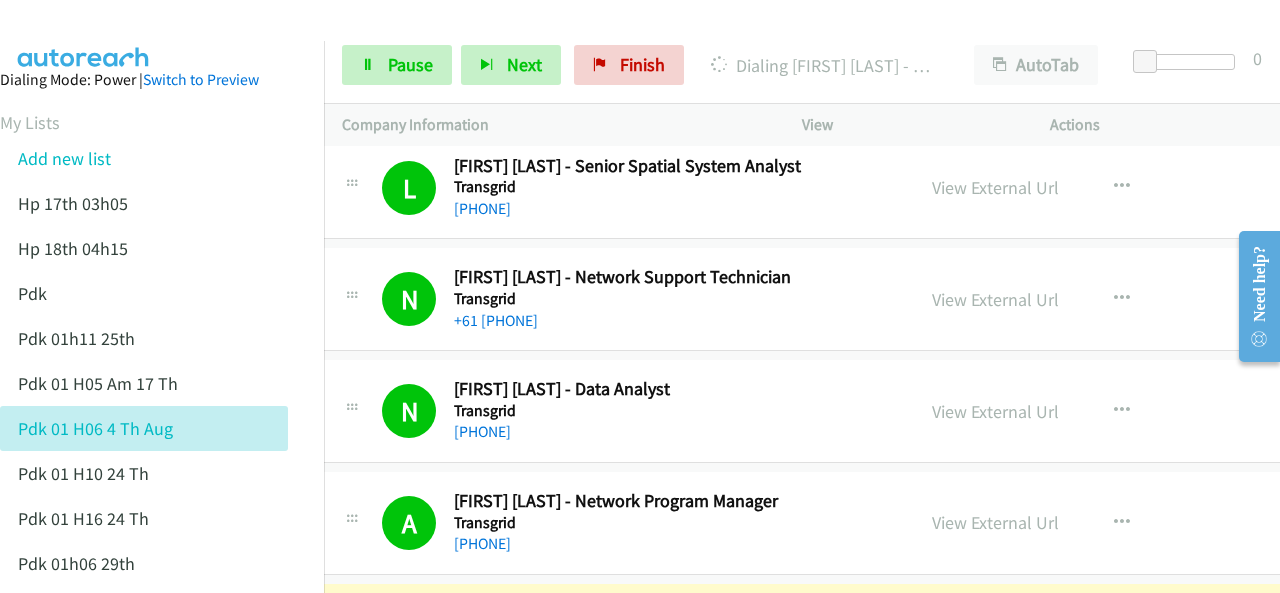 click at bounding box center (84, 35) 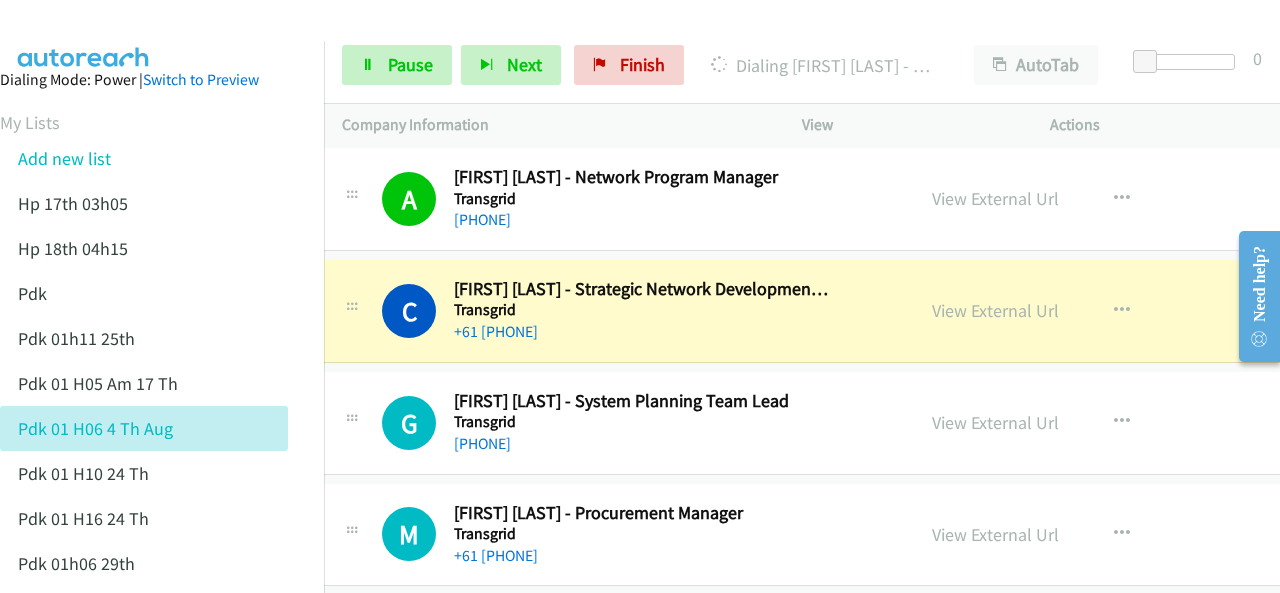 scroll, scrollTop: 22900, scrollLeft: 20, axis: both 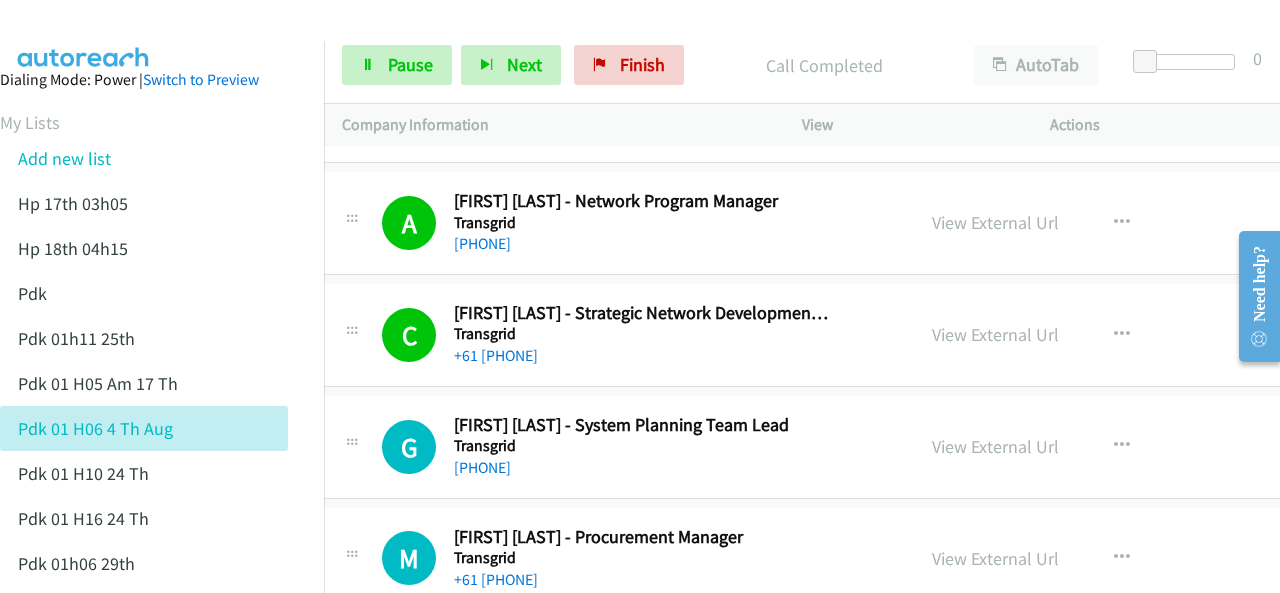 click at bounding box center (84, 35) 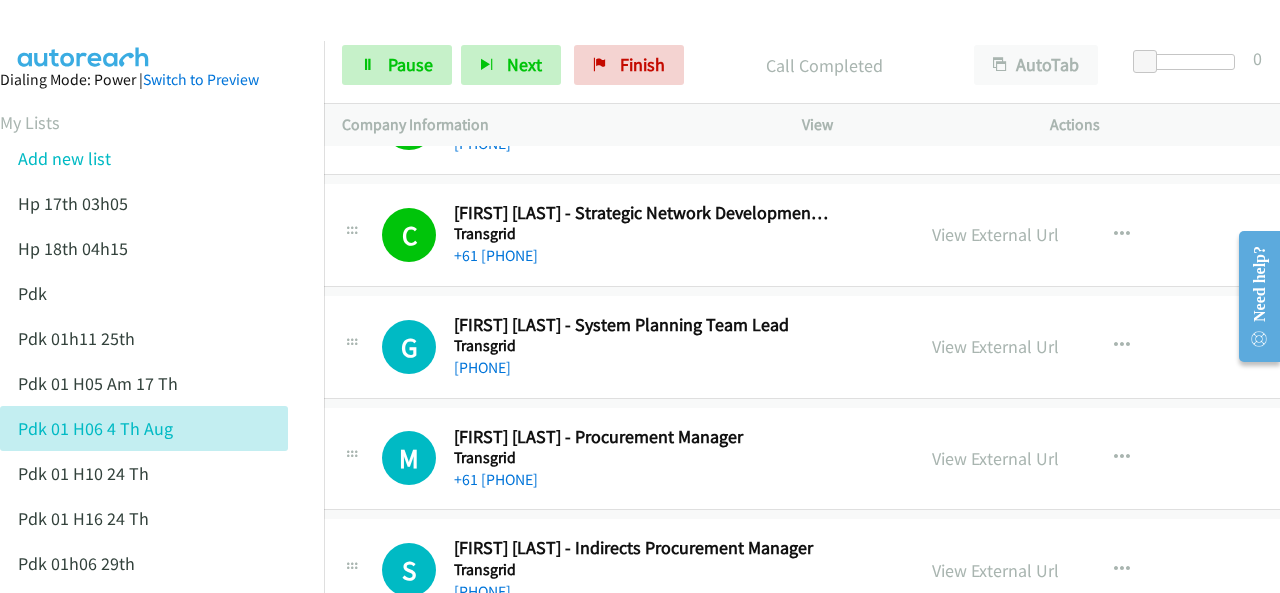 scroll, scrollTop: 23100, scrollLeft: 20, axis: both 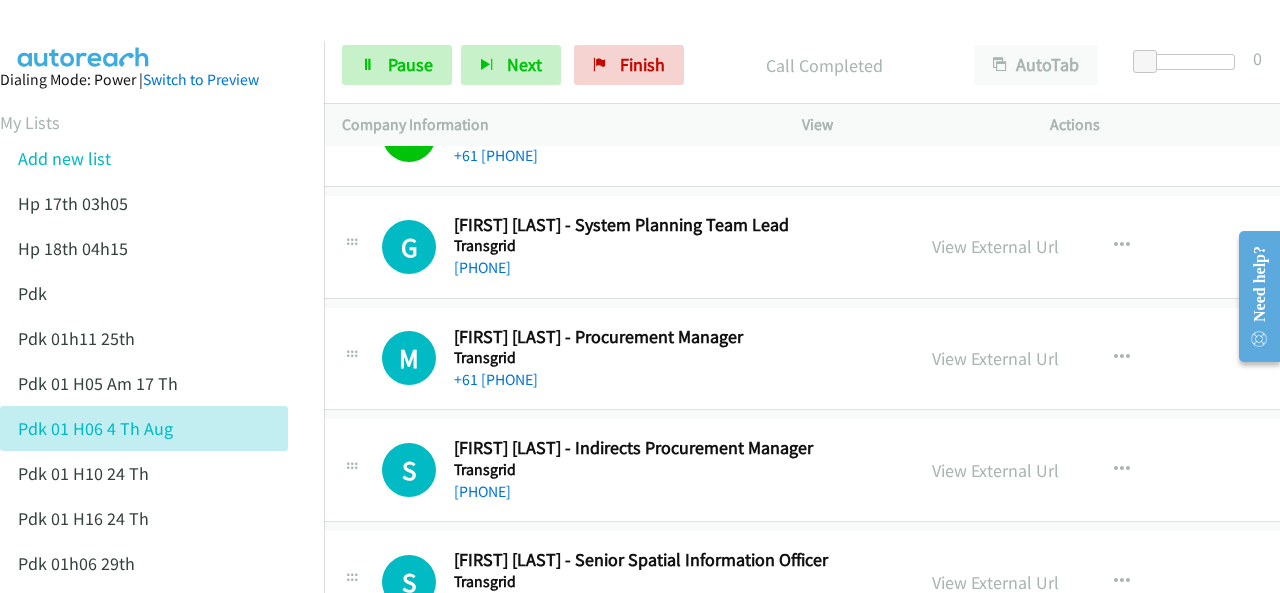 click at bounding box center (84, 35) 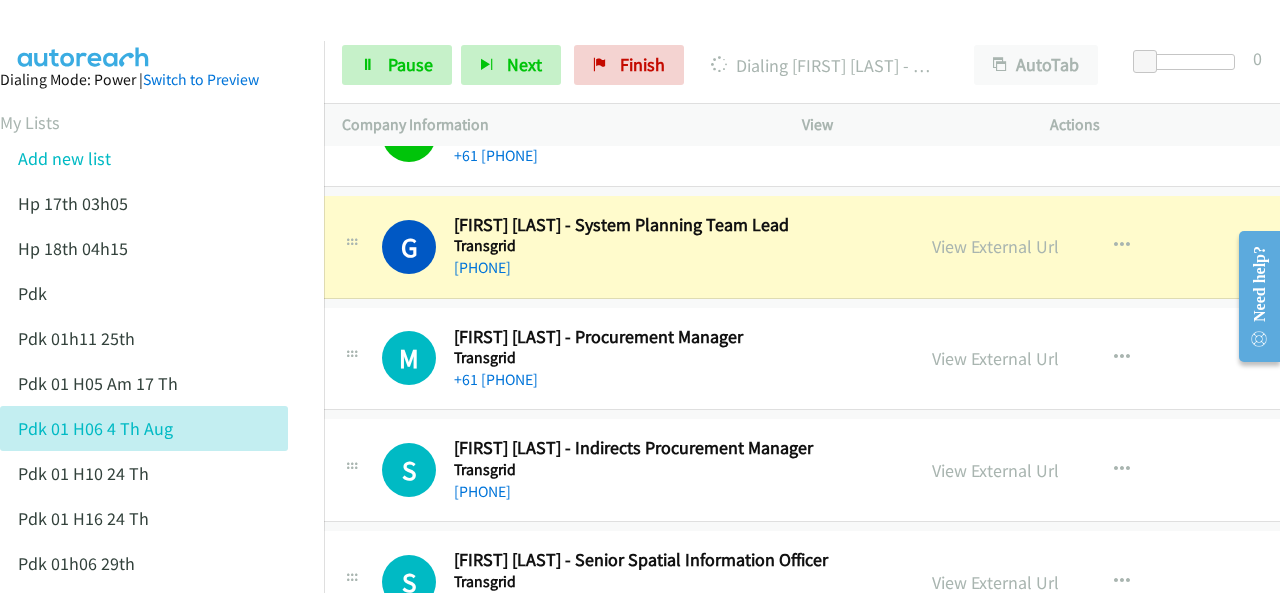scroll, scrollTop: 23200, scrollLeft: 20, axis: both 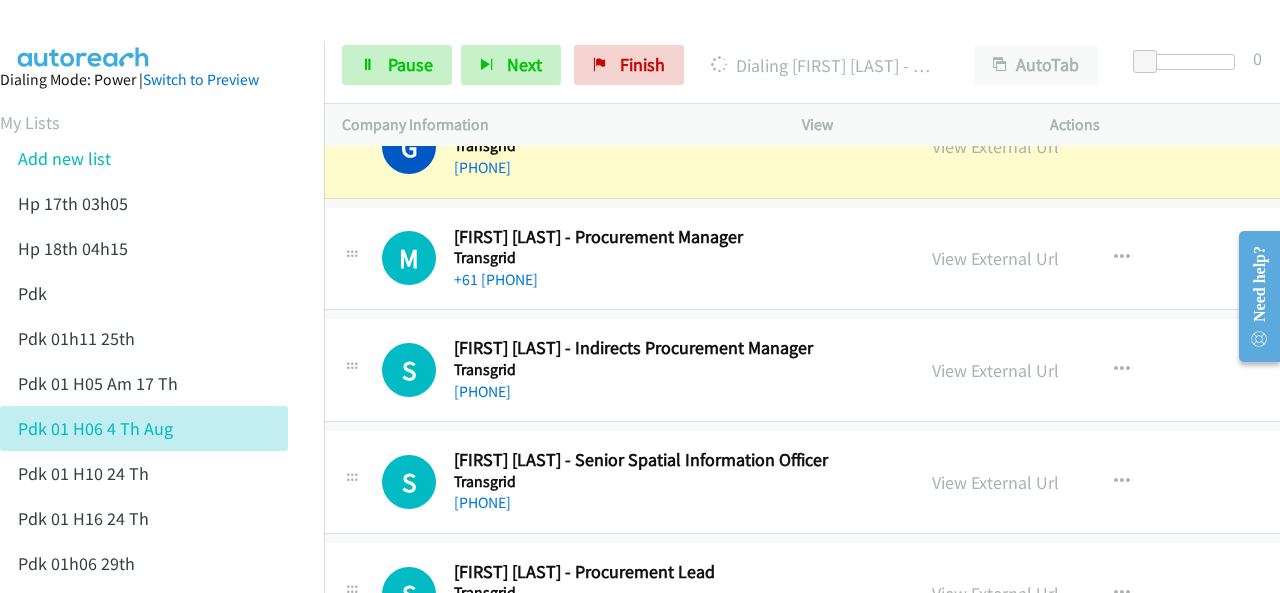 click at bounding box center [84, 35] 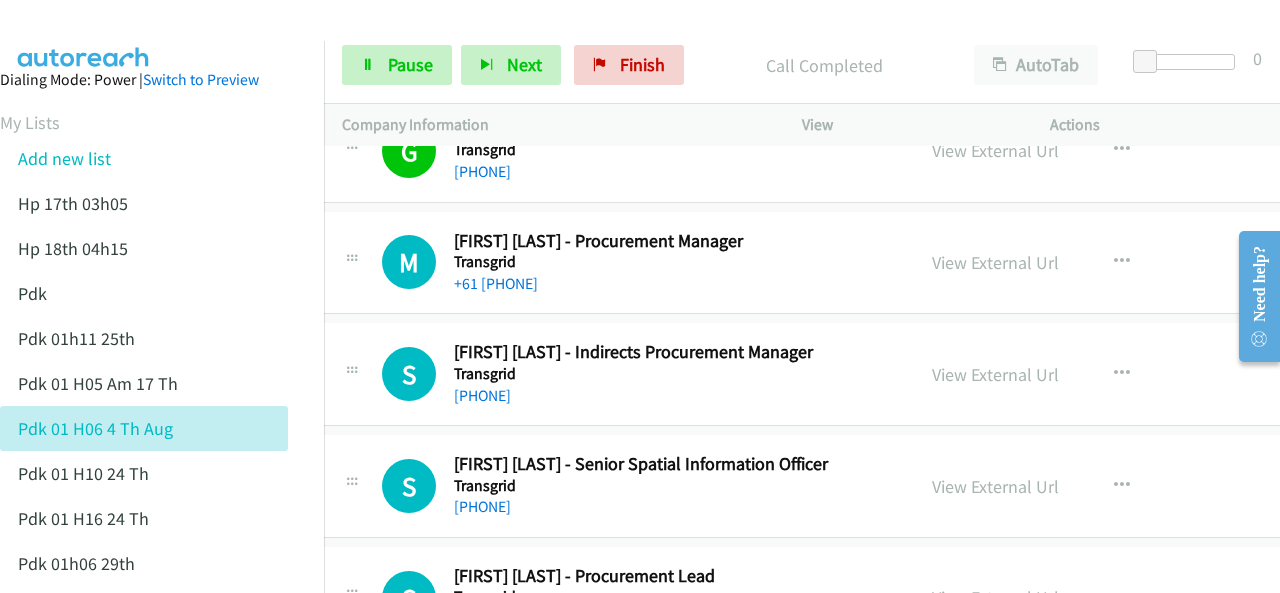 scroll, scrollTop: 23200, scrollLeft: 20, axis: both 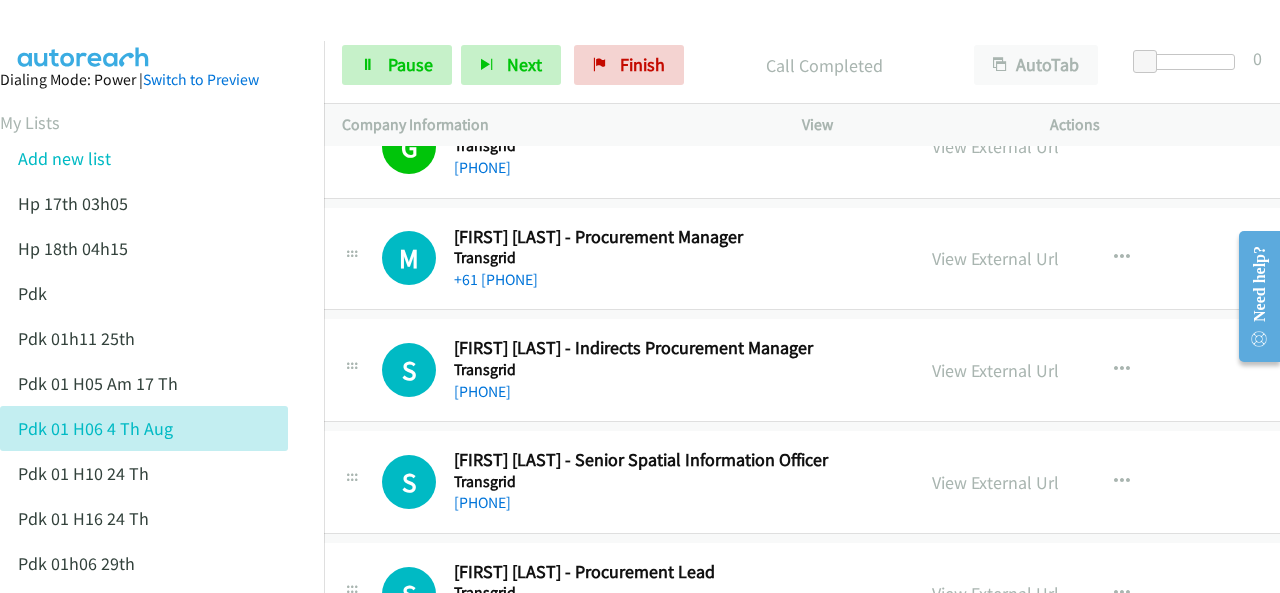 click on "Dialing Mode: Power
|
Switch to Preview
My Lists
Add new list
Hp 17th 03h05
Hp 18th 04h15
Pdk
Pdk  01h11 25th
Pdk 01h05 Am 17 Th
Pdk 01h06 4 Th Aug
Pdk 01h10 24 Th
Pdk 01h16 24 Th
Pdk 01h06 29th
Pdk 01h07am 18th
Pdk 01h11 31st
Pdk 01h28 21st
Pdk 02h02am 18th
Pdk 03h42 29th
Pdk 06h12 1st
Pdk 08h03 1st
Pdk 23rd 05h47
Pdk 28th 3h00
Pdk 30th
Pdk 31st 05h31
Pdk 4h39 01st
Pdk 7h05 28th
Pdk 8h19 30 Th
Hp 6am
Pdk
Pdk 01h00 22nd
Pdk 01h04 16th
Pdk 1h10 1st
Pdk 23rd
Pdk 24th 07h43
Back to Campaign Management
Scheduled Callbacks
FAQ
Agent Settings
Sign Out
Compact View
Email Support" at bounding box center (144, 932) 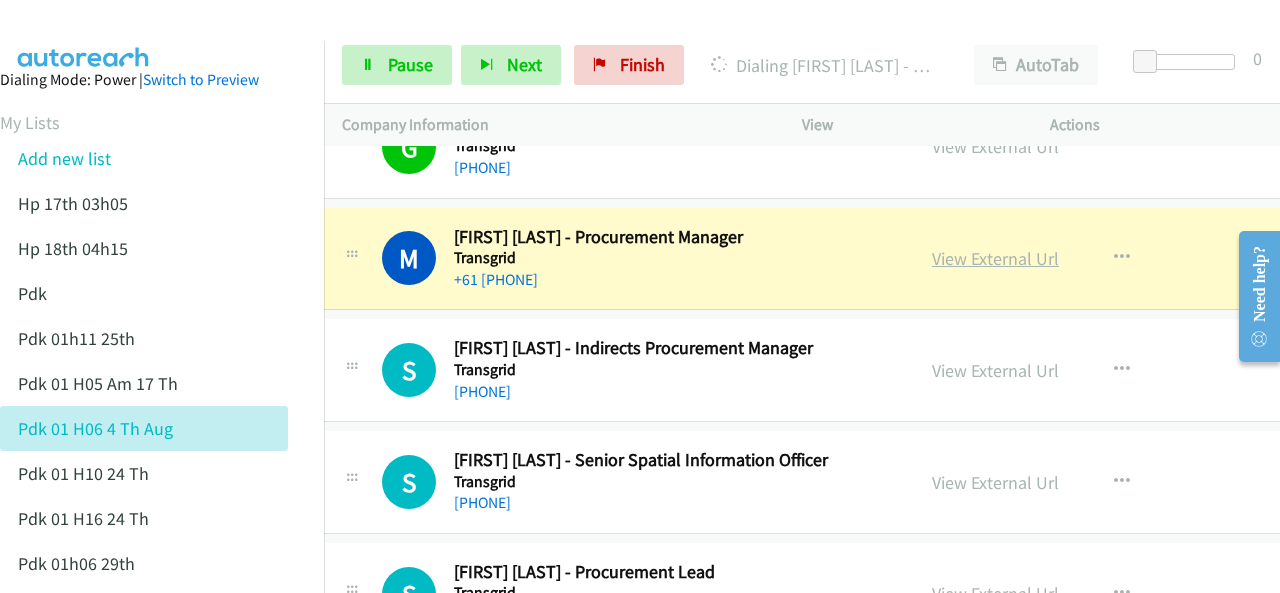 click on "View External Url" at bounding box center [995, 258] 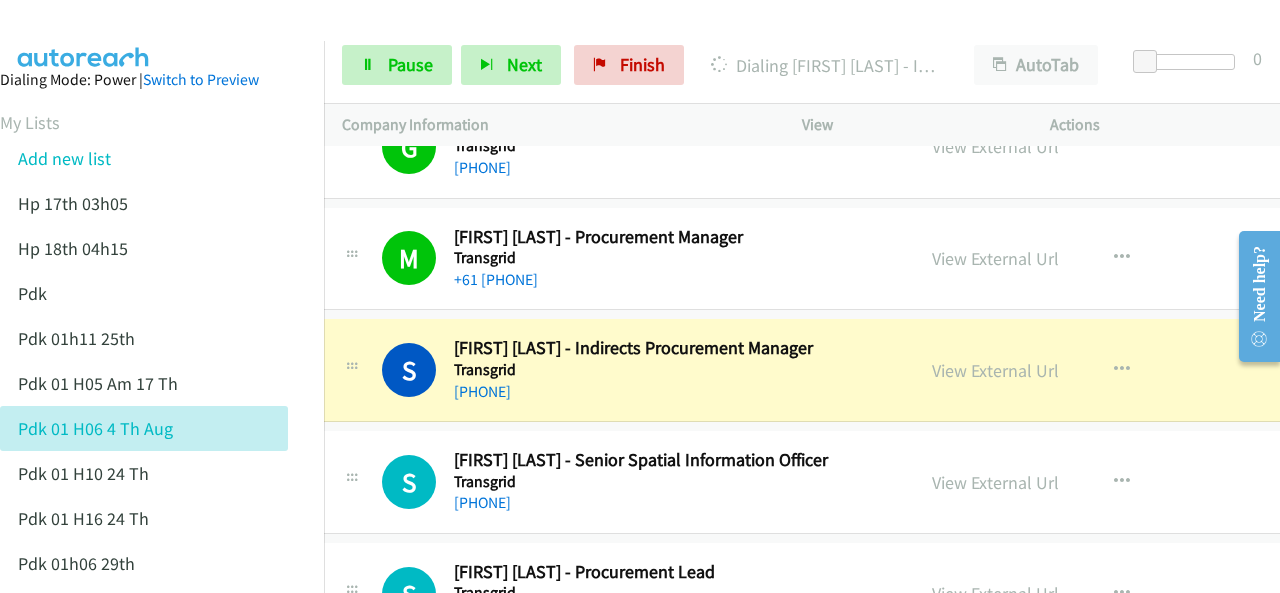click at bounding box center (84, 35) 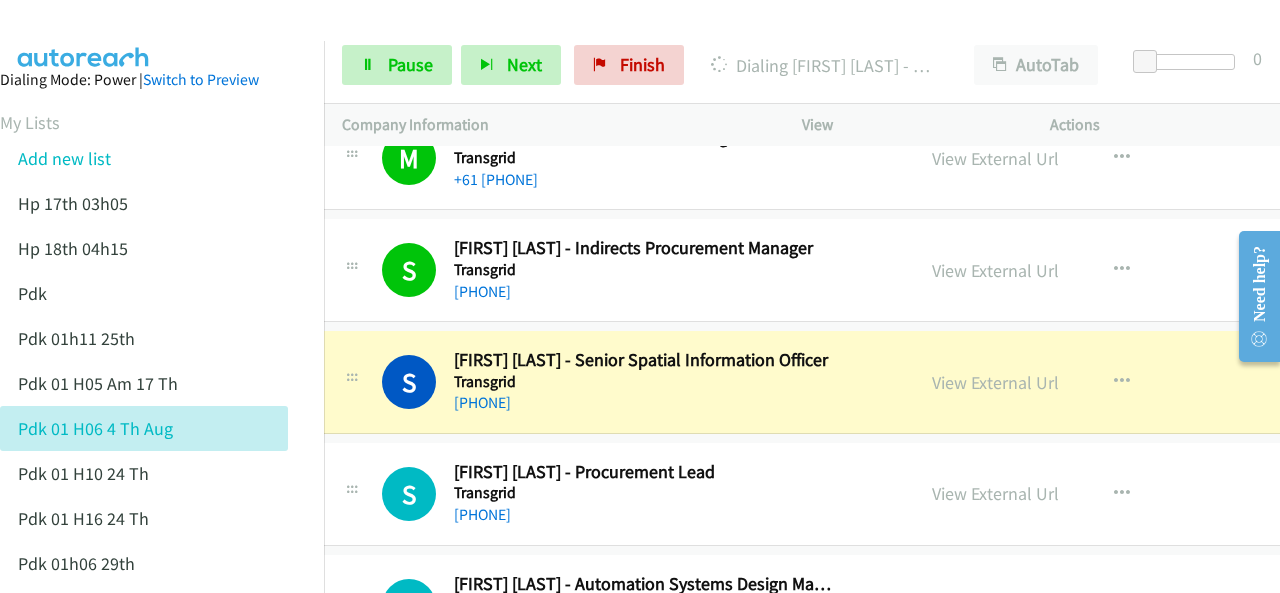 scroll, scrollTop: 23400, scrollLeft: 20, axis: both 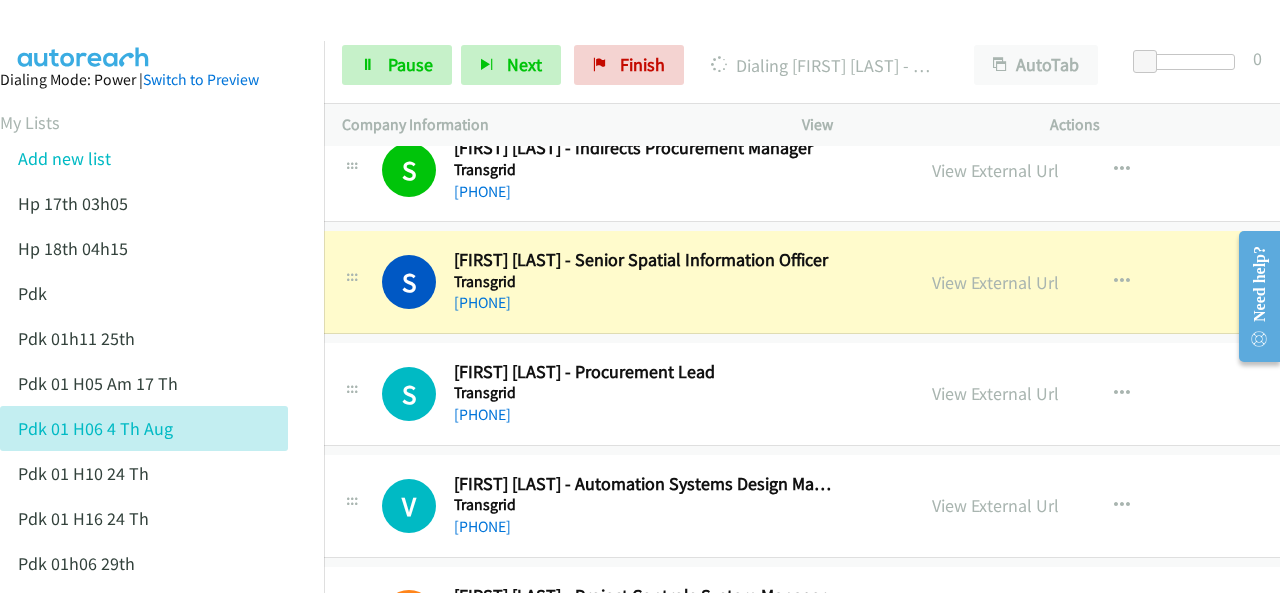 click at bounding box center (84, 35) 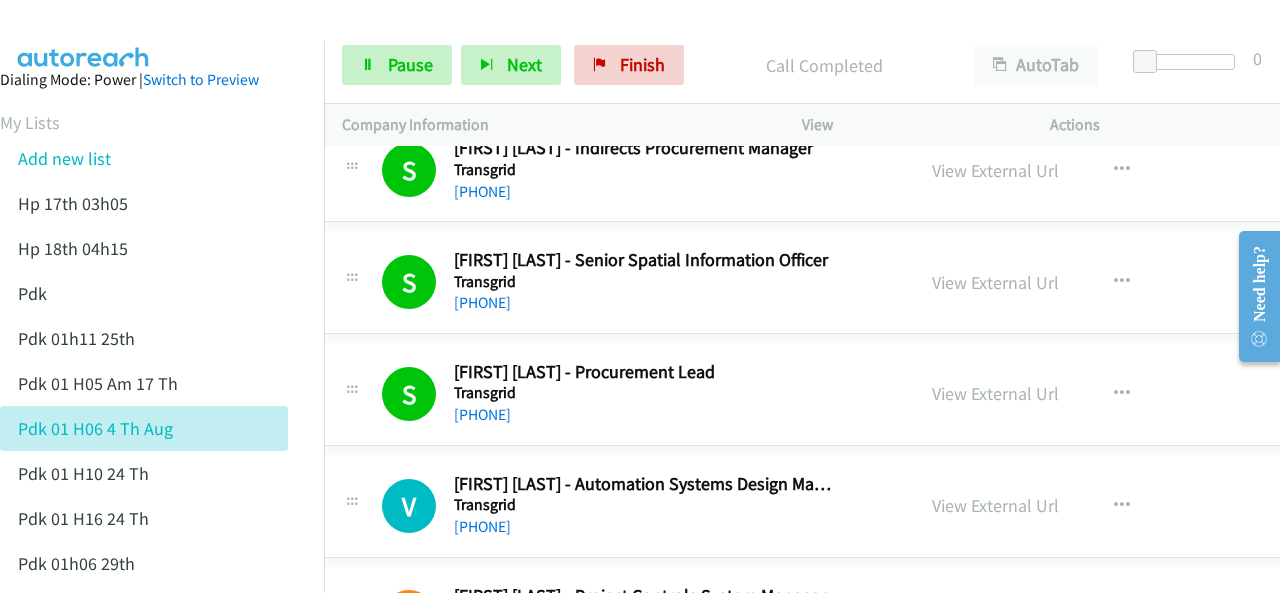 click at bounding box center [84, 35] 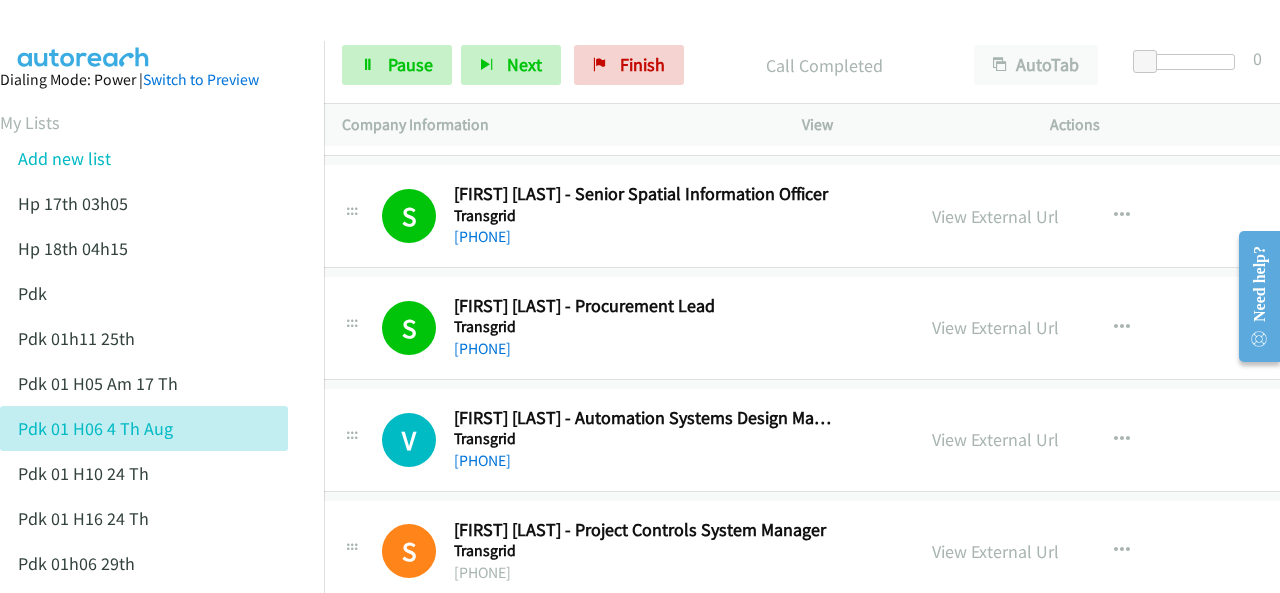 scroll, scrollTop: 23500, scrollLeft: 20, axis: both 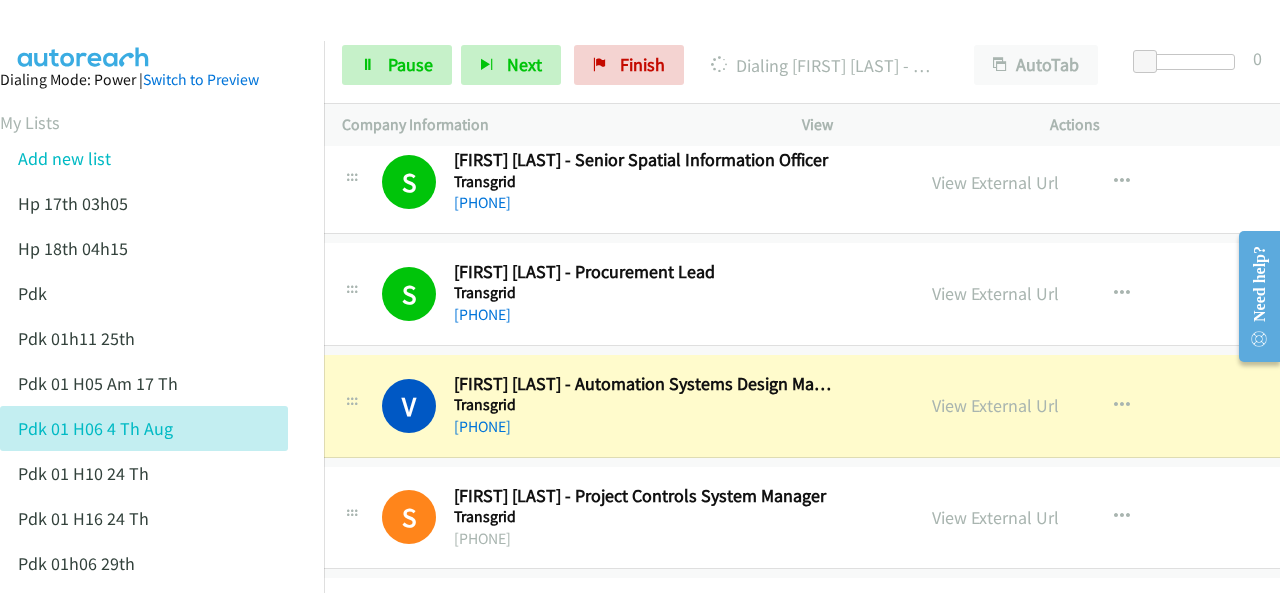click at bounding box center (84, 35) 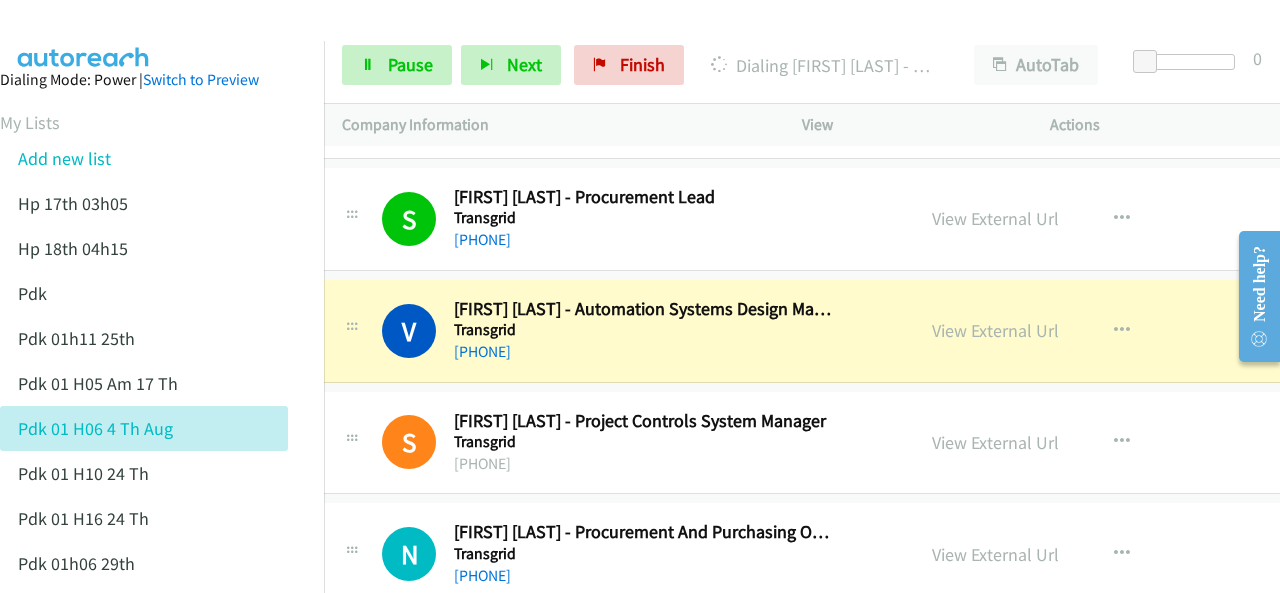 scroll, scrollTop: 23600, scrollLeft: 20, axis: both 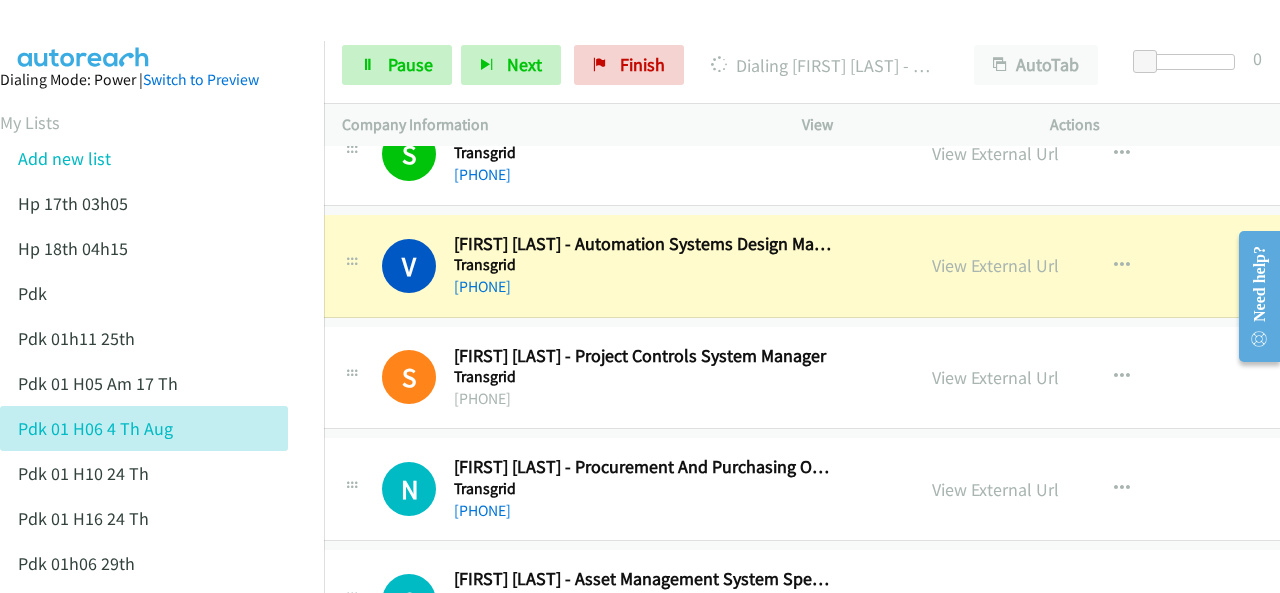 click on "Dialing Mode: Power
|
Switch to Preview
My Lists
Add new list
Hp 17th 03h05
Hp 18th 04h15
Pdk
Pdk  01h11 25th
Pdk 01h05 Am 17 Th
Pdk 01h06 4 Th Aug
Pdk 01h10 24 Th
Pdk 01h16 24 Th
Pdk 01h06 29th
Pdk 01h07am 18th
Pdk 01h11 31st
Pdk 01h28 21st
Pdk 02h02am 18th
Pdk 03h42 29th
Pdk 06h12 1st
Pdk 08h03 1st
Pdk 23rd 05h47
Pdk 28th 3h00
Pdk 30th
Pdk 31st 05h31
Pdk 4h39 01st
Pdk 7h05 28th
Pdk 8h19 30 Th
Hp 6am
Pdk
Pdk 01h00 22nd
Pdk 01h04 16th
Pdk 1h10 1st
Pdk 23rd
Pdk 24th 07h43
Back to Campaign Management
Scheduled Callbacks
FAQ
Agent Settings
Sign Out
Compact View
Email Support" at bounding box center [144, 932] 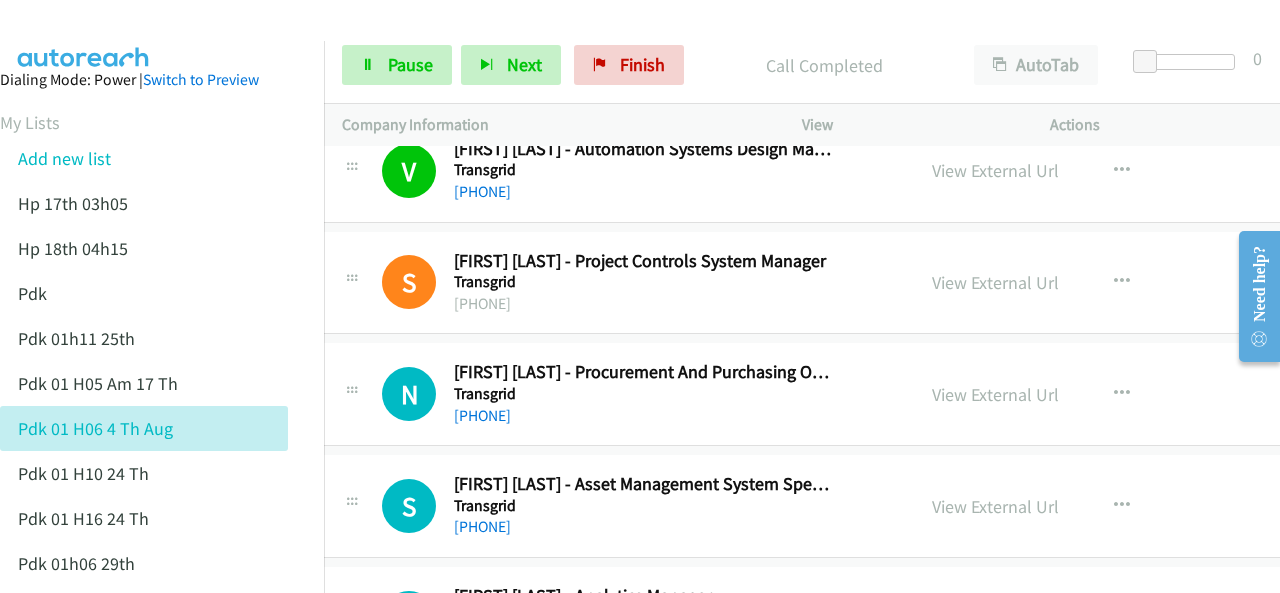 scroll, scrollTop: 23740, scrollLeft: 20, axis: both 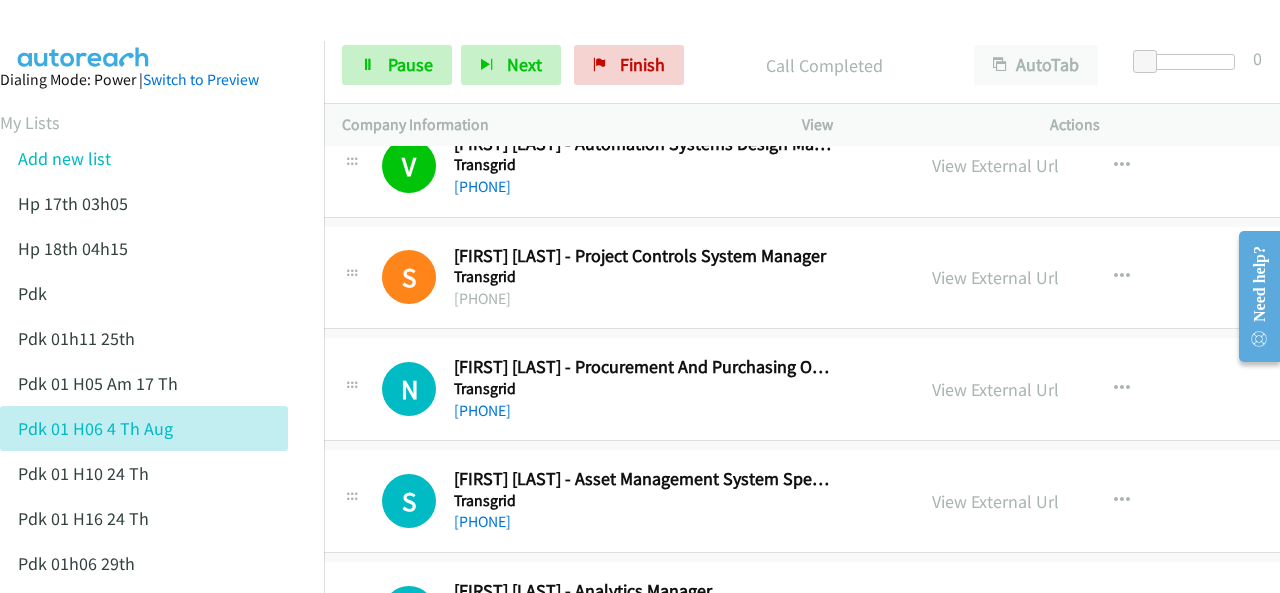 click on "Dialing Mode: Power
|
Switch to Preview
My Lists
Add new list
Hp 17th 03h05
Hp 18th 04h15
Pdk
Pdk  01h11 25th
Pdk 01h05 Am 17 Th
Pdk 01h06 4 Th Aug
Pdk 01h10 24 Th
Pdk 01h16 24 Th
Pdk 01h06 29th
Pdk 01h07am 18th
Pdk 01h11 31st
Pdk 01h28 21st
Pdk 02h02am 18th
Pdk 03h42 29th
Pdk 06h12 1st
Pdk 08h03 1st
Pdk 23rd 05h47
Pdk 28th 3h00
Pdk 30th
Pdk 31st 05h31
Pdk 4h39 01st
Pdk 7h05 28th
Pdk 8h19 30 Th
Hp 6am
Pdk
Pdk 01h00 22nd
Pdk 01h04 16th
Pdk 1h10 1st
Pdk 23rd
Pdk 24th 07h43
Back to Campaign Management
Scheduled Callbacks
FAQ
Agent Settings
Sign Out
Compact View
Email Support" at bounding box center [144, 932] 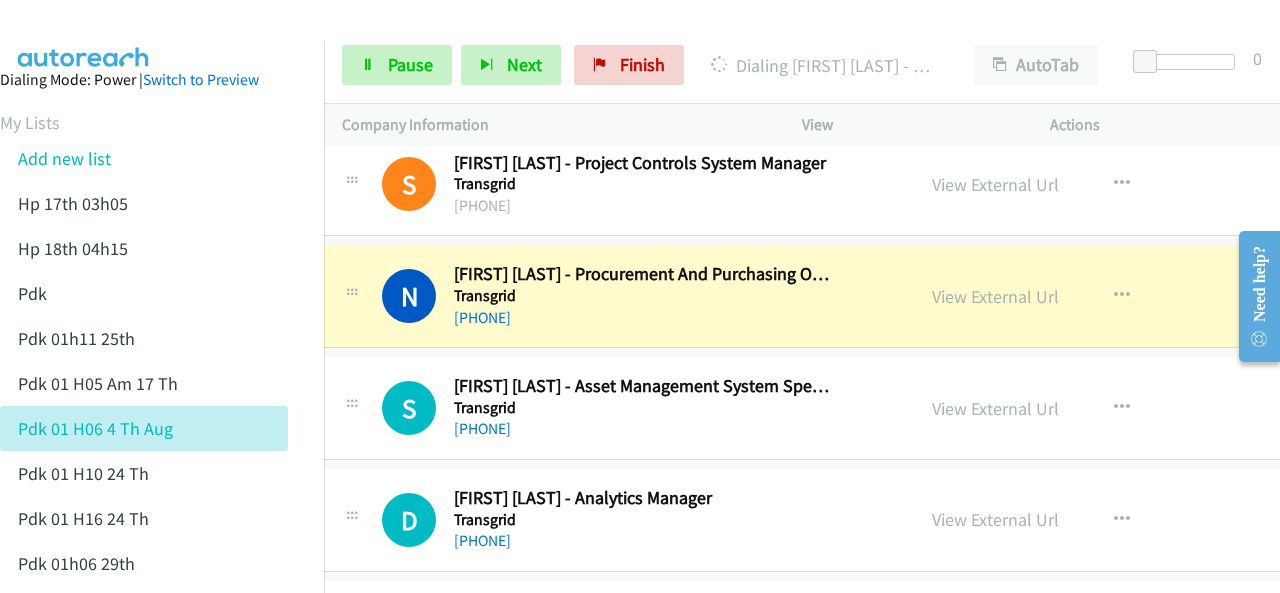 scroll, scrollTop: 23840, scrollLeft: 20, axis: both 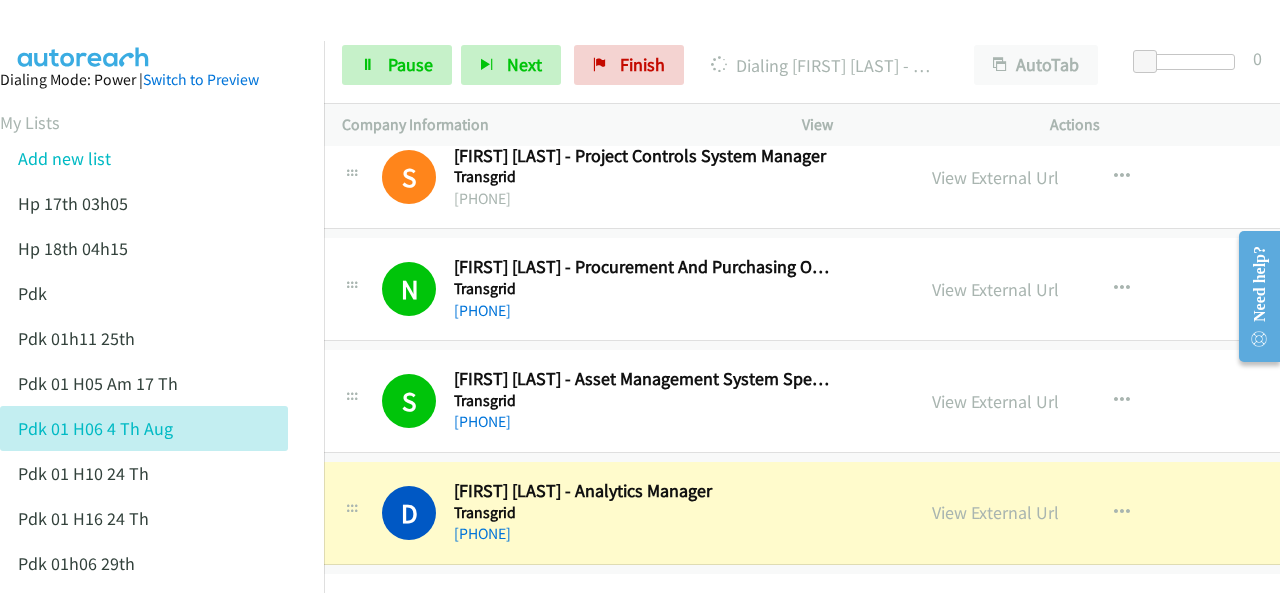click on "Dialing Mode: Power
|
Switch to Preview
My Lists
Add new list
Hp 17th 03h05
Hp 18th 04h15
Pdk
Pdk  01h11 25th
Pdk 01h05 Am 17 Th
Pdk 01h06 4 Th Aug
Pdk 01h10 24 Th
Pdk 01h16 24 Th
Pdk 01h06 29th
Pdk 01h07am 18th
Pdk 01h11 31st
Pdk 01h28 21st
Pdk 02h02am 18th
Pdk 03h42 29th
Pdk 06h12 1st
Pdk 08h03 1st
Pdk 23rd 05h47
Pdk 28th 3h00
Pdk 30th
Pdk 31st 05h31
Pdk 4h39 01st
Pdk 7h05 28th
Pdk 8h19 30 Th
Hp 6am
Pdk
Pdk 01h00 22nd
Pdk 01h04 16th
Pdk 1h10 1st
Pdk 23rd
Pdk 24th 07h43
Back to Campaign Management
Scheduled Callbacks
FAQ
Agent Settings
Sign Out
Compact View
Email Support" at bounding box center (144, 932) 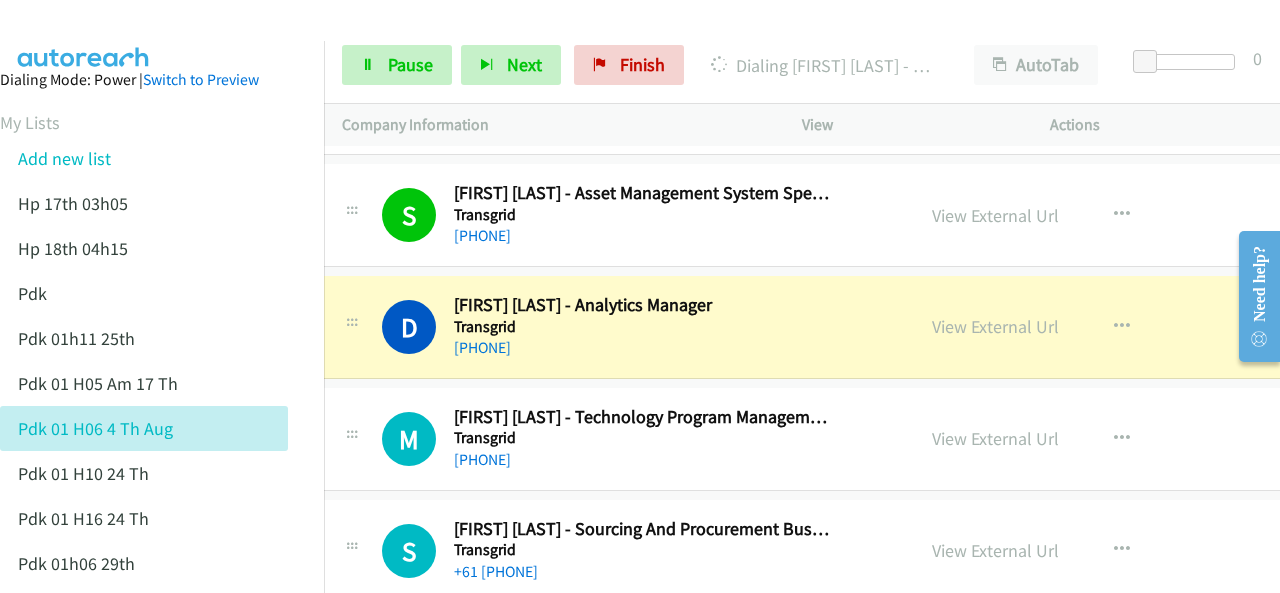 scroll, scrollTop: 24040, scrollLeft: 20, axis: both 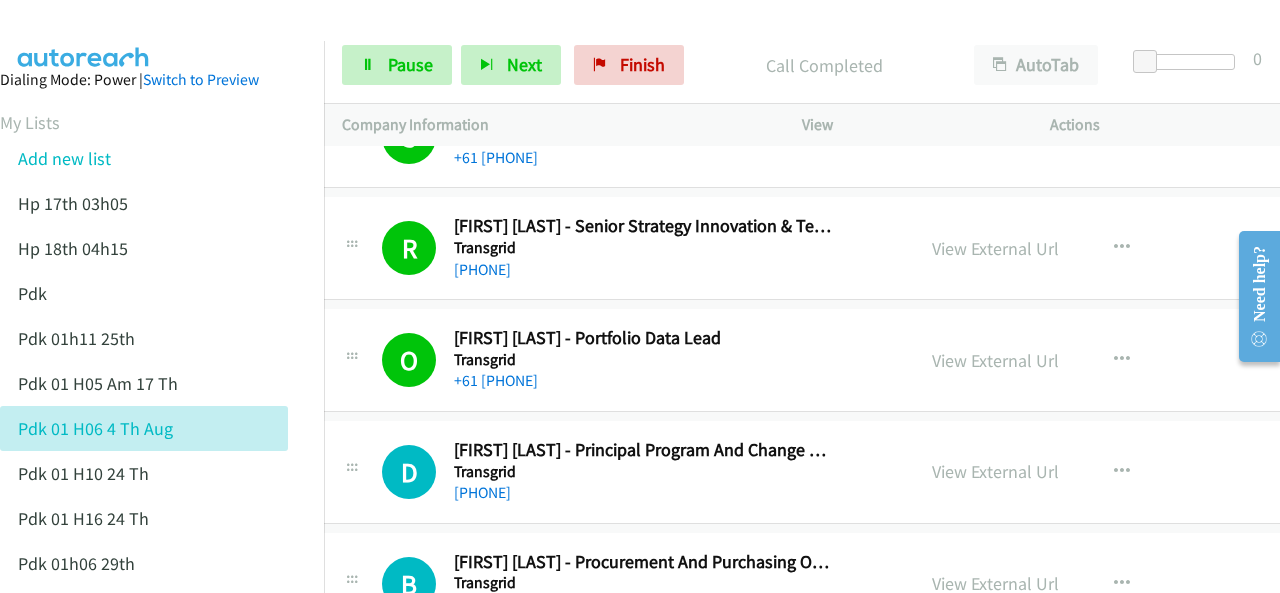 click at bounding box center (84, 35) 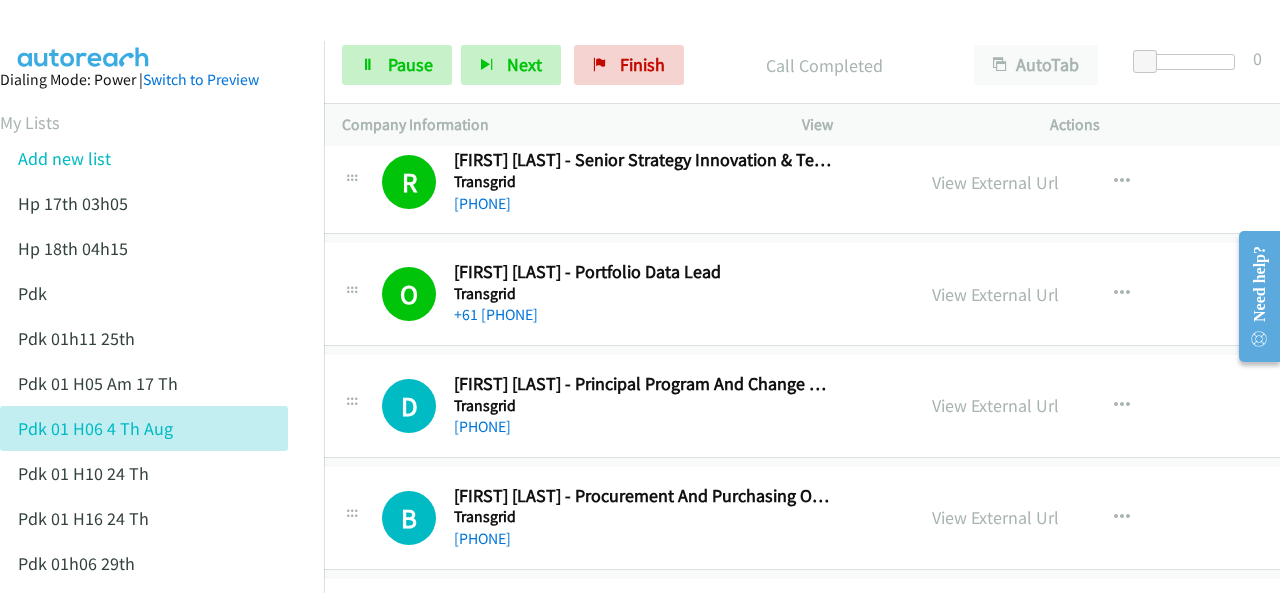 scroll, scrollTop: 24540, scrollLeft: 20, axis: both 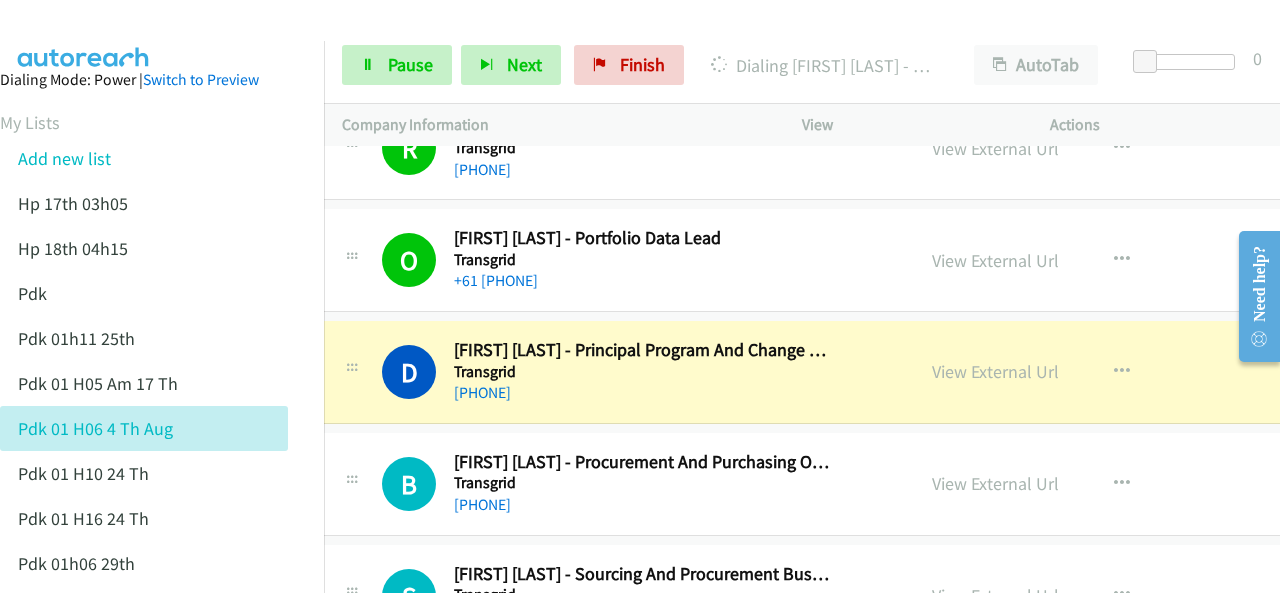 drag, startPoint x: 156, startPoint y: 21, endPoint x: 166, endPoint y: 28, distance: 12.206555 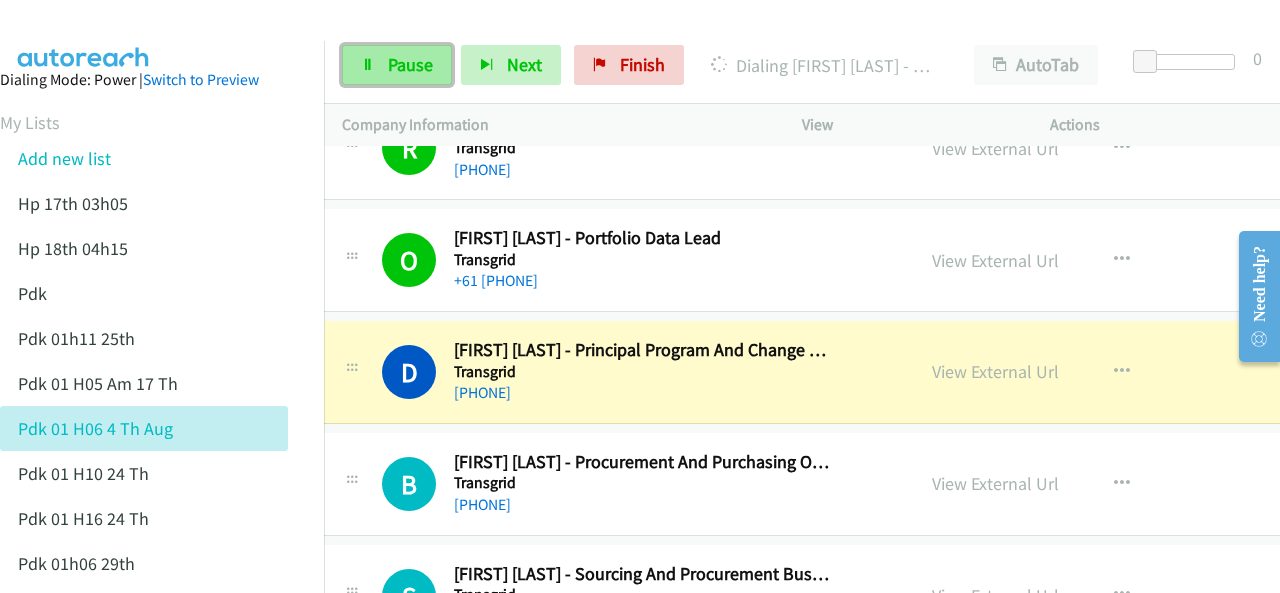 click on "Pause" at bounding box center [410, 64] 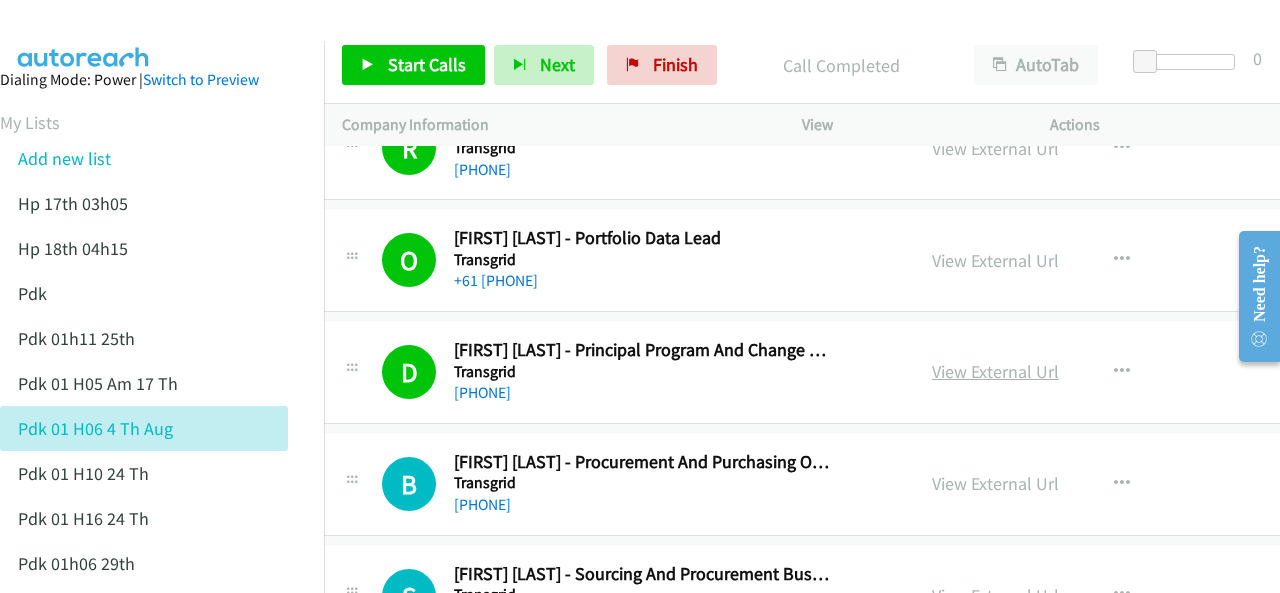 click on "View External Url" at bounding box center [995, 371] 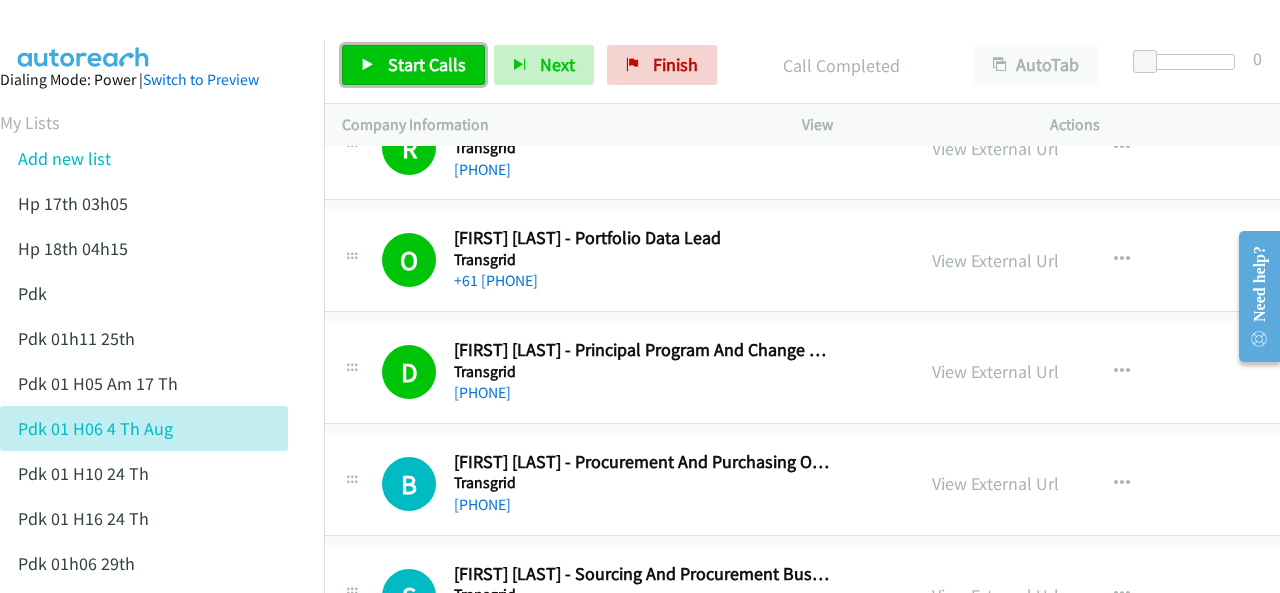 click on "Start Calls" at bounding box center (427, 64) 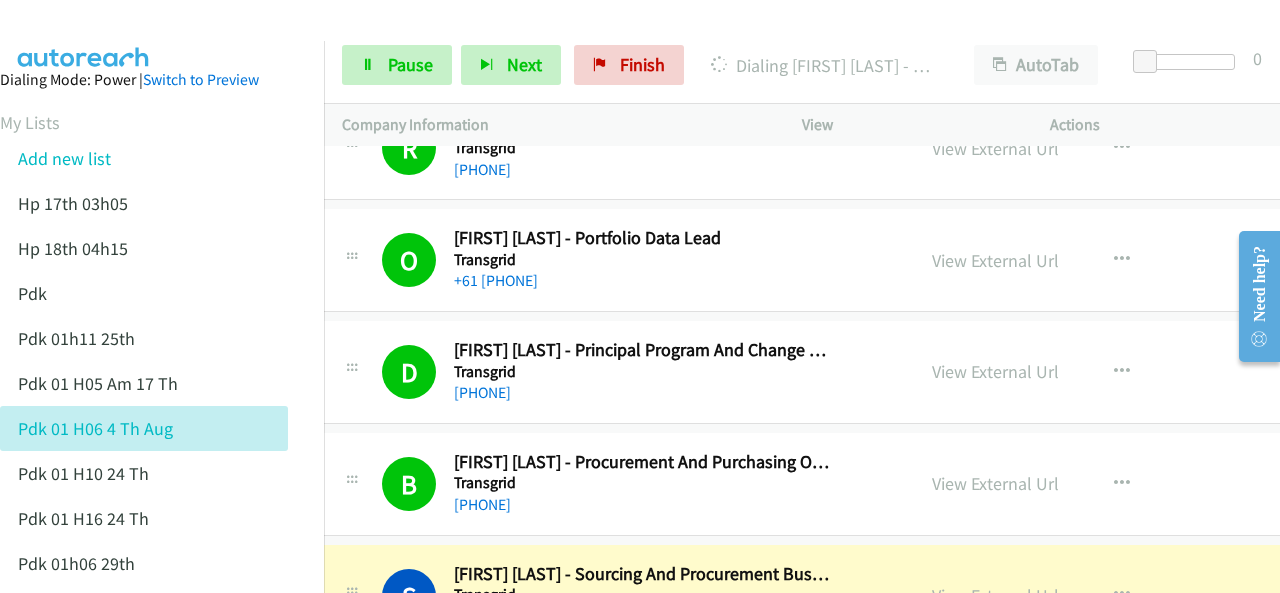click on "Dialing Mode: Power
|
Switch to Preview
My Lists
Add new list
Hp 17th 03h05
Hp 18th 04h15
Pdk
Pdk  01h11 25th
Pdk 01h05 Am 17 Th
Pdk 01h06 4 Th Aug
Pdk 01h10 24 Th
Pdk 01h16 24 Th
Pdk 01h06 29th
Pdk 01h07am 18th
Pdk 01h11 31st
Pdk 01h28 21st
Pdk 02h02am 18th
Pdk 03h42 29th
Pdk 06h12 1st
Pdk 08h03 1st
Pdk 23rd 05h47
Pdk 28th 3h00
Pdk 30th
Pdk 31st 05h31
Pdk 4h39 01st
Pdk 7h05 28th
Pdk 8h19 30 Th
Hp 6am
Pdk
Pdk 01h00 22nd
Pdk 01h04 16th
Pdk 1h10 1st
Pdk 23rd
Pdk 24th 07h43
Back to Campaign Management
Scheduled Callbacks
FAQ
Agent Settings
Sign Out
Compact View
Email Support" at bounding box center (144, 932) 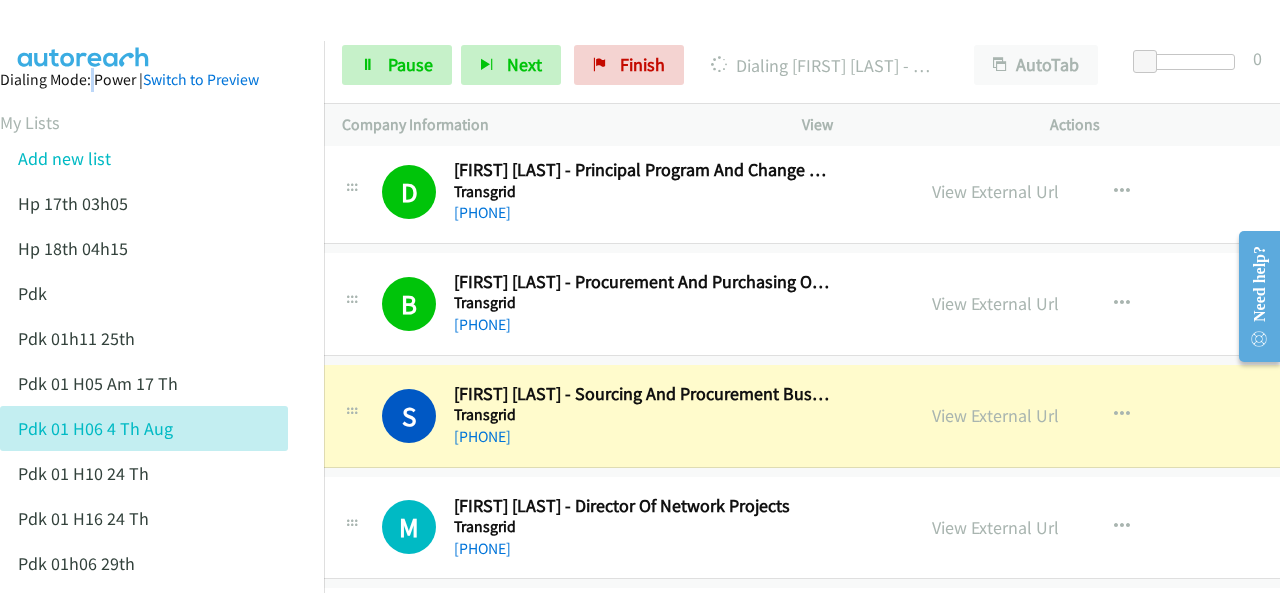 scroll, scrollTop: 24740, scrollLeft: 20, axis: both 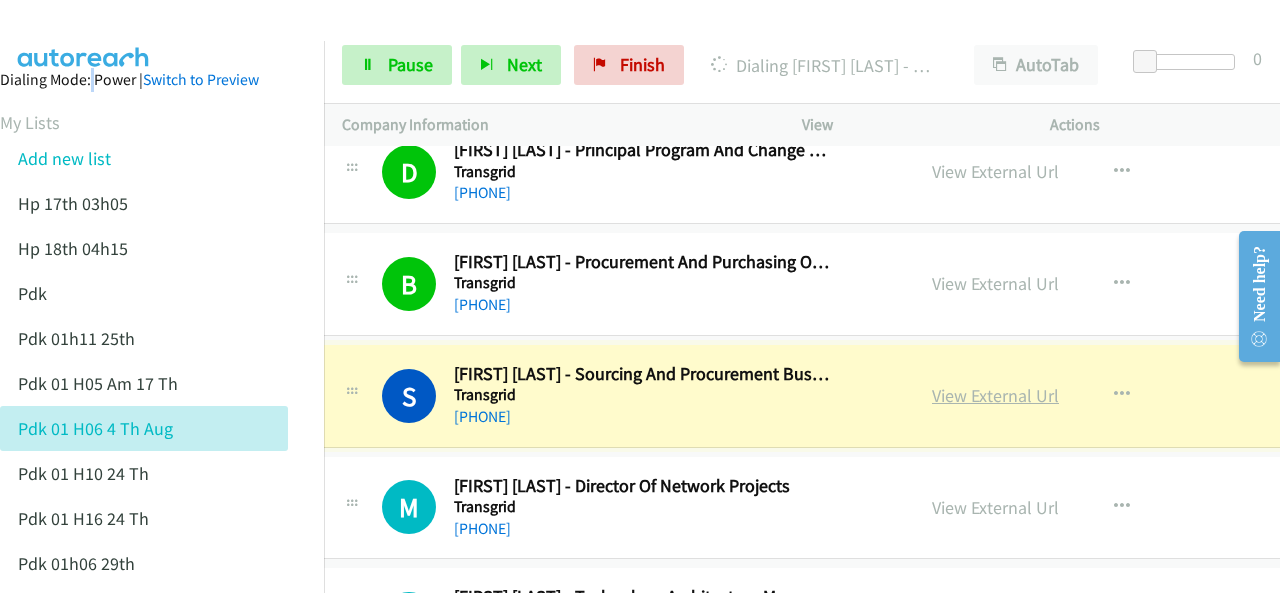 click on "View External Url" at bounding box center [995, 395] 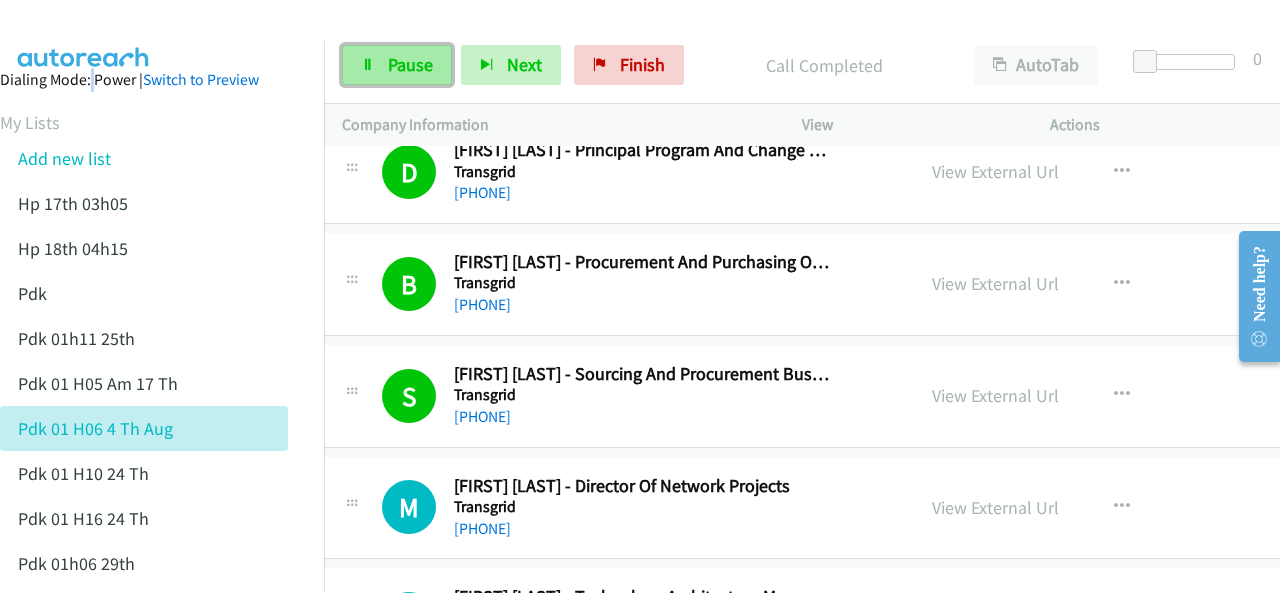 click on "Pause" at bounding box center [397, 65] 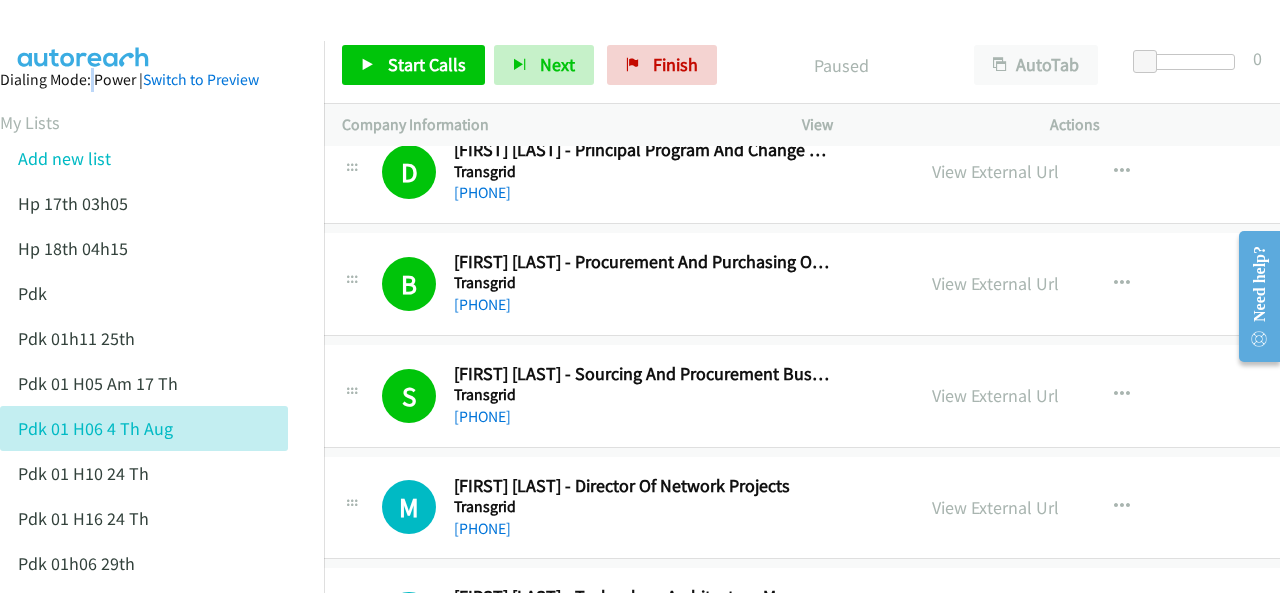 drag, startPoint x: 79, startPoint y: 26, endPoint x: 66, endPoint y: 21, distance: 13.928389 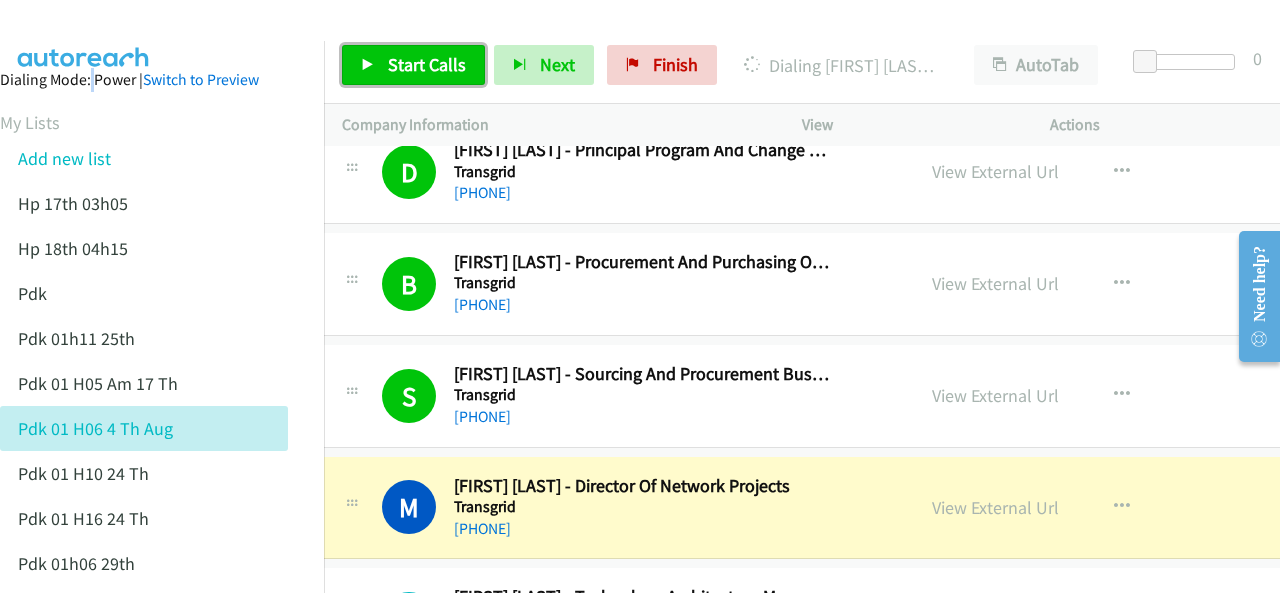 click on "Start Calls" at bounding box center [427, 64] 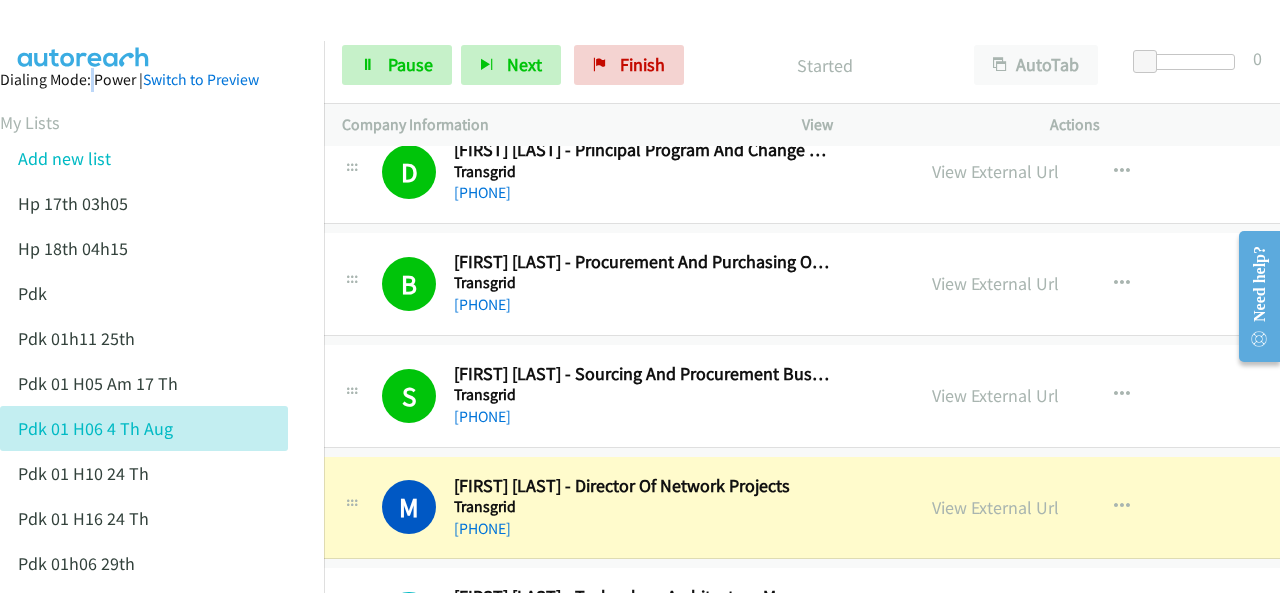 click at bounding box center (84, 35) 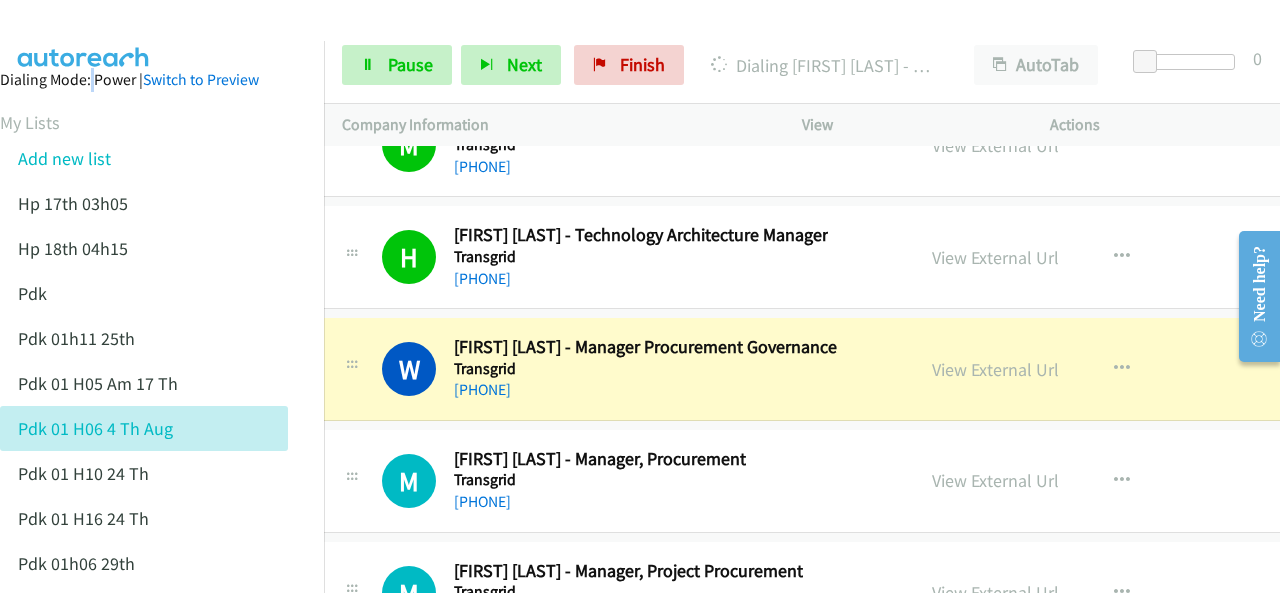 scroll, scrollTop: 25140, scrollLeft: 20, axis: both 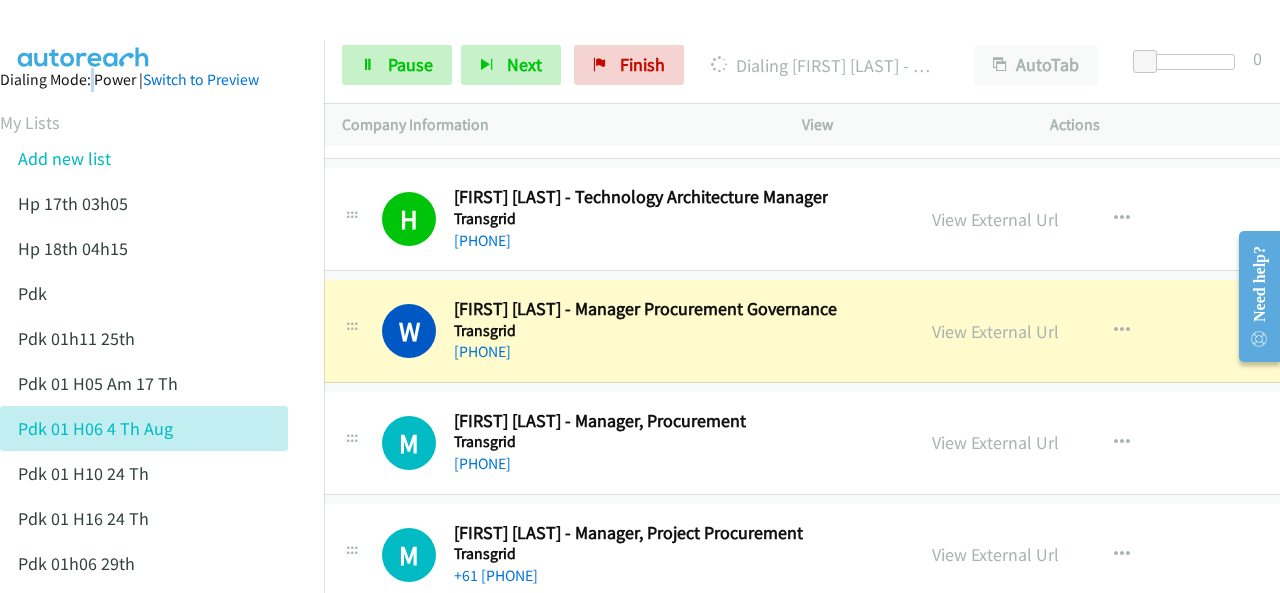 click on "Dialing Mode: Power
|
Switch to Preview
My Lists
Add new list
Hp 17th 03h05
Hp 18th 04h15
Pdk
Pdk  01h11 25th
Pdk 01h05 Am 17 Th
Pdk 01h06 4 Th Aug
Pdk 01h10 24 Th
Pdk 01h16 24 Th
Pdk 01h06 29th
Pdk 01h07am 18th
Pdk 01h11 31st
Pdk 01h28 21st
Pdk 02h02am 18th
Pdk 03h42 29th
Pdk 06h12 1st
Pdk 08h03 1st
Pdk 23rd 05h47
Pdk 28th 3h00
Pdk 30th
Pdk 31st 05h31
Pdk 4h39 01st
Pdk 7h05 28th
Pdk 8h19 30 Th
Hp 6am
Pdk
Pdk 01h00 22nd
Pdk 01h04 16th
Pdk 1h10 1st
Pdk 23rd
Pdk 24th 07h43
Back to Campaign Management
Scheduled Callbacks
FAQ
Agent Settings
Sign Out
Compact View
Email Support" at bounding box center (144, 932) 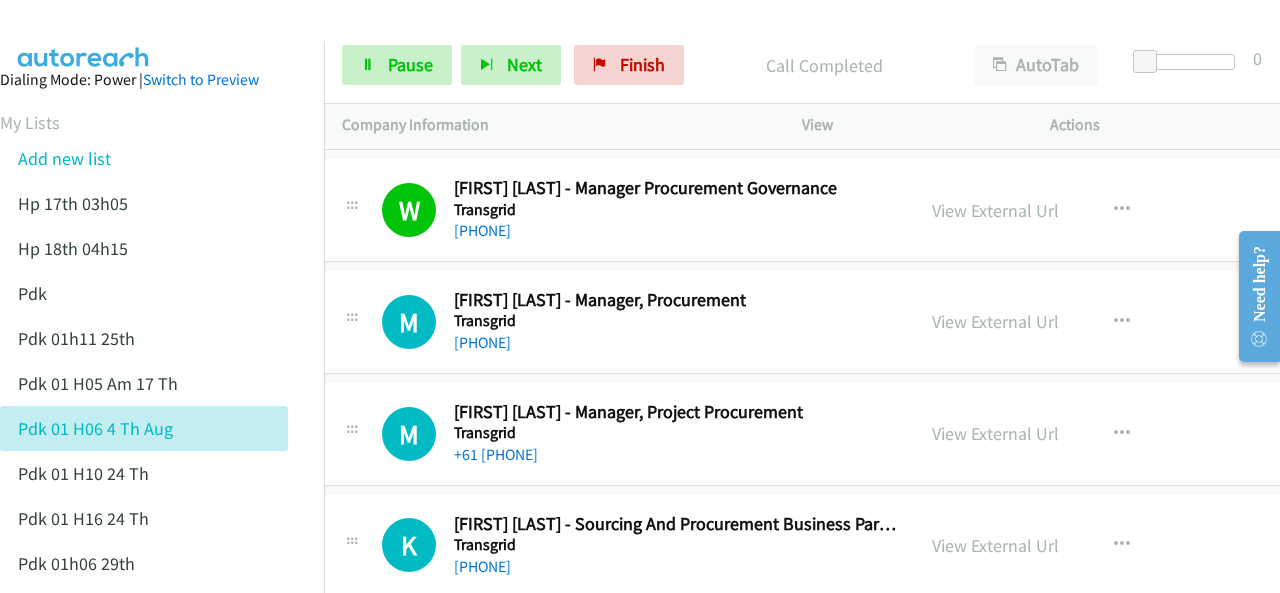 scroll, scrollTop: 25240, scrollLeft: 20, axis: both 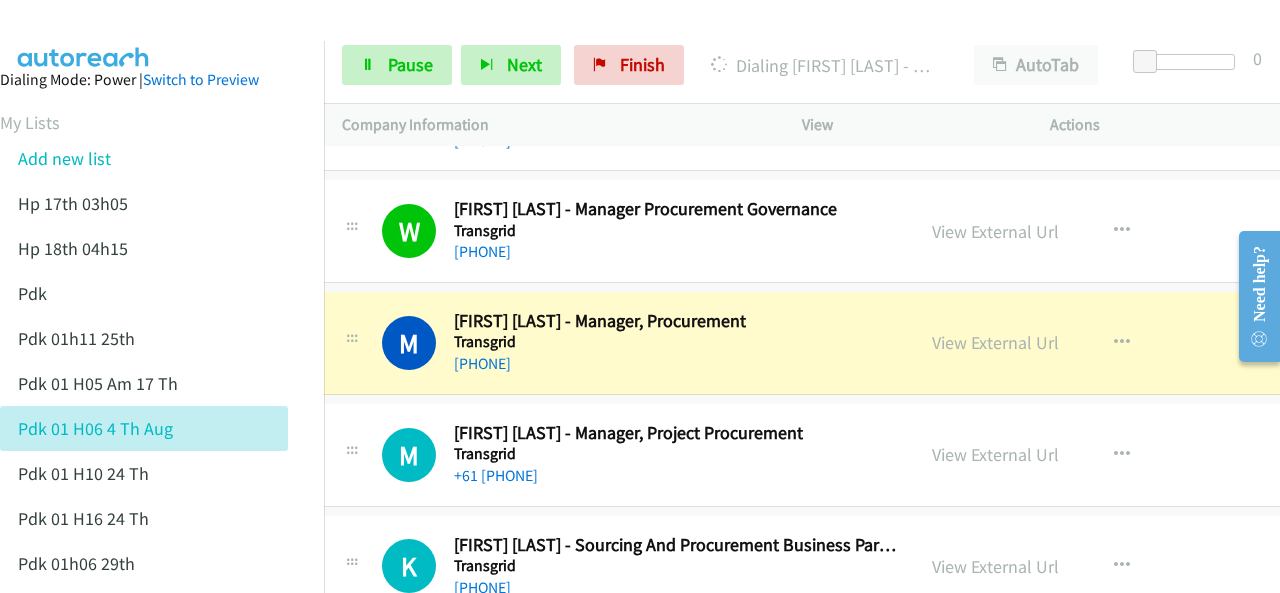 click at bounding box center (84, 35) 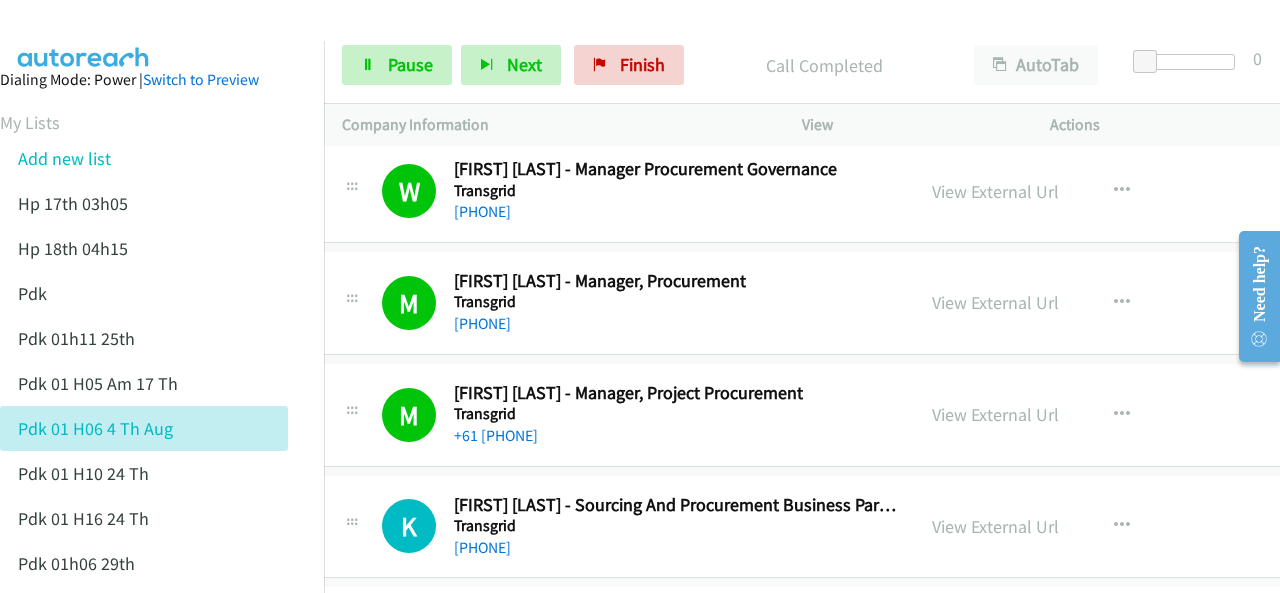 click at bounding box center [84, 35] 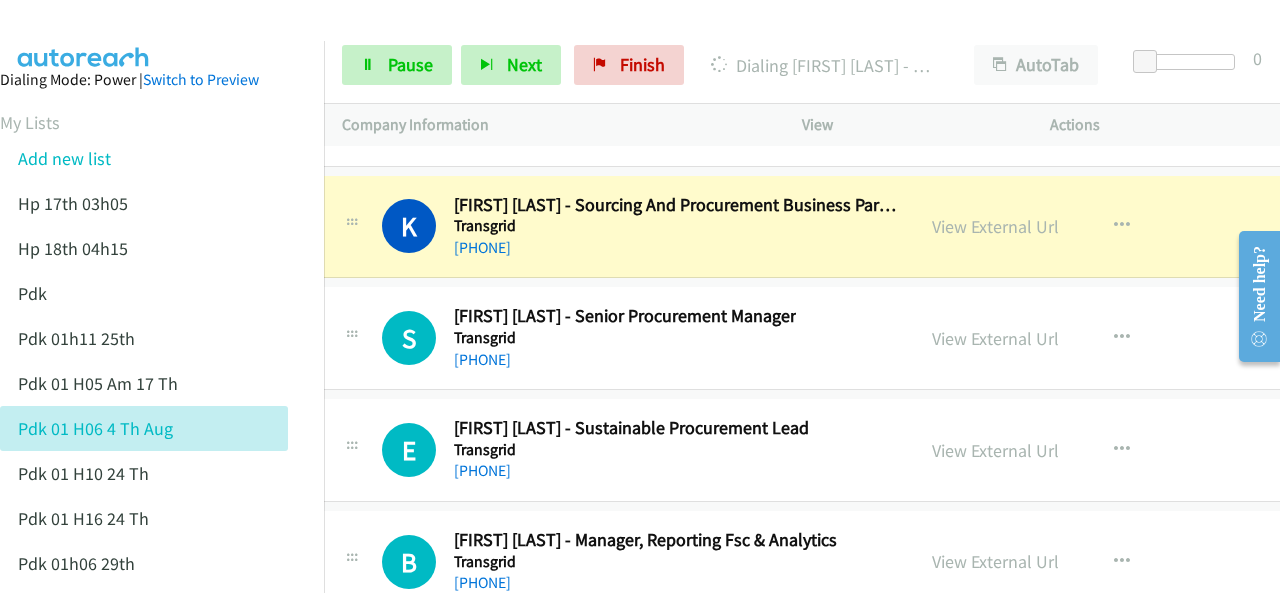 scroll, scrollTop: 25480, scrollLeft: 20, axis: both 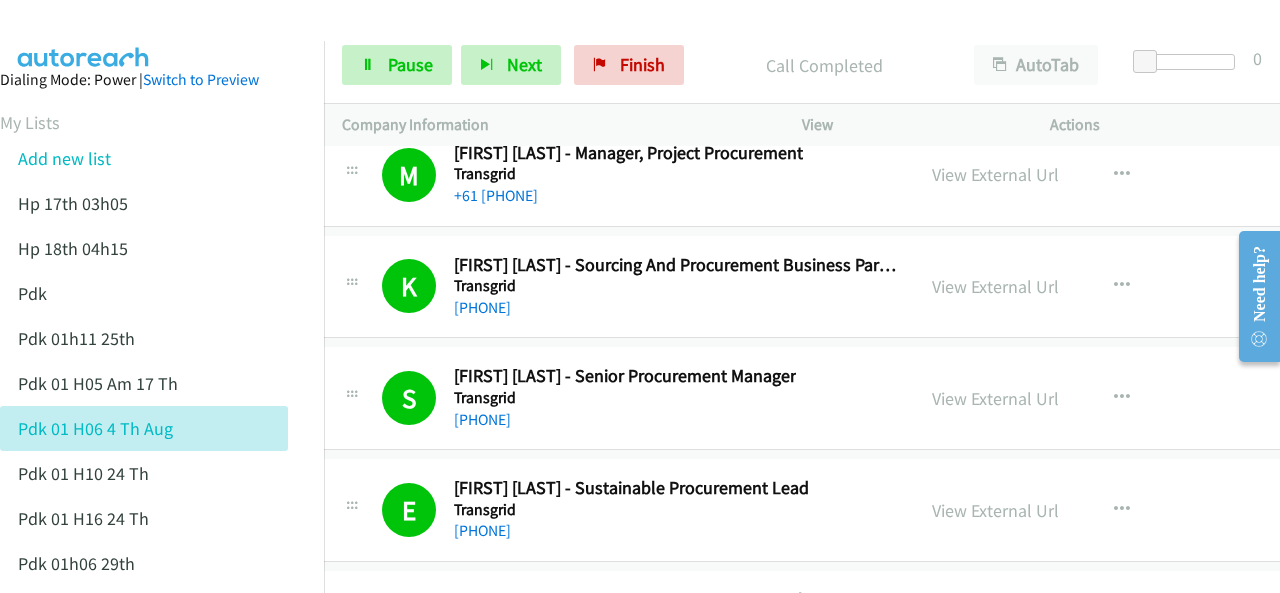 click at bounding box center (84, 35) 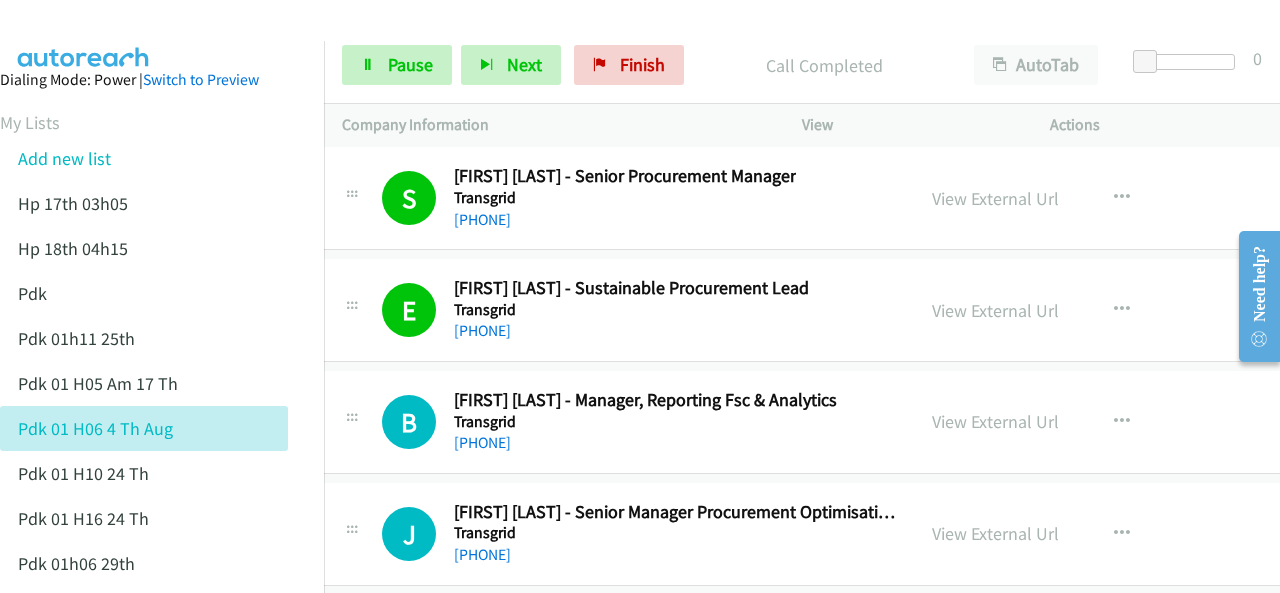 scroll, scrollTop: 25820, scrollLeft: 20, axis: both 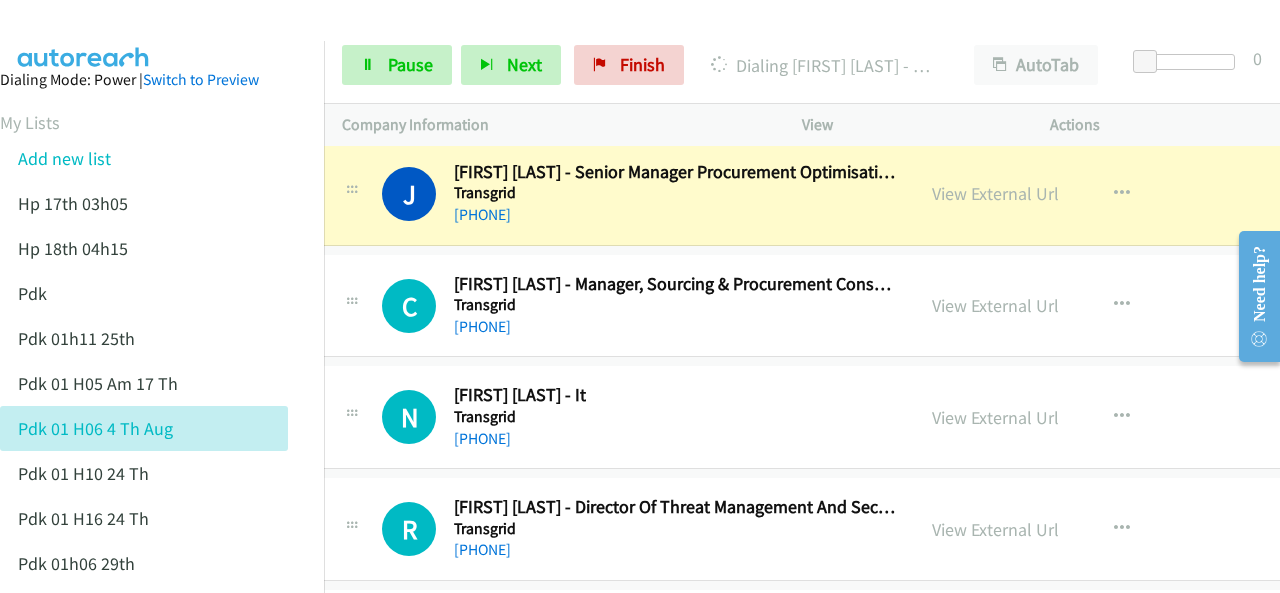 click at bounding box center (84, 35) 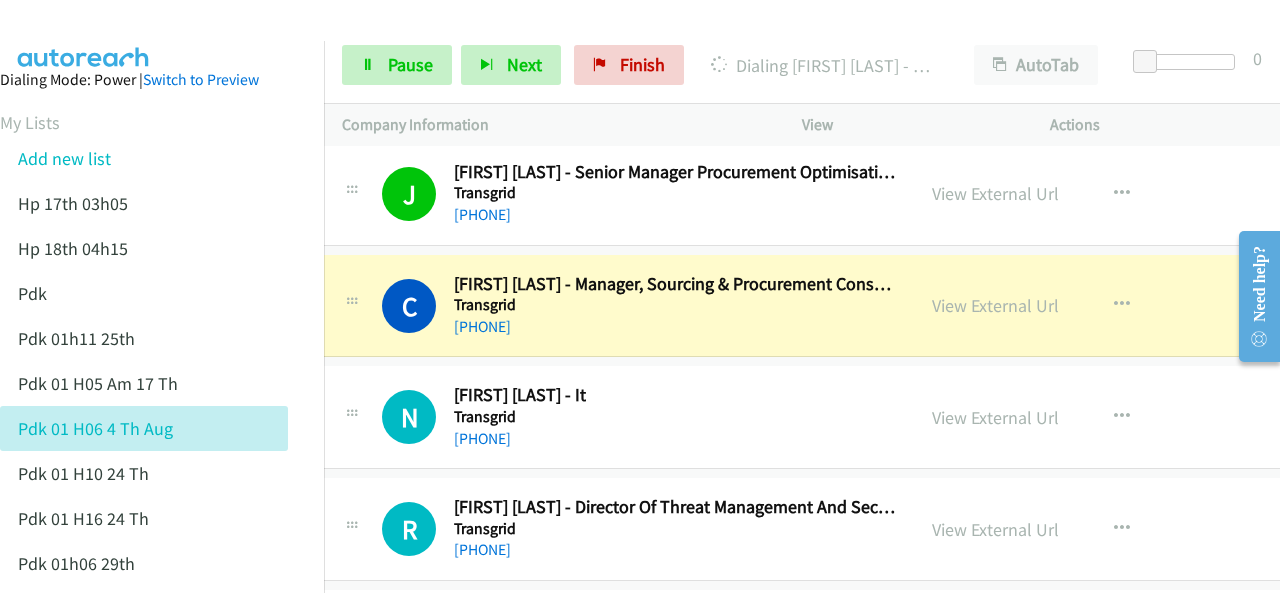 click at bounding box center [631, 38] 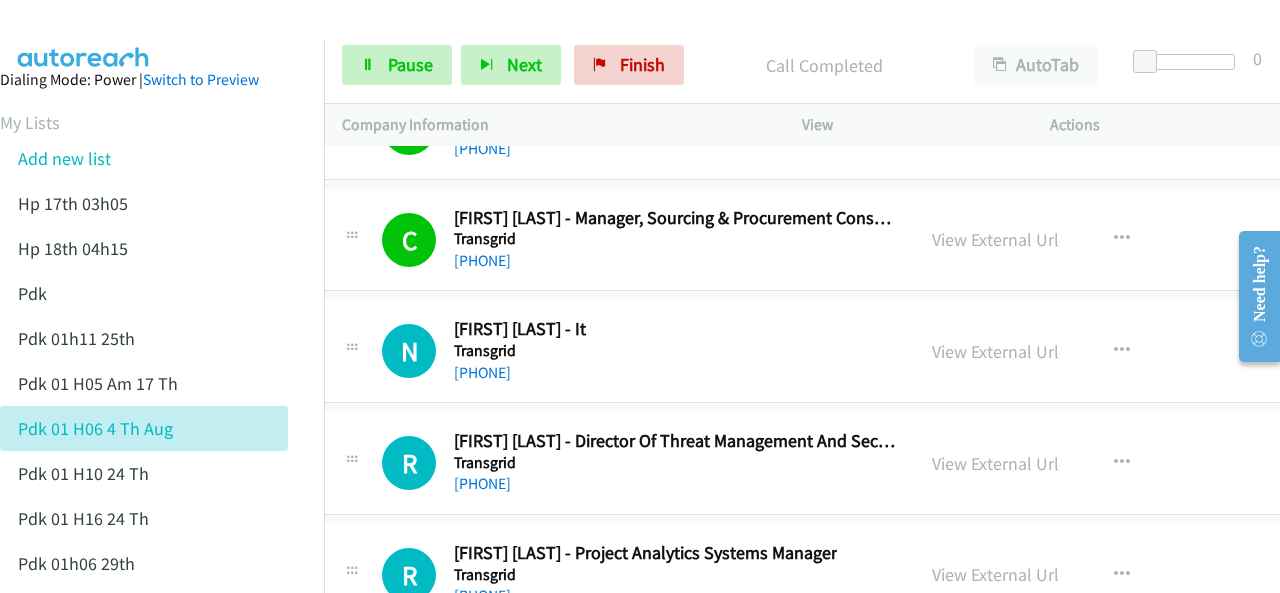 scroll, scrollTop: 26160, scrollLeft: 20, axis: both 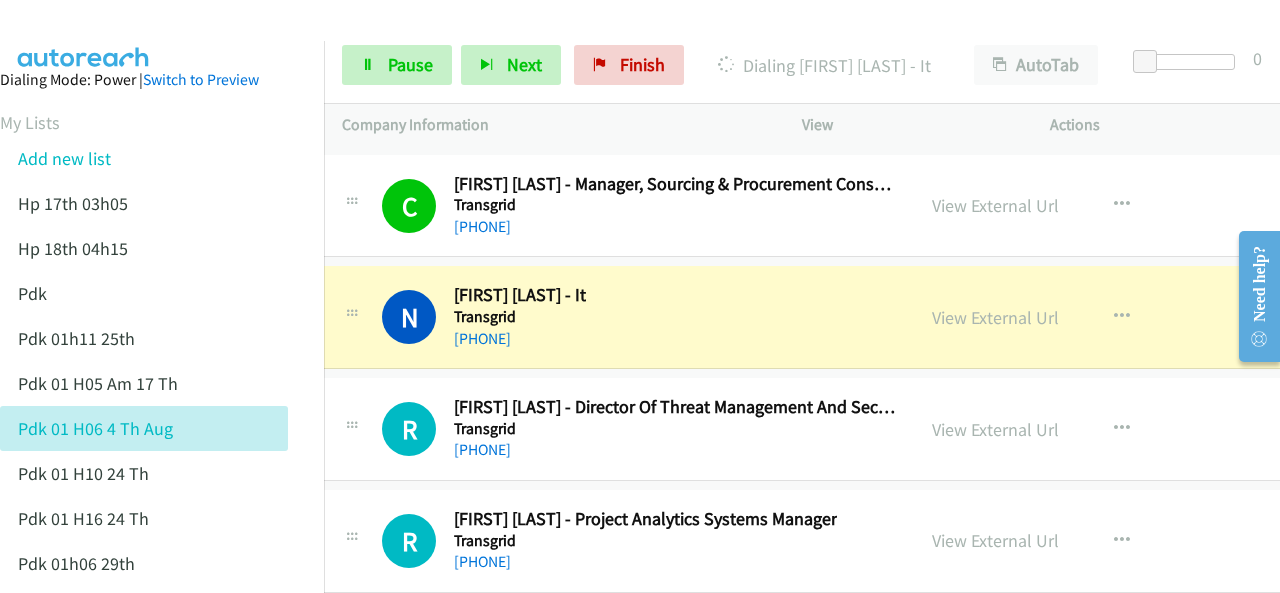 click at bounding box center [84, 35] 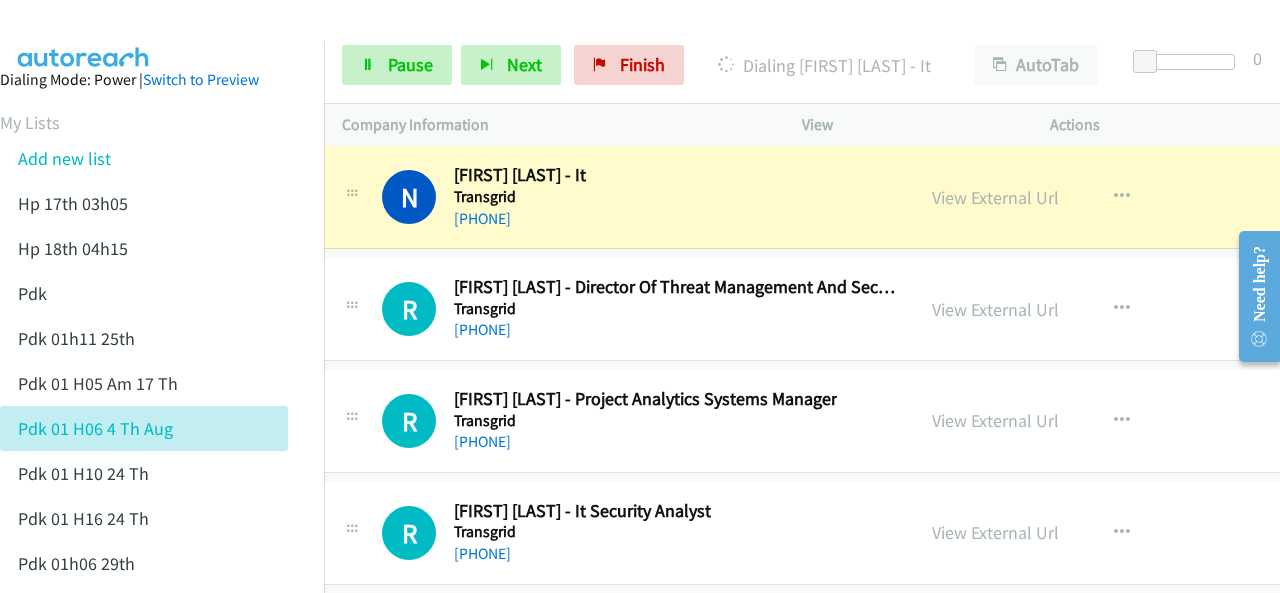 scroll, scrollTop: 26080, scrollLeft: 20, axis: both 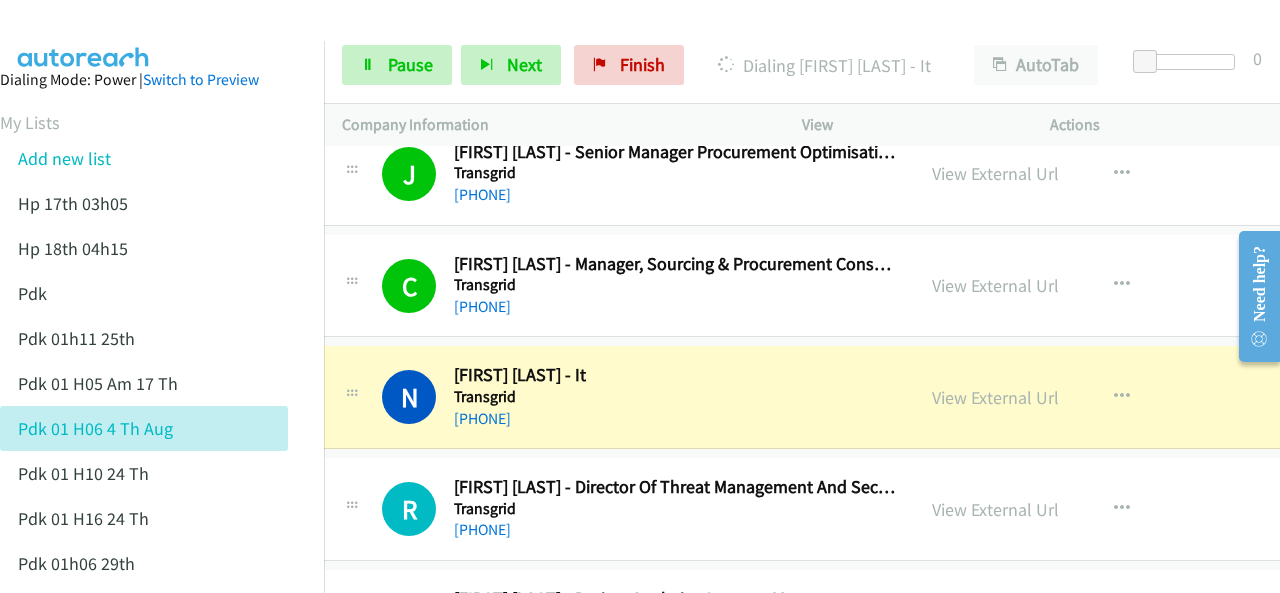 click at bounding box center [84, 35] 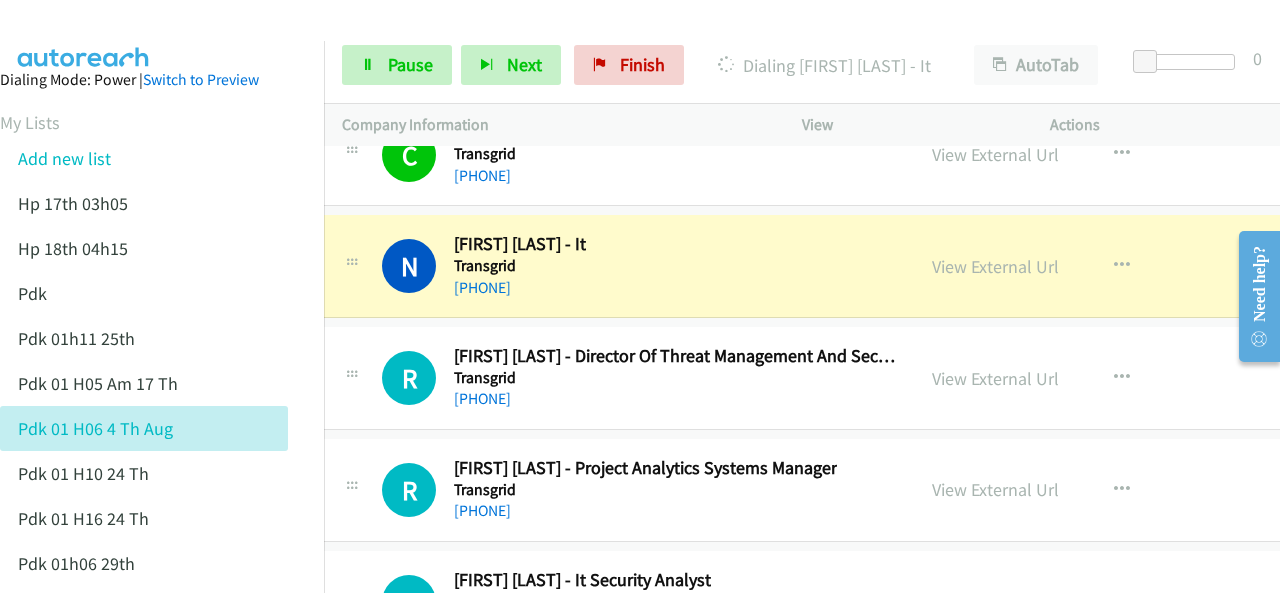 scroll, scrollTop: 26180, scrollLeft: 20, axis: both 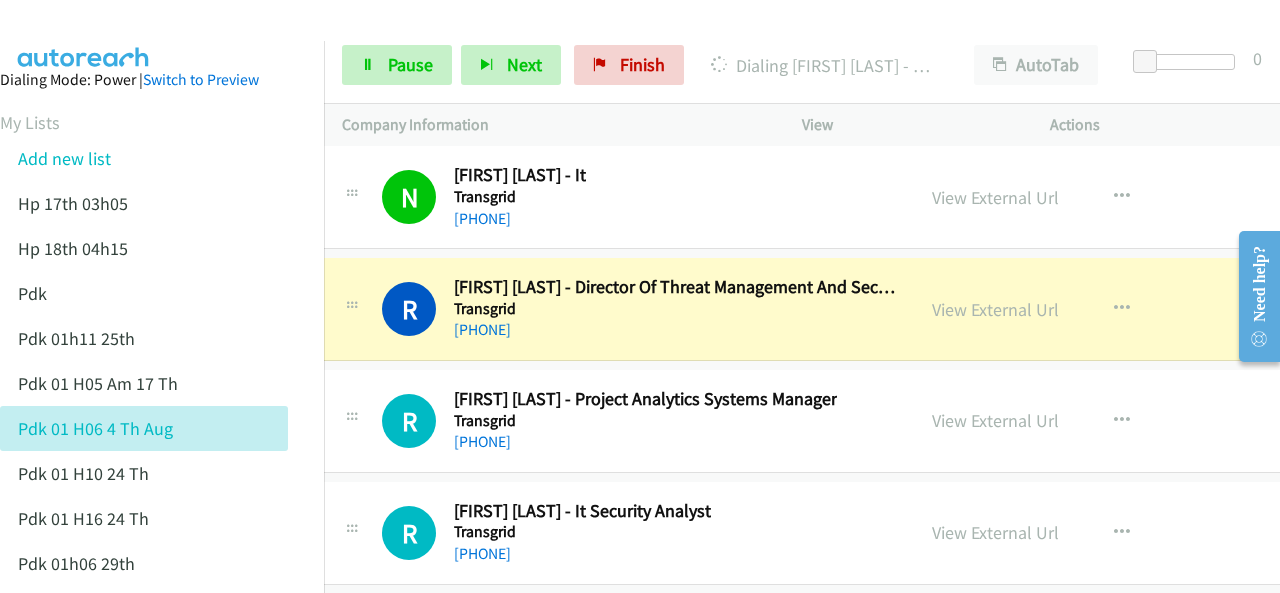click on "Dialing Mode: Power
|
Switch to Preview
My Lists
Add new list
Hp 17th 03h05
Hp 18th 04h15
Pdk
Pdk  01h11 25th
Pdk 01h05 Am 17 Th
Pdk 01h06 4 Th Aug
Pdk 01h10 24 Th
Pdk 01h16 24 Th
Pdk 01h06 29th
Pdk 01h07am 18th
Pdk 01h11 31st
Pdk 01h28 21st
Pdk 02h02am 18th
Pdk 03h42 29th
Pdk 06h12 1st
Pdk 08h03 1st
Pdk 23rd 05h47
Pdk 28th 3h00
Pdk 30th
Pdk 31st 05h31
Pdk 4h39 01st
Pdk 7h05 28th
Pdk 8h19 30 Th
Hp 6am
Pdk
Pdk 01h00 22nd
Pdk 01h04 16th
Pdk 1h10 1st
Pdk 23rd
Pdk 24th 07h43
Back to Campaign Management
Scheduled Callbacks
FAQ
Agent Settings
Sign Out
Compact View
Email Support" at bounding box center [144, 932] 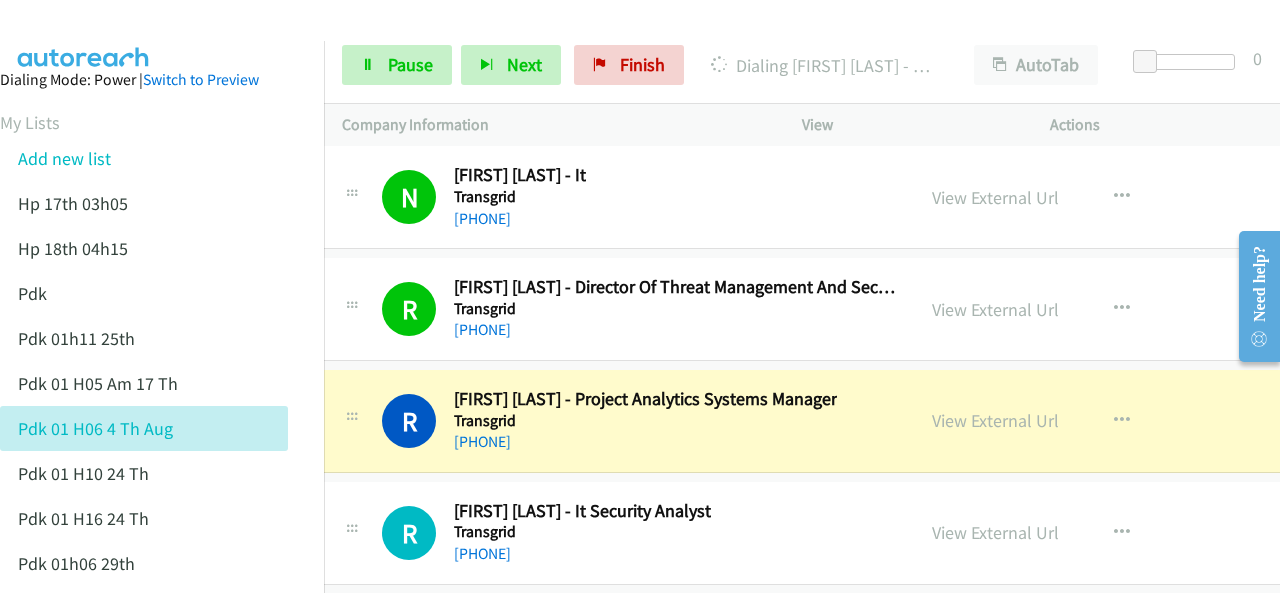 click at bounding box center [84, 35] 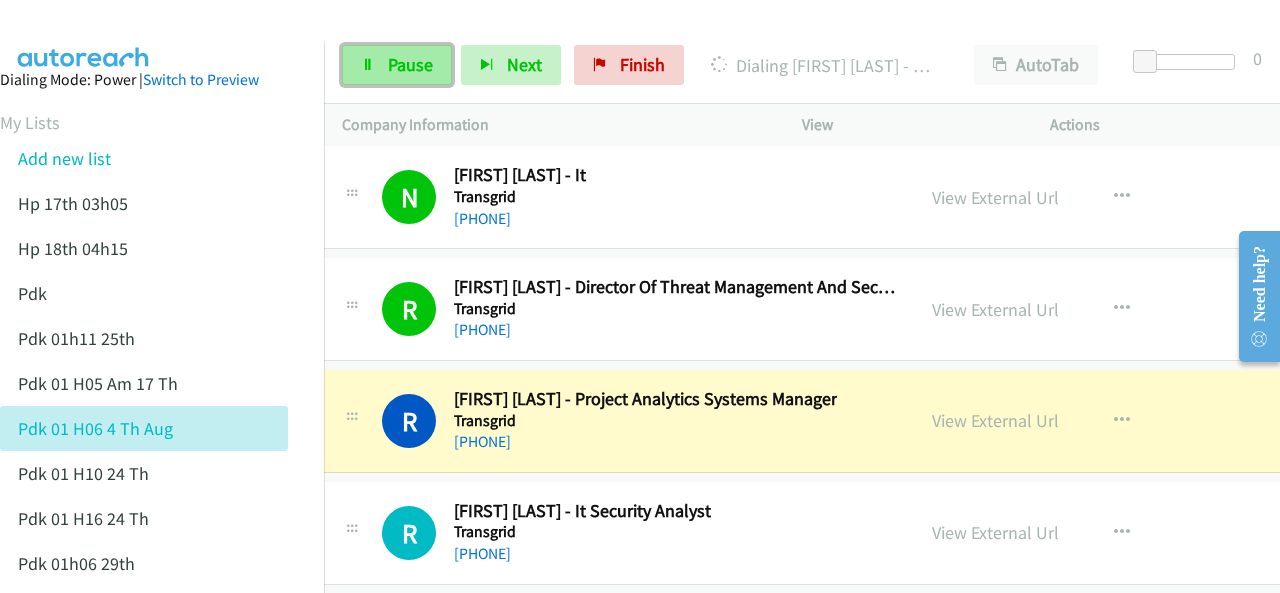 click on "Pause" at bounding box center (410, 64) 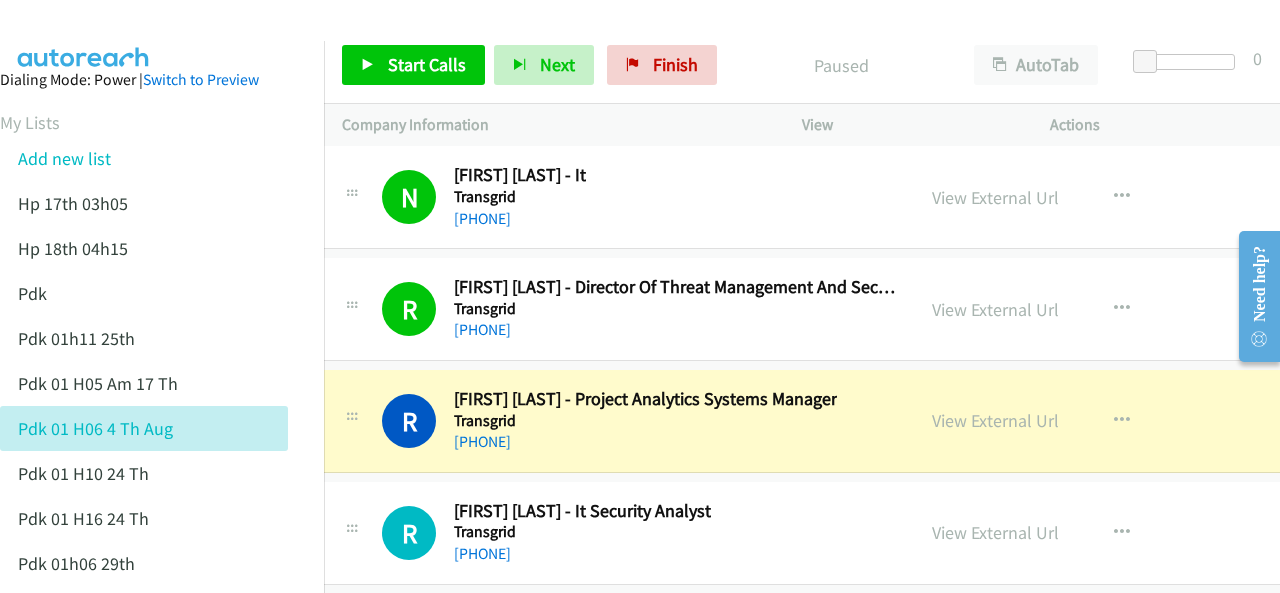 click at bounding box center [631, 38] 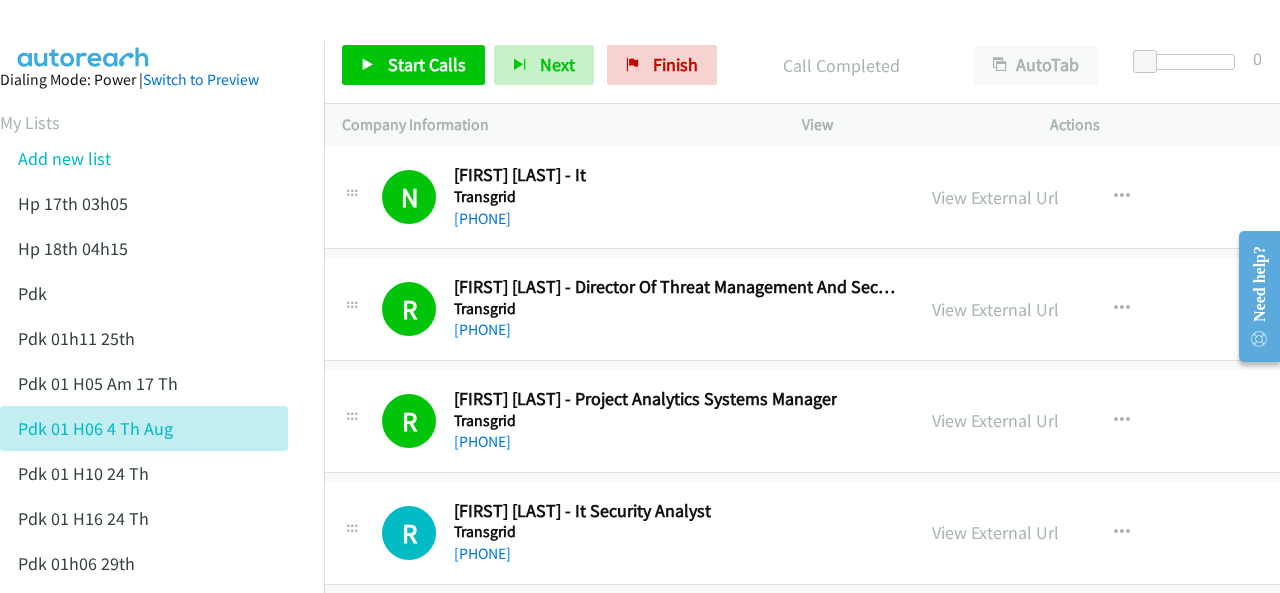 click at bounding box center [84, 35] 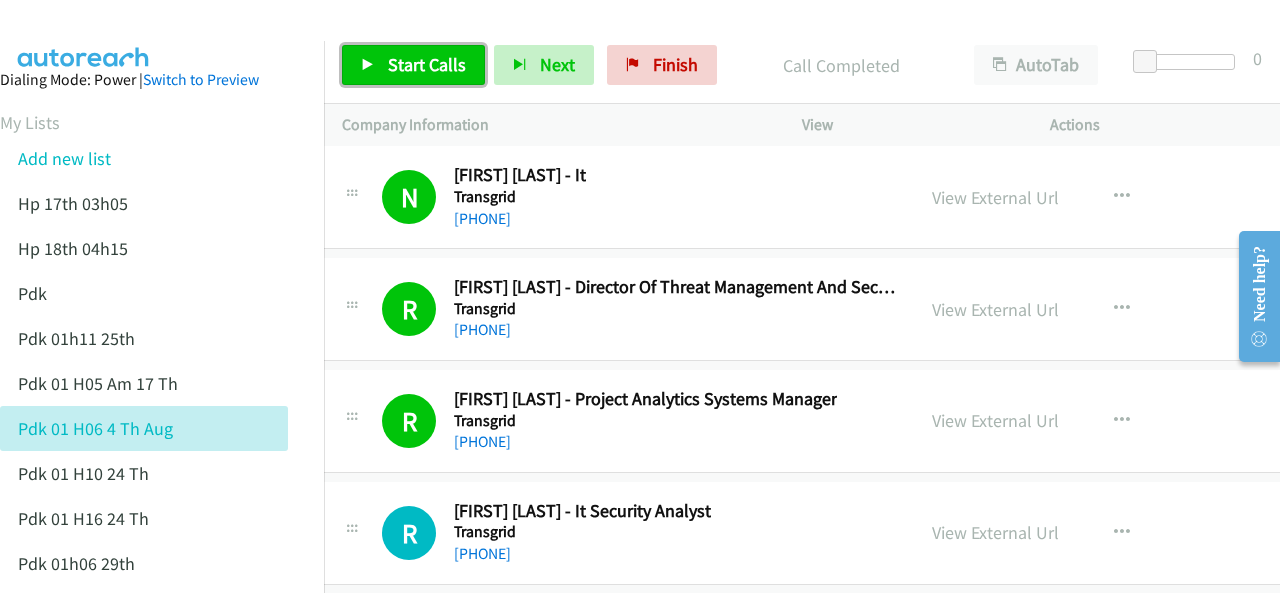 click on "Start Calls" at bounding box center [413, 65] 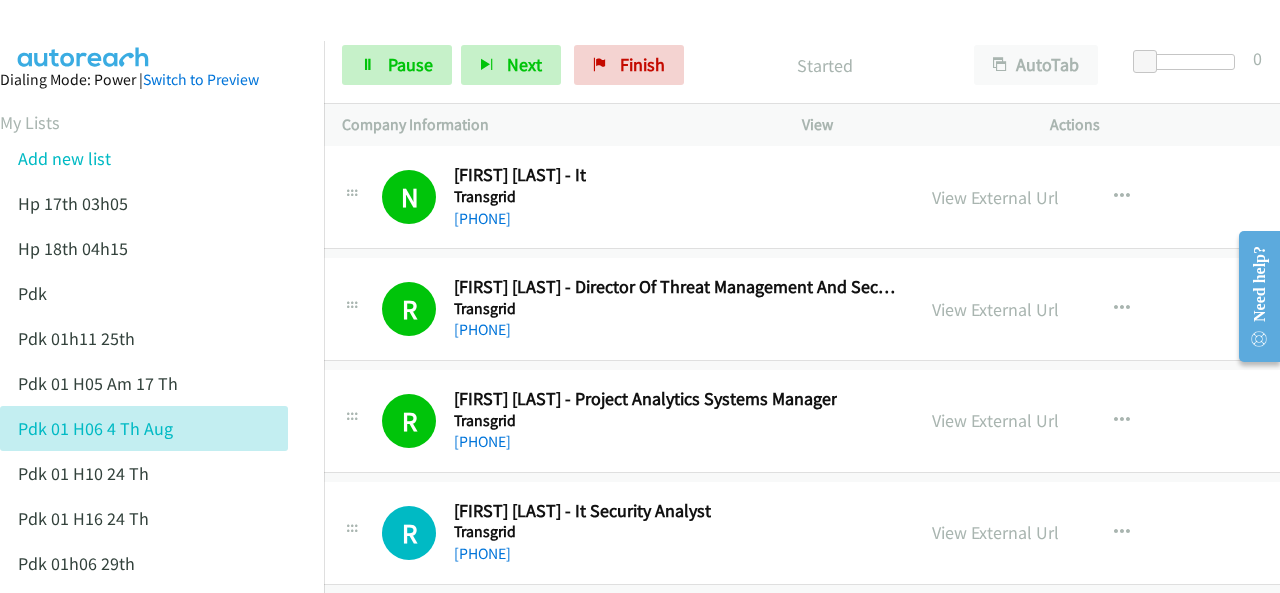 click at bounding box center [84, 35] 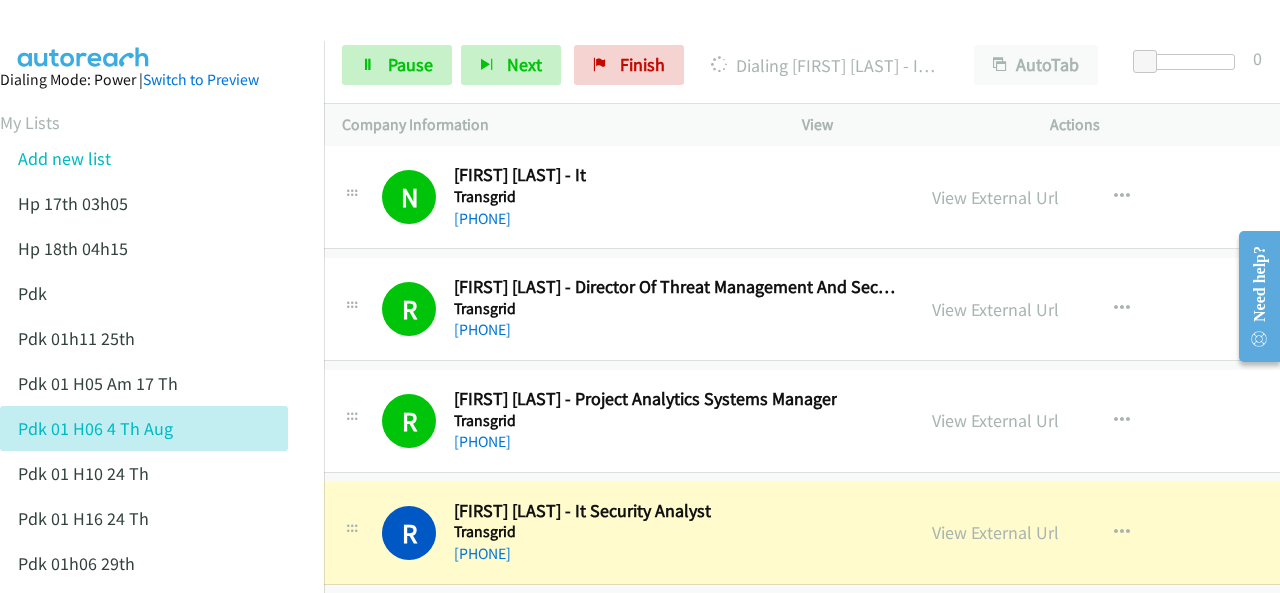 click at bounding box center (631, 38) 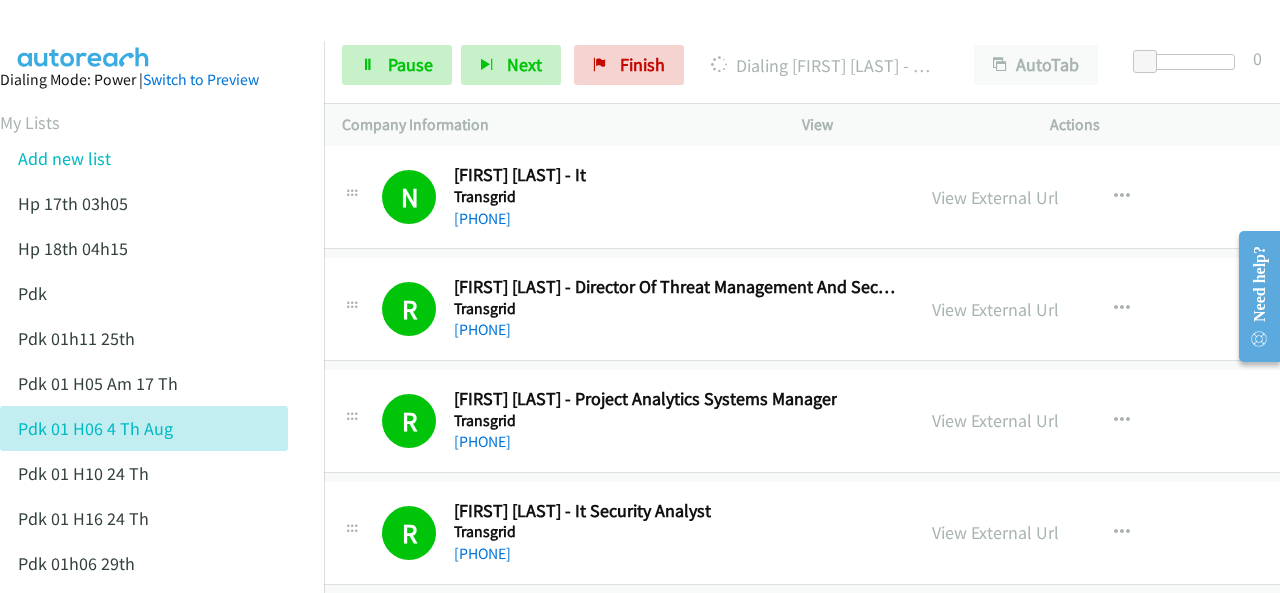 click on "Dialing Mode: Power
|
Switch to Preview
My Lists
Add new list
Hp 17th 03h05
Hp 18th 04h15
Pdk
Pdk  01h11 25th
Pdk 01h05 Am 17 Th
Pdk 01h06 4 Th Aug
Pdk 01h10 24 Th
Pdk 01h16 24 Th
Pdk 01h06 29th
Pdk 01h07am 18th
Pdk 01h11 31st
Pdk 01h28 21st
Pdk 02h02am 18th
Pdk 03h42 29th
Pdk 06h12 1st
Pdk 08h03 1st
Pdk 23rd 05h47
Pdk 28th 3h00
Pdk 30th
Pdk 31st 05h31
Pdk 4h39 01st
Pdk 7h05 28th
Pdk 8h19 30 Th
Hp 6am
Pdk
Pdk 01h00 22nd
Pdk 01h04 16th
Pdk 1h10 1st
Pdk 23rd
Pdk 24th 07h43
Back to Campaign Management
Scheduled Callbacks
FAQ
Agent Settings
Sign Out
Compact View
Email Support" at bounding box center (144, 932) 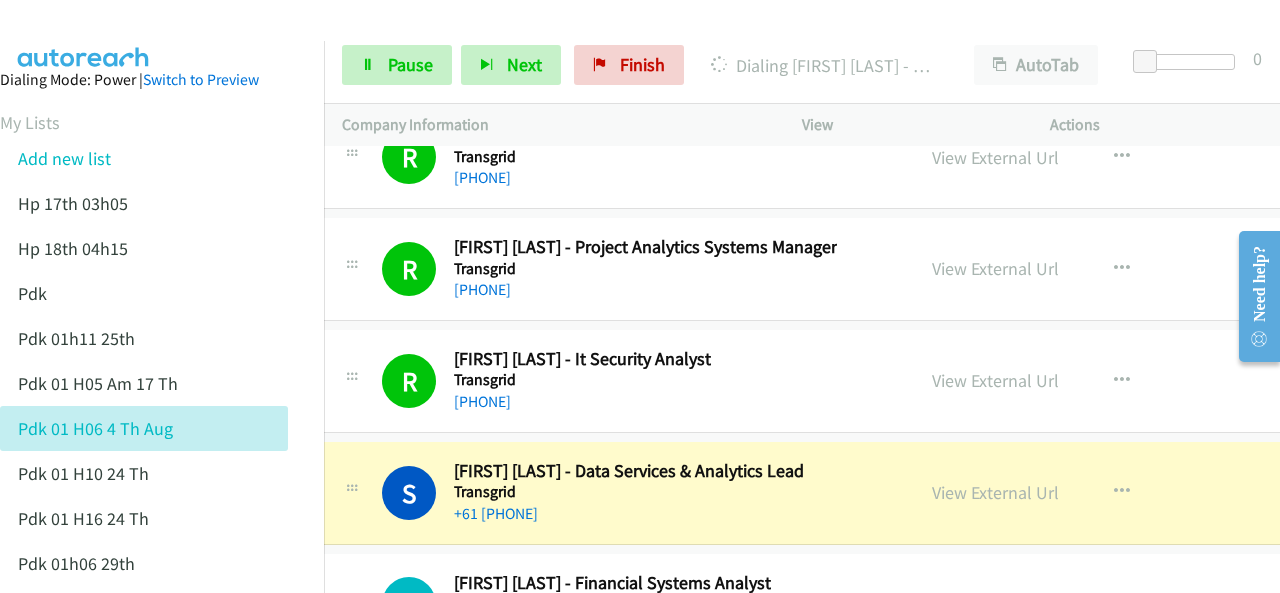 scroll, scrollTop: 26480, scrollLeft: 20, axis: both 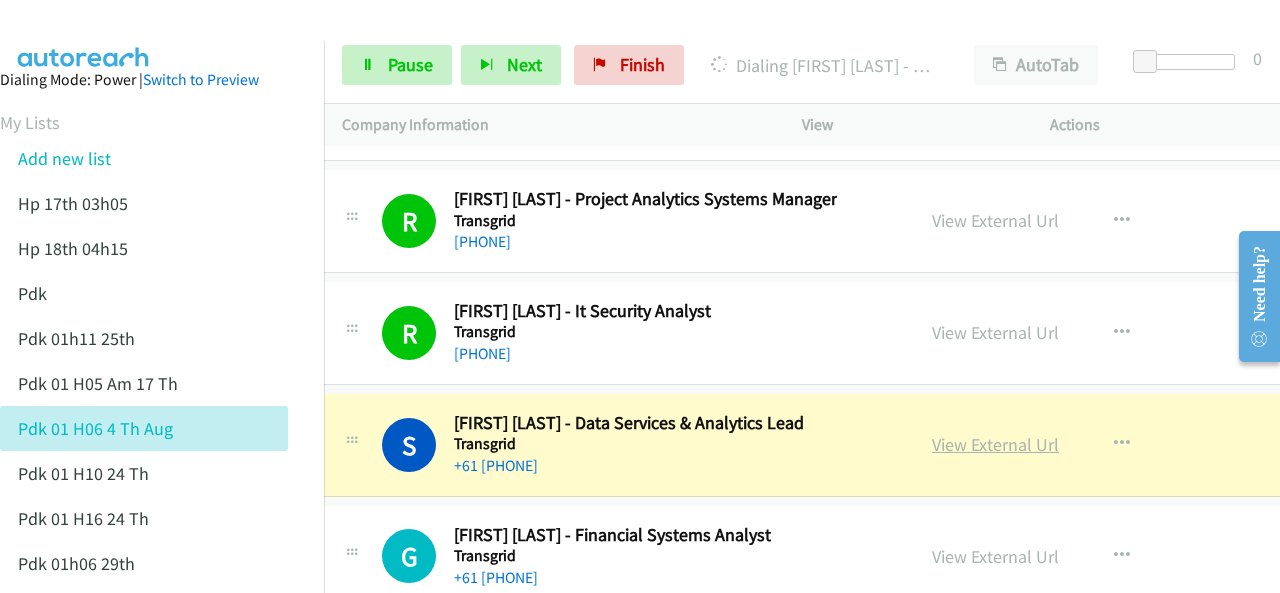 click on "View External Url" at bounding box center [995, 444] 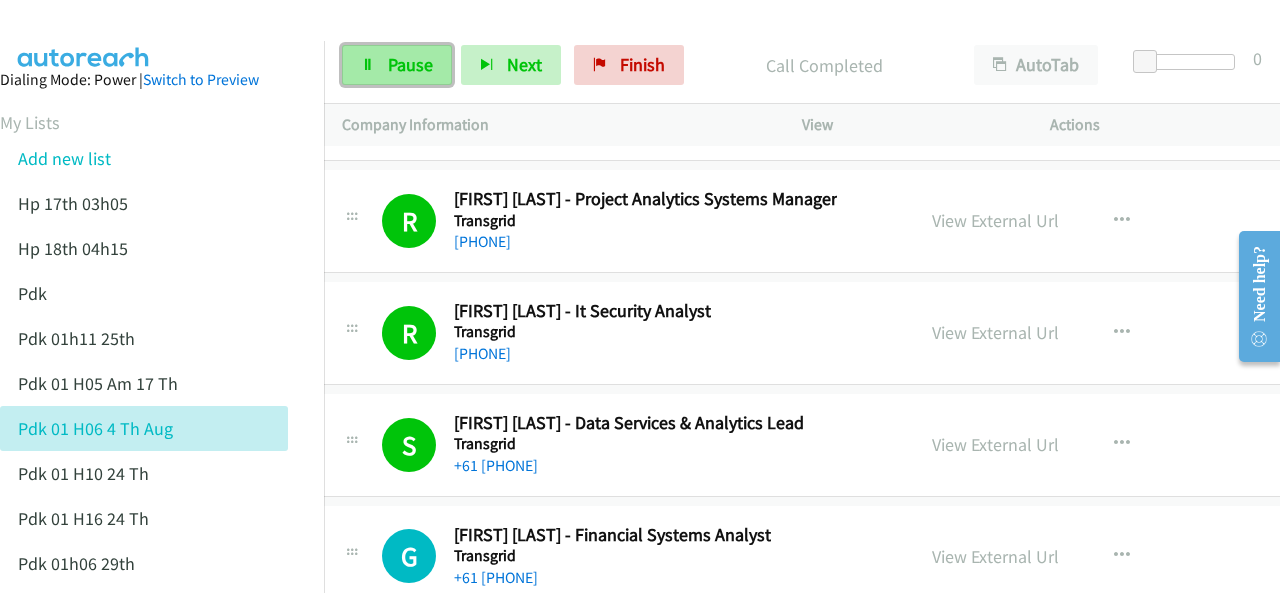 click on "Pause" at bounding box center (397, 65) 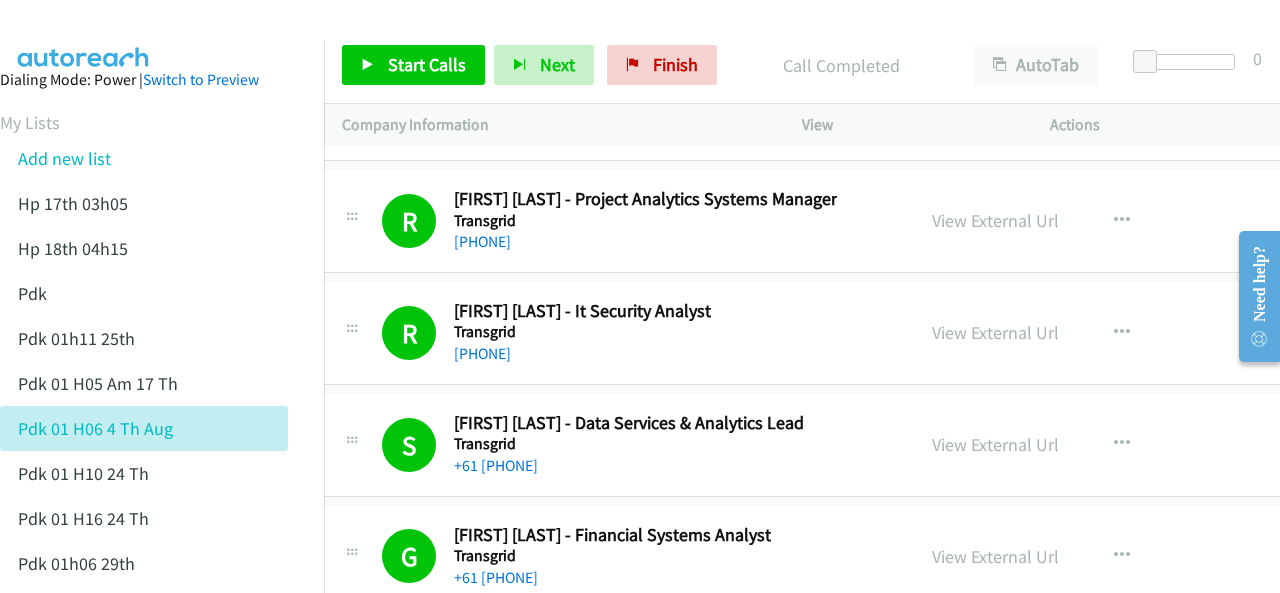 click on "Dialing Mode: Power
|
Switch to Preview
My Lists
Add new list
Hp 17th 03h05
Hp 18th 04h15
Pdk
Pdk  01h11 25th
Pdk 01h05 Am 17 Th
Pdk 01h06 4 Th Aug
Pdk 01h10 24 Th
Pdk 01h16 24 Th
Pdk 01h06 29th
Pdk 01h07am 18th
Pdk 01h11 31st
Pdk 01h28 21st
Pdk 02h02am 18th
Pdk 03h42 29th
Pdk 06h12 1st
Pdk 08h03 1st
Pdk 23rd 05h47
Pdk 28th 3h00
Pdk 30th
Pdk 31st 05h31
Pdk 4h39 01st
Pdk 7h05 28th
Pdk 8h19 30 Th
Hp 6am
Pdk
Pdk 01h00 22nd
Pdk 01h04 16th
Pdk 1h10 1st
Pdk 23rd
Pdk 24th 07h43
Back to Campaign Management
Scheduled Callbacks
FAQ
Agent Settings
Sign Out
Compact View
Email Support" at bounding box center [144, 932] 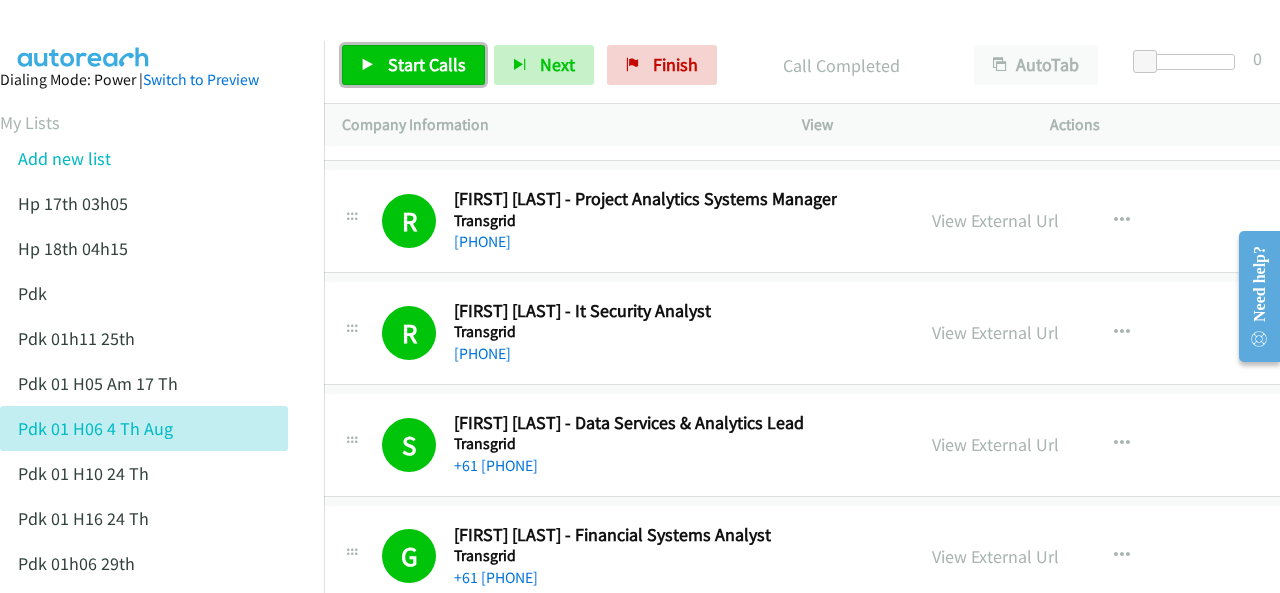 click on "Start Calls" at bounding box center (427, 64) 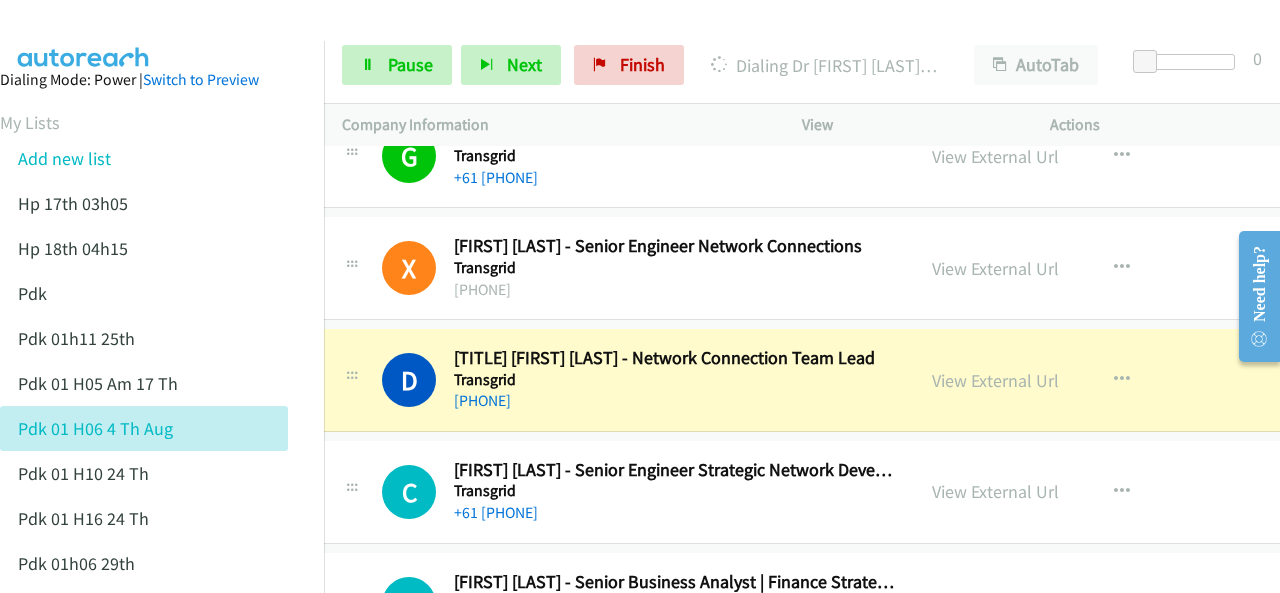 scroll, scrollTop: 26980, scrollLeft: 20, axis: both 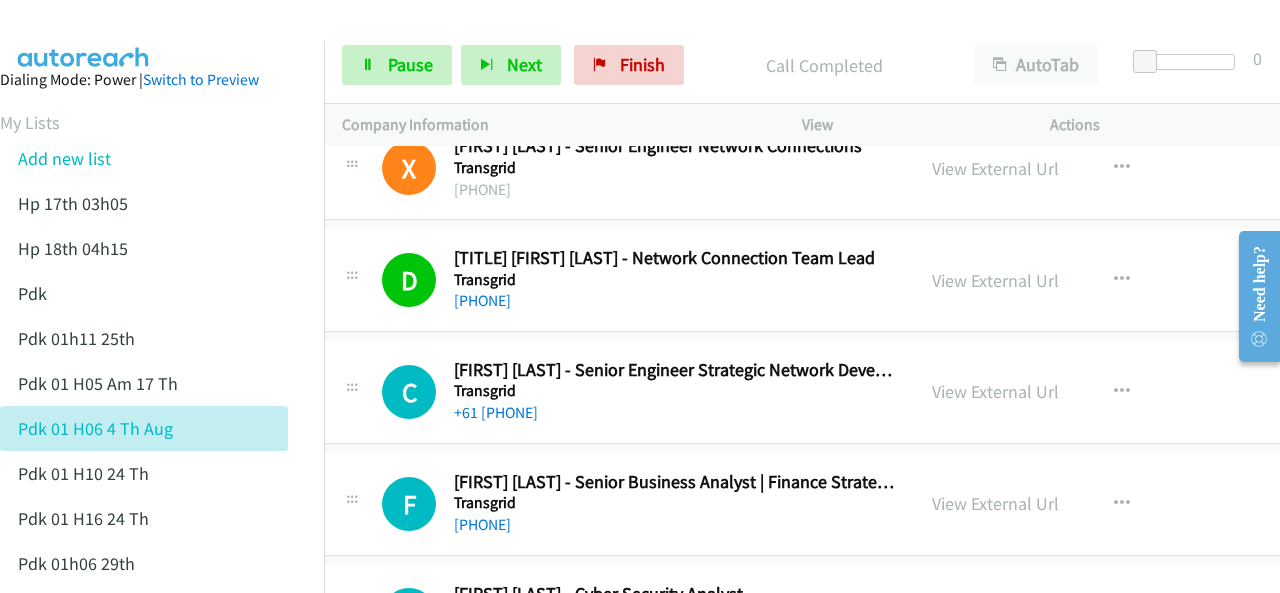 click at bounding box center [84, 35] 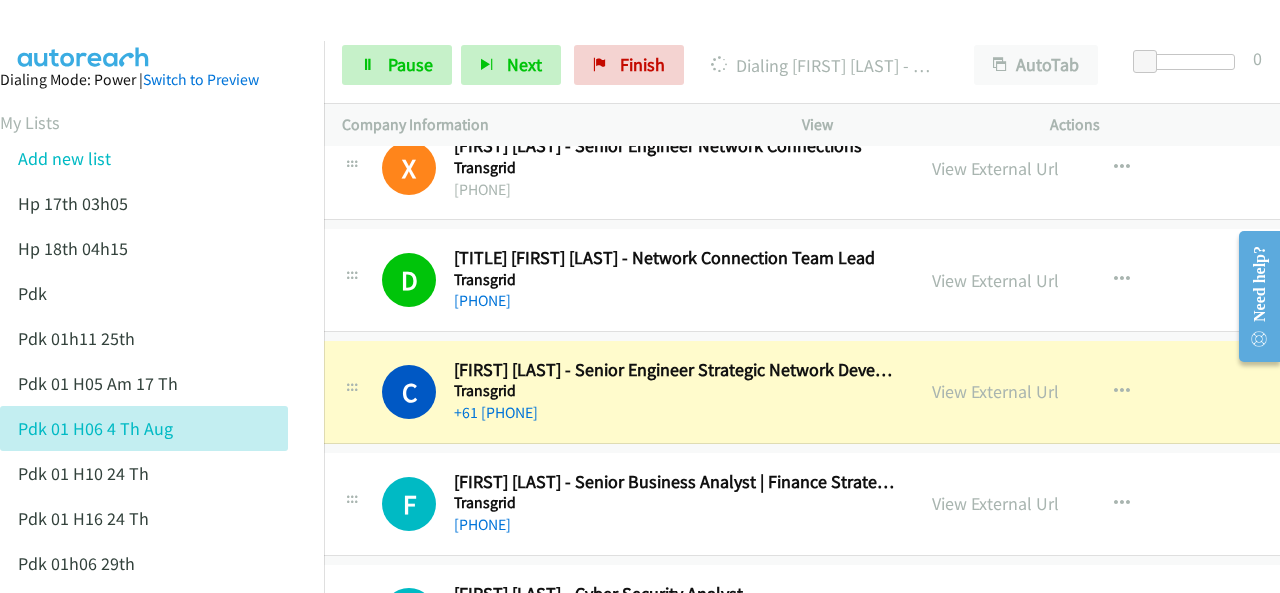 scroll, scrollTop: 27080, scrollLeft: 20, axis: both 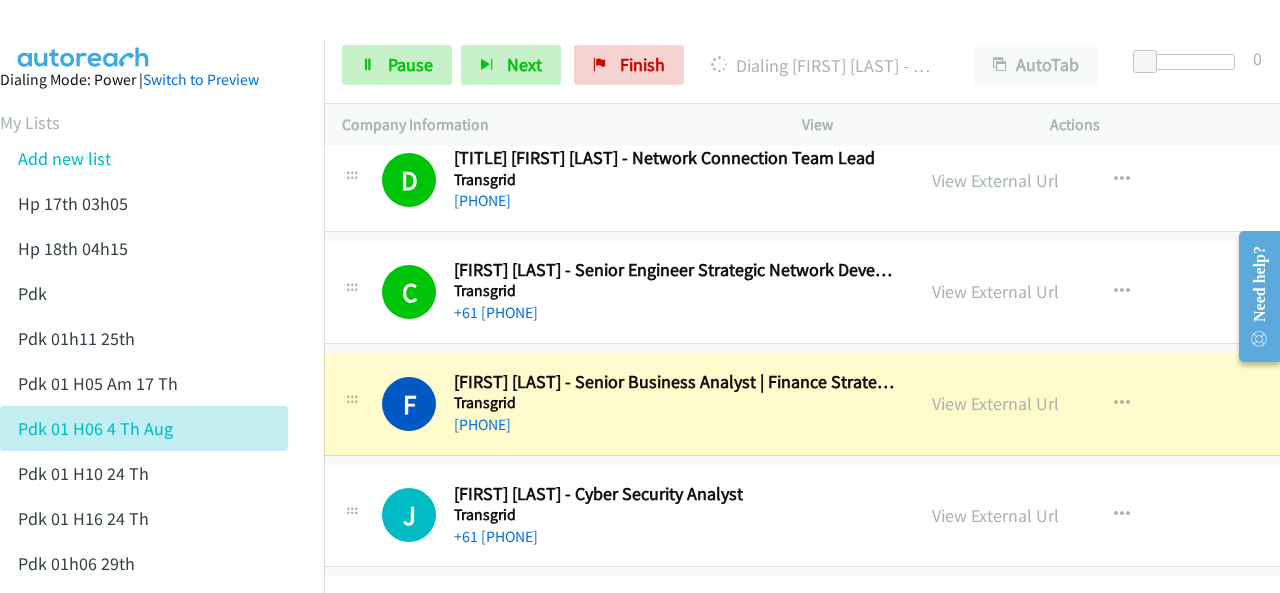 click at bounding box center [84, 35] 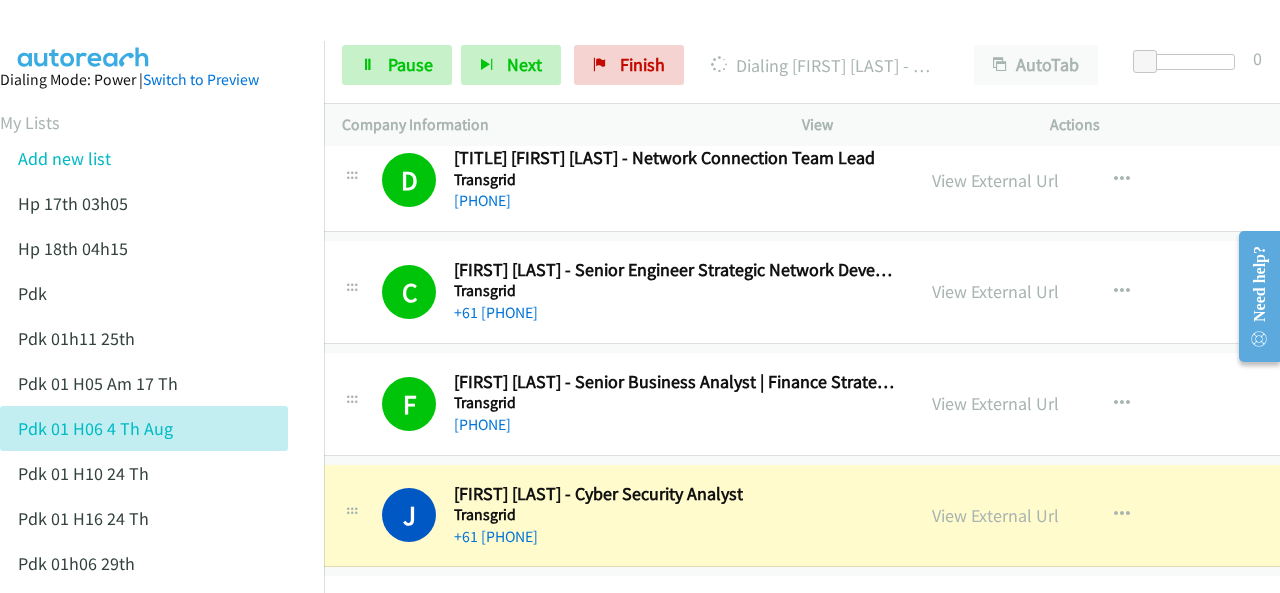 click on "Dialing Mode: Power
|
Switch to Preview
My Lists
Add new list
Hp 17th 03h05
Hp 18th 04h15
Pdk
Pdk  01h11 25th
Pdk 01h05 Am 17 Th
Pdk 01h06 4 Th Aug
Pdk 01h10 24 Th
Pdk 01h16 24 Th
Pdk 01h06 29th
Pdk 01h07am 18th
Pdk 01h11 31st
Pdk 01h28 21st
Pdk 02h02am 18th
Pdk 03h42 29th
Pdk 06h12 1st
Pdk 08h03 1st
Pdk 23rd 05h47
Pdk 28th 3h00
Pdk 30th
Pdk 31st 05h31
Pdk 4h39 01st
Pdk 7h05 28th
Pdk 8h19 30 Th
Hp 6am
Pdk
Pdk 01h00 22nd
Pdk 01h04 16th
Pdk 1h10 1st
Pdk 23rd
Pdk 24th 07h43
Back to Campaign Management
Scheduled Callbacks
FAQ
Agent Settings
Sign Out
Compact View
Email Support" at bounding box center [144, 932] 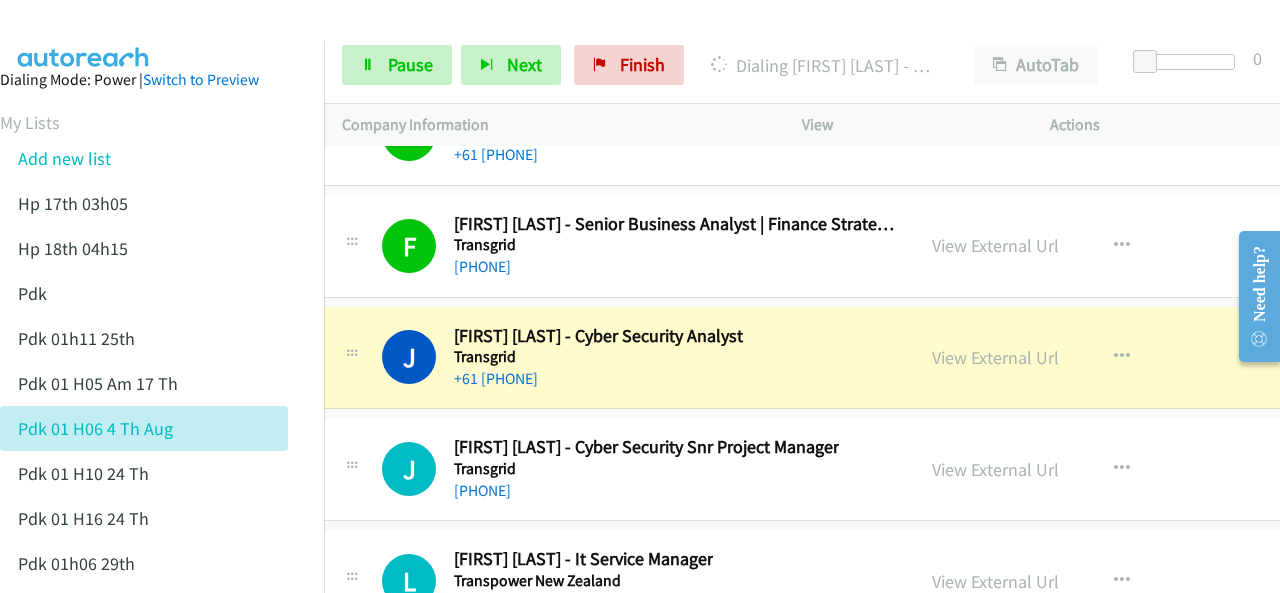 scroll, scrollTop: 27280, scrollLeft: 20, axis: both 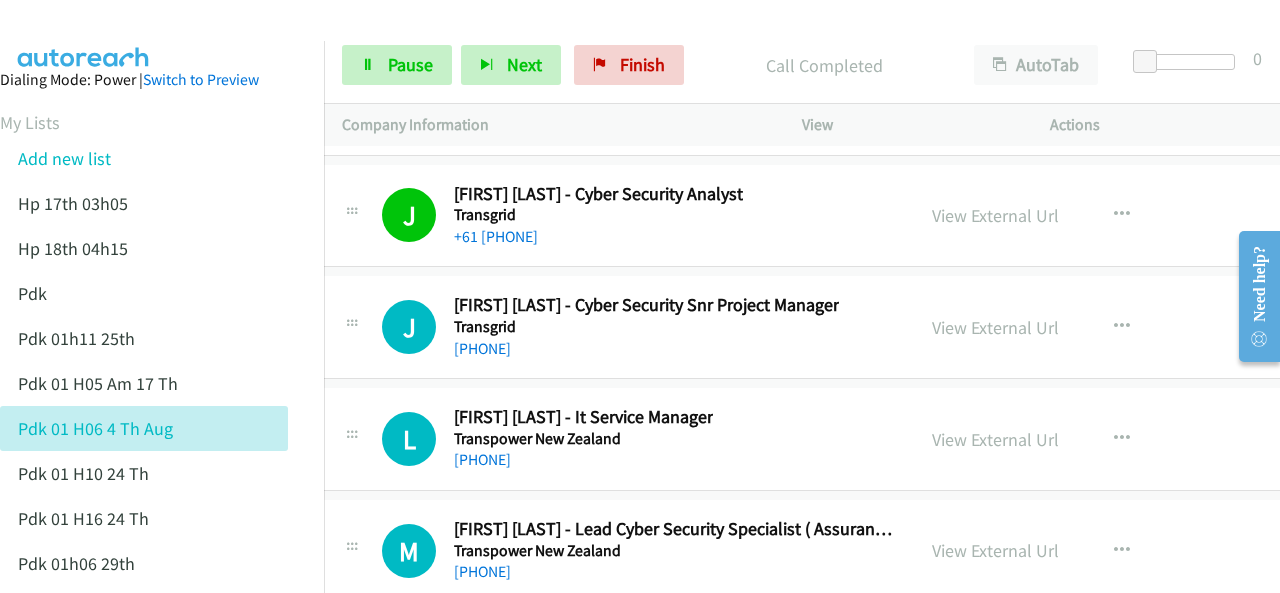 click at bounding box center [84, 35] 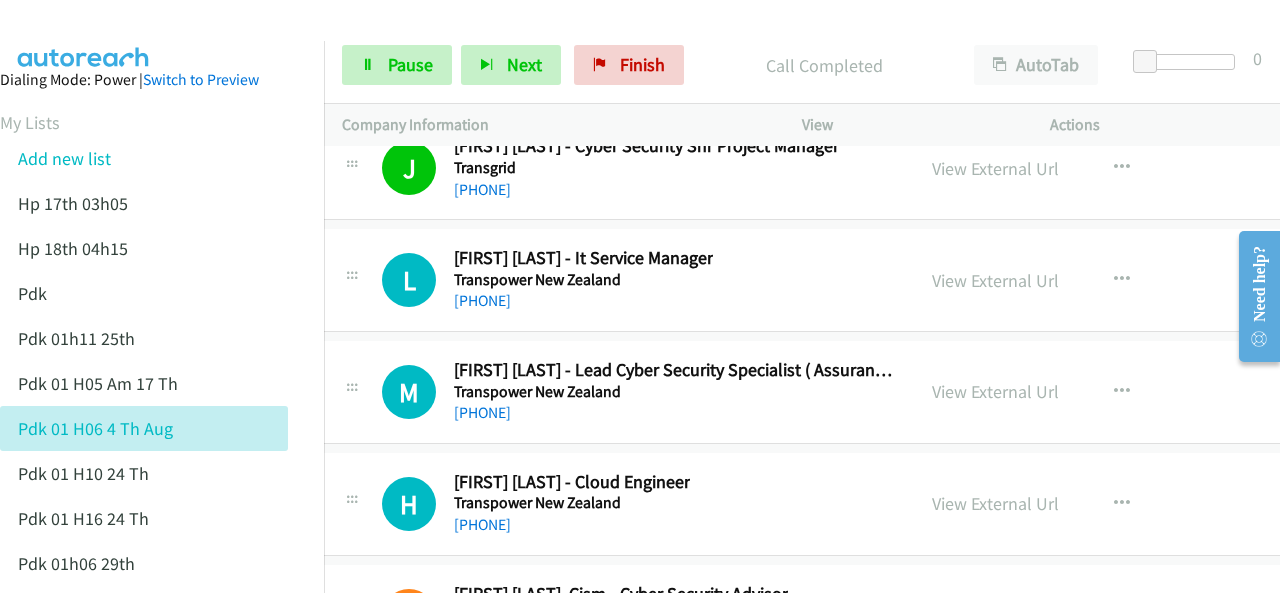 scroll, scrollTop: 27580, scrollLeft: 20, axis: both 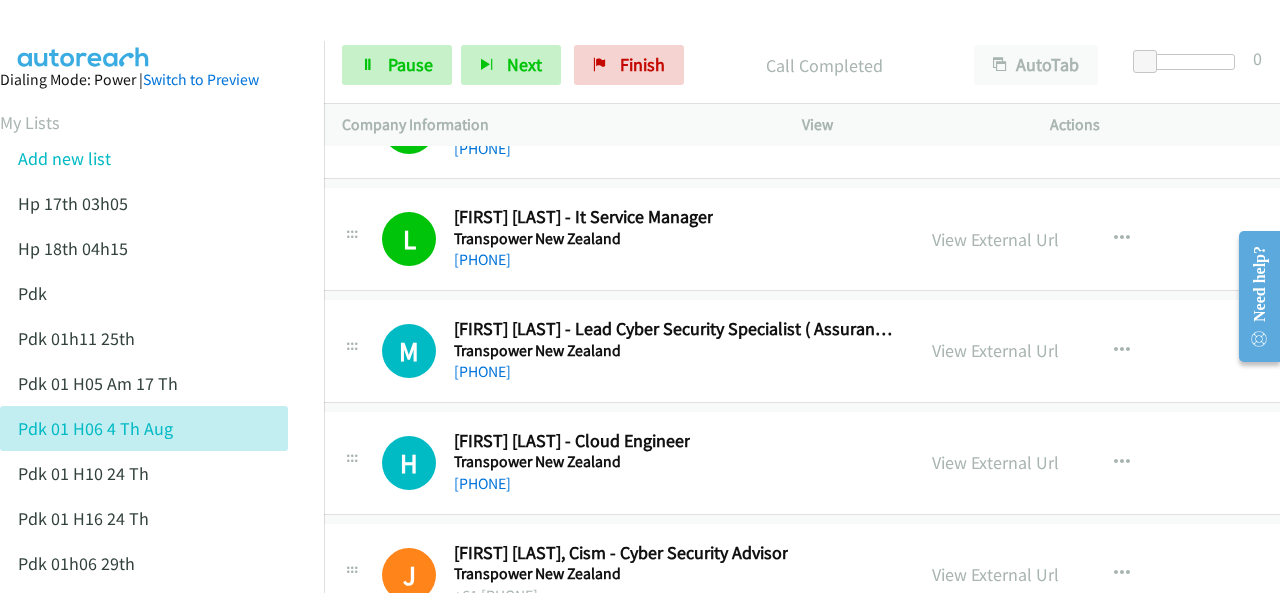 click on "Dialing Mode: Power
|
Switch to Preview
My Lists
Add new list
Hp 17th 03h05
Hp 18th 04h15
Pdk
Pdk  01h11 25th
Pdk 01h05 Am 17 Th
Pdk 01h06 4 Th Aug
Pdk 01h10 24 Th
Pdk 01h16 24 Th
Pdk 01h06 29th
Pdk 01h07am 18th
Pdk 01h11 31st
Pdk 01h28 21st
Pdk 02h02am 18th
Pdk 03h42 29th
Pdk 06h12 1st
Pdk 08h03 1st
Pdk 23rd 05h47
Pdk 28th 3h00
Pdk 30th
Pdk 31st 05h31
Pdk 4h39 01st
Pdk 7h05 28th
Pdk 8h19 30 Th
Hp 6am
Pdk
Pdk 01h00 22nd
Pdk 01h04 16th
Pdk 1h10 1st
Pdk 23rd
Pdk 24th 07h43
Back to Campaign Management
Scheduled Callbacks
FAQ
Agent Settings
Sign Out
Compact View
Email Support" at bounding box center [144, 932] 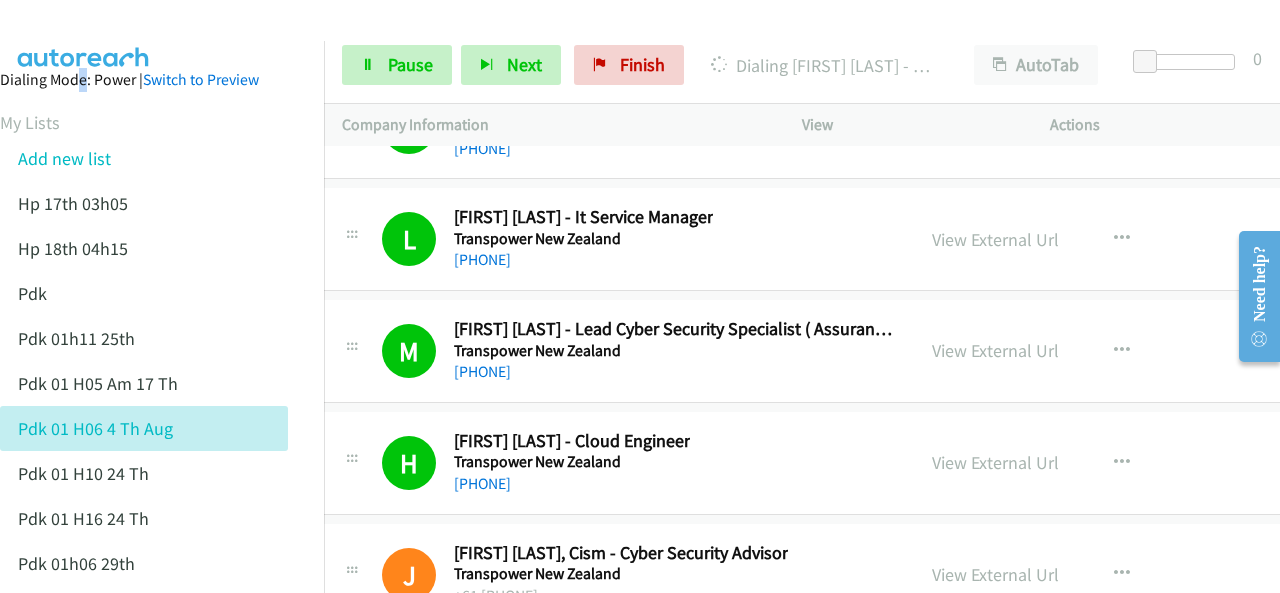 click at bounding box center [84, 35] 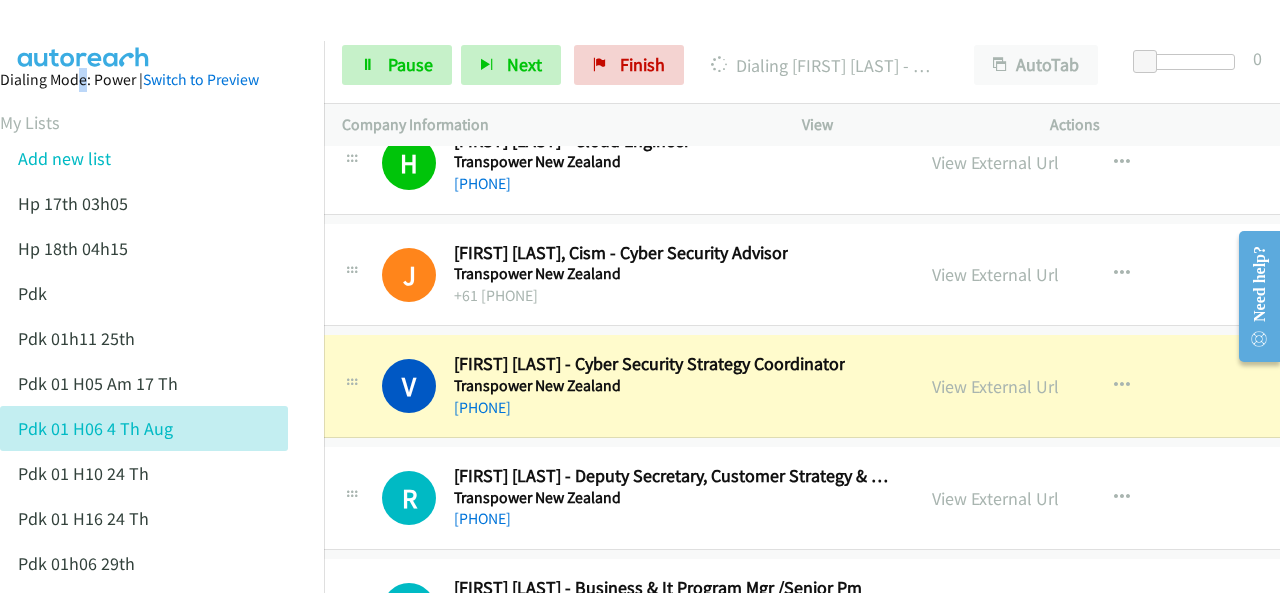 scroll, scrollTop: 27980, scrollLeft: 20, axis: both 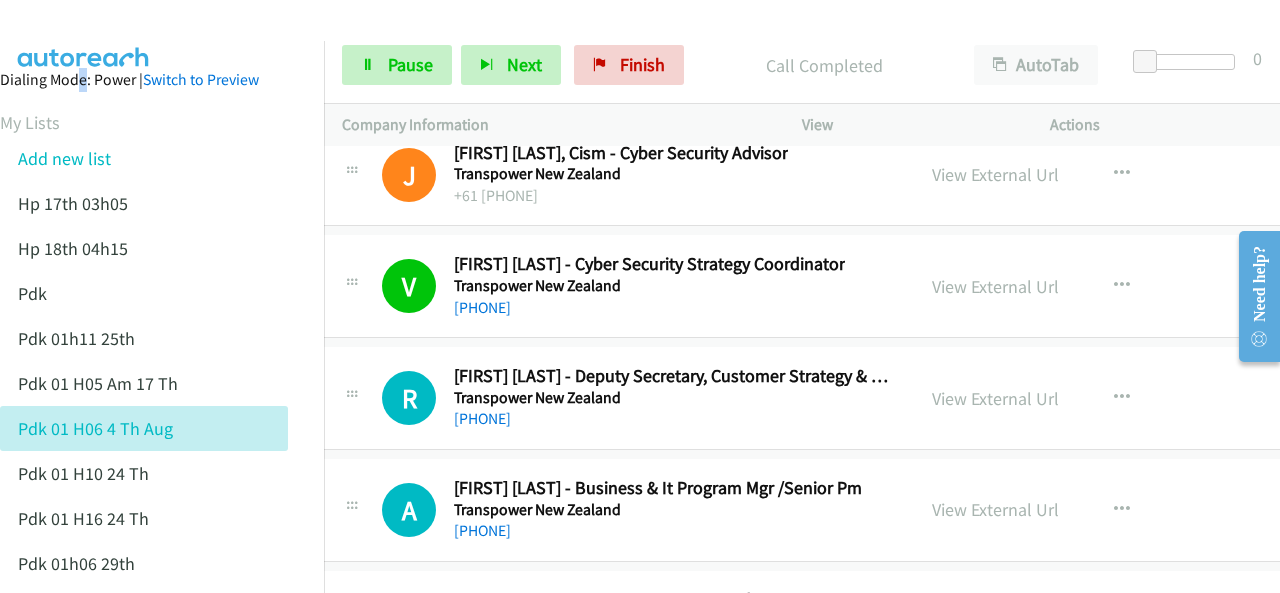 click at bounding box center (84, 35) 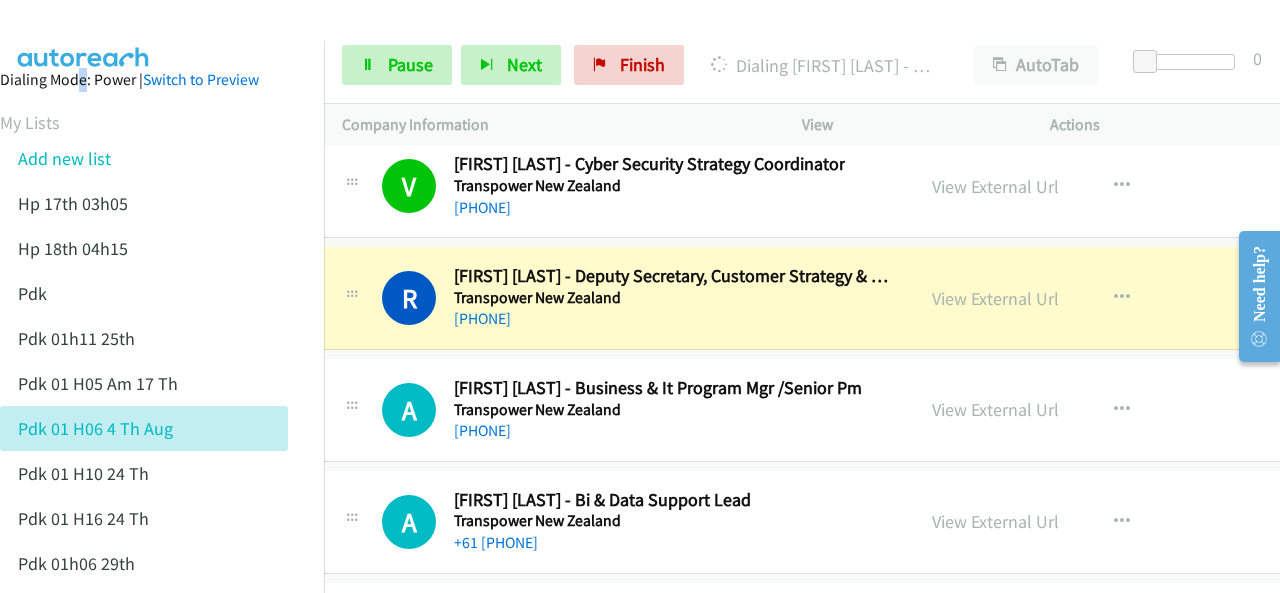 drag, startPoint x: 122, startPoint y: 23, endPoint x: 128, endPoint y: 35, distance: 13.416408 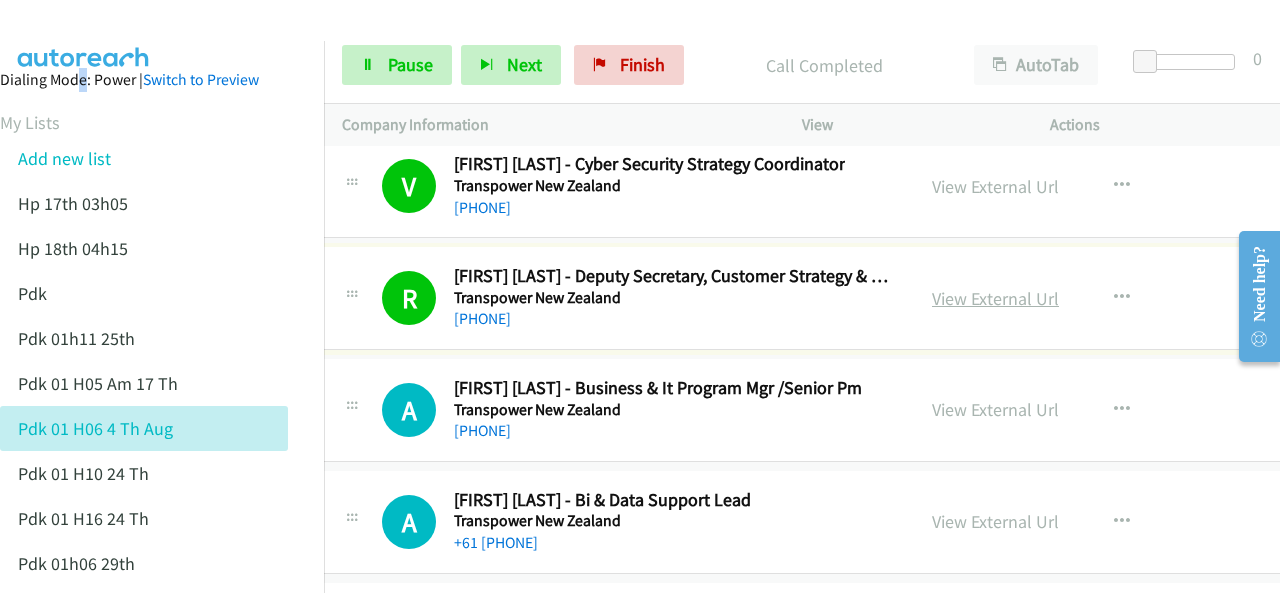 click on "View External Url" at bounding box center (995, 298) 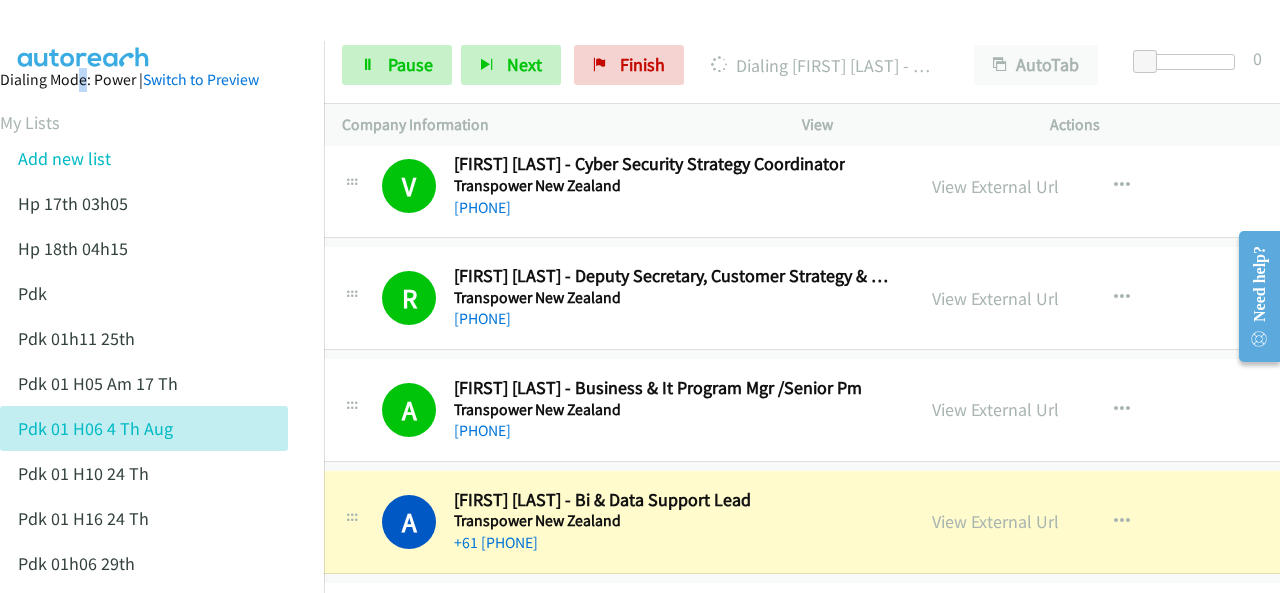 click at bounding box center [84, 35] 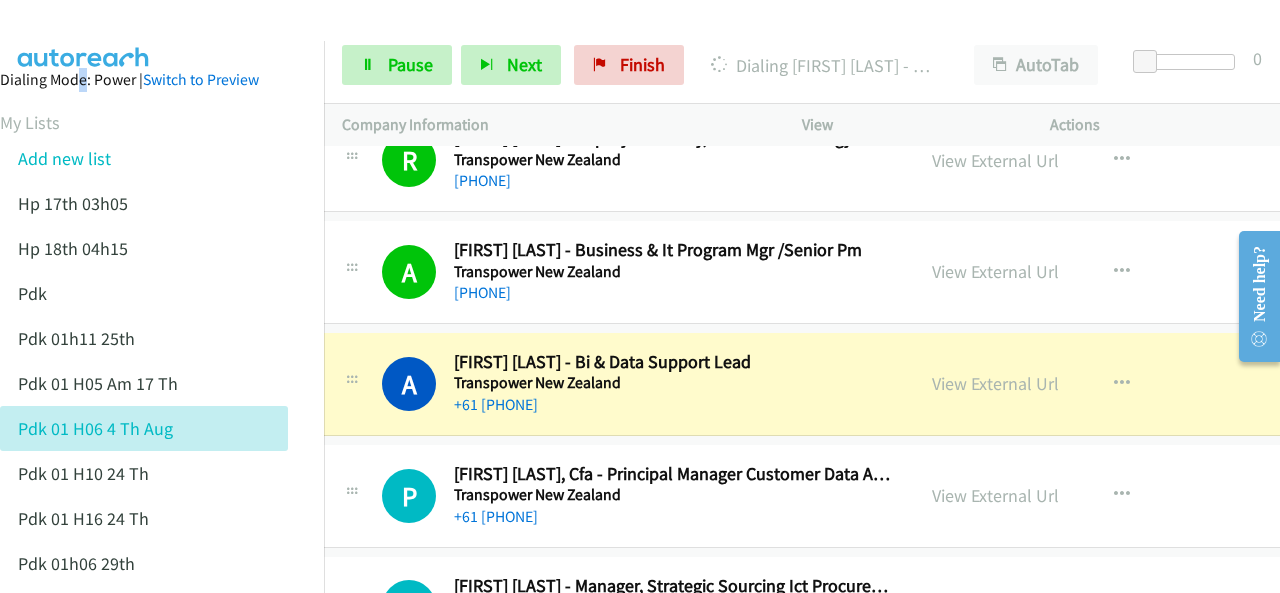 scroll, scrollTop: 28180, scrollLeft: 20, axis: both 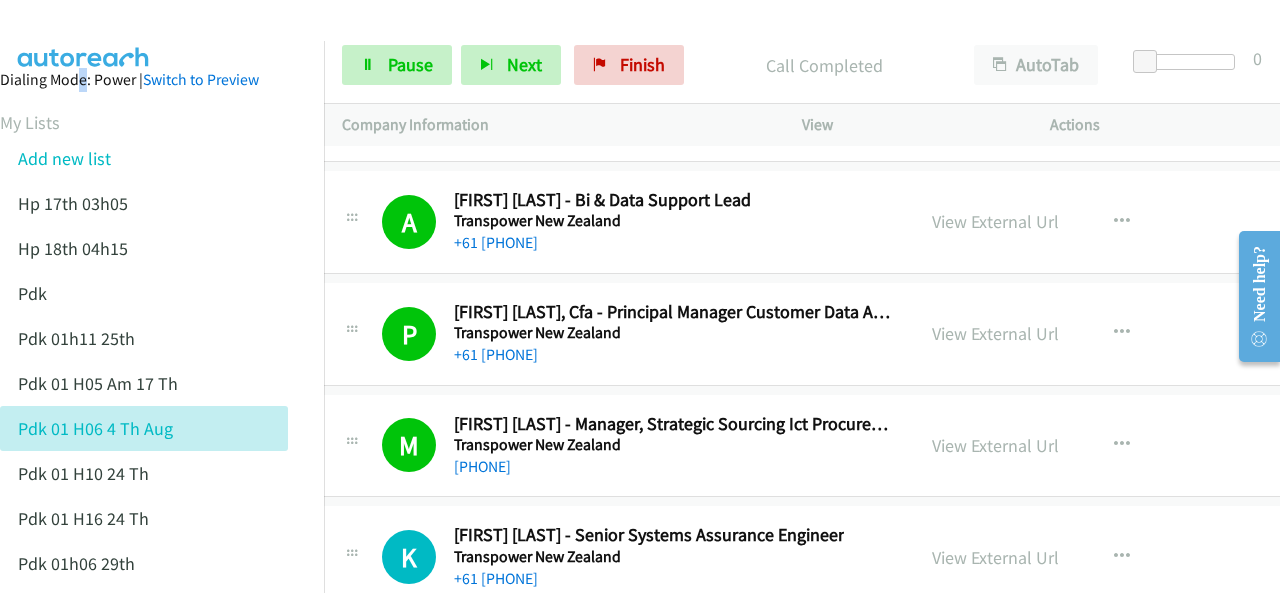 click at bounding box center [84, 35] 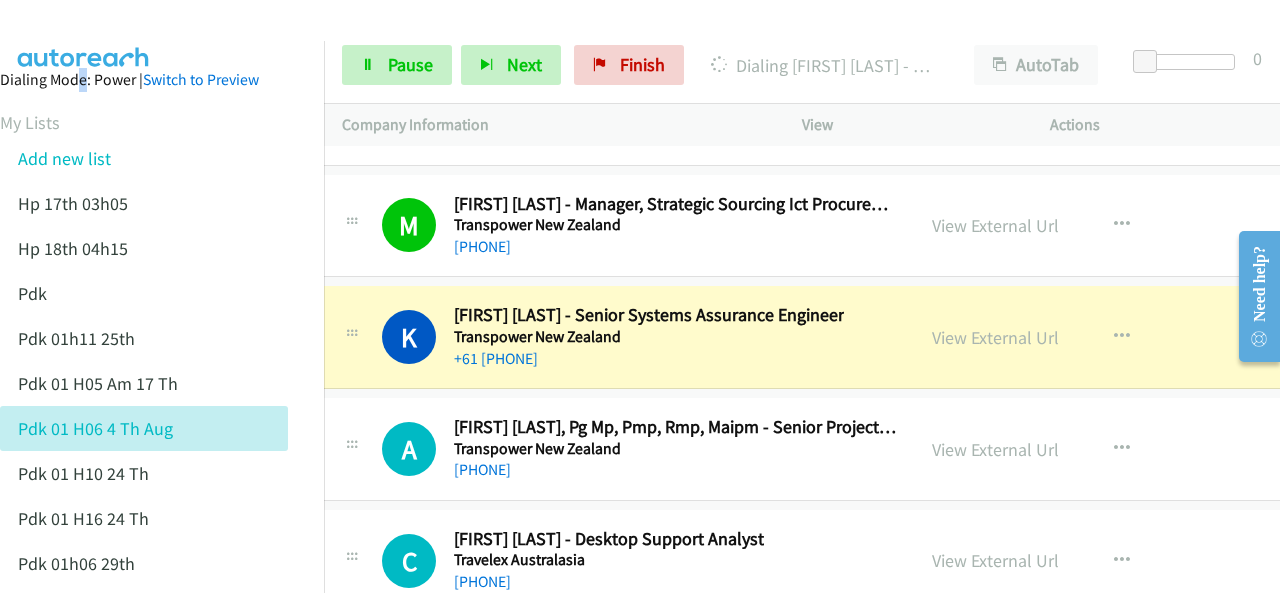 scroll, scrollTop: 28580, scrollLeft: 20, axis: both 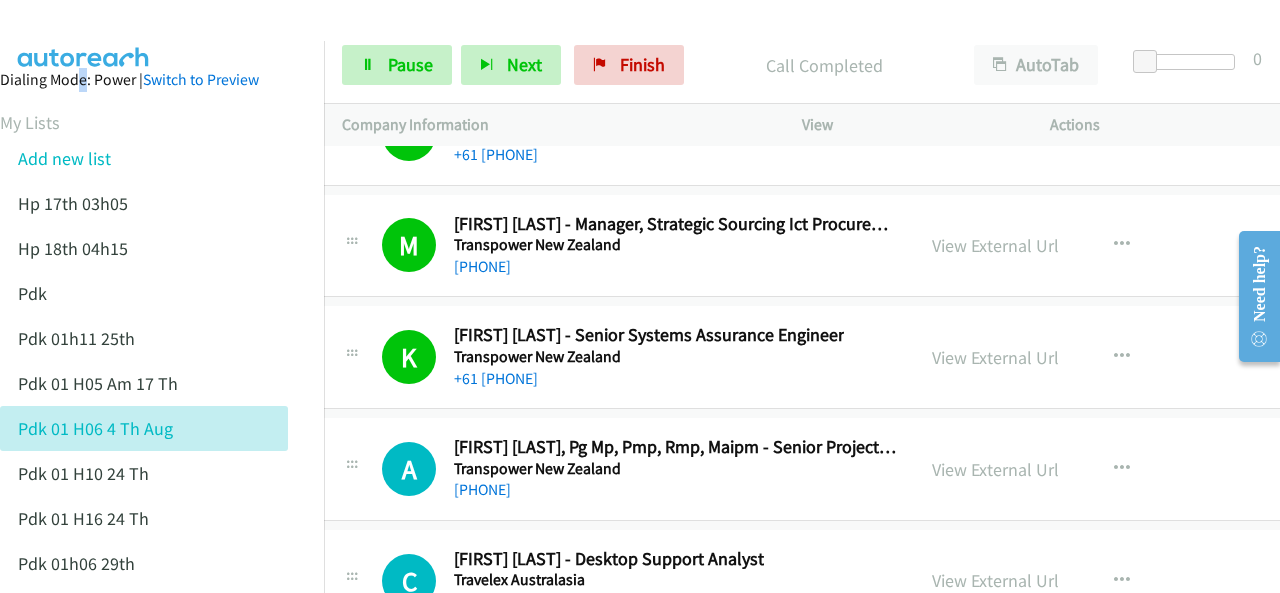 click at bounding box center (84, 35) 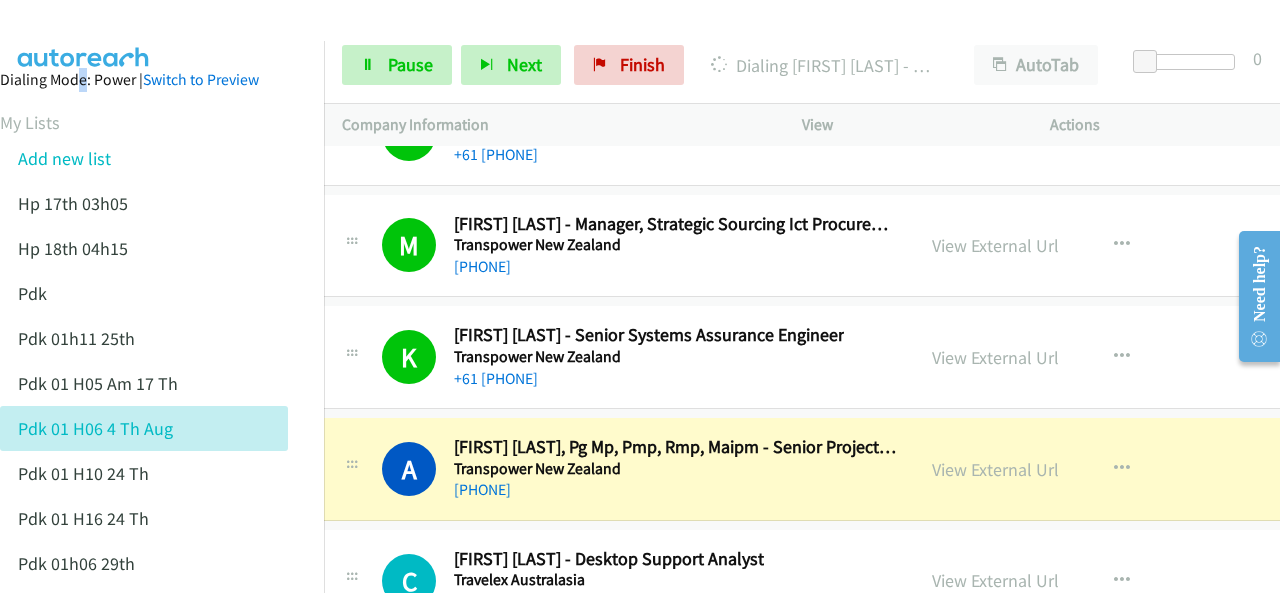 click at bounding box center [84, 35] 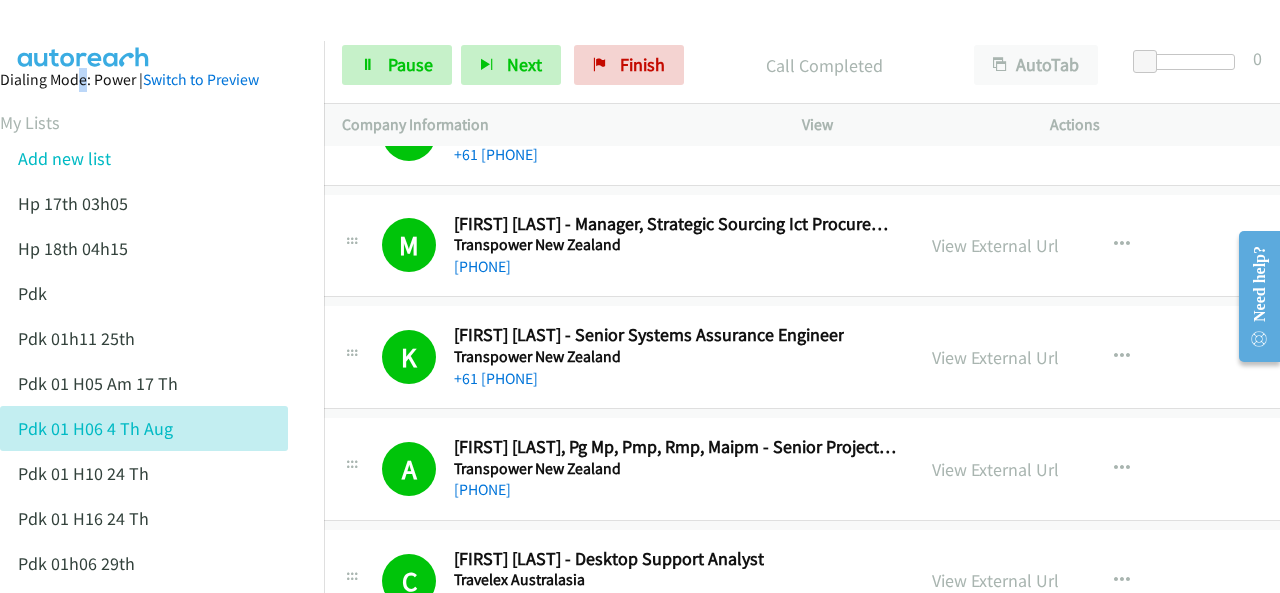 click at bounding box center (84, 35) 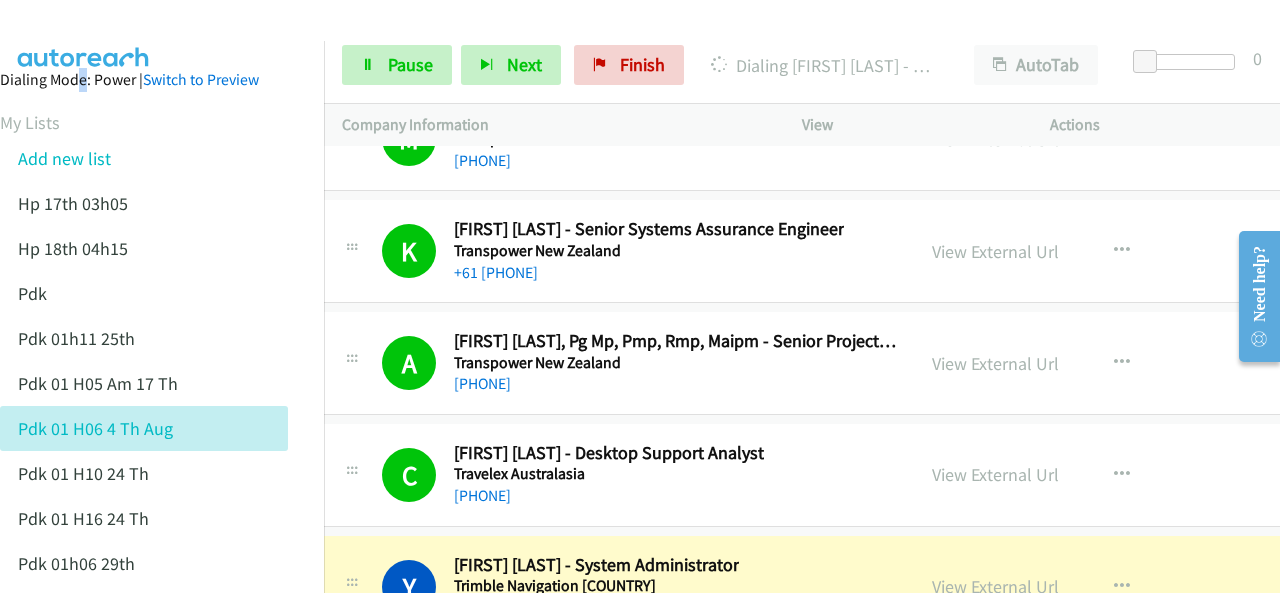 scroll, scrollTop: 28780, scrollLeft: 20, axis: both 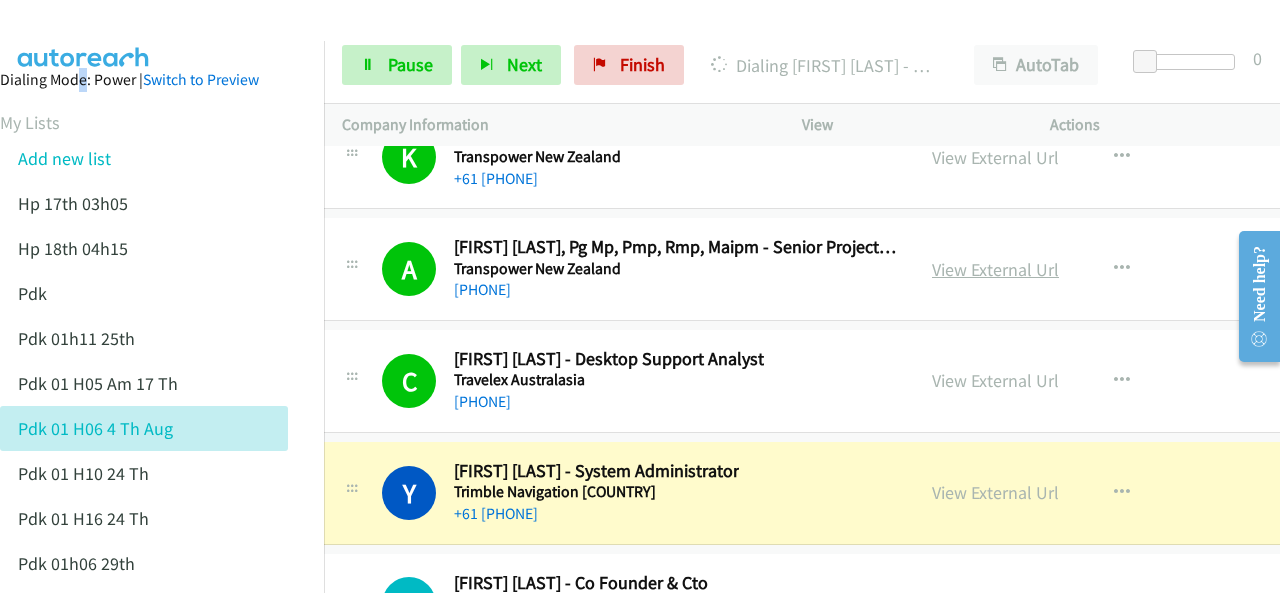 click on "View External Url" at bounding box center [995, 269] 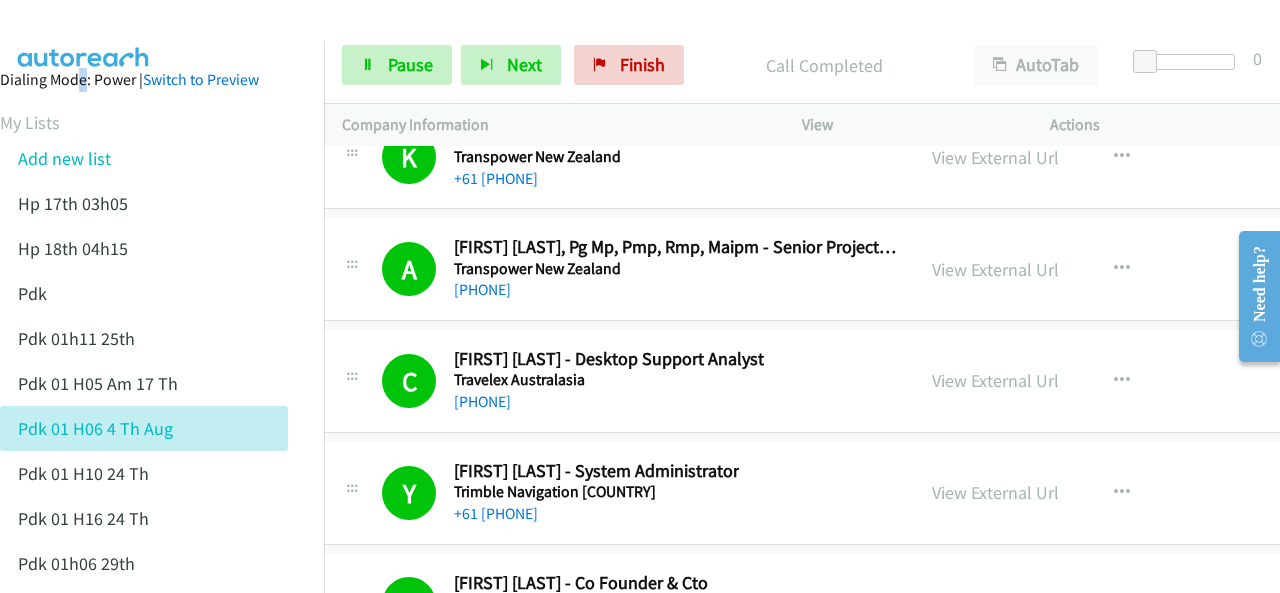 click on "Dialing Mode: Power
|
Switch to Preview
My Lists
Add new list
Hp 17th 03h05
Hp 18th 04h15
Pdk
Pdk  01h11 25th
Pdk 01h05 Am 17 Th
Pdk 01h06 4 Th Aug
Pdk 01h10 24 Th
Pdk 01h16 24 Th
Pdk 01h06 29th
Pdk 01h07am 18th
Pdk 01h11 31st
Pdk 01h28 21st
Pdk 02h02am 18th
Pdk 03h42 29th
Pdk 06h12 1st
Pdk 08h03 1st
Pdk 23rd 05h47
Pdk 28th 3h00
Pdk 30th
Pdk 31st 05h31
Pdk 4h39 01st
Pdk 7h05 28th
Pdk 8h19 30 Th
Hp 6am
Pdk
Pdk 01h00 22nd
Pdk 01h04 16th
Pdk 1h10 1st
Pdk 23rd
Pdk 24th 07h43
Back to Campaign Management
Scheduled Callbacks
FAQ
Agent Settings
Sign Out
Compact View
Email Support" at bounding box center [144, 932] 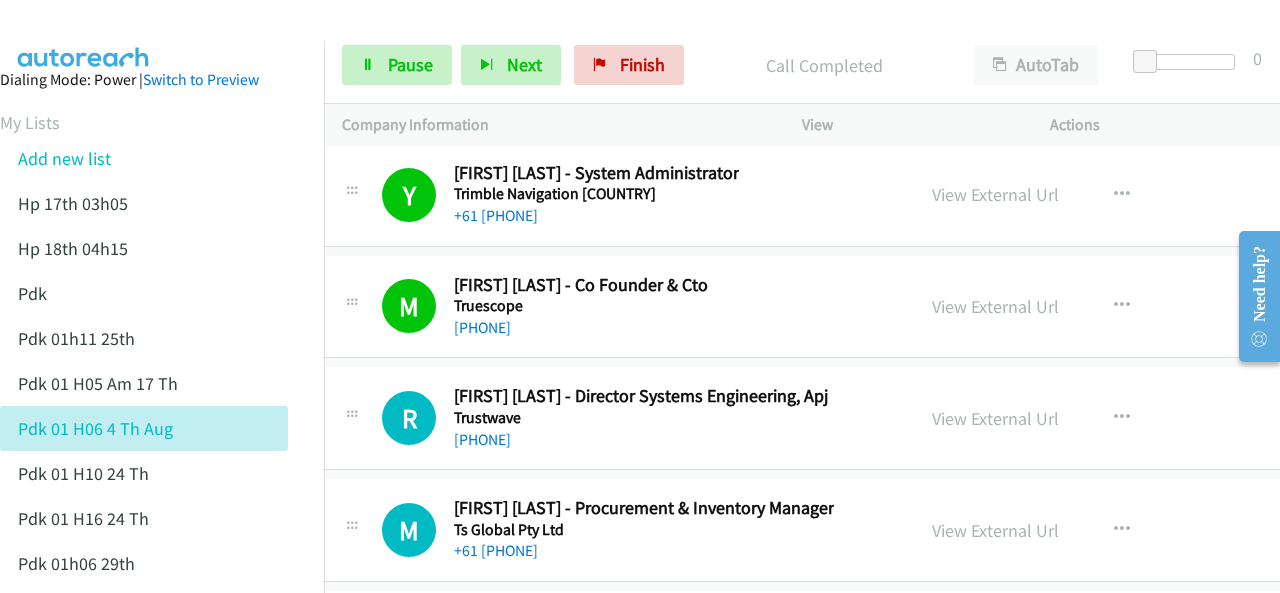 scroll, scrollTop: 29080, scrollLeft: 20, axis: both 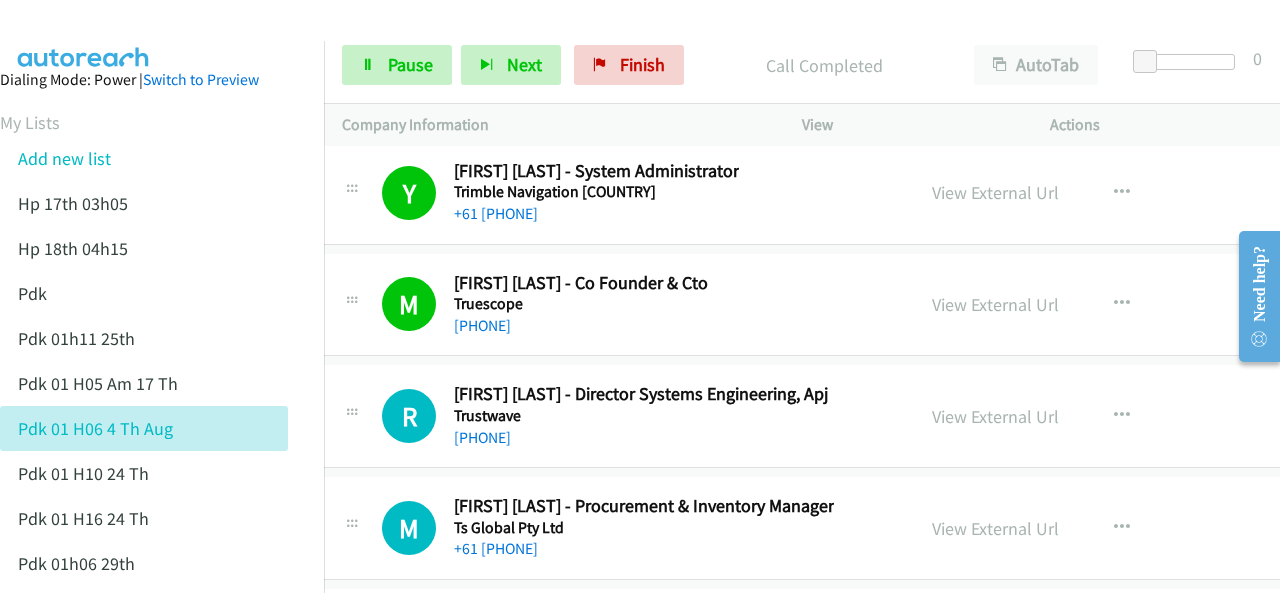 click at bounding box center (84, 35) 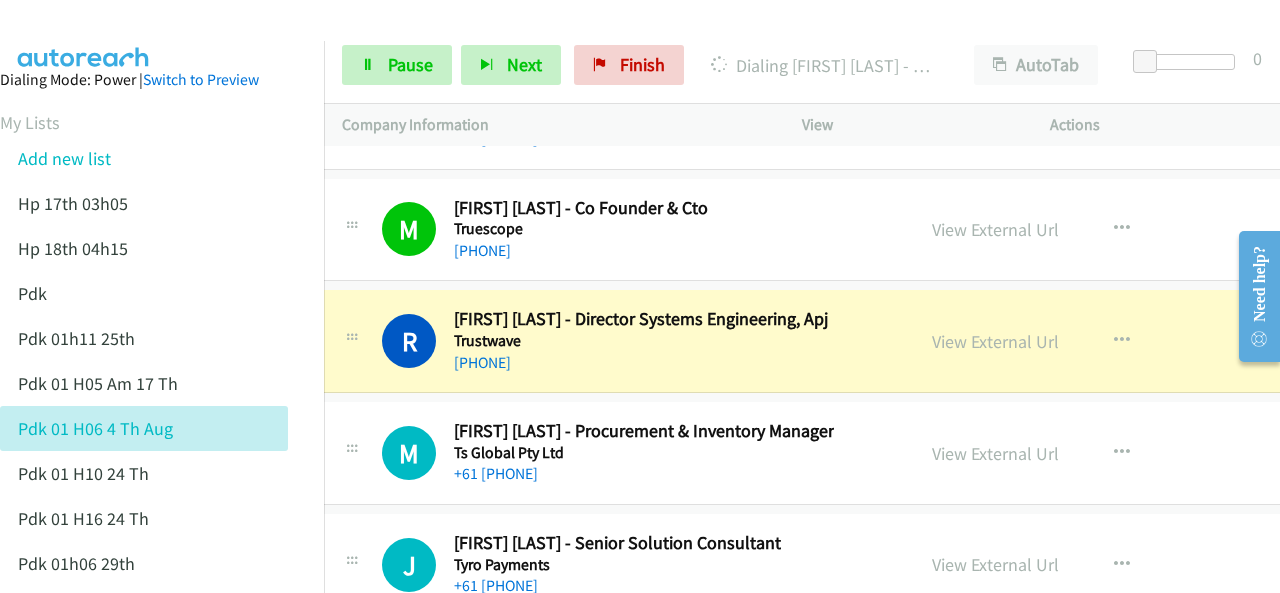 scroll, scrollTop: 29180, scrollLeft: 20, axis: both 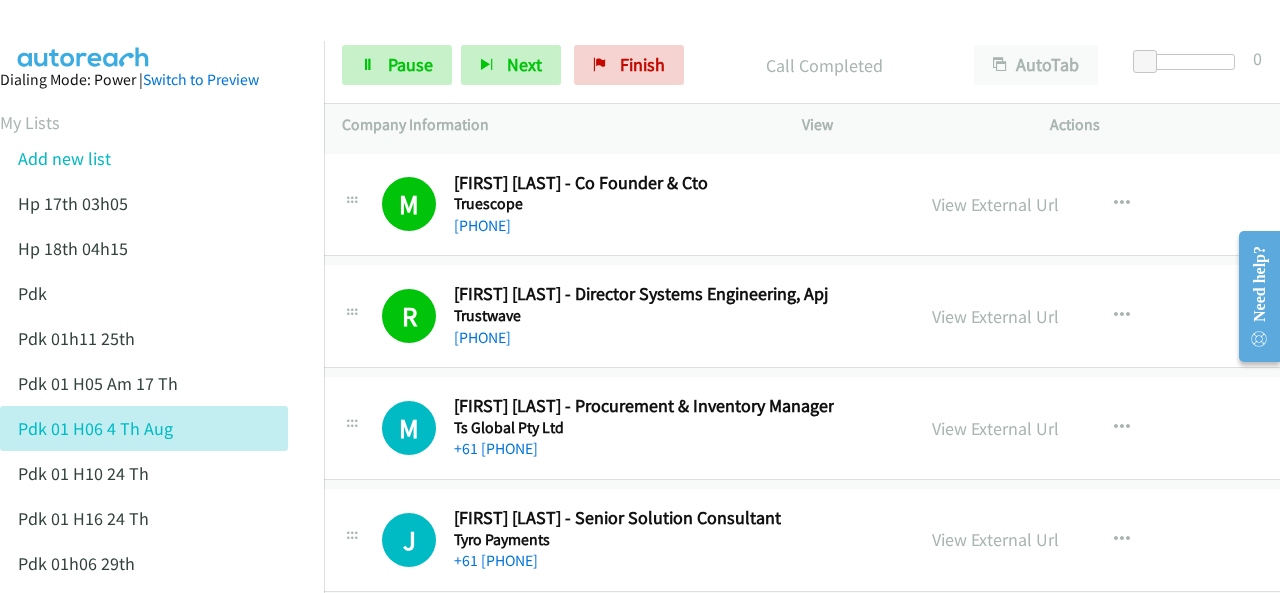 click at bounding box center (84, 35) 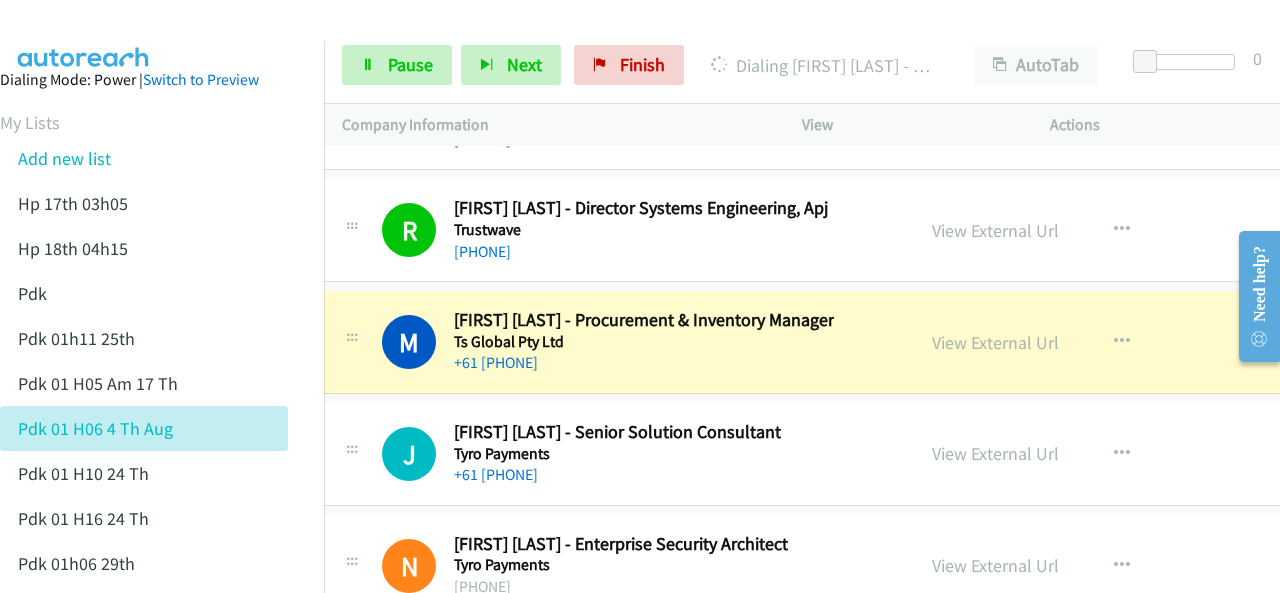 scroll, scrollTop: 29380, scrollLeft: 20, axis: both 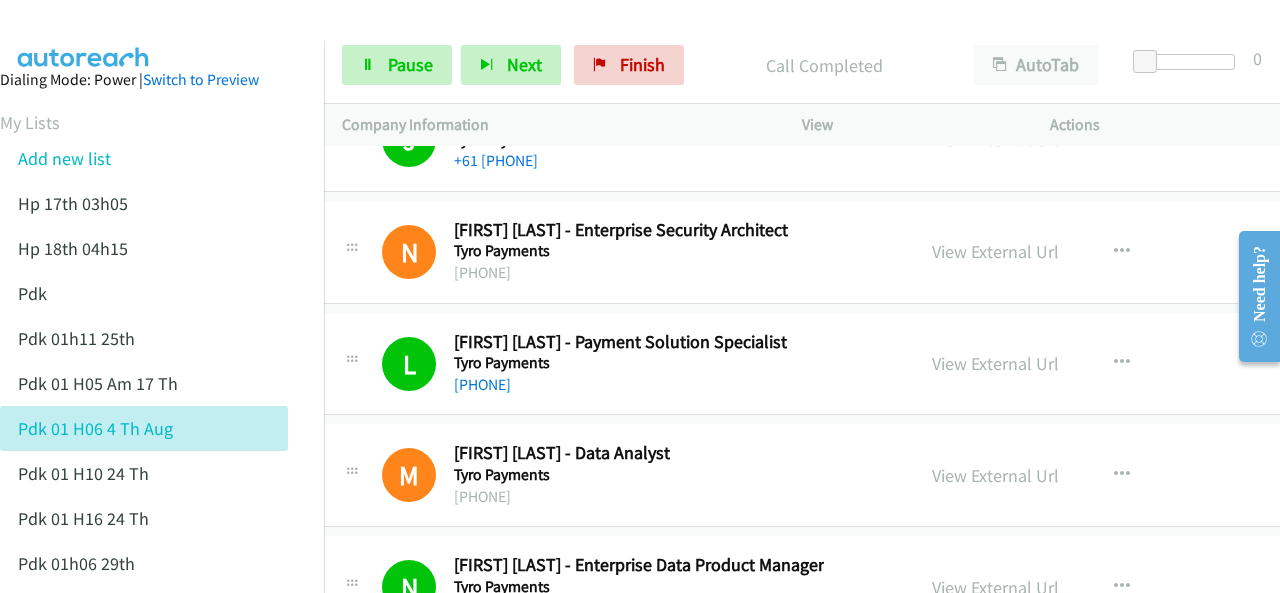 click on "Dialing Mode: Power
|
Switch to Preview
My Lists
Add new list
Hp 17th 03h05
Hp 18th 04h15
Pdk
Pdk  01h11 25th
Pdk 01h05 Am 17 Th
Pdk 01h06 4 Th Aug
Pdk 01h10 24 Th
Pdk 01h16 24 Th
Pdk 01h06 29th
Pdk 01h07am 18th
Pdk 01h11 31st
Pdk 01h28 21st
Pdk 02h02am 18th
Pdk 03h42 29th
Pdk 06h12 1st
Pdk 08h03 1st
Pdk 23rd 05h47
Pdk 28th 3h00
Pdk 30th
Pdk 31st 05h31
Pdk 4h39 01st
Pdk 7h05 28th
Pdk 8h19 30 Th
Hp 6am
Pdk
Pdk 01h00 22nd
Pdk 01h04 16th
Pdk 1h10 1st
Pdk 23rd
Pdk 24th 07h43
Back to Campaign Management
Scheduled Callbacks
FAQ
Agent Settings
Sign Out
Compact View
Email Support" at bounding box center [144, 932] 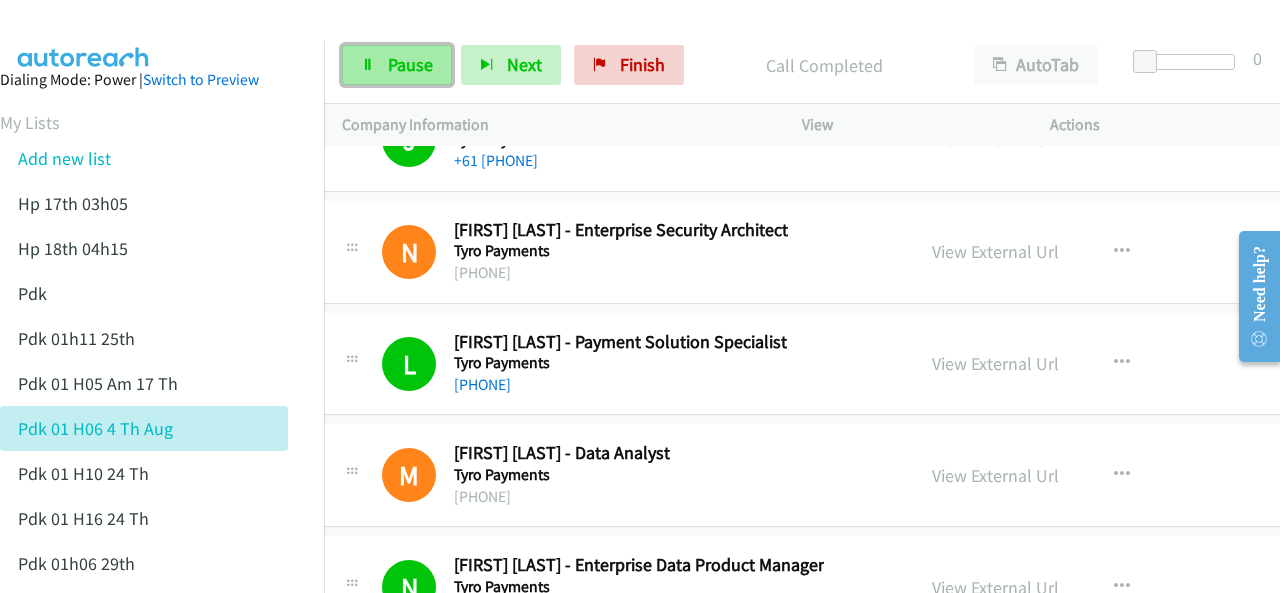 click on "Pause" at bounding box center [397, 65] 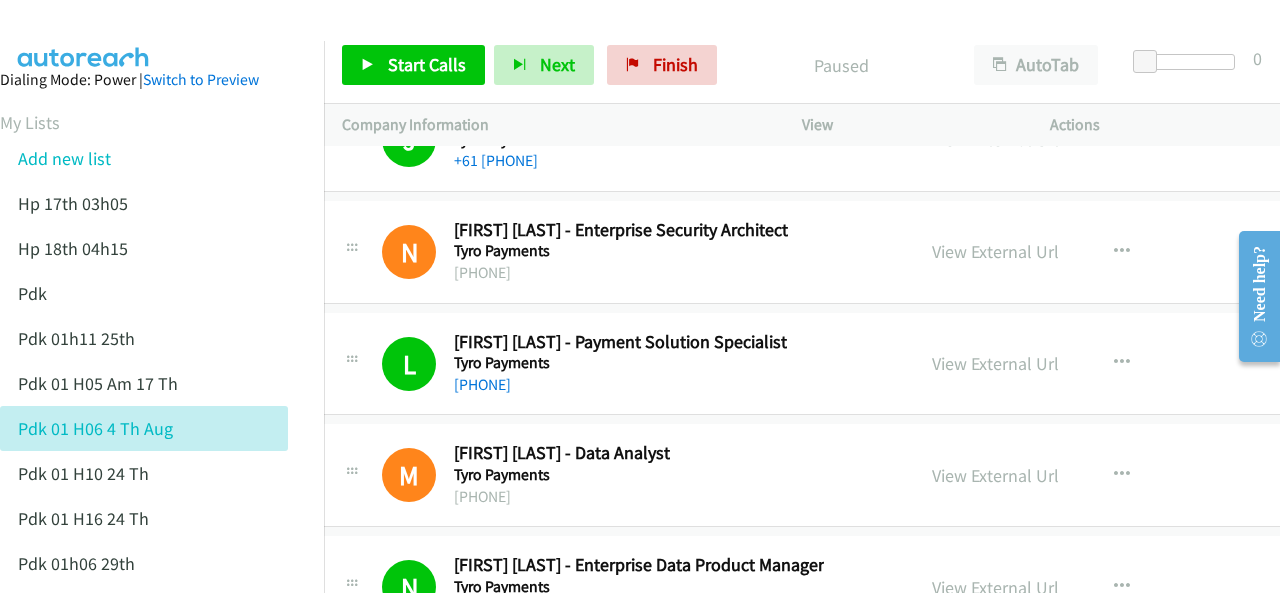 click at bounding box center (84, 35) 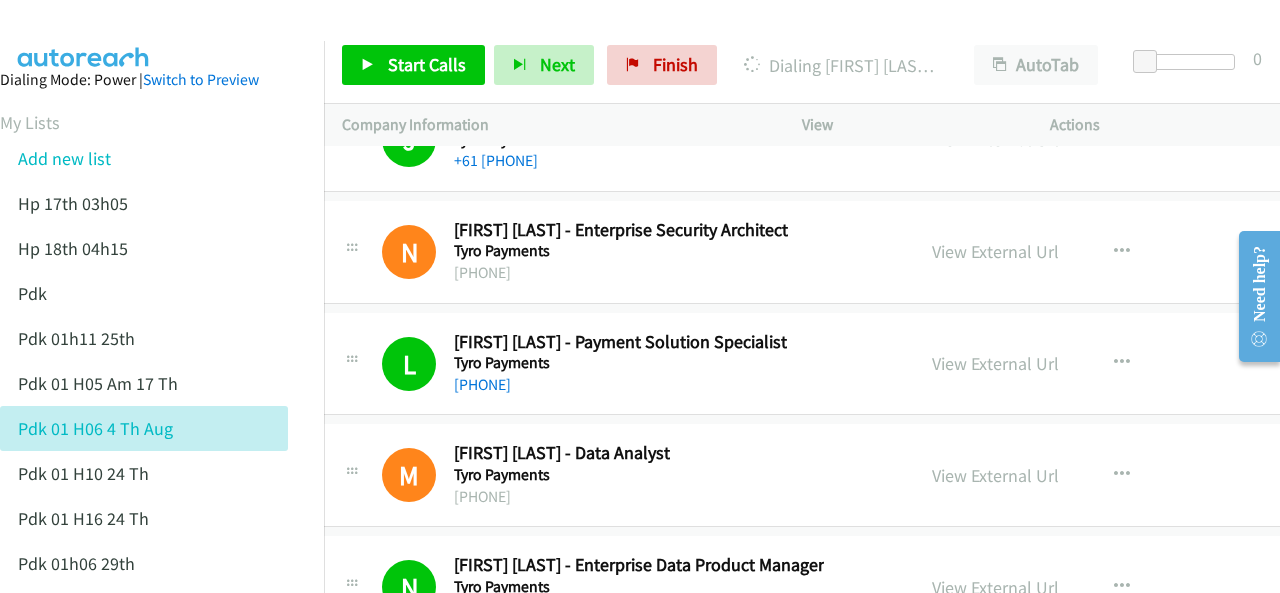 click at bounding box center (631, 38) 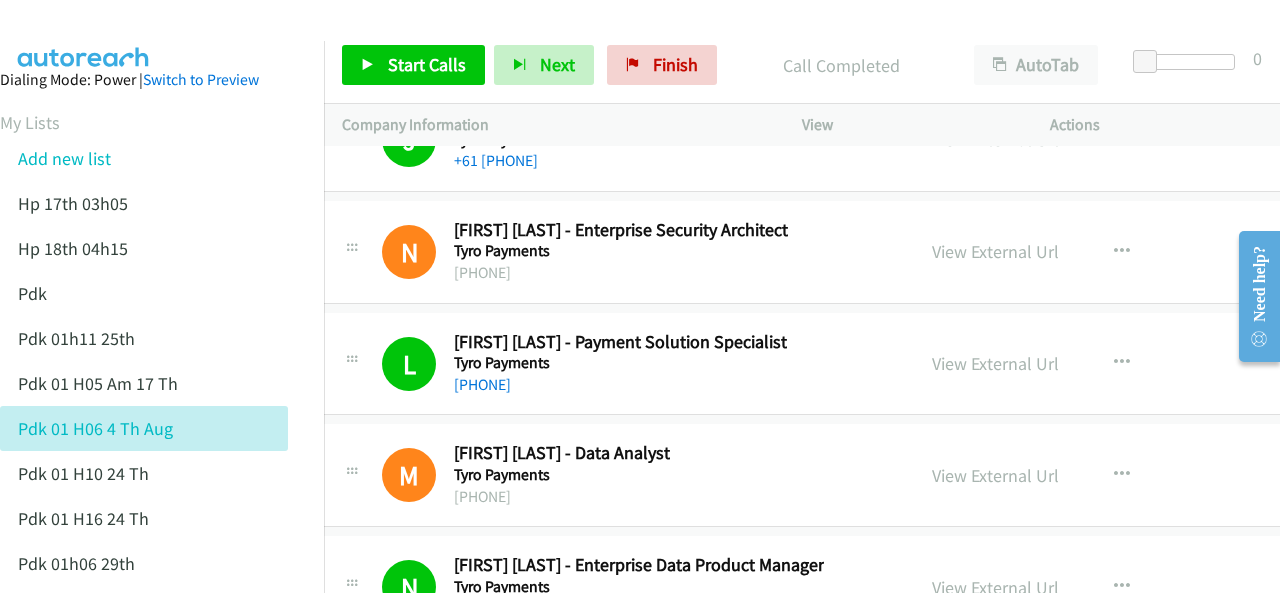 click at bounding box center (84, 35) 